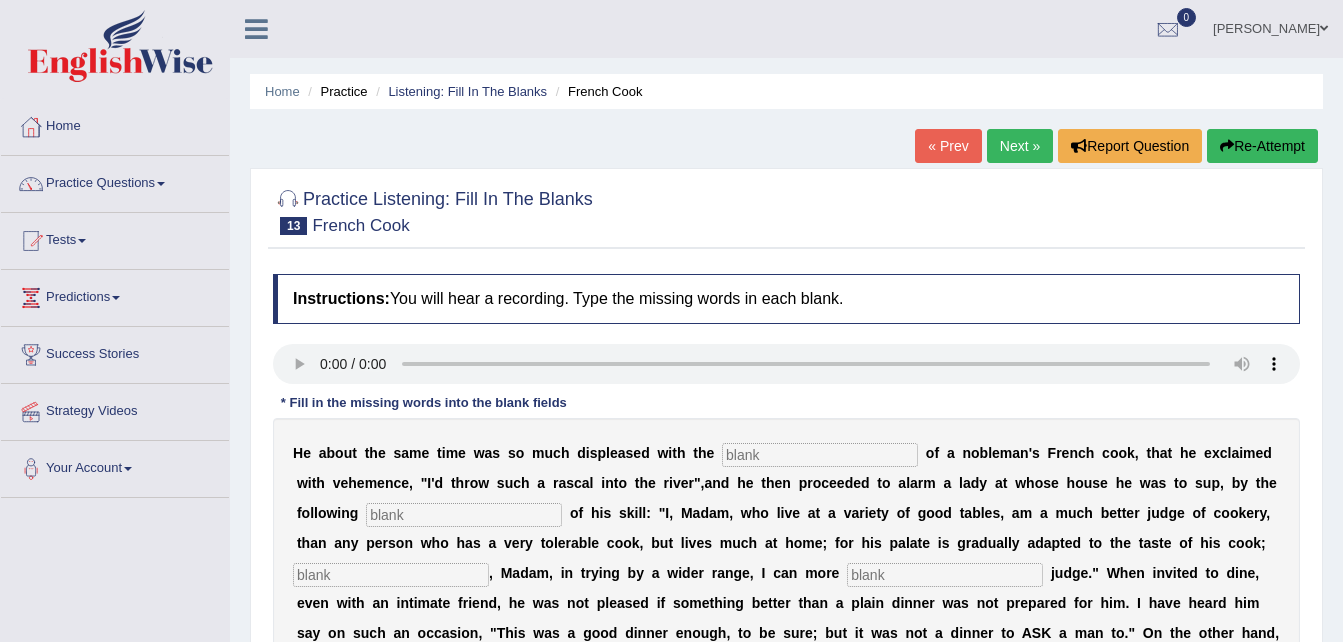 scroll, scrollTop: 0, scrollLeft: 0, axis: both 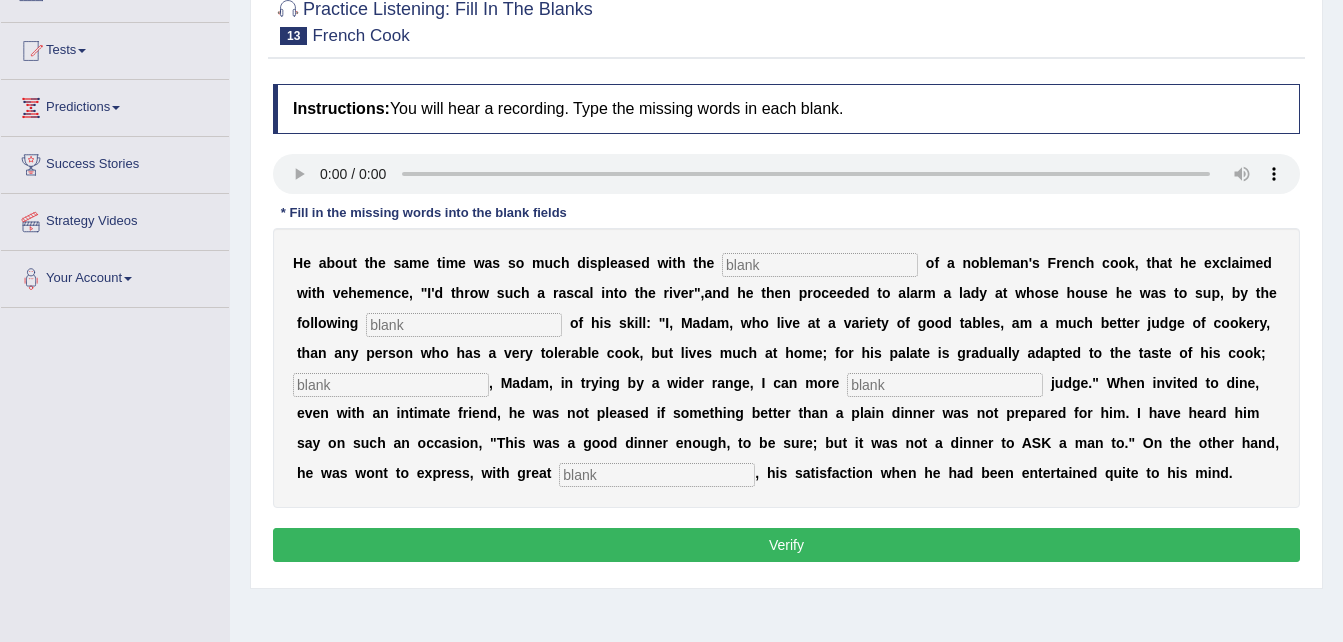 click on "Verify" at bounding box center (786, 545) 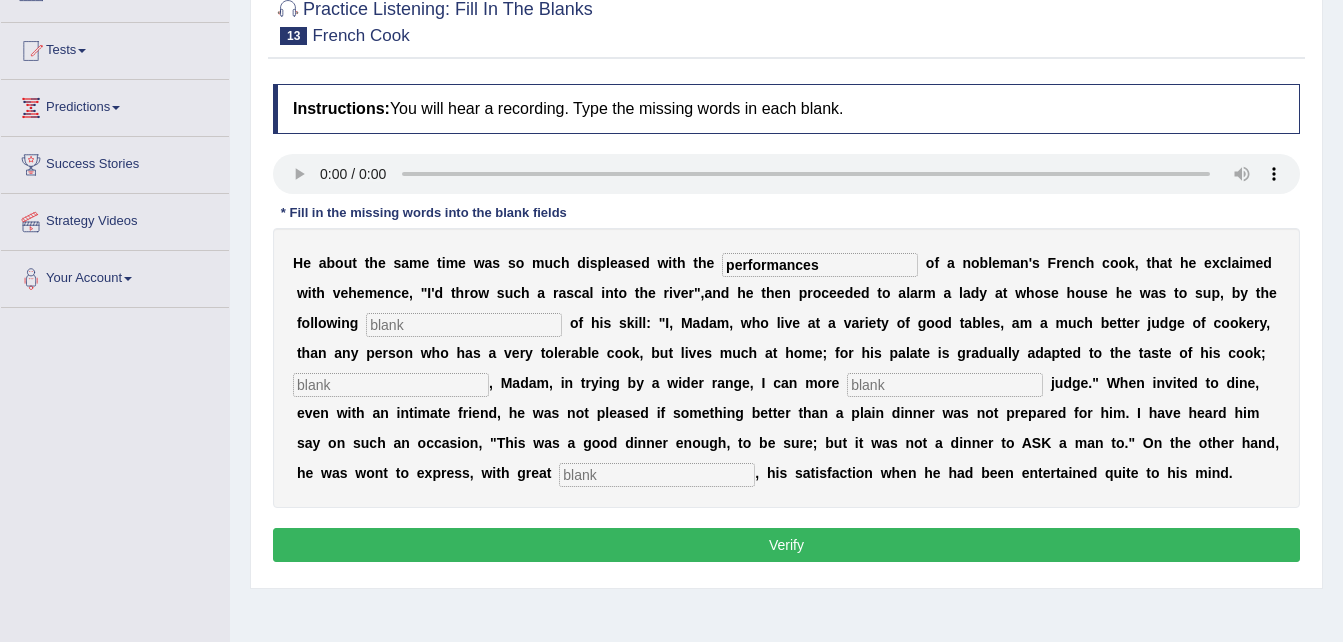 type on "performances" 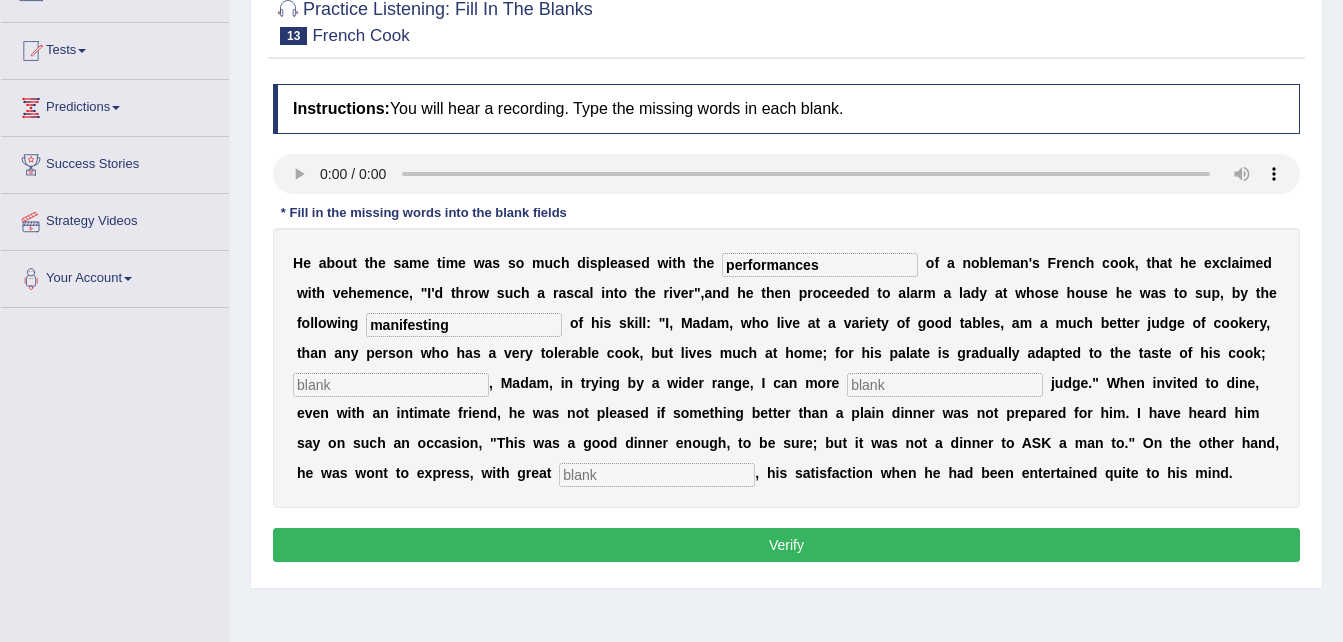 type on "manifesting" 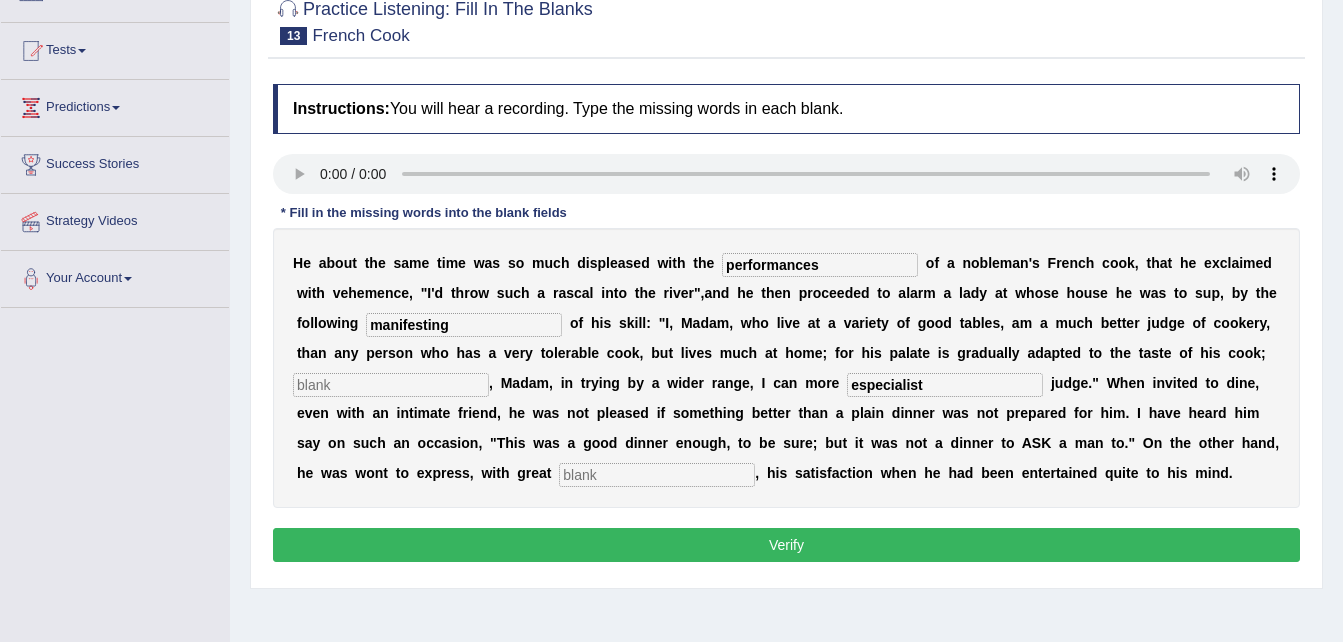 type on "especialist" 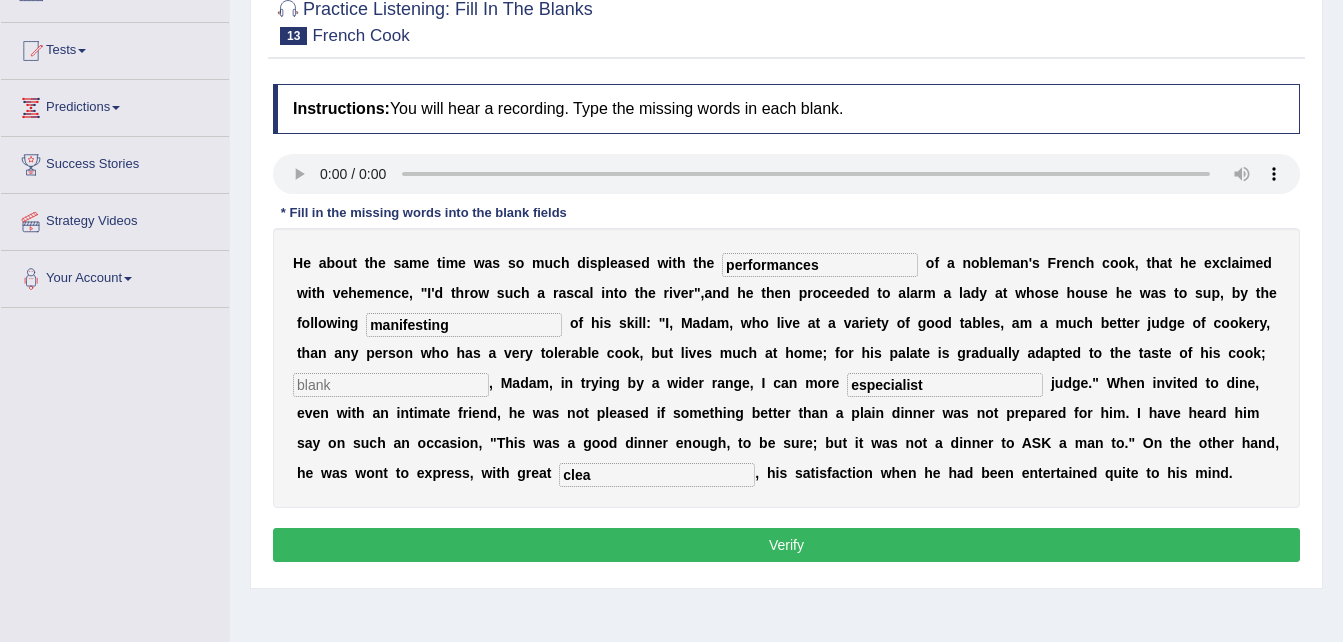 type on "clea" 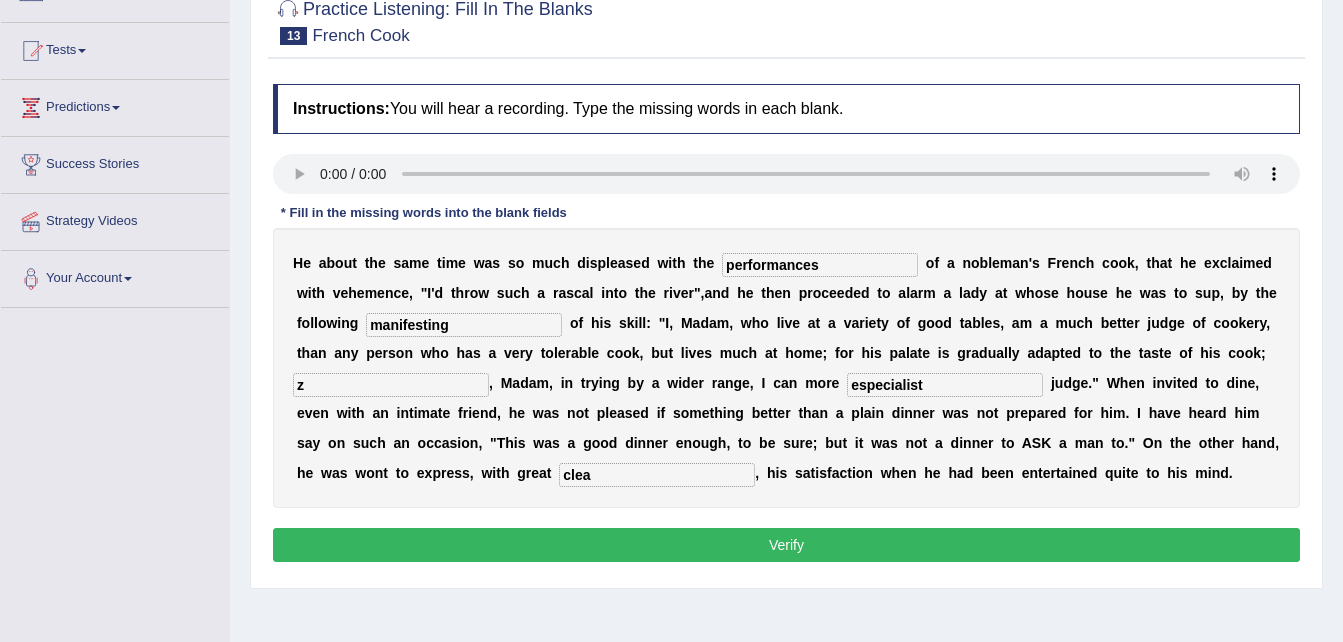 type on "z" 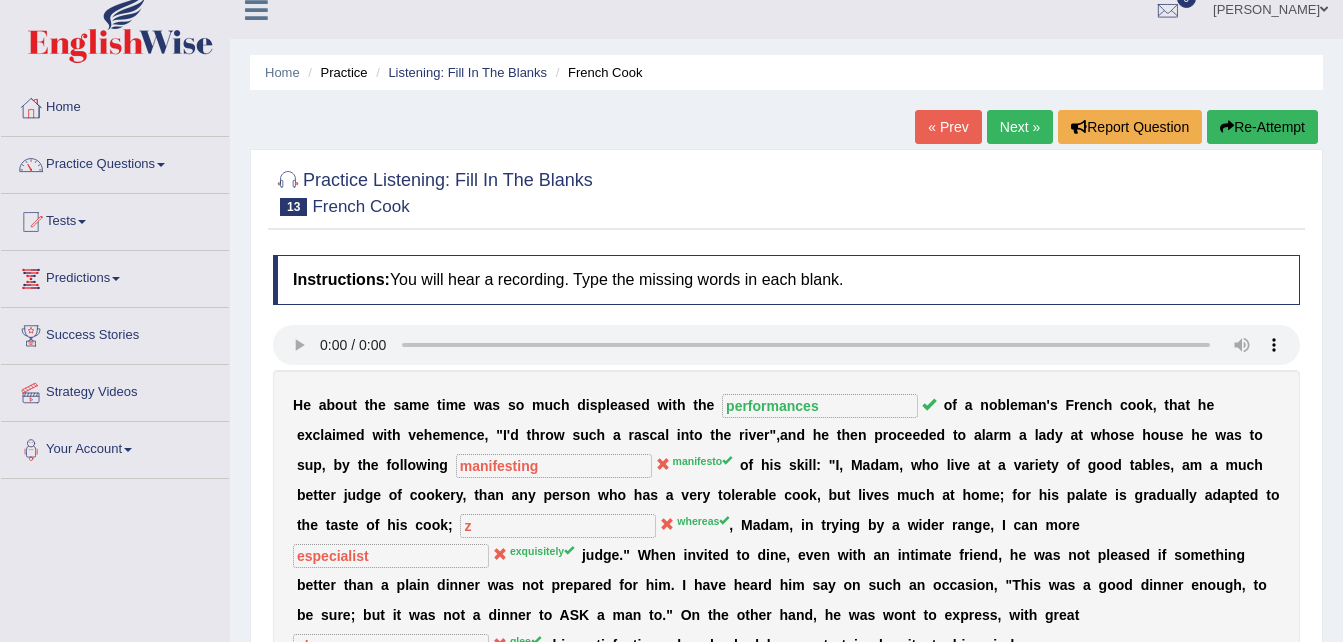 scroll, scrollTop: 16, scrollLeft: 0, axis: vertical 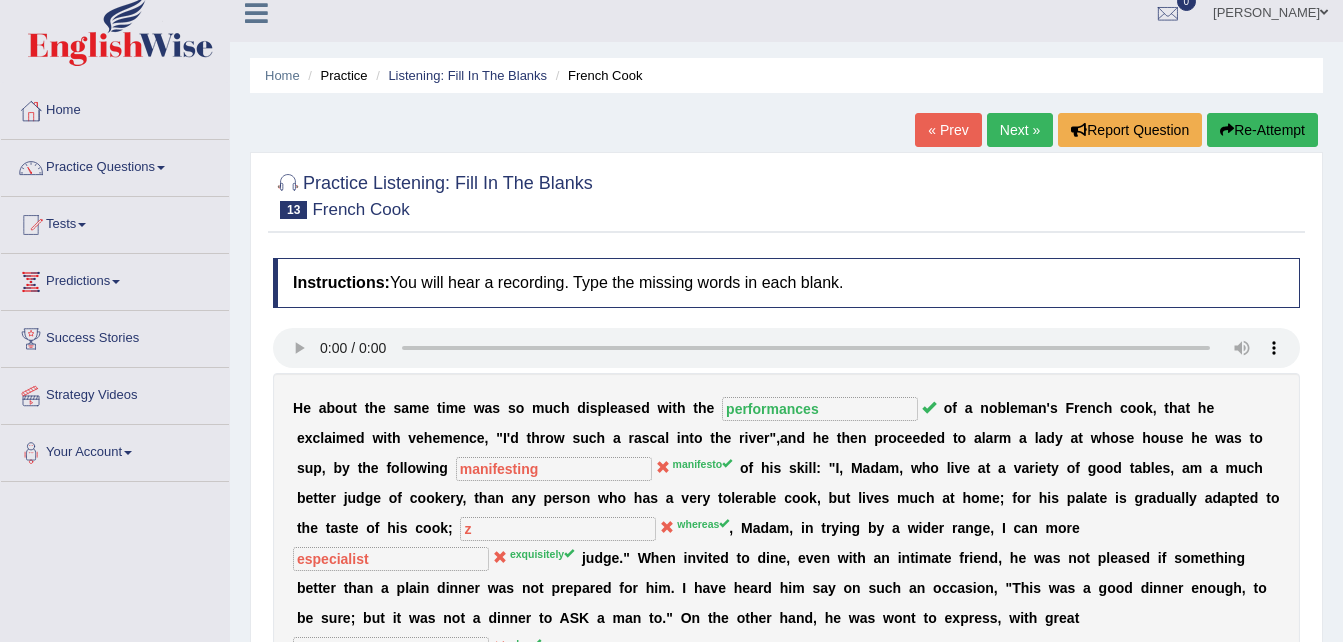 click on "Next »" at bounding box center [1020, 130] 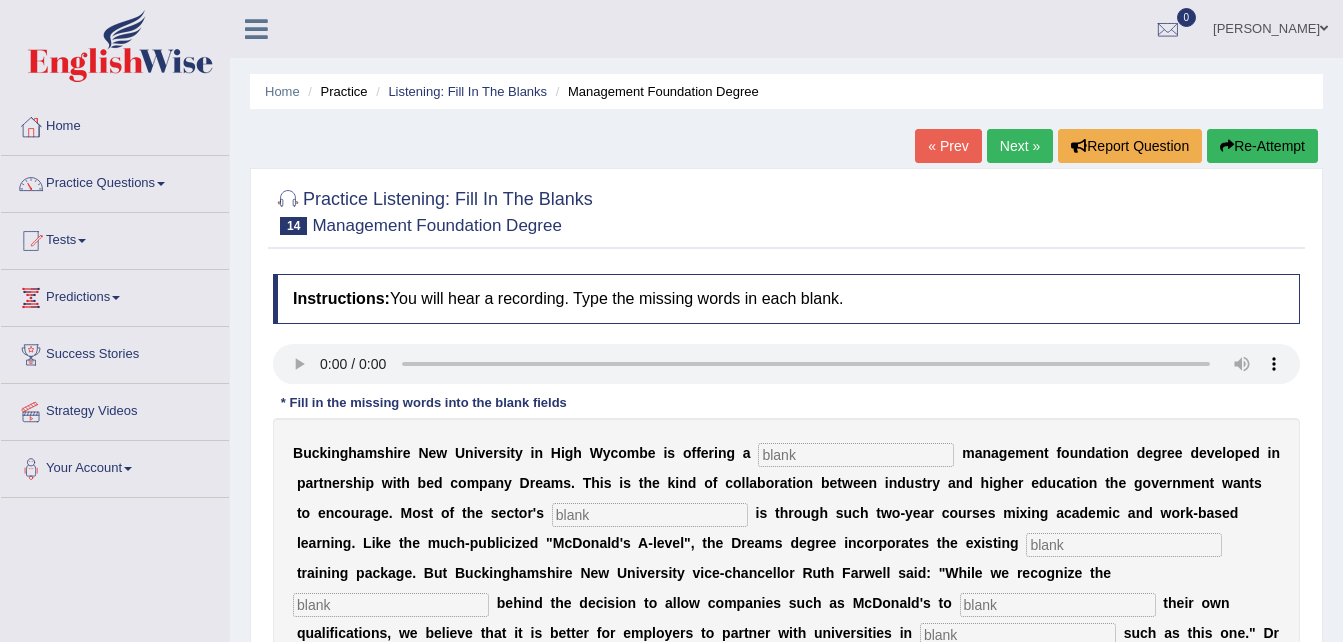 scroll, scrollTop: 0, scrollLeft: 0, axis: both 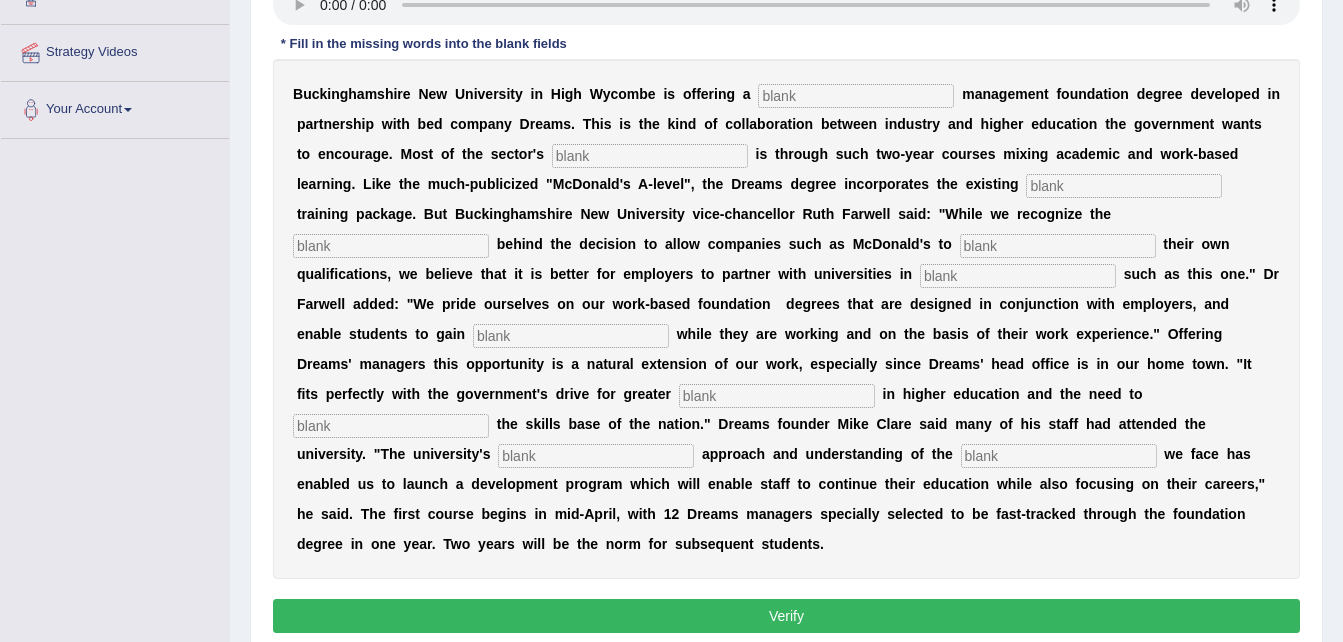 click at bounding box center [856, 96] 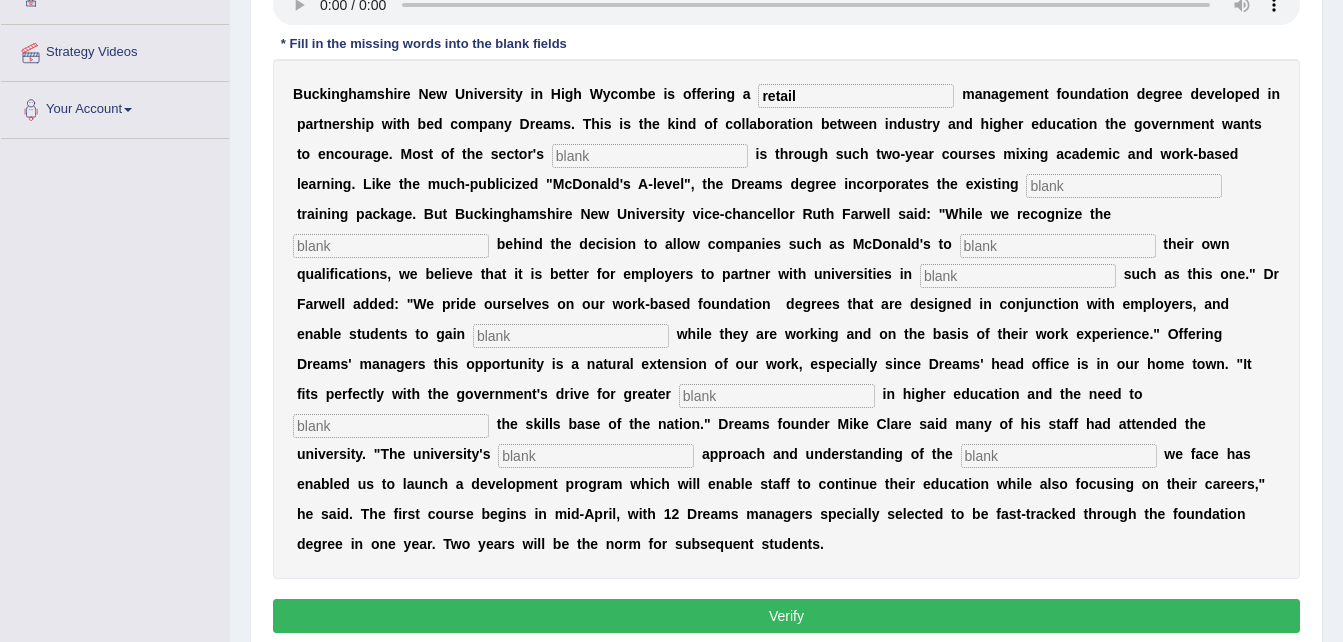 type on "retail" 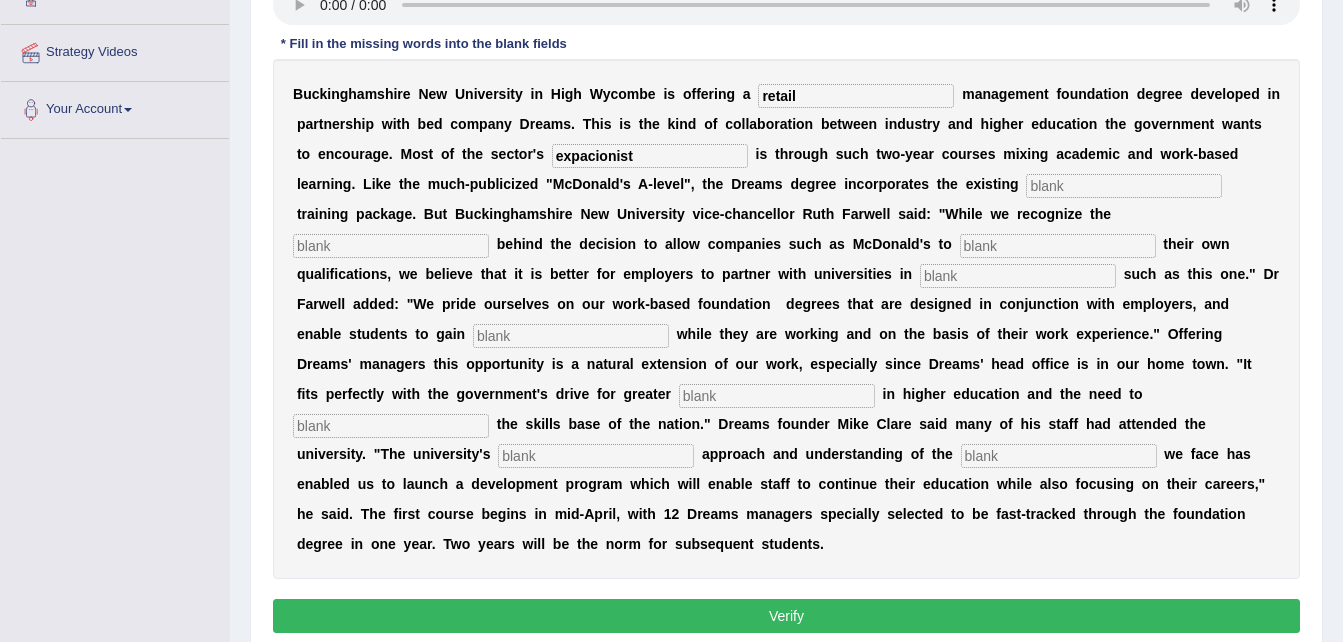 type on "expacionist" 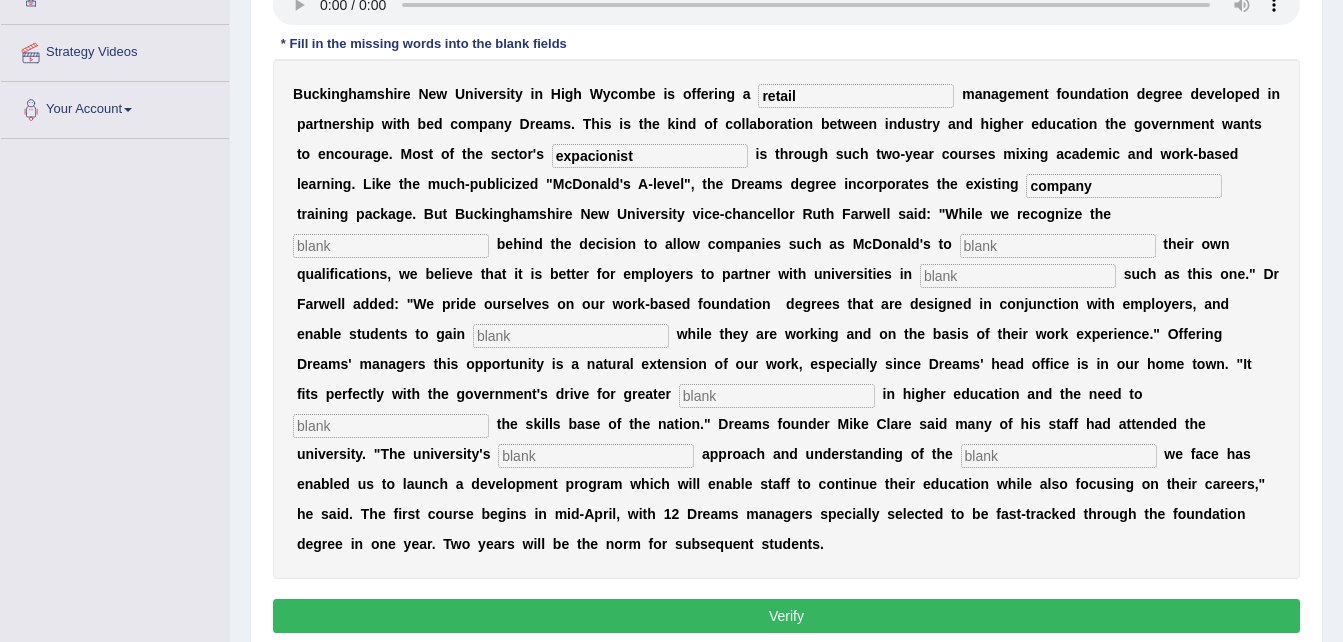 type on "company" 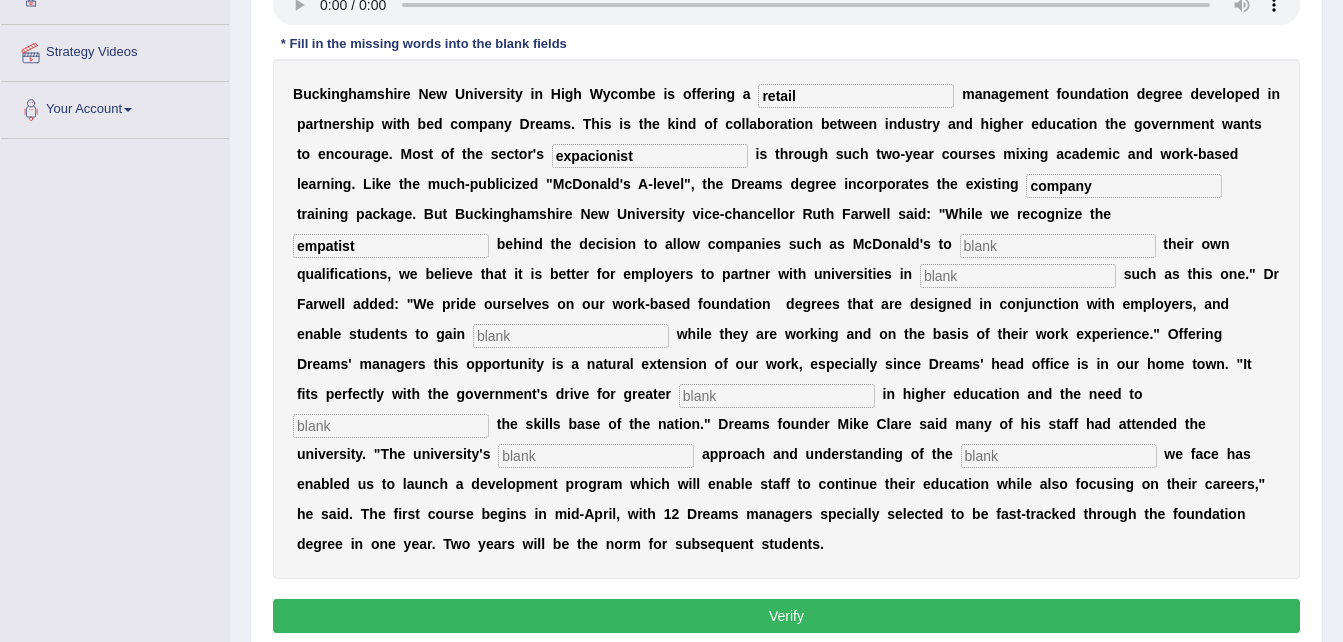 type on "empatist" 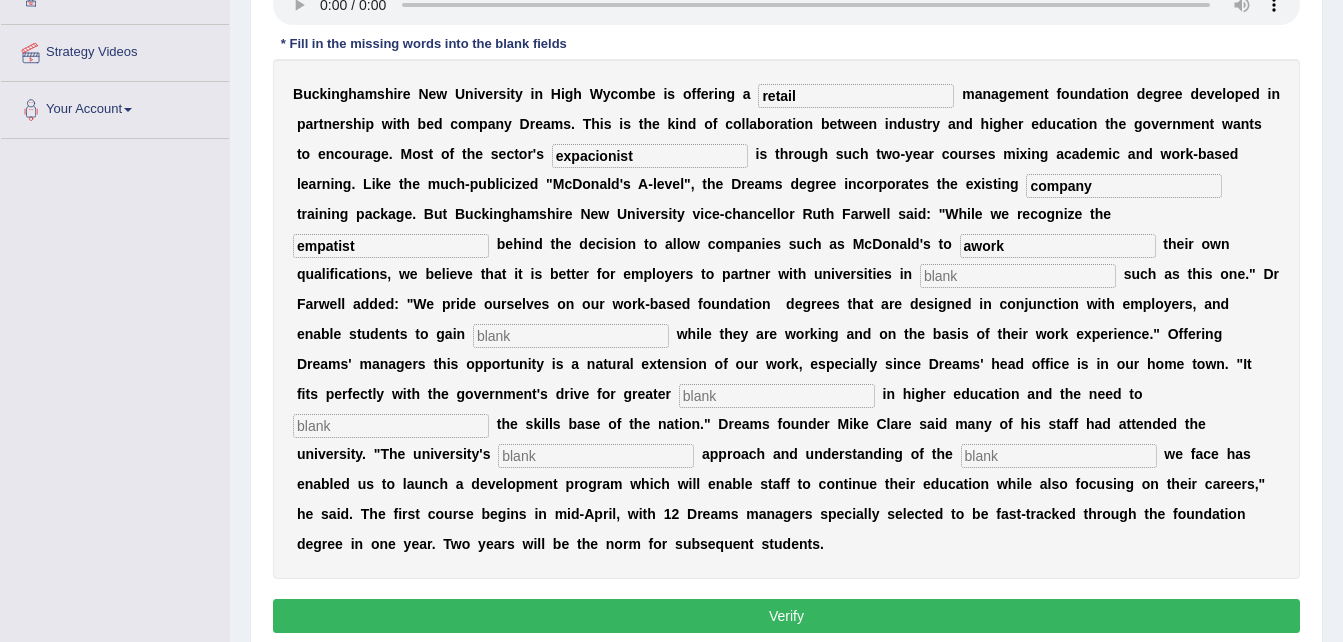 type on "awork" 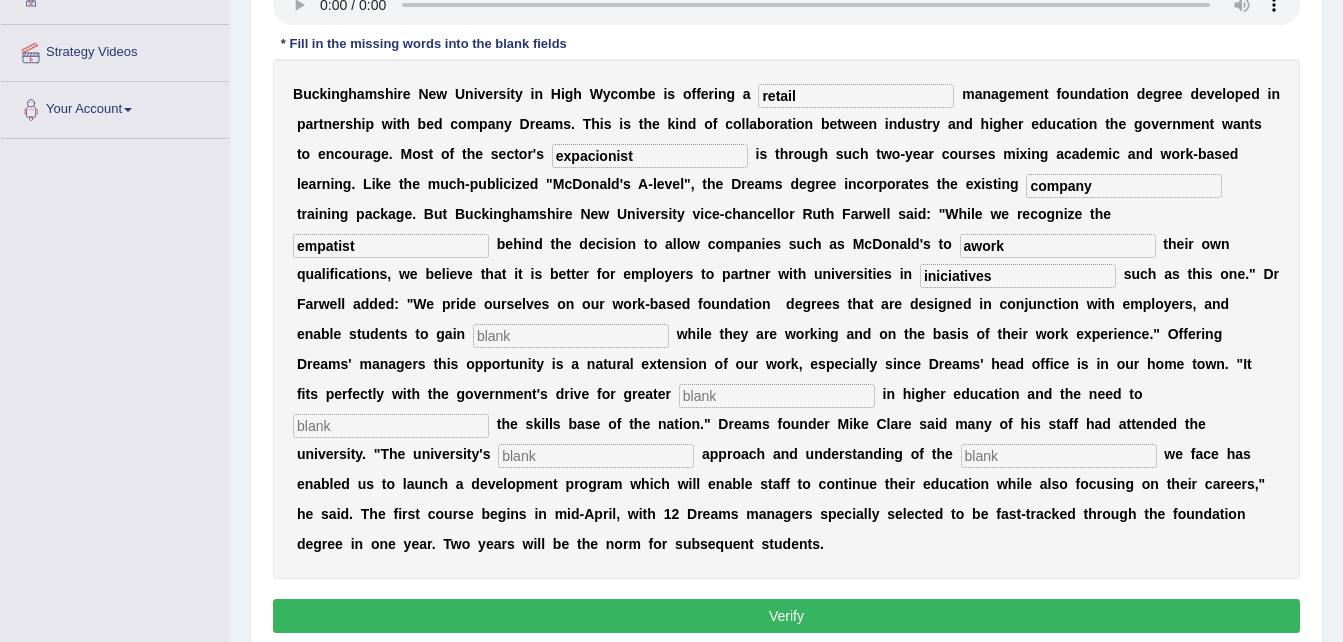 type on "iniciatives" 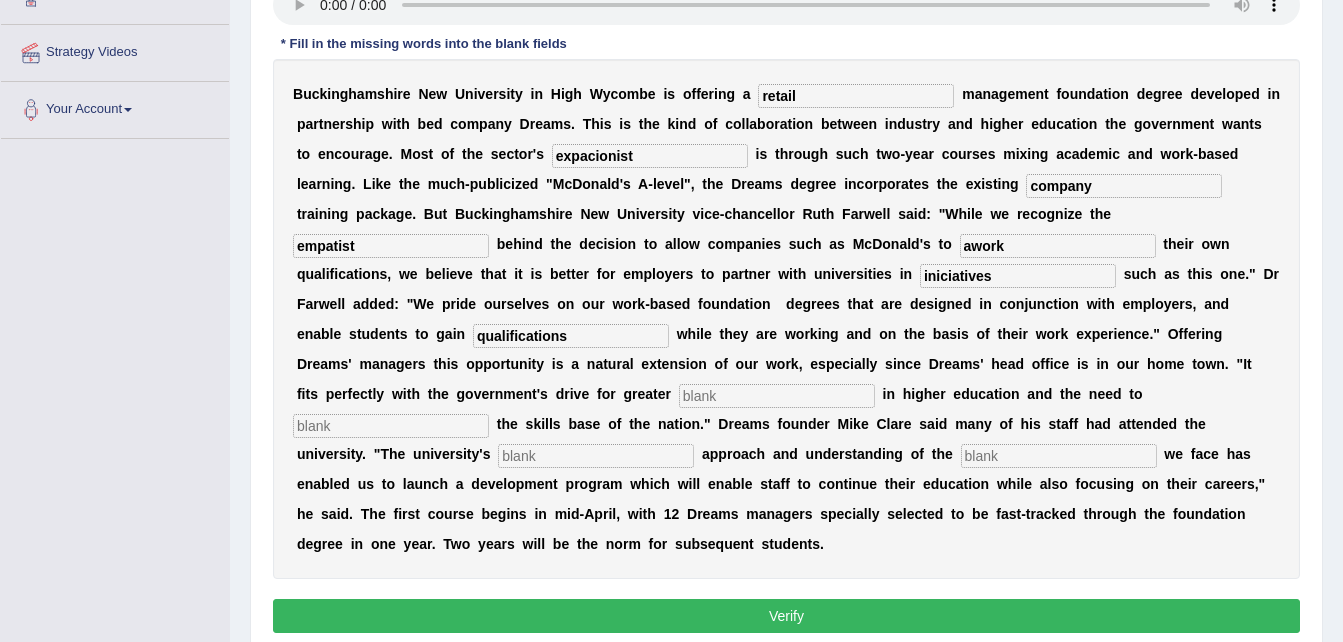 type on "qualifications" 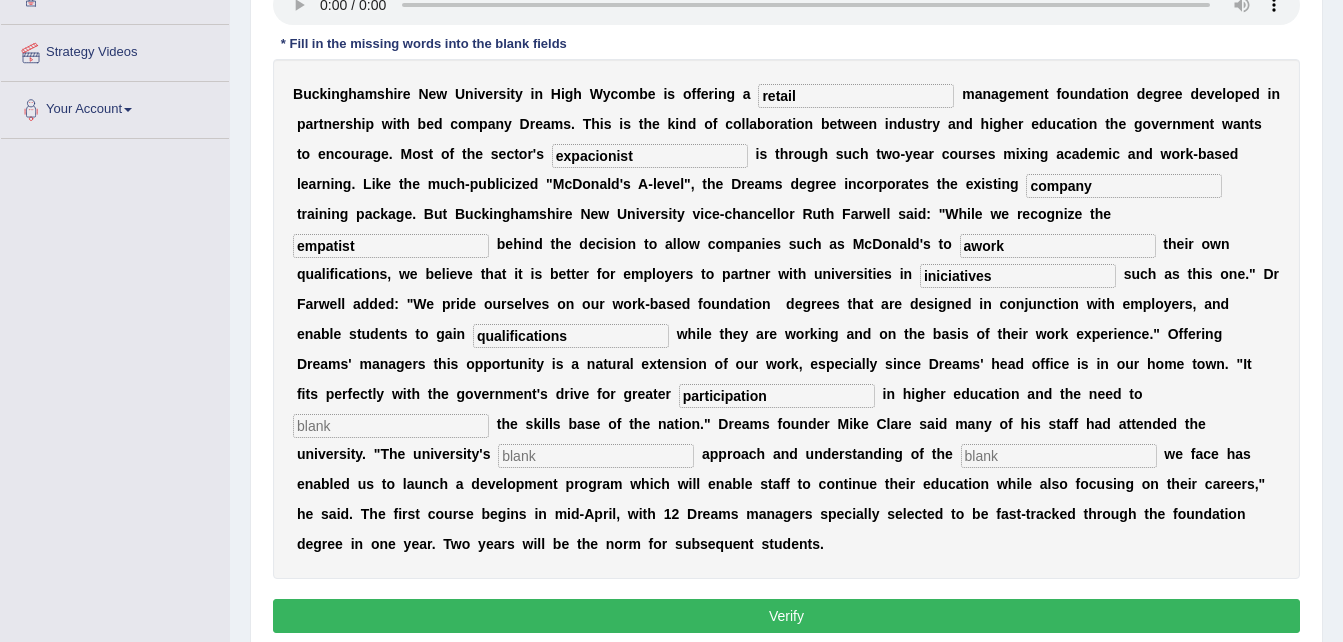 type on "participation" 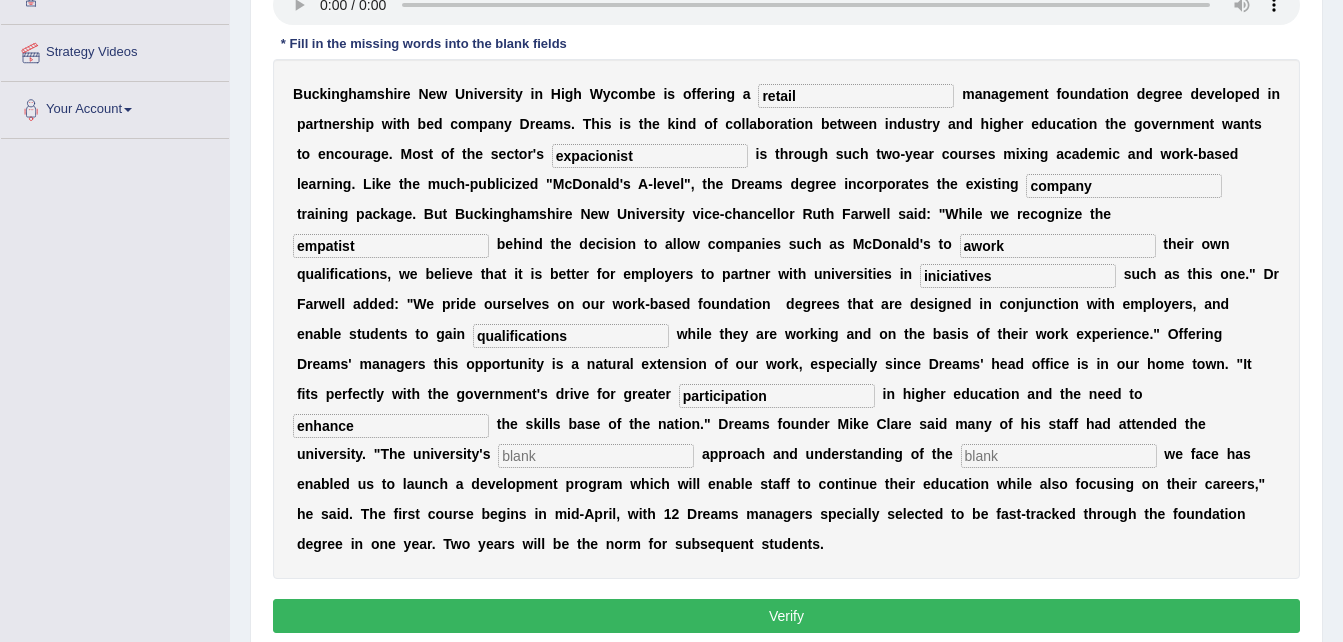 type on "enhance" 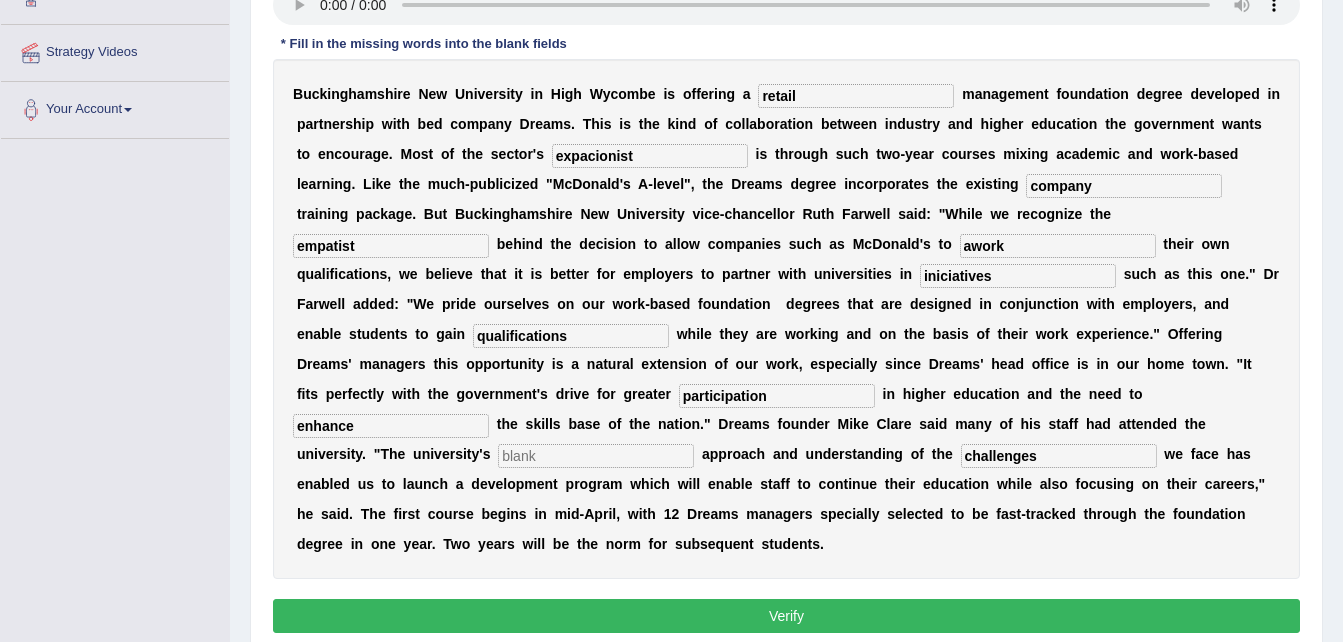 type on "challenges" 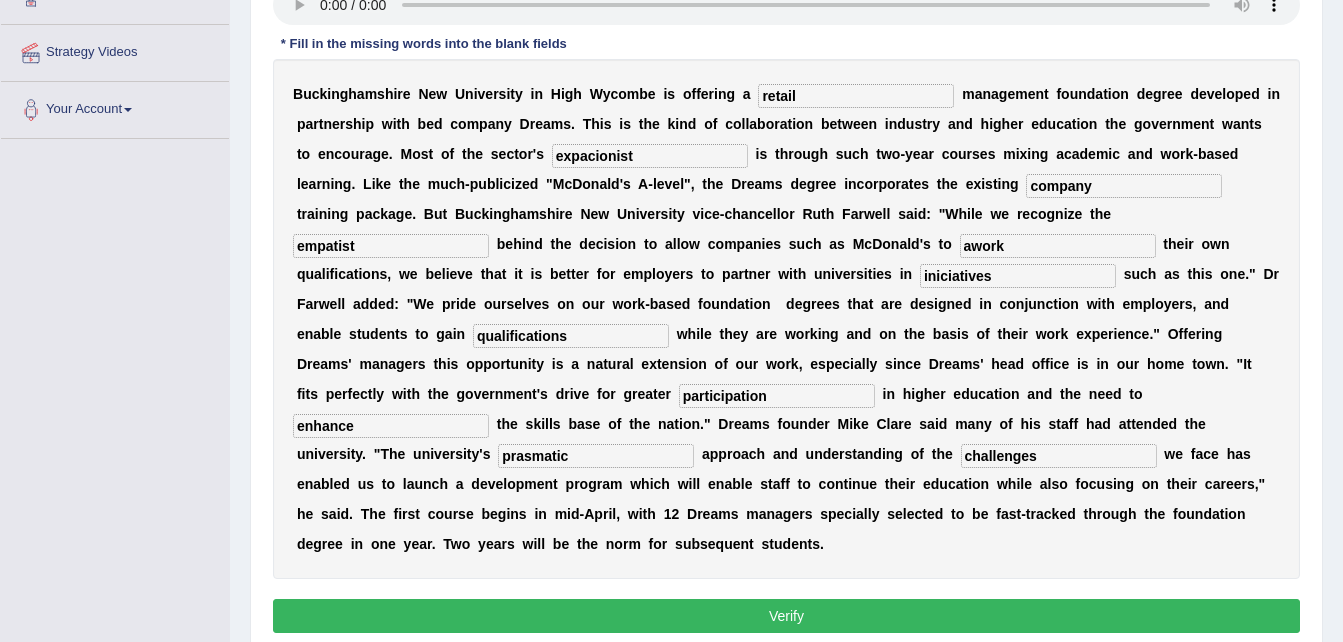 type on "prasmatic" 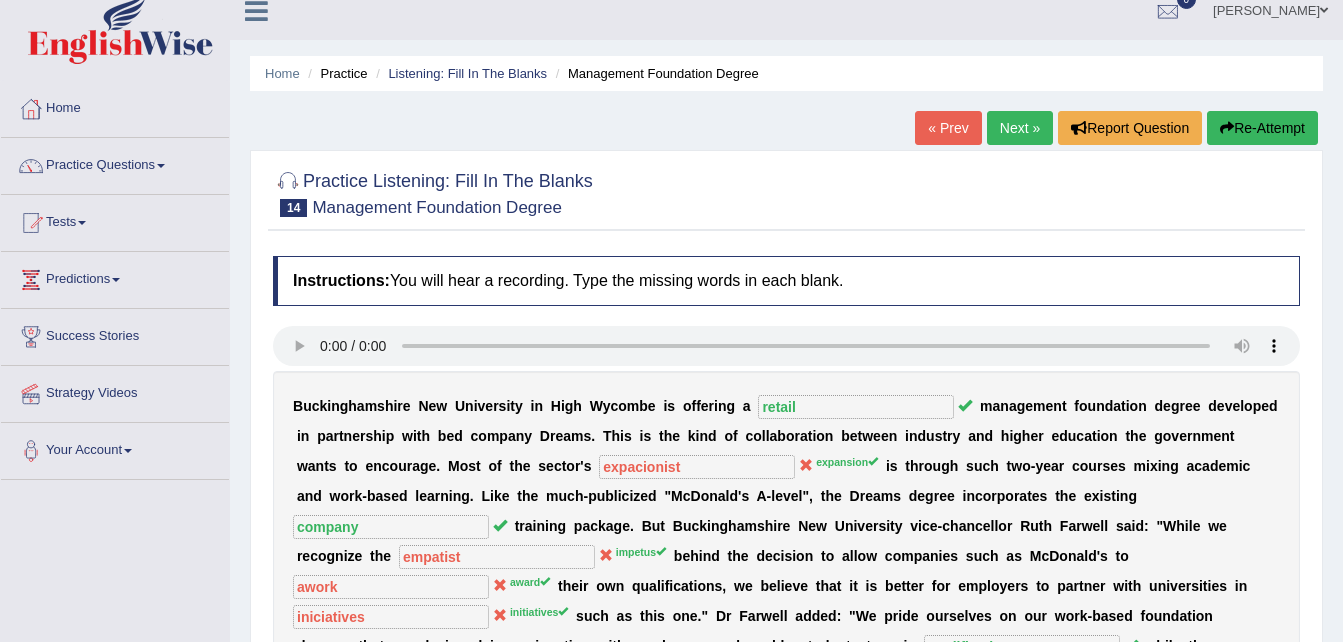 scroll, scrollTop: 0, scrollLeft: 0, axis: both 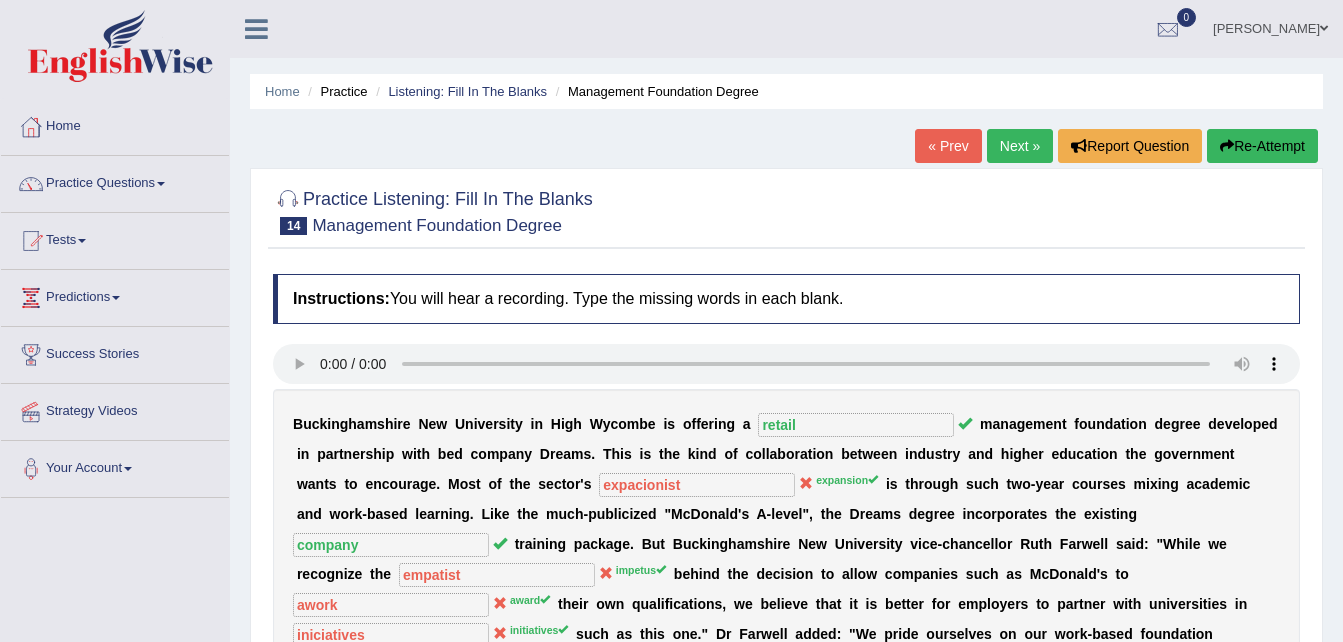 click on "Next »" at bounding box center [1020, 146] 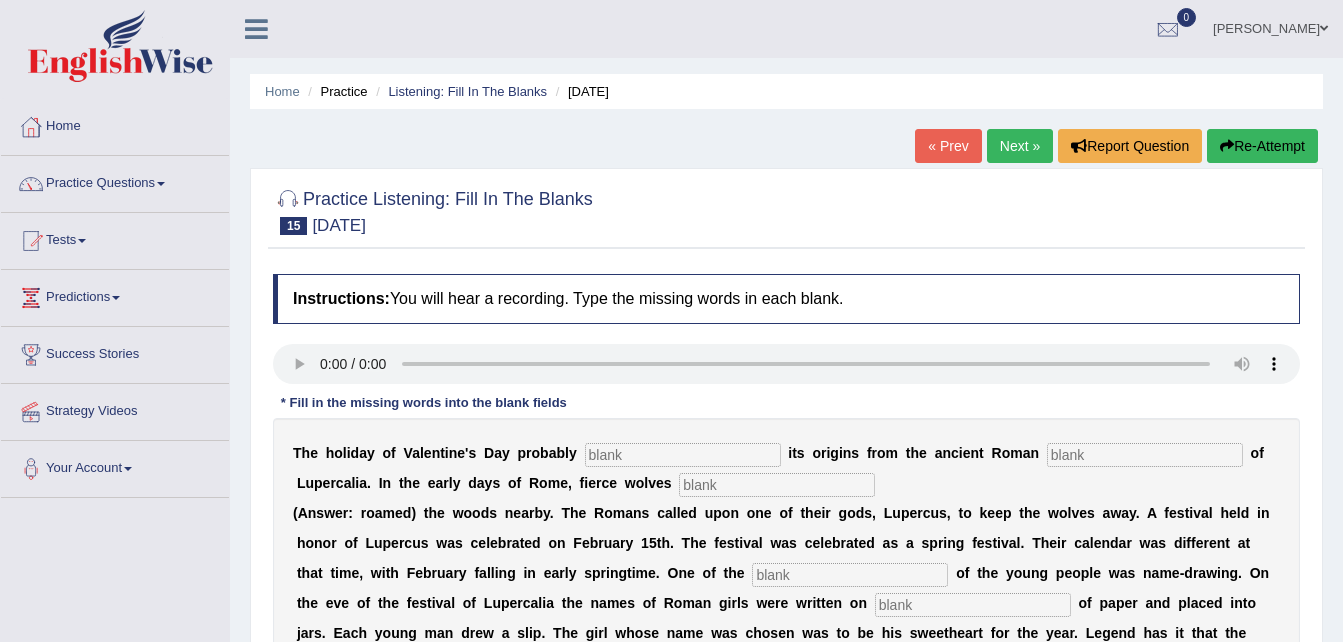 scroll, scrollTop: 0, scrollLeft: 0, axis: both 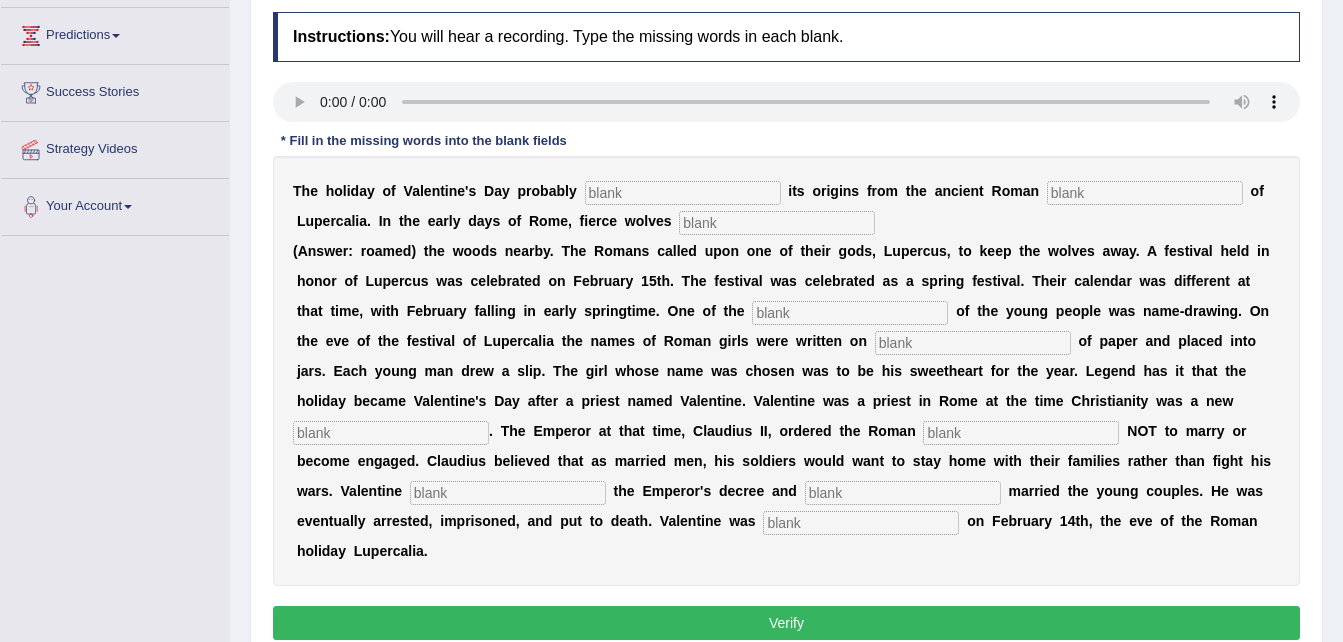 click at bounding box center [683, 193] 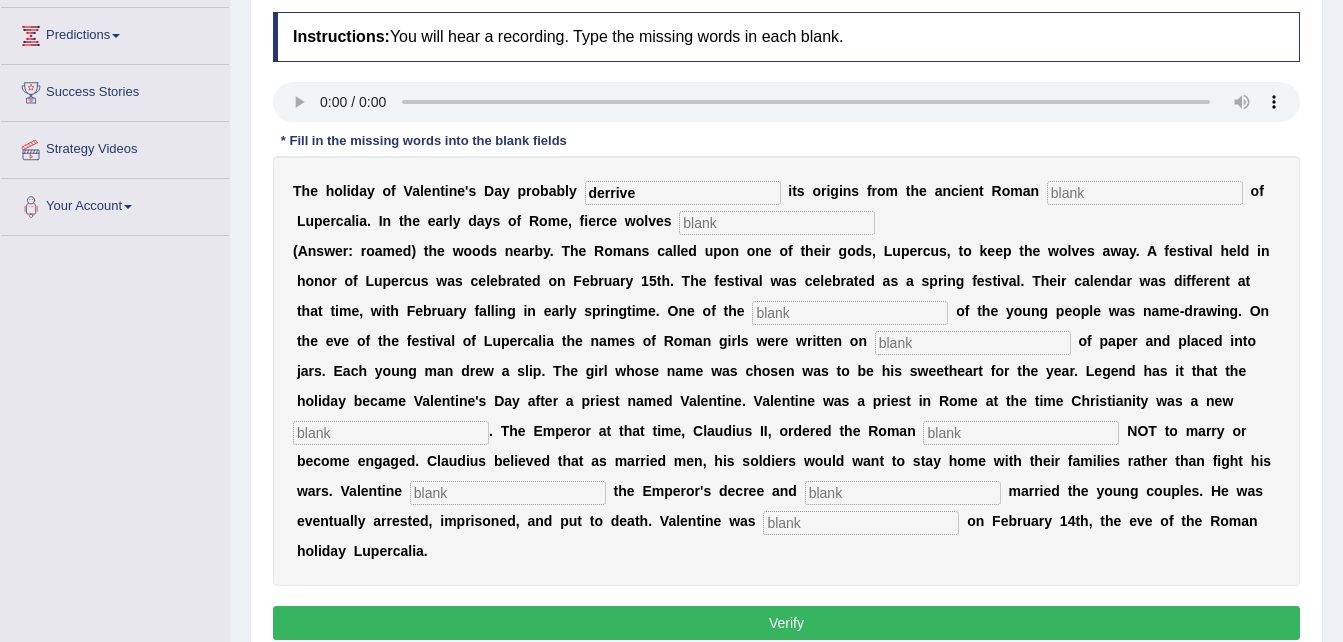 type on "derrive" 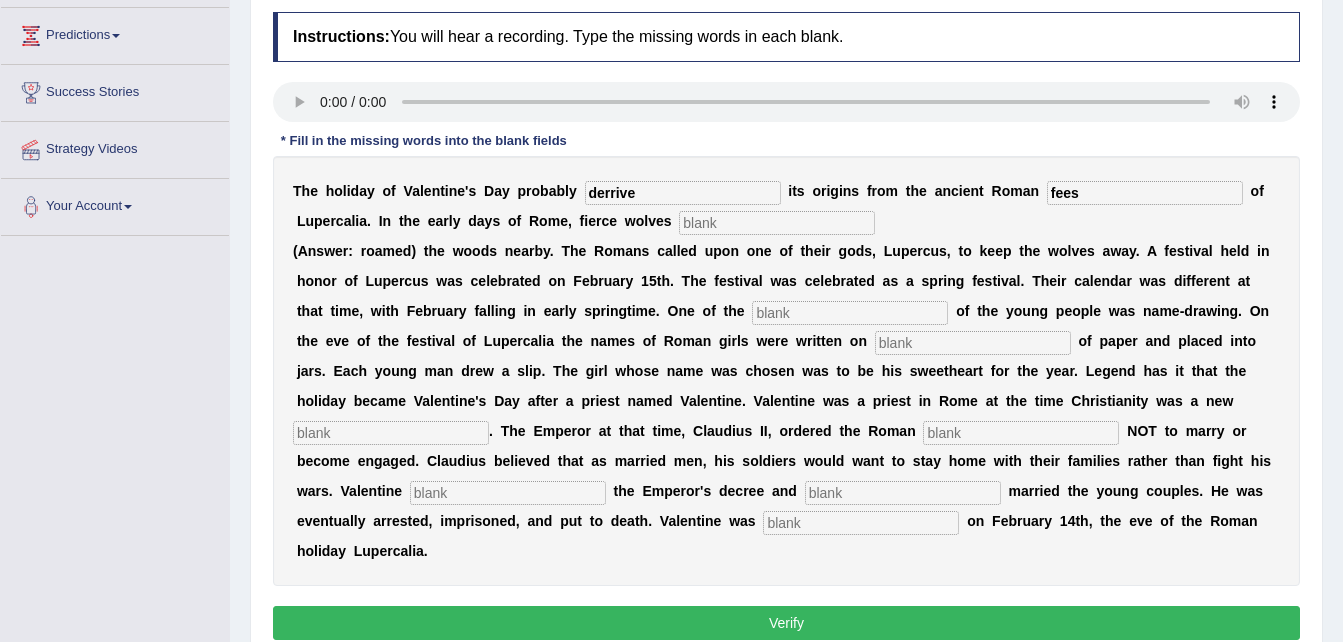 type on "fees" 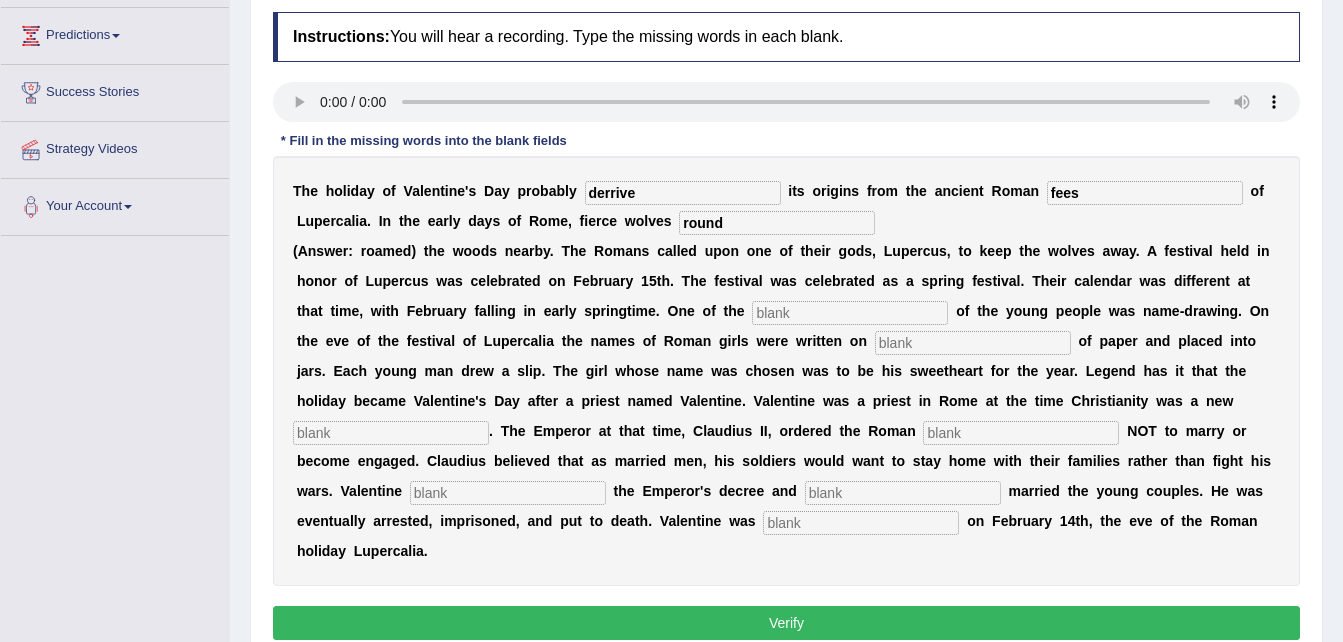 type on "round" 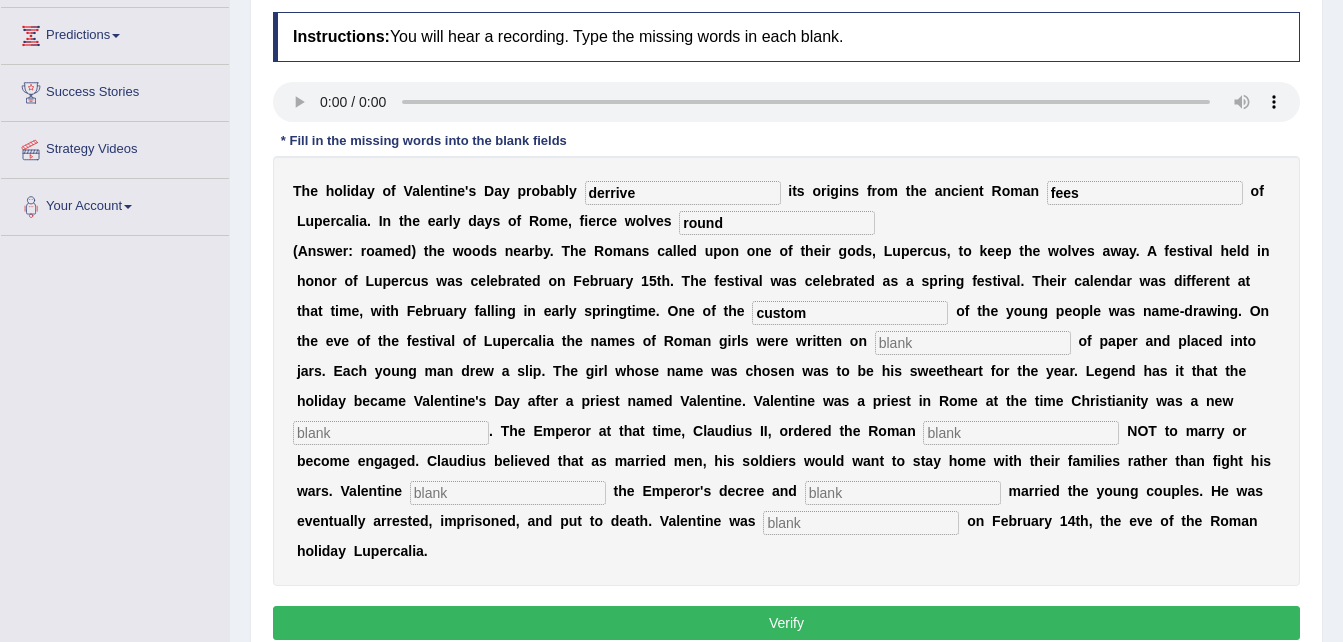 type on "custom" 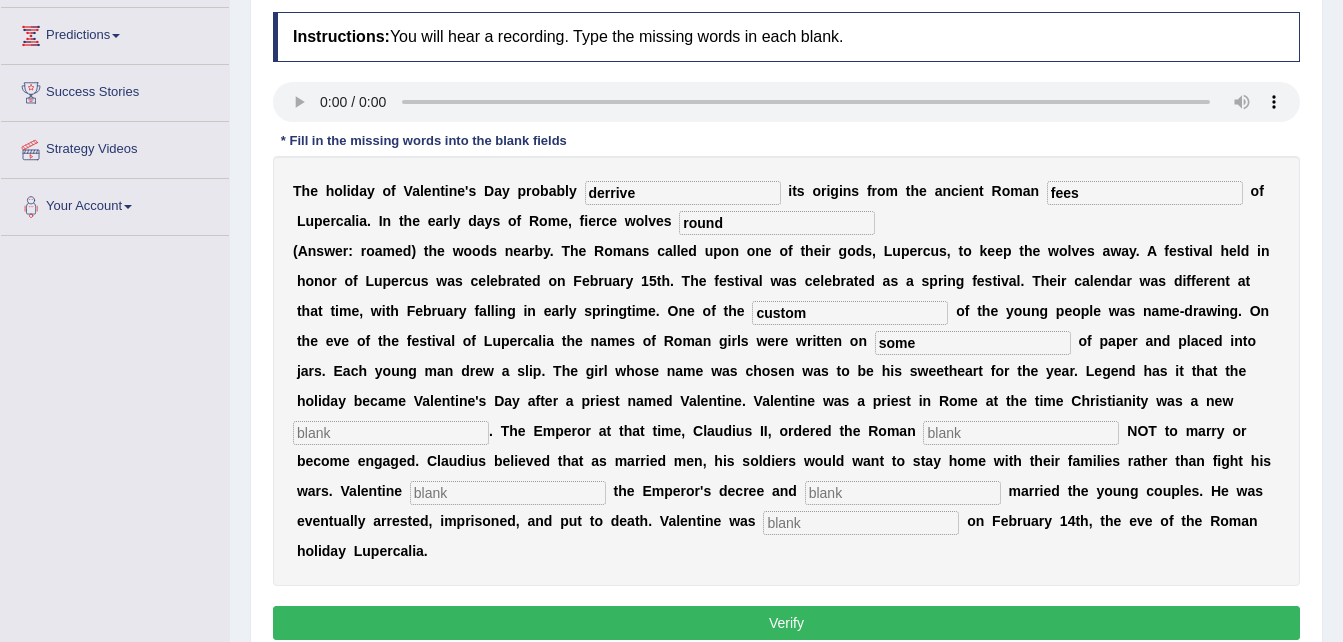 type on "some" 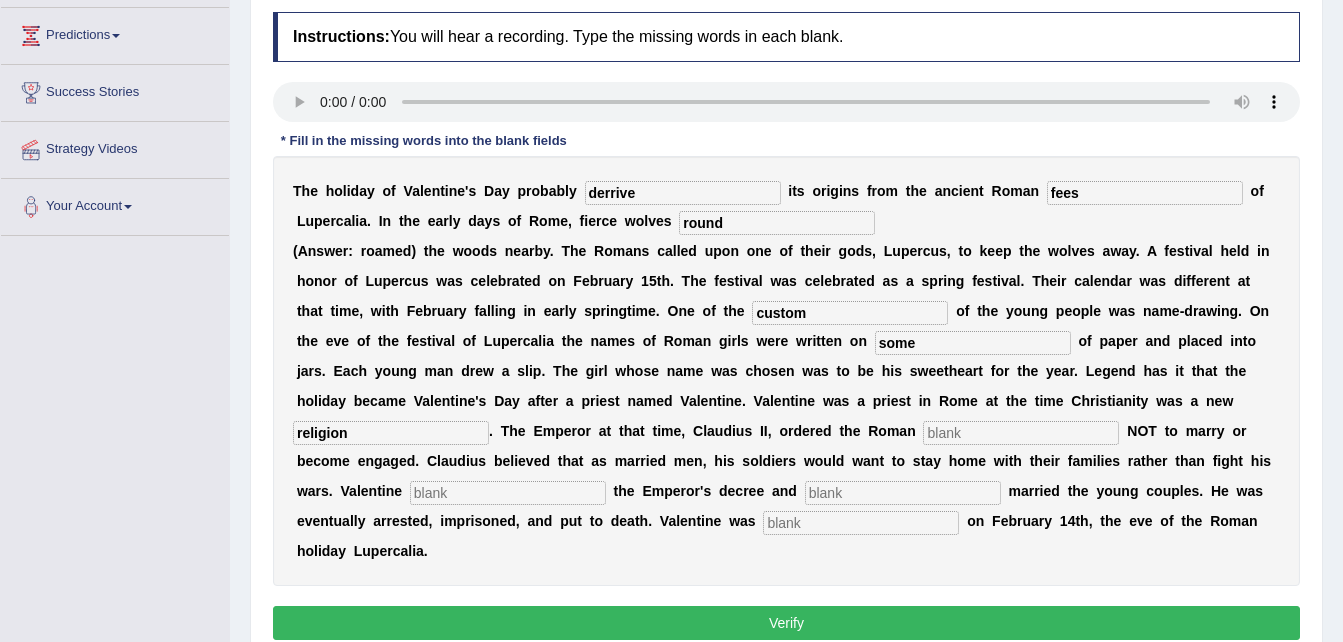 type on "religion" 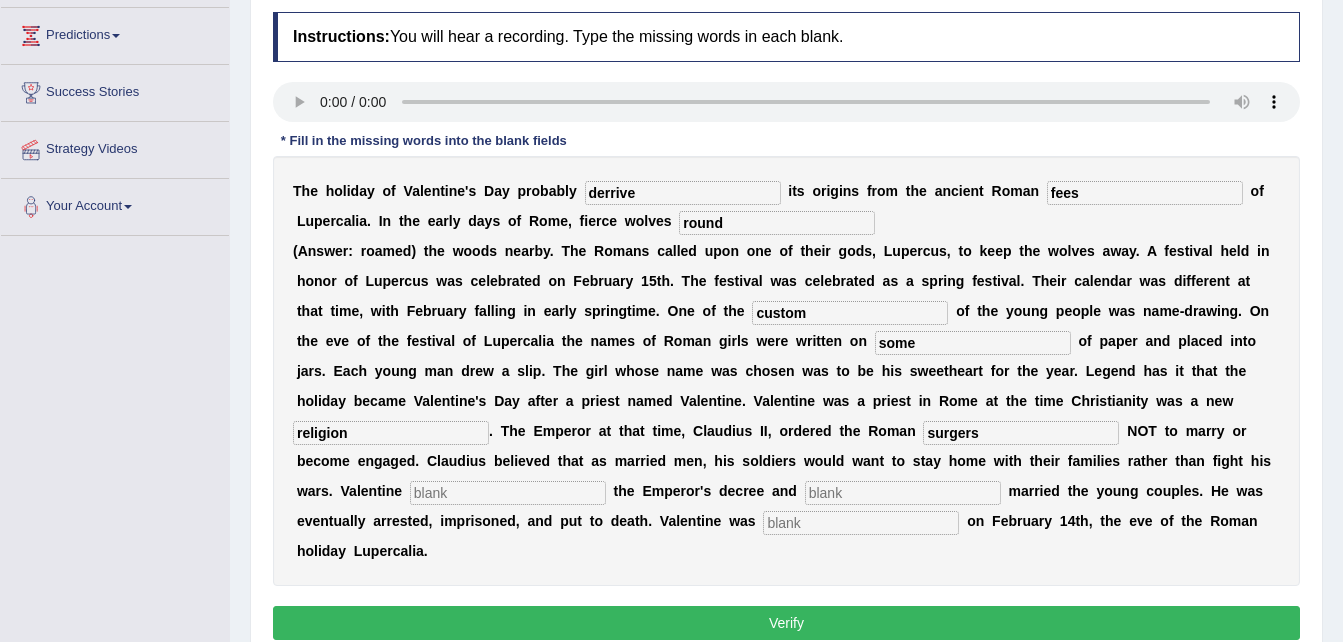 type on "surgers" 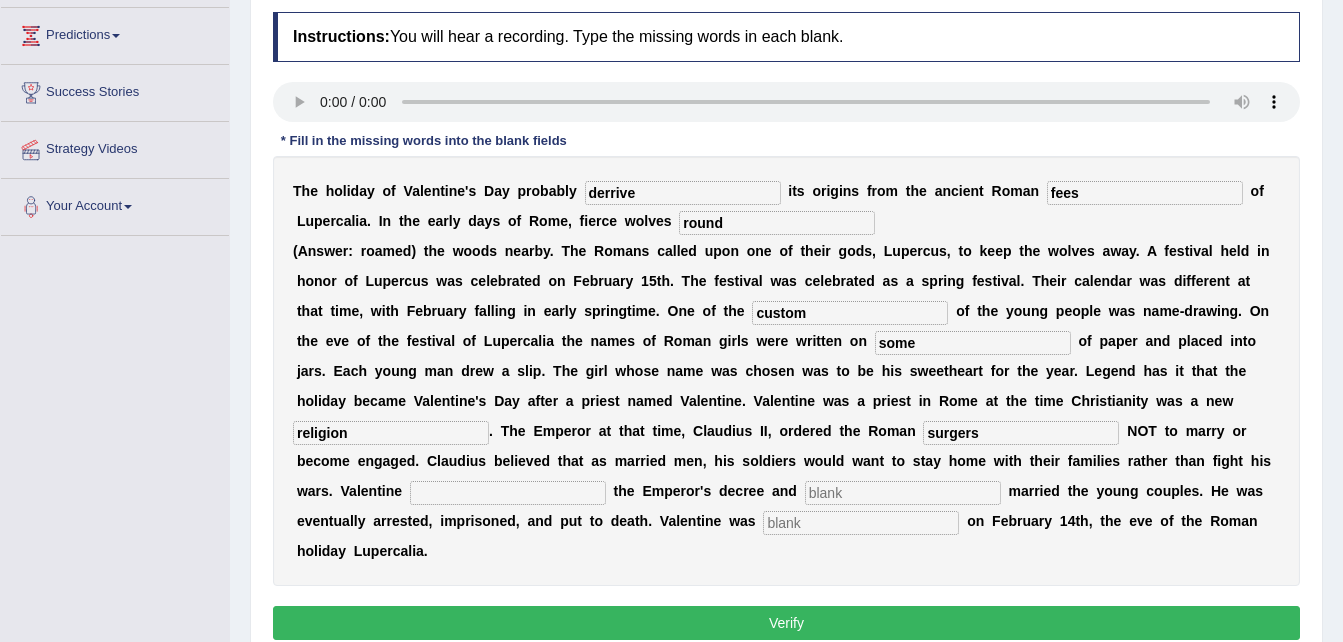 click at bounding box center [508, 493] 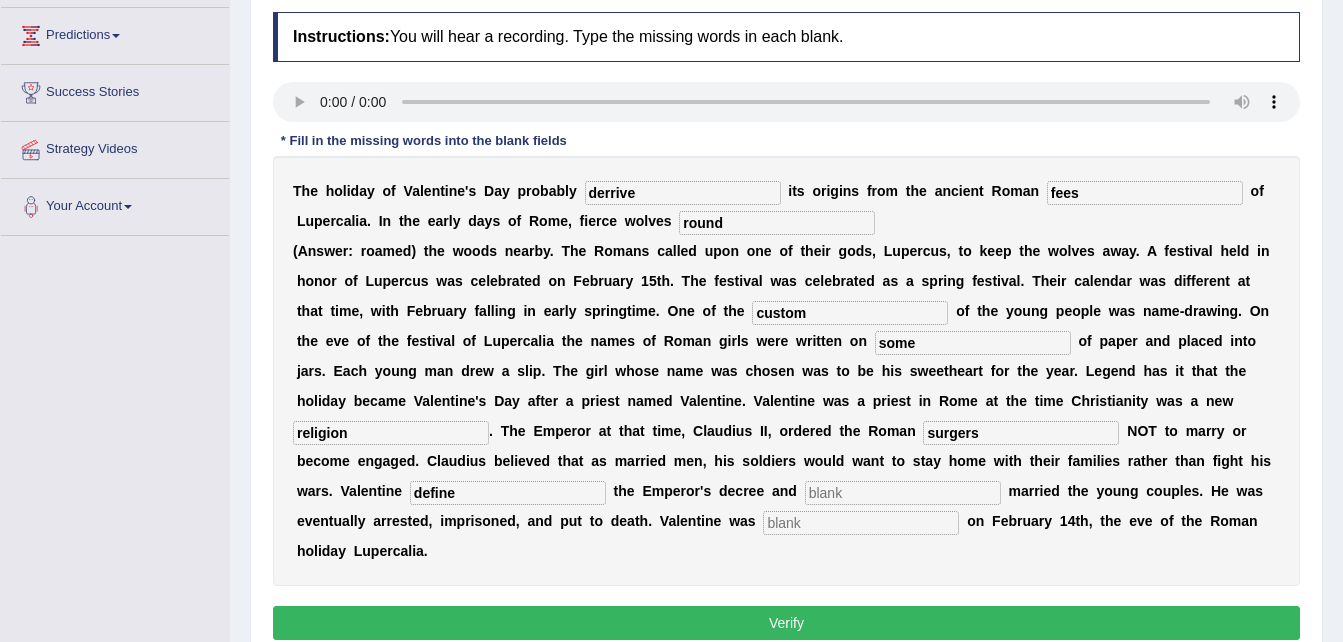 type on "define" 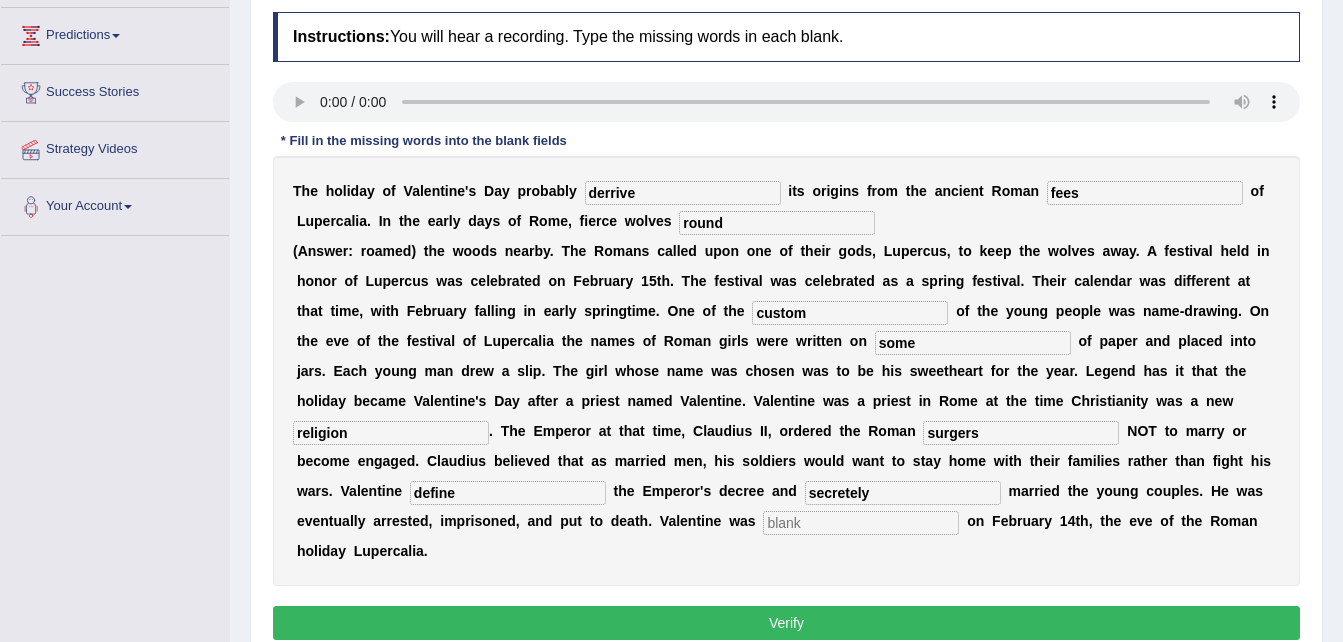 type on "secretely" 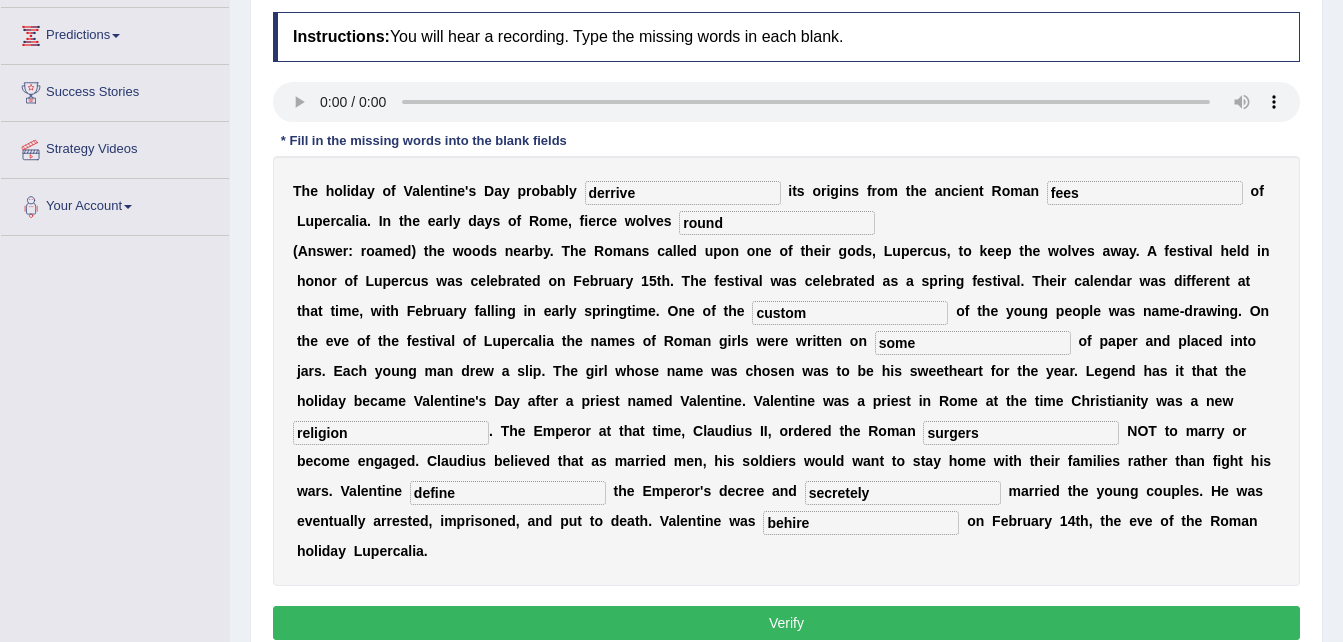 type on "behire" 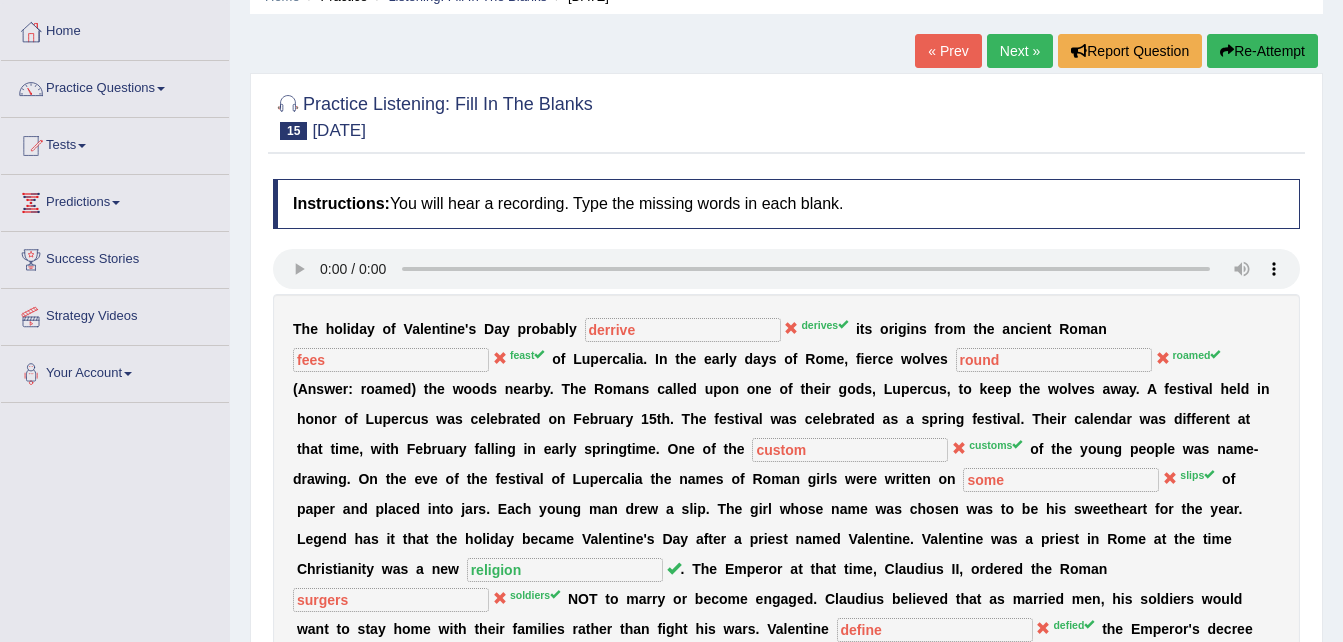scroll, scrollTop: 81, scrollLeft: 0, axis: vertical 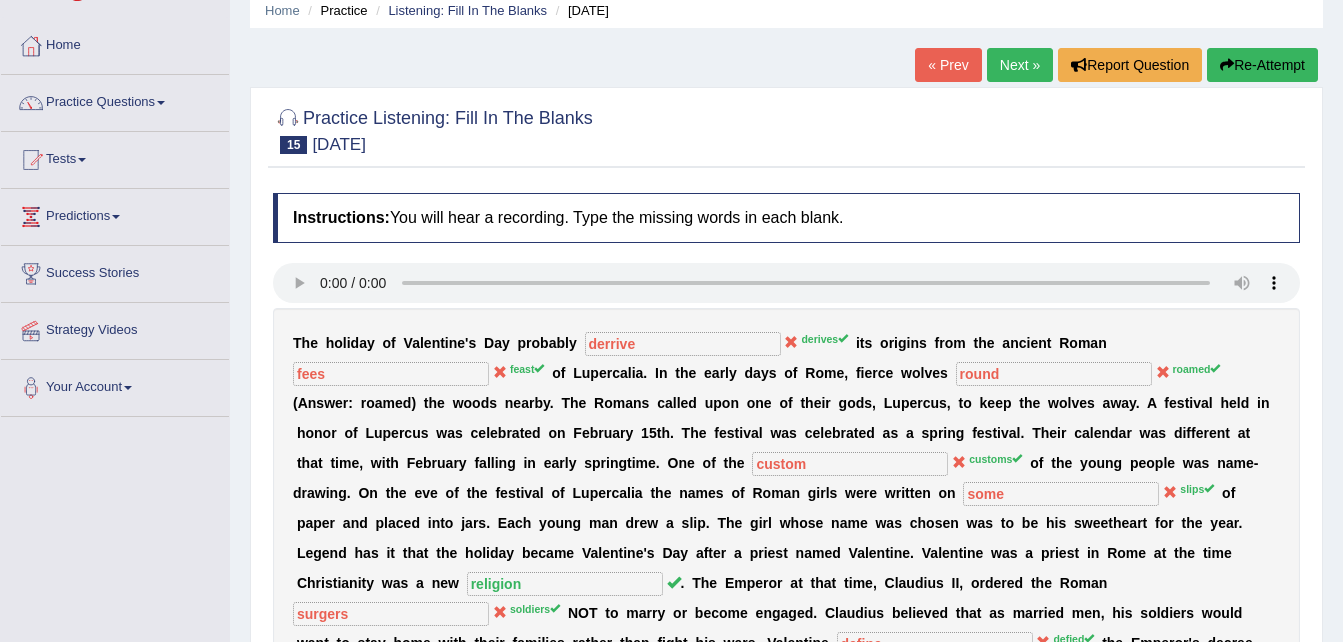 click on "Next »" at bounding box center (1020, 65) 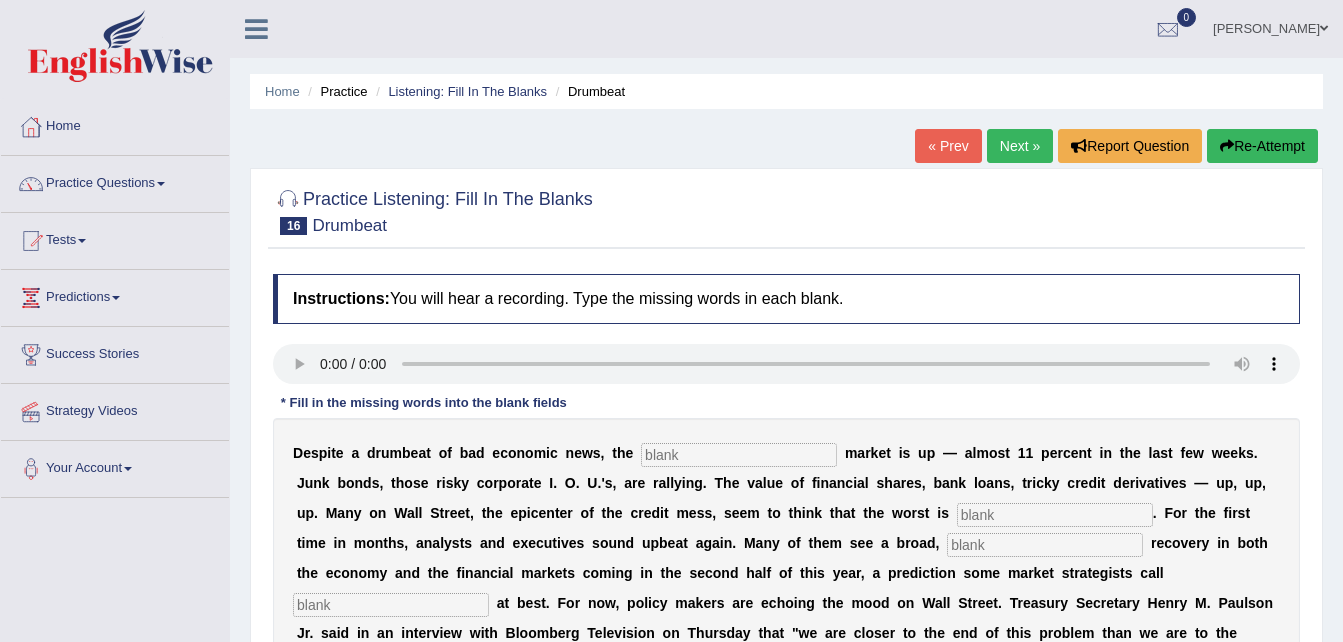scroll, scrollTop: 0, scrollLeft: 0, axis: both 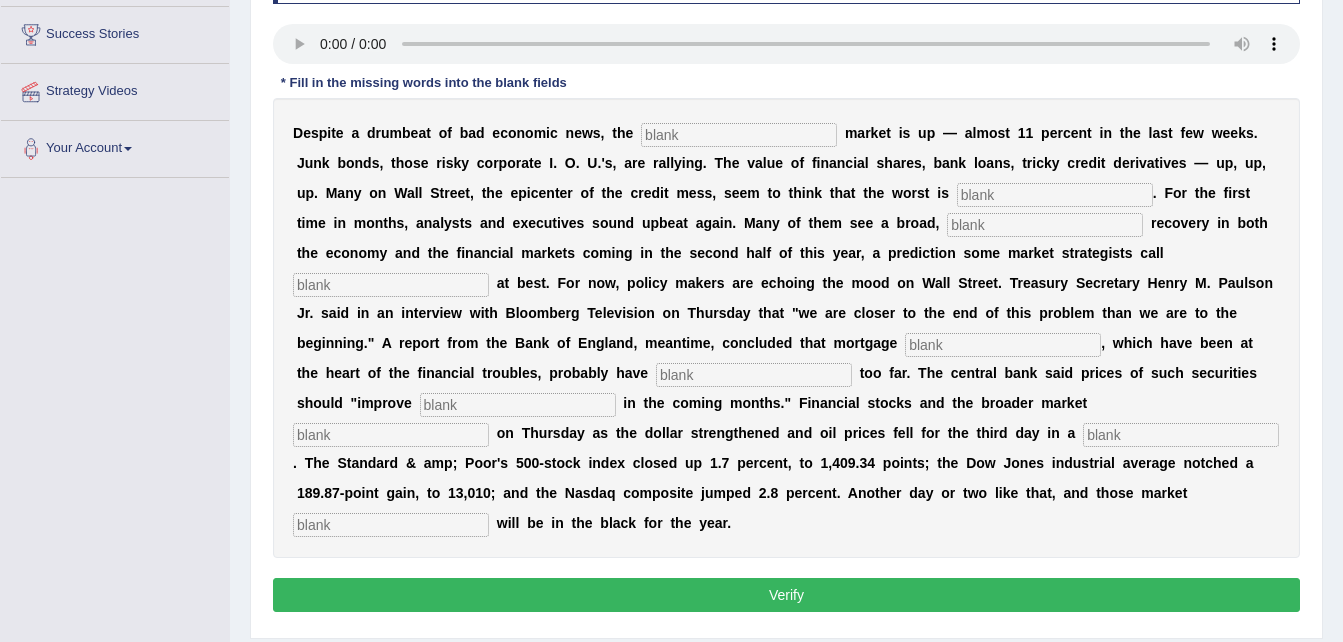 click at bounding box center (739, 135) 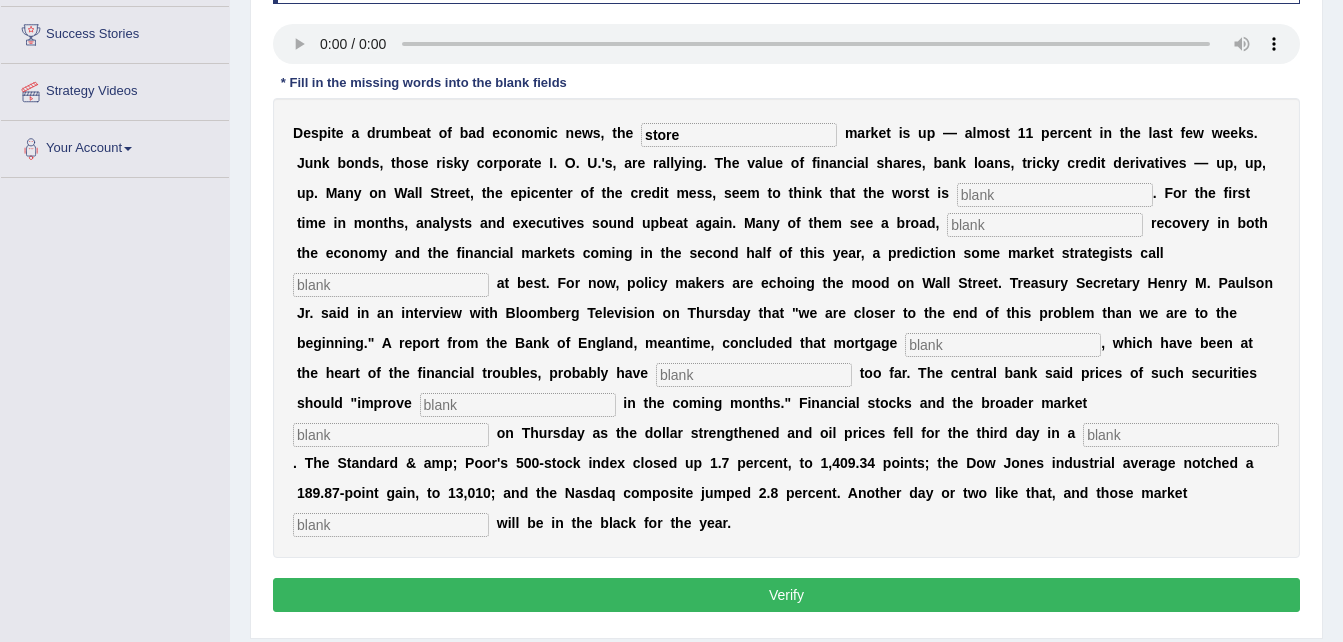 type on "store" 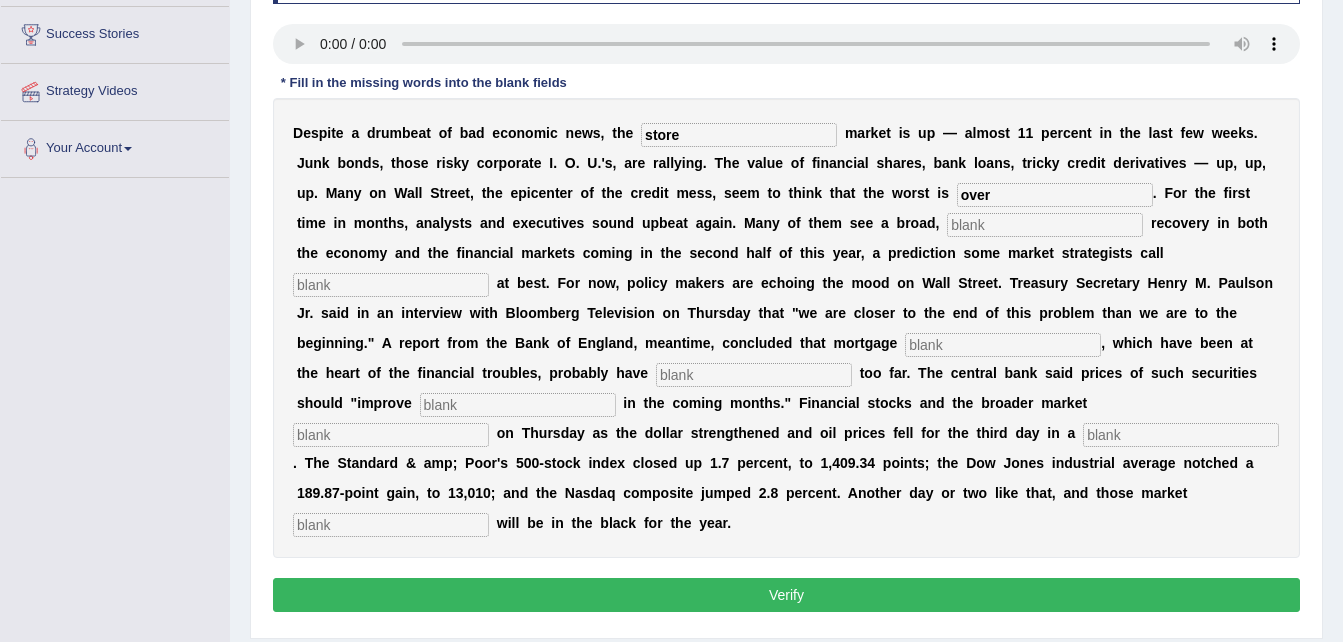 type on "over" 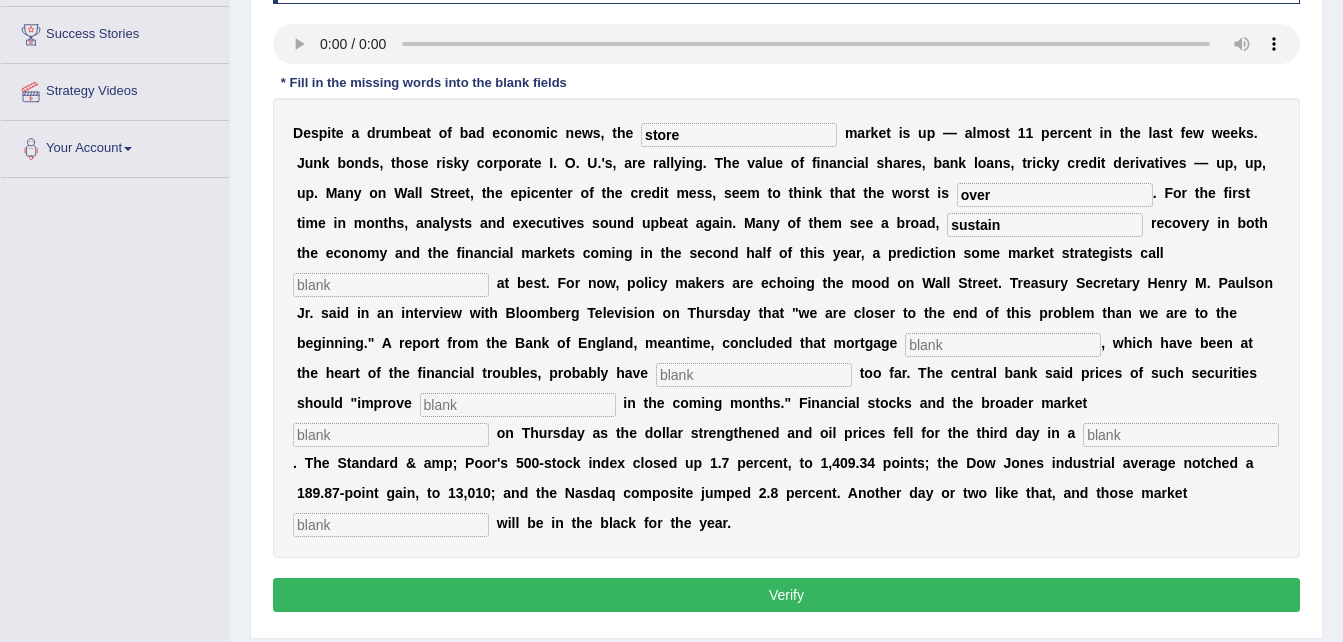 type on "sustain" 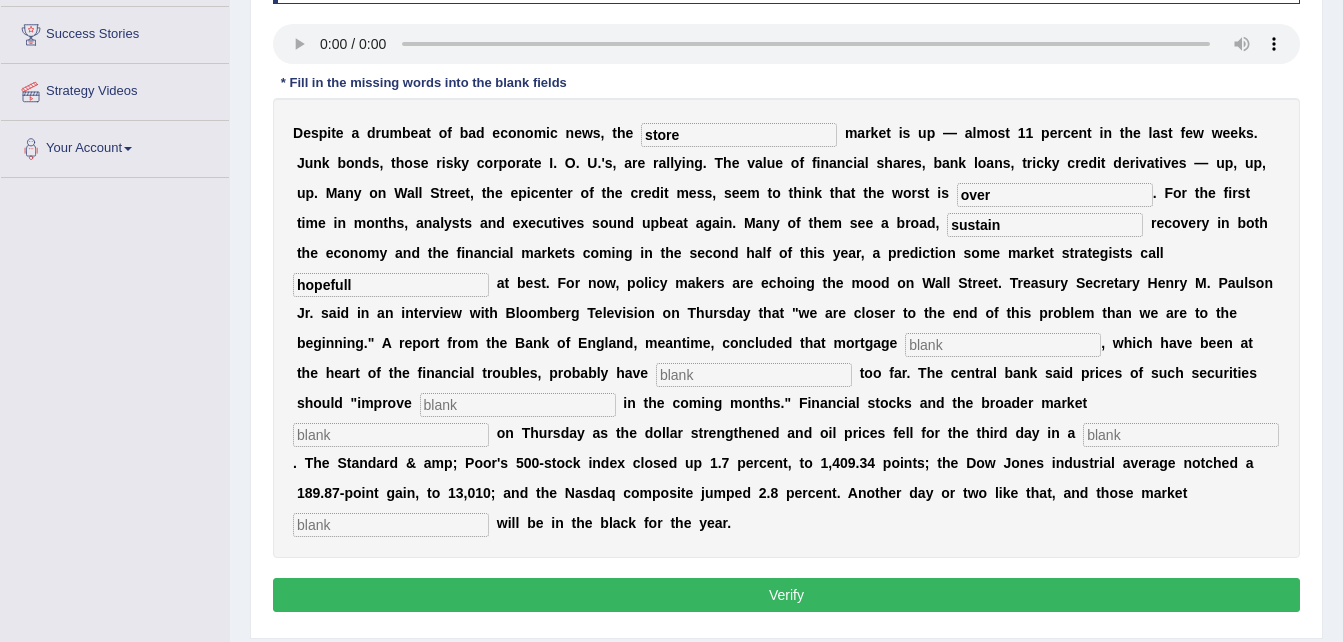 click on "hopefull" at bounding box center (391, 285) 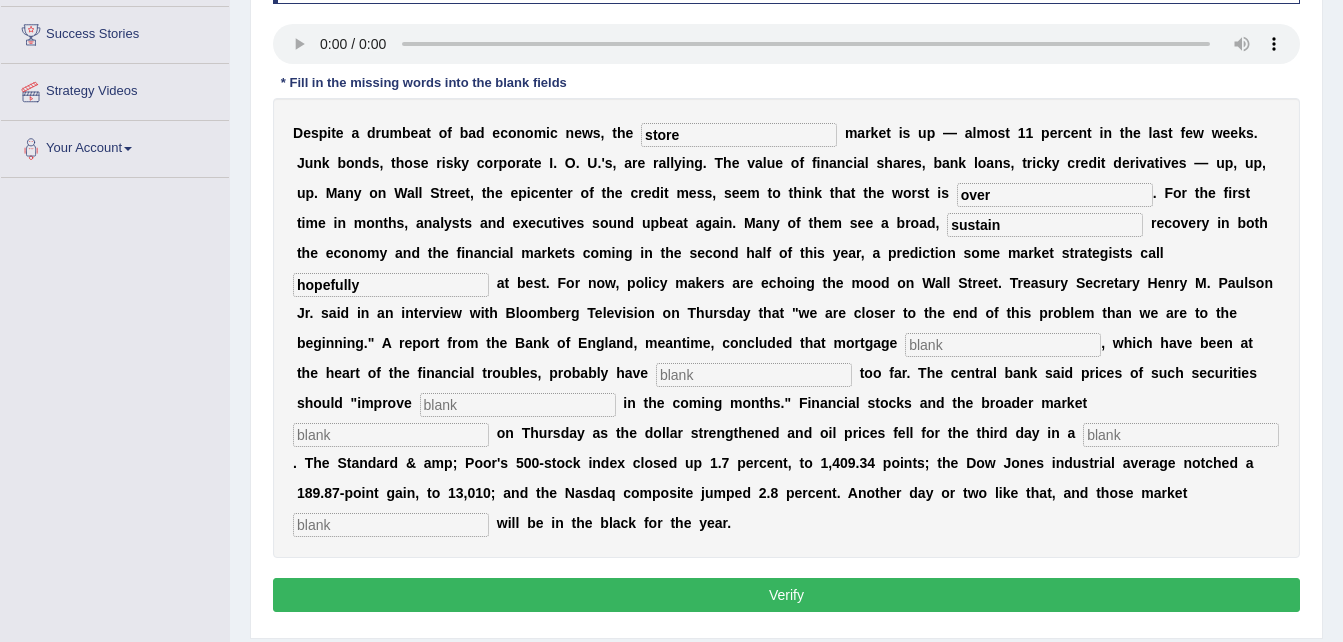 type on "hopefully" 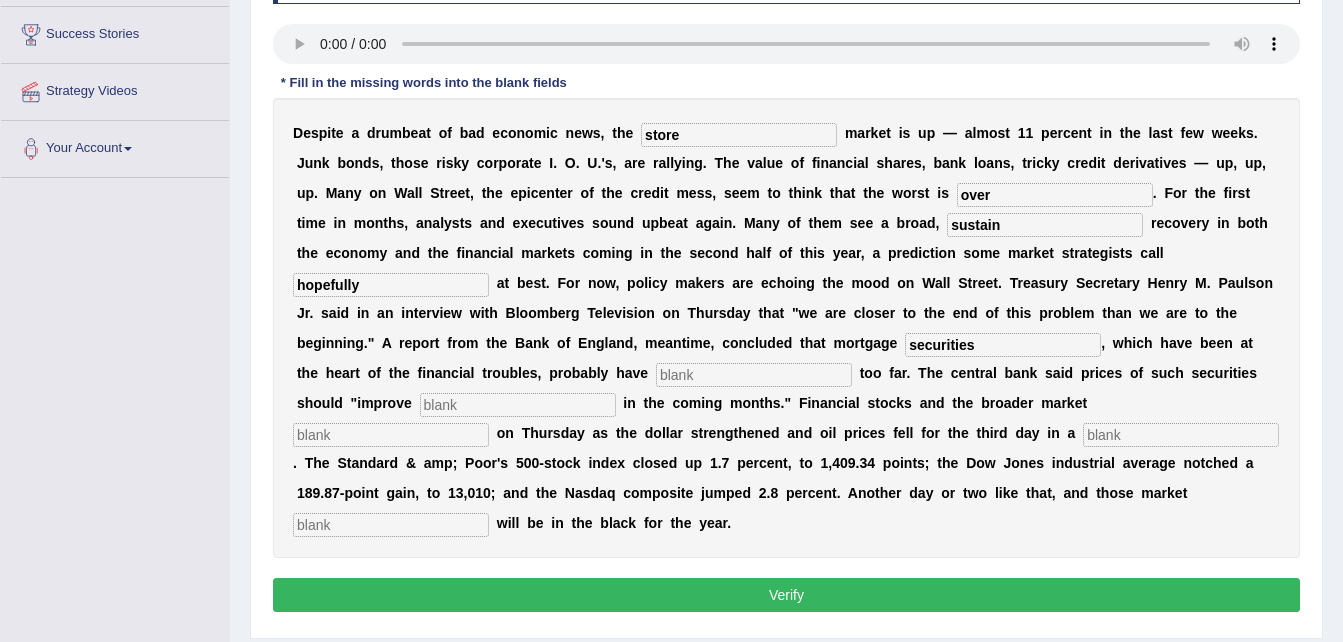 type on "securities" 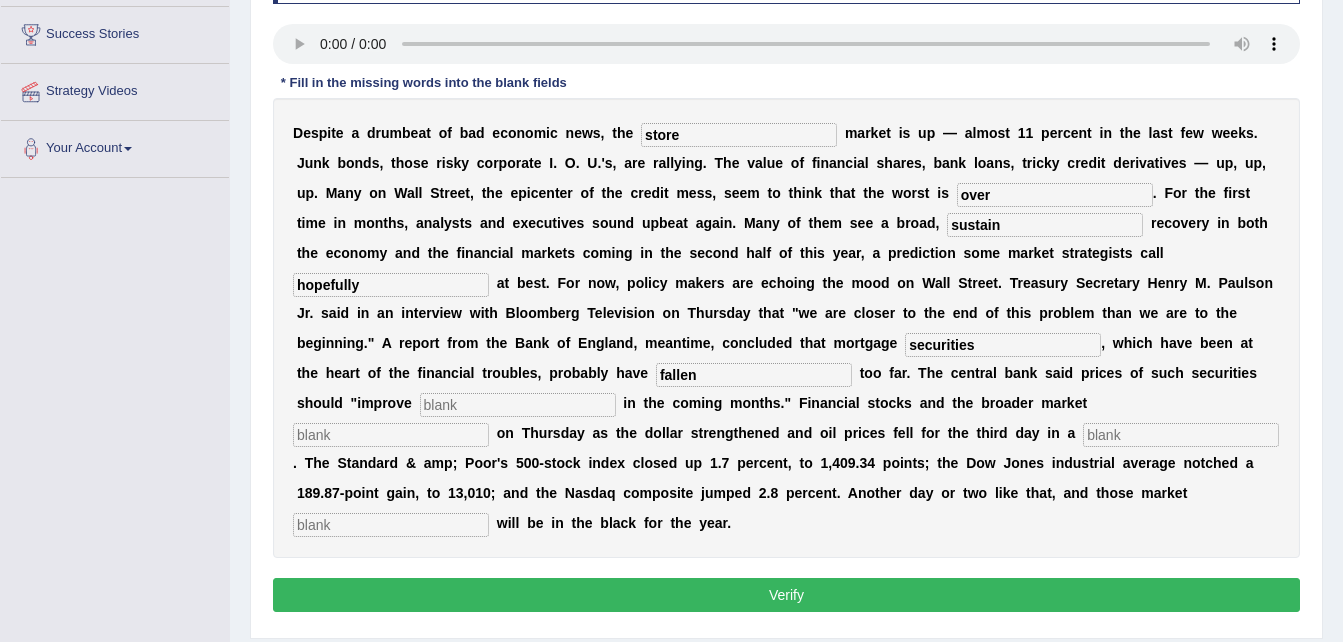 type on "fallen" 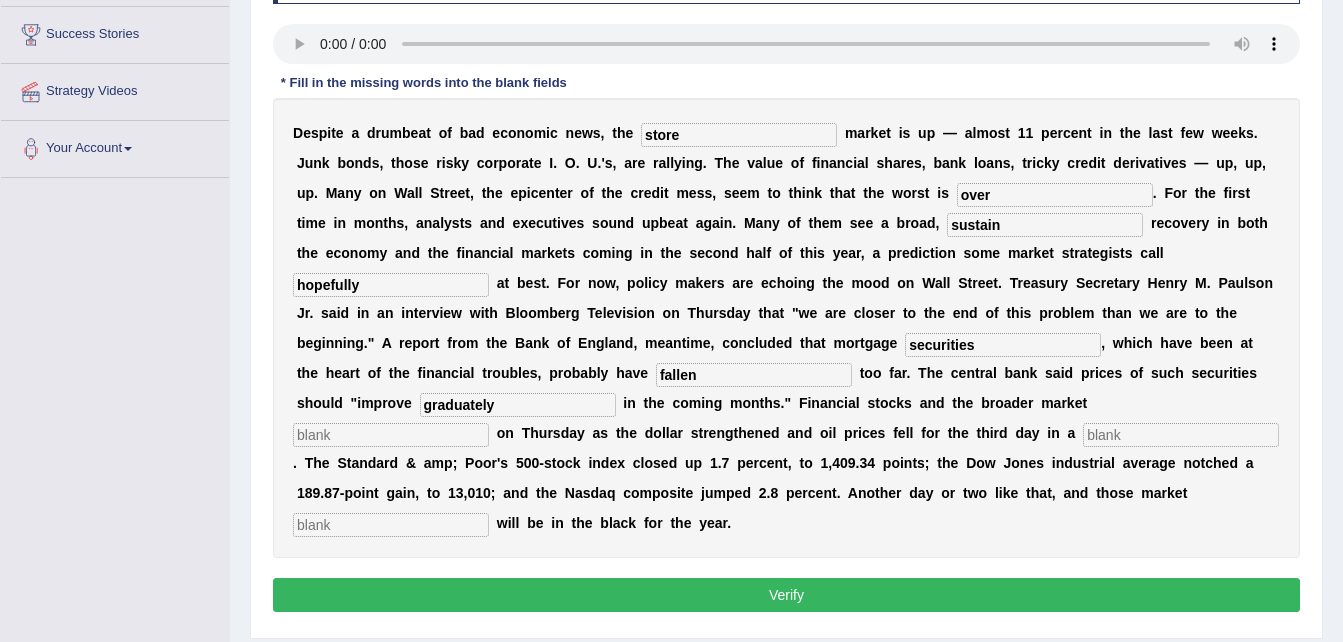 type on "graduately" 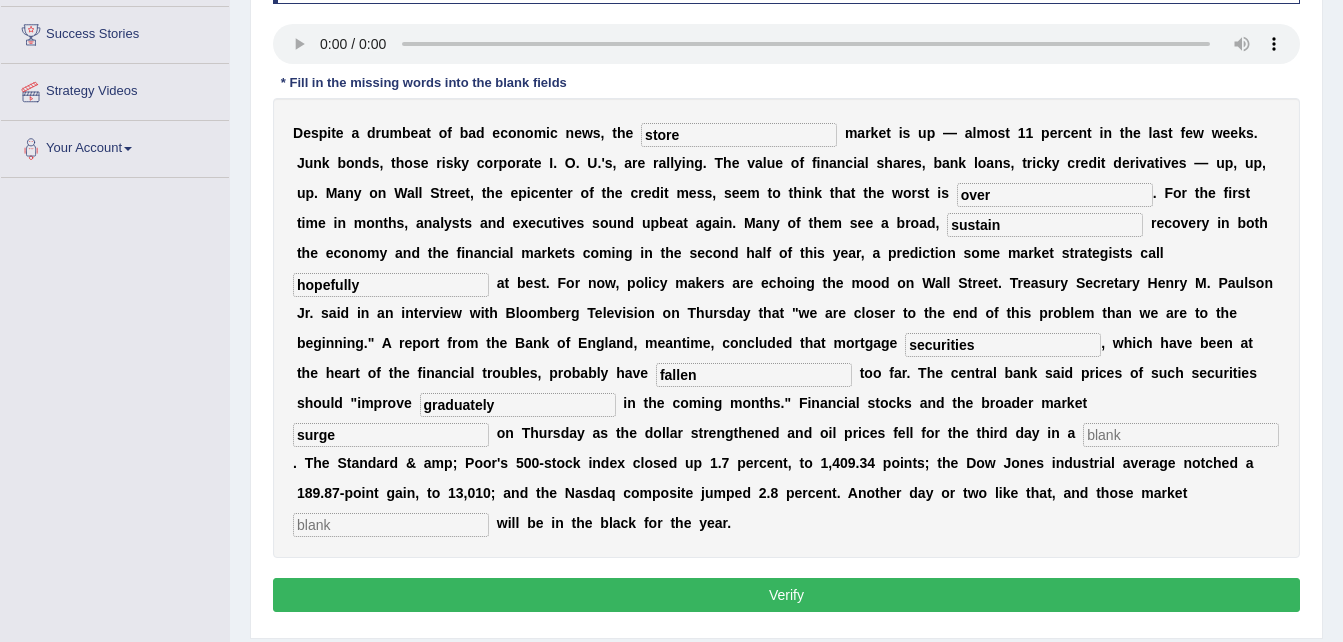 type on "surge" 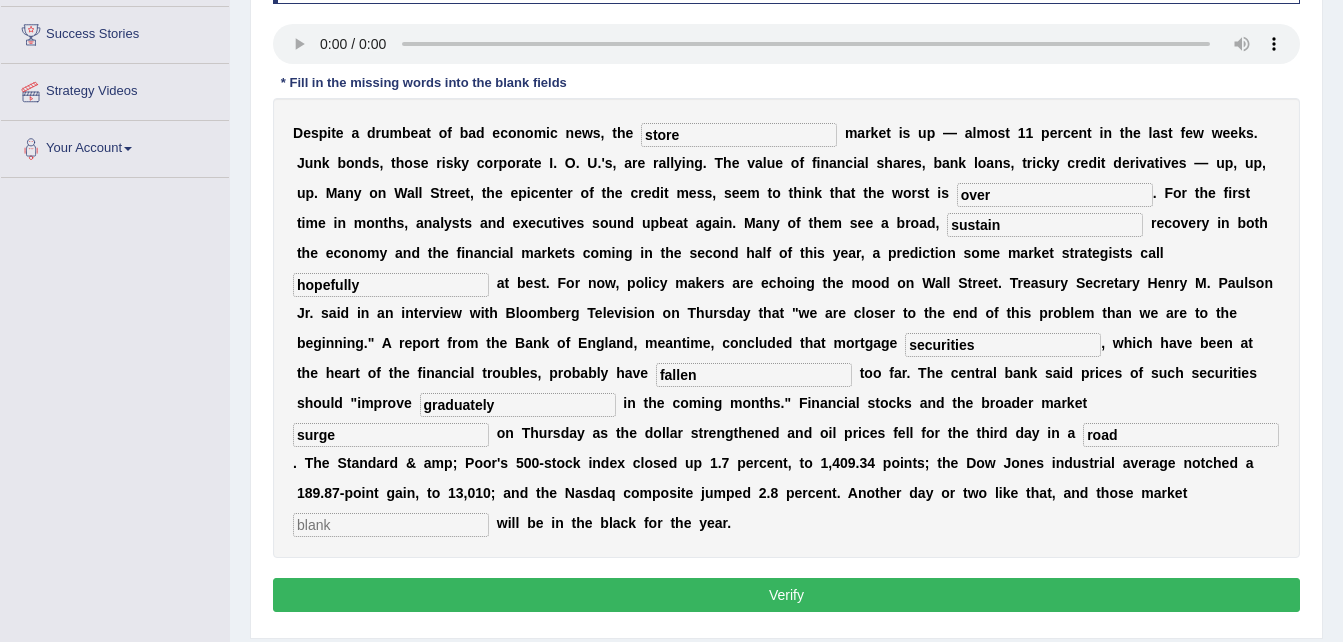 type on "road" 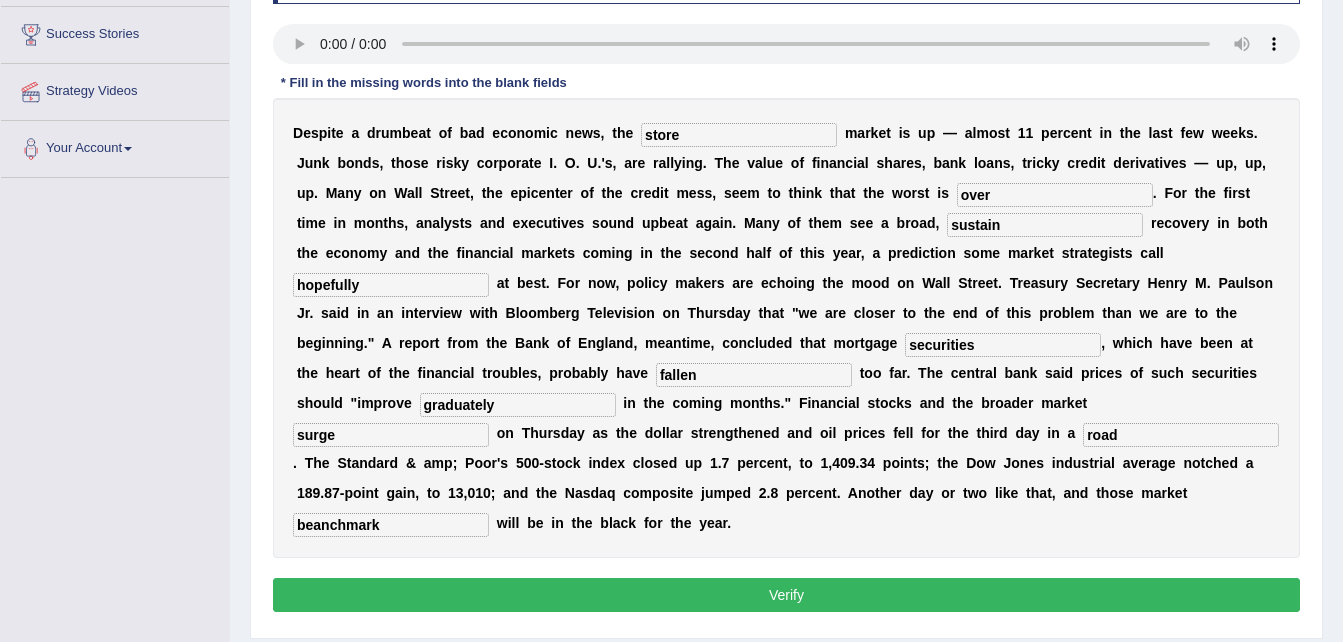 type on "beanchmark" 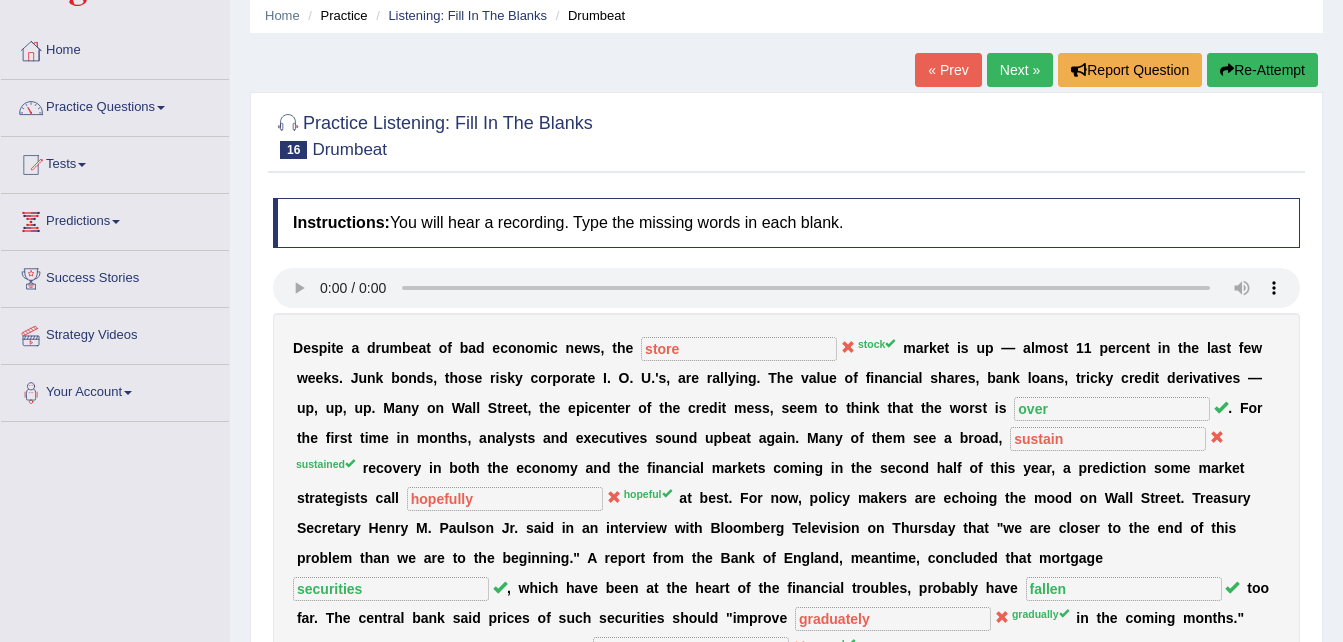 scroll, scrollTop: 72, scrollLeft: 0, axis: vertical 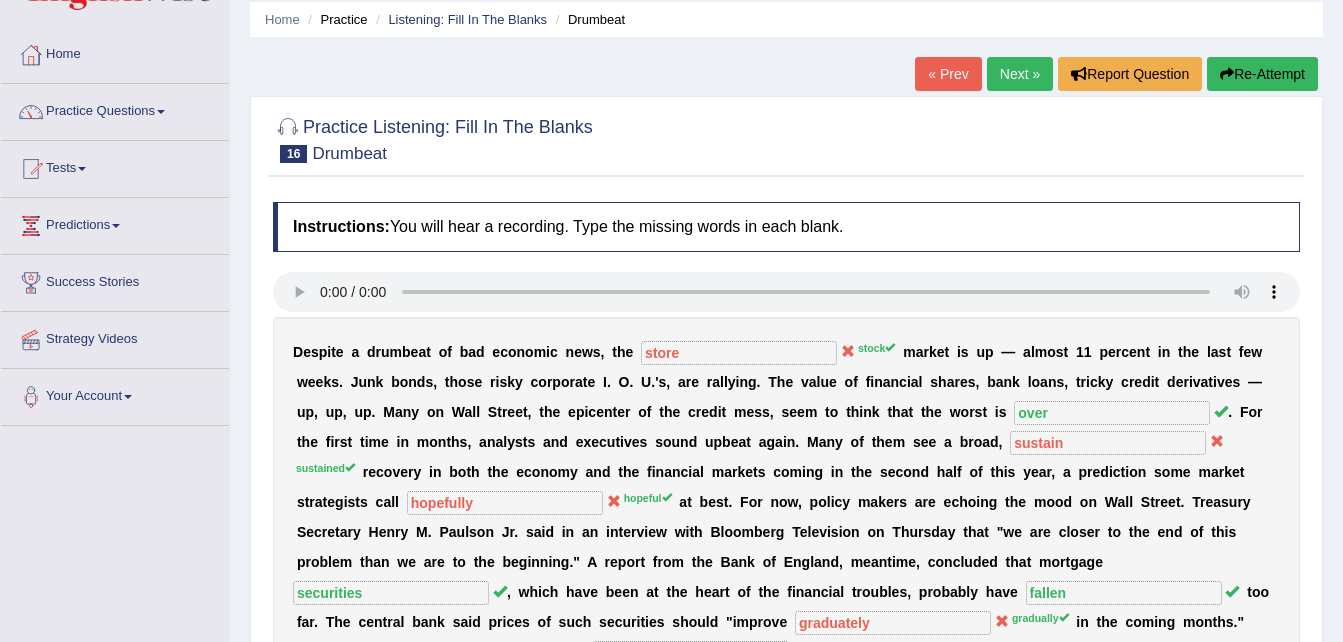 click on "Next »" at bounding box center [1020, 74] 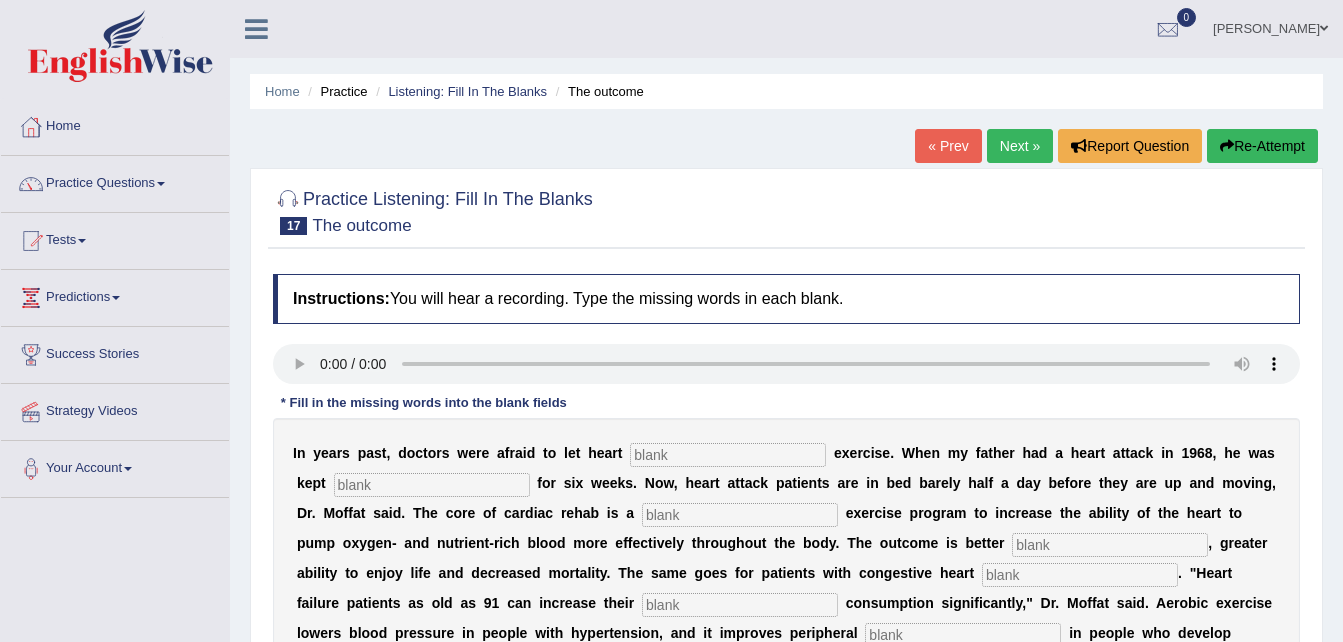 scroll, scrollTop: 218, scrollLeft: 0, axis: vertical 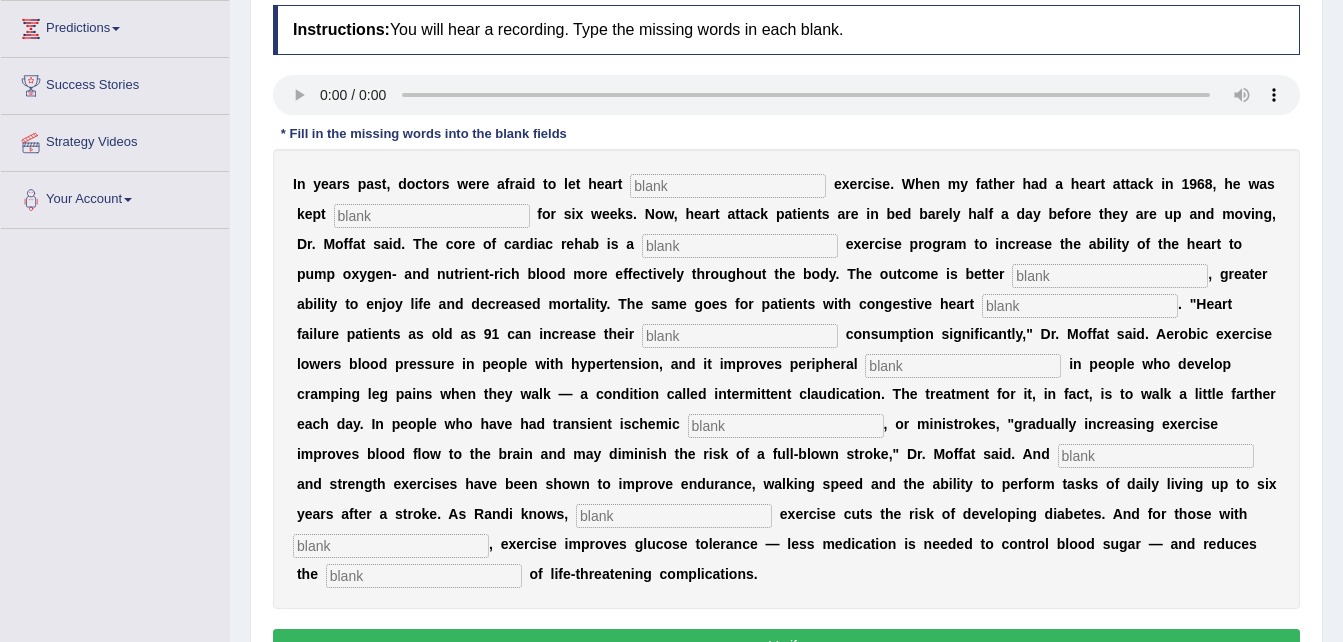 click at bounding box center (728, 186) 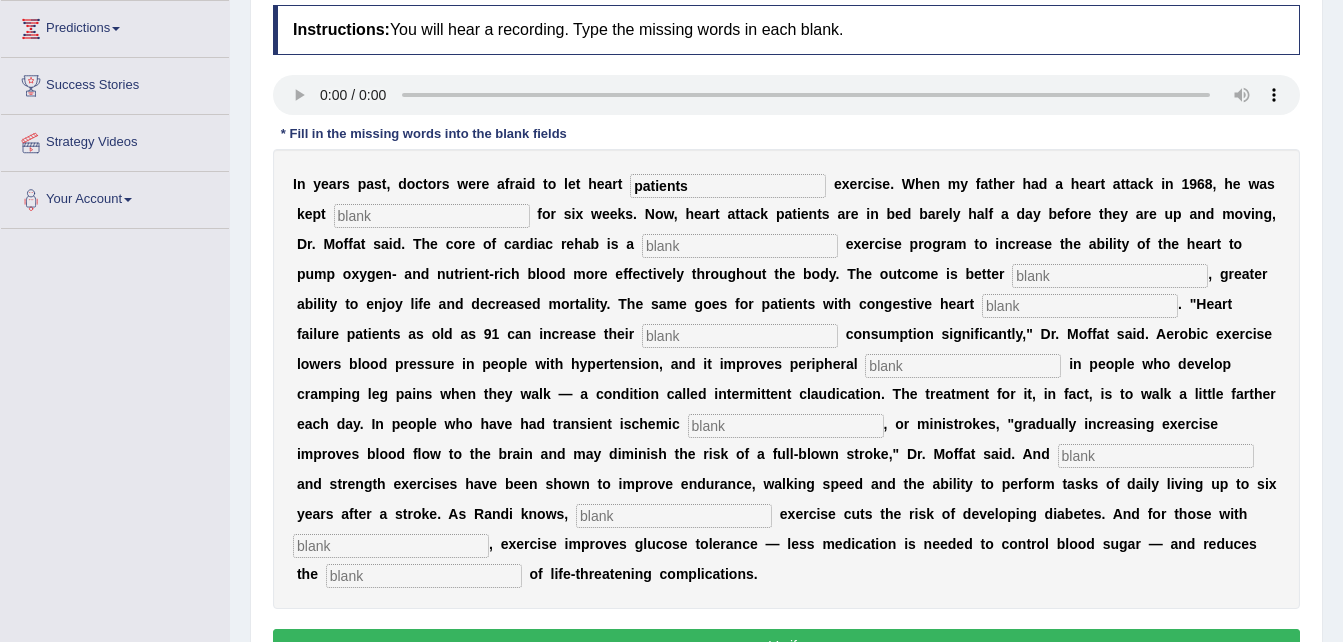 type on "patients" 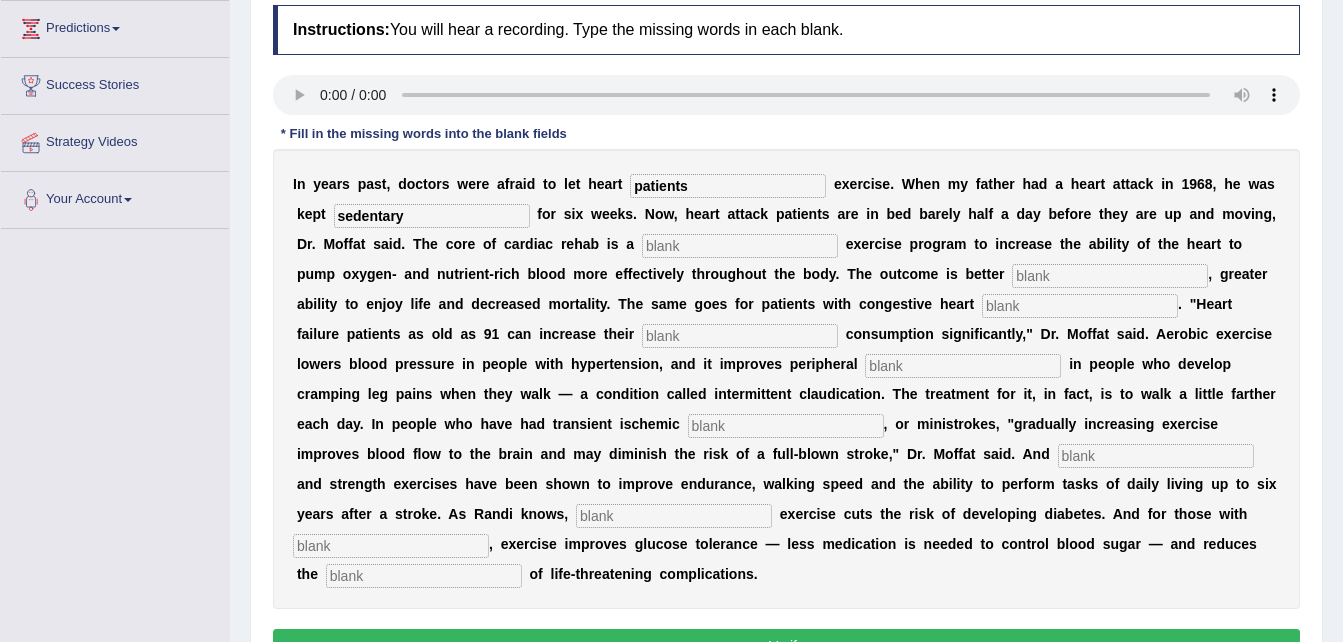 type on "sedentary" 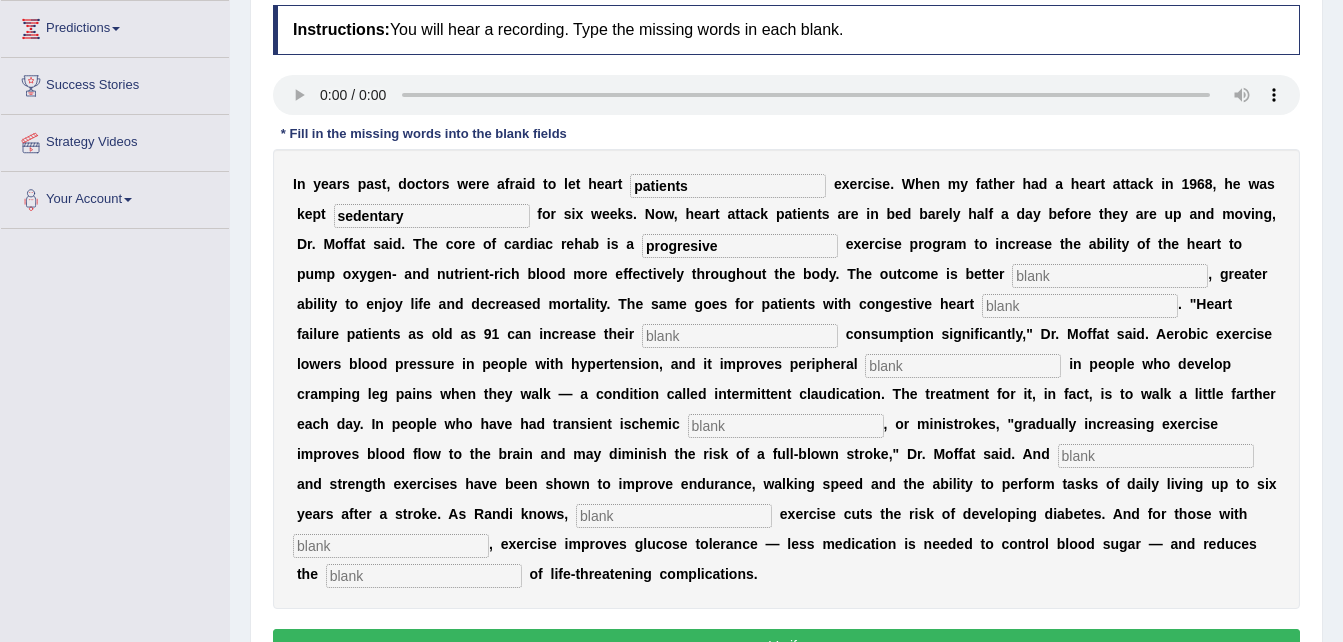 type on "progresive" 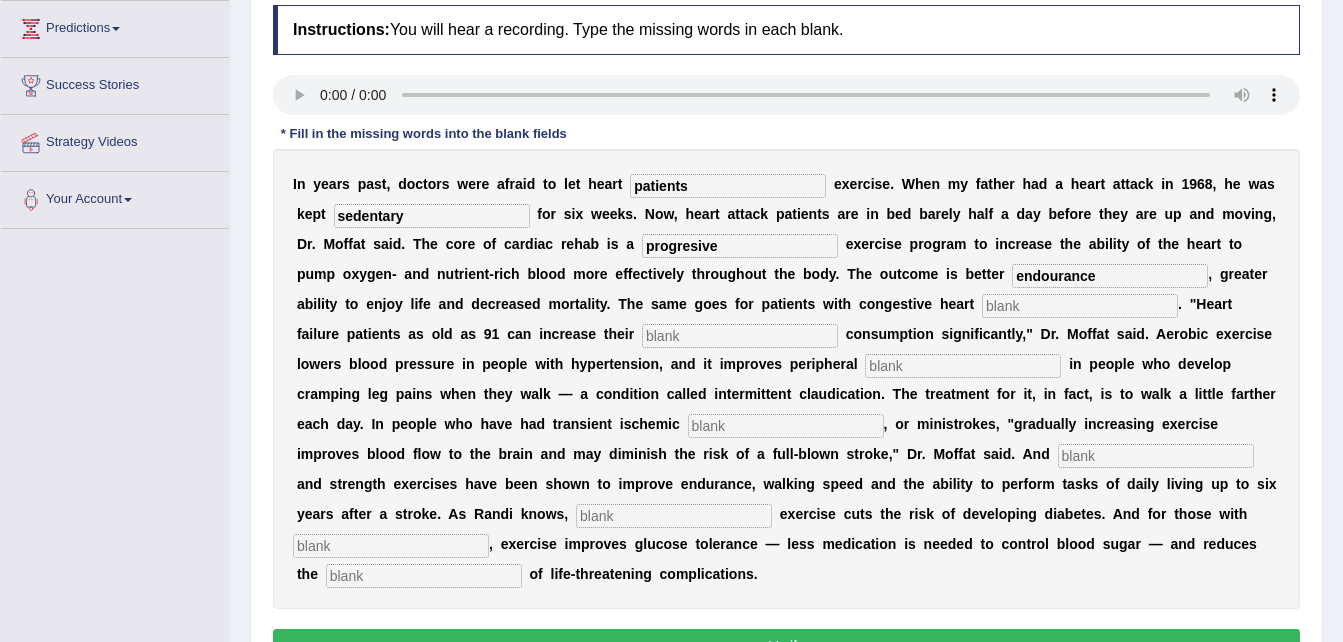 type on "endourance" 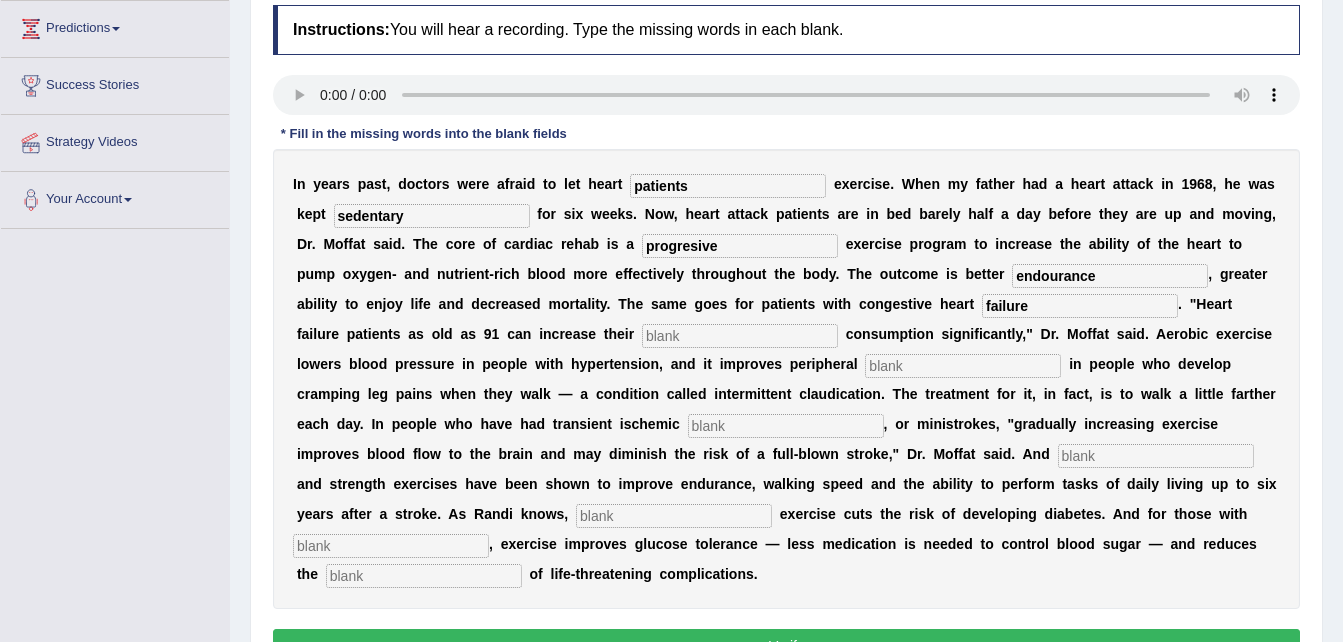 type on "failure" 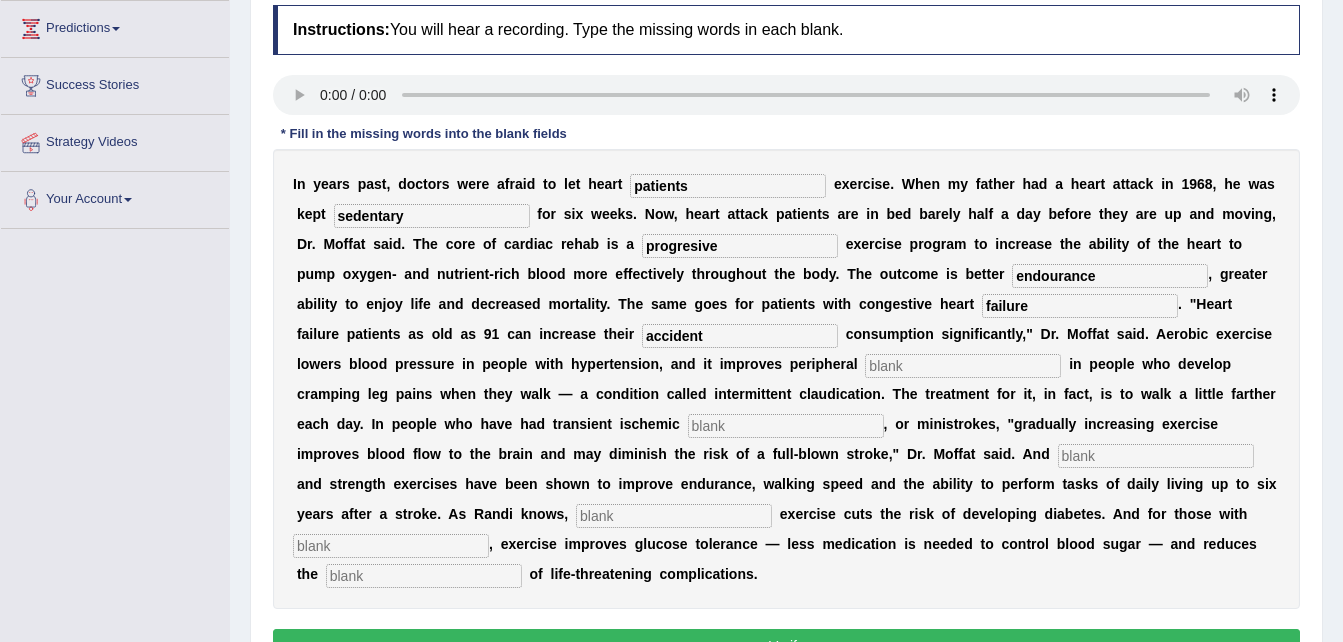 type on "accident" 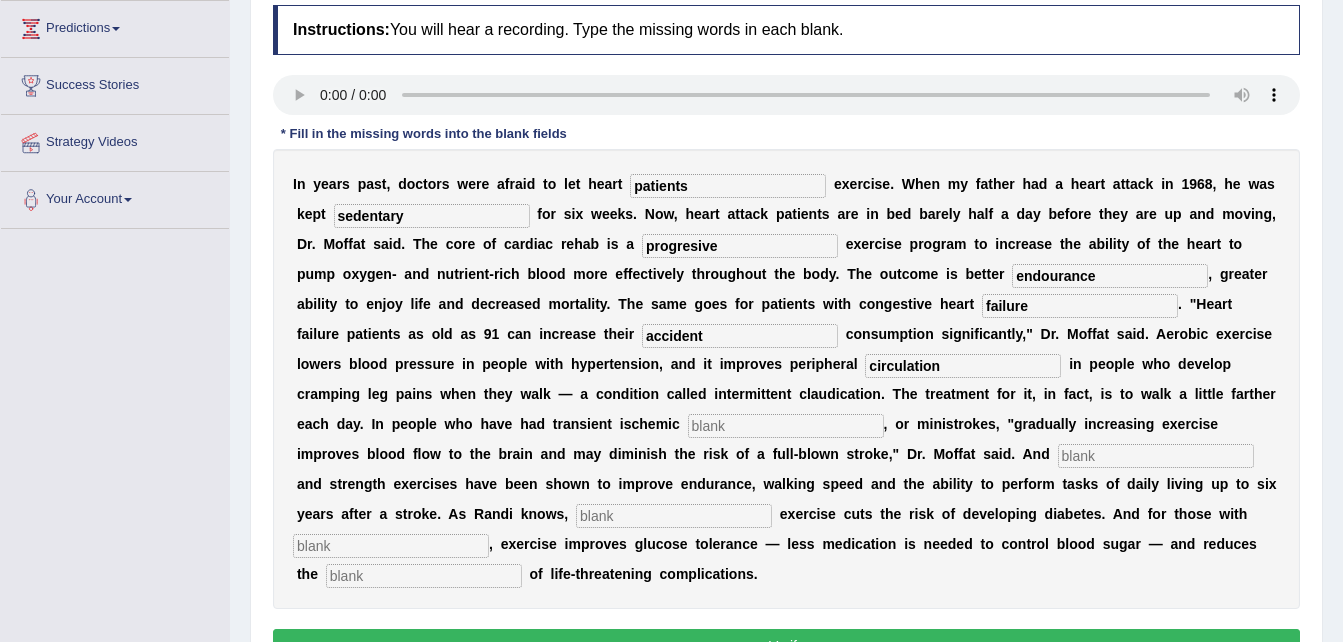 type on "circulation" 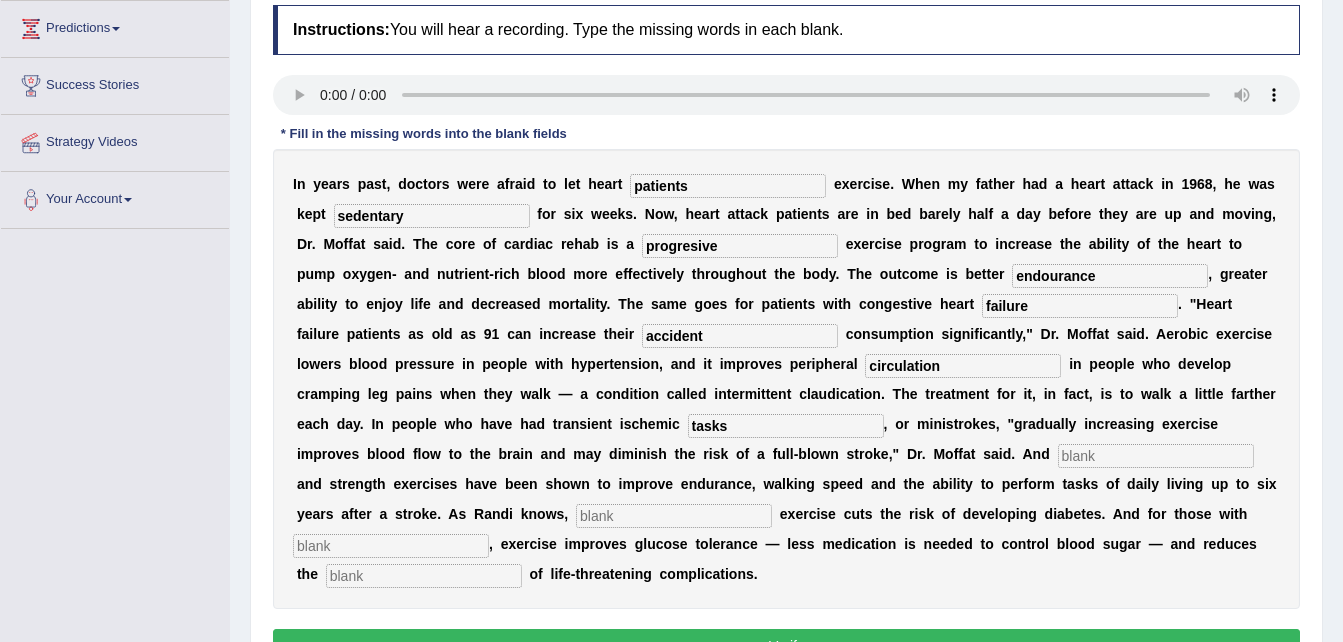 type on "tasks" 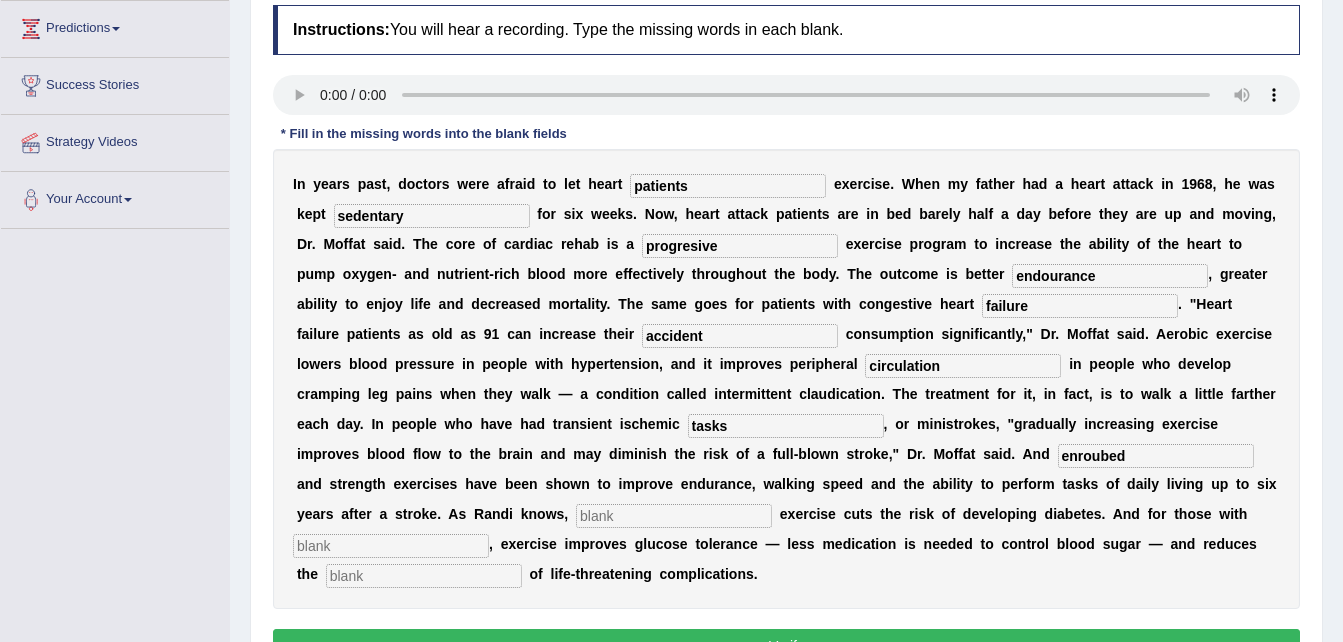 type on "enroubed" 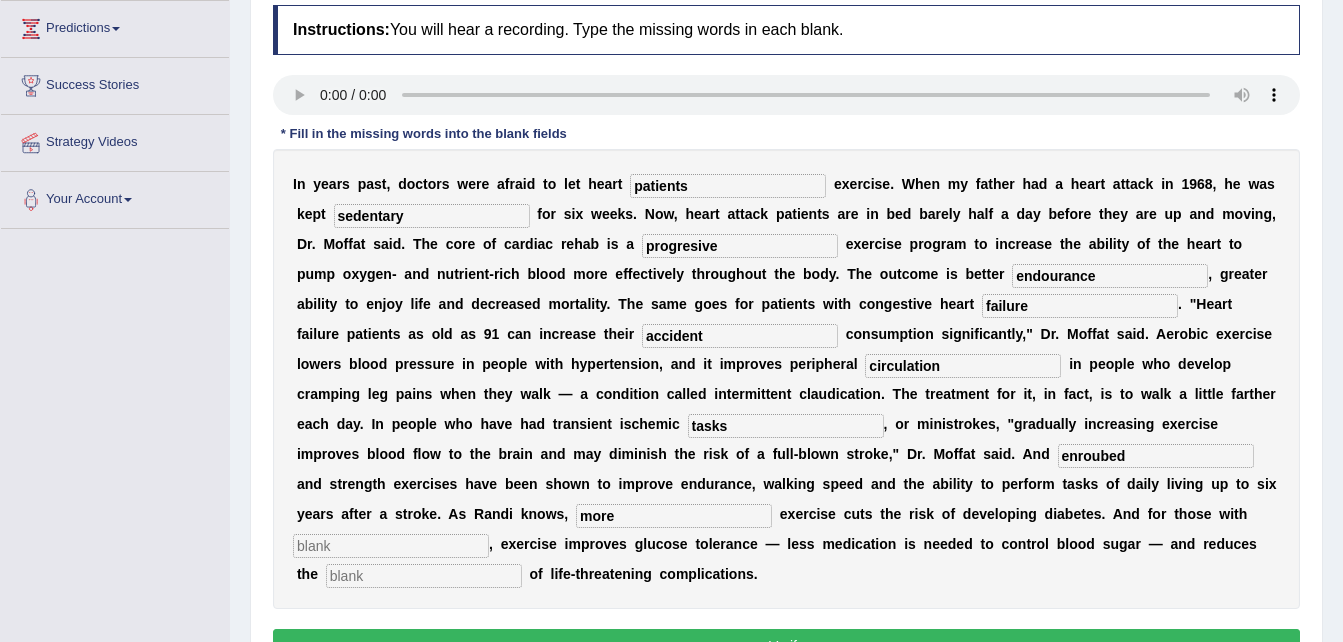 type on "more" 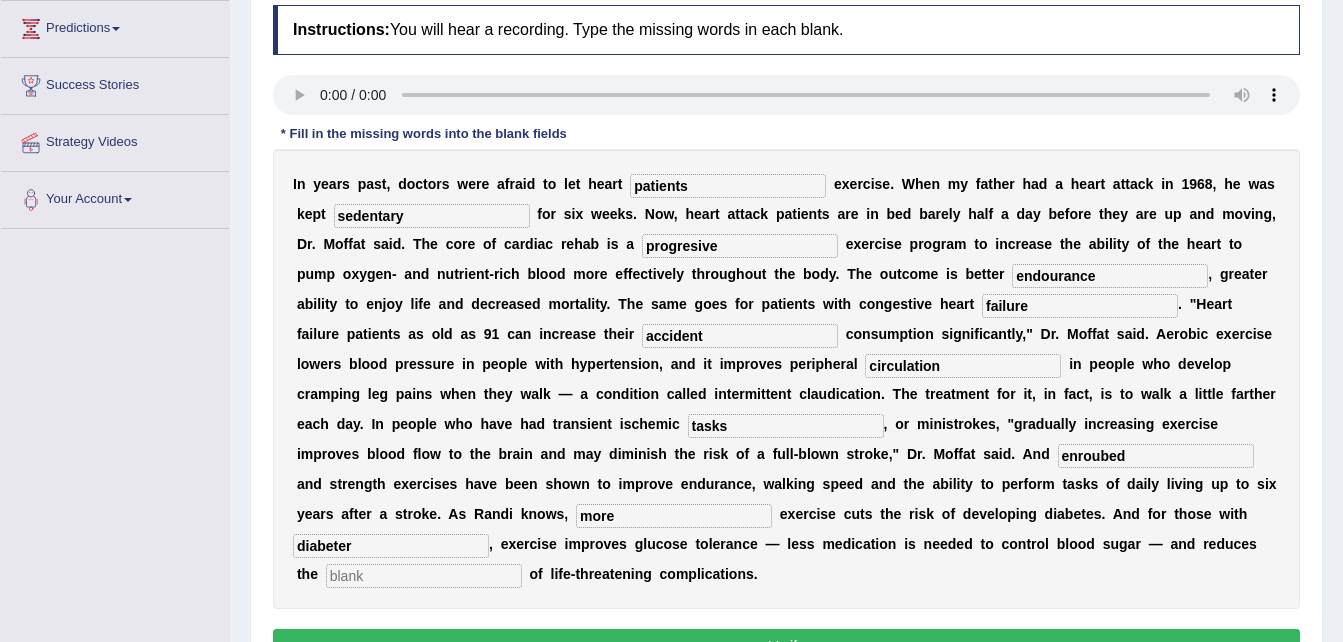 type on "diabeter" 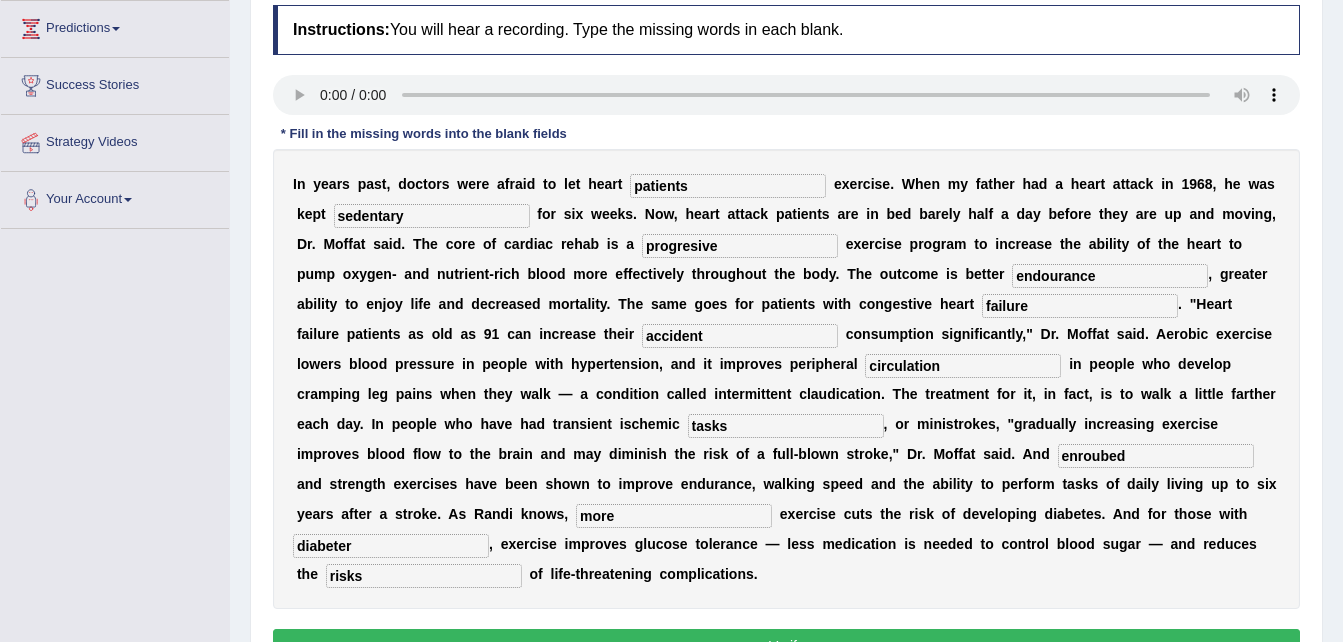 type on "risks" 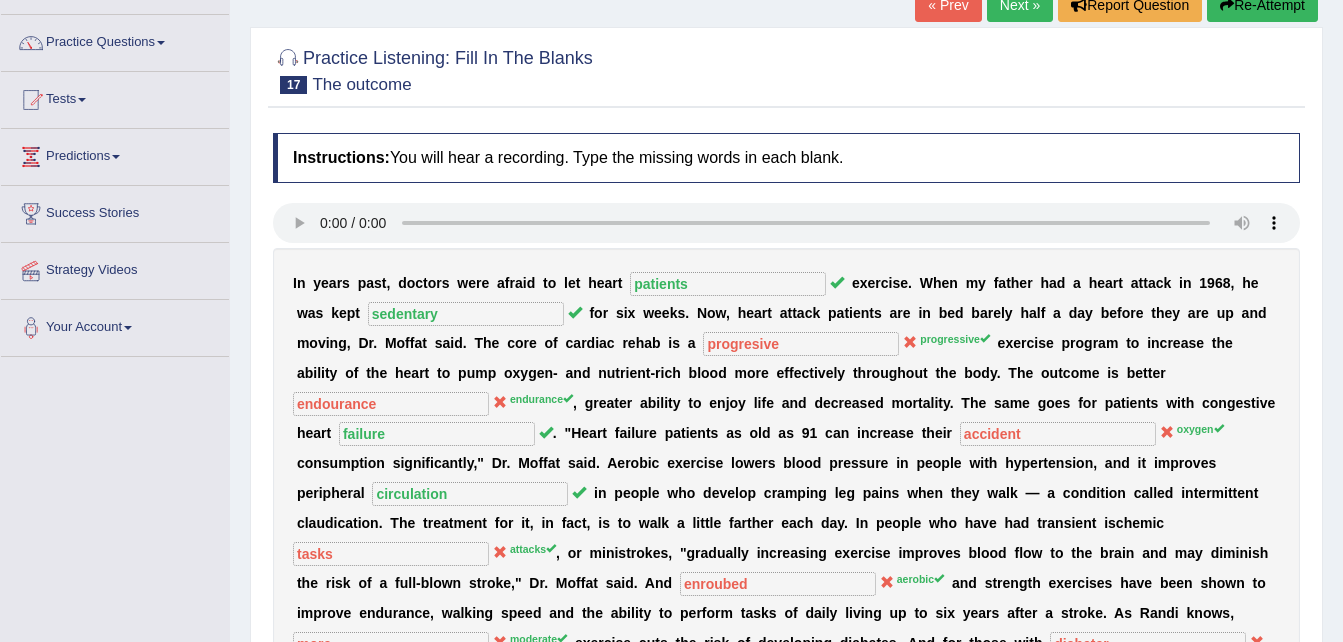 scroll, scrollTop: 116, scrollLeft: 0, axis: vertical 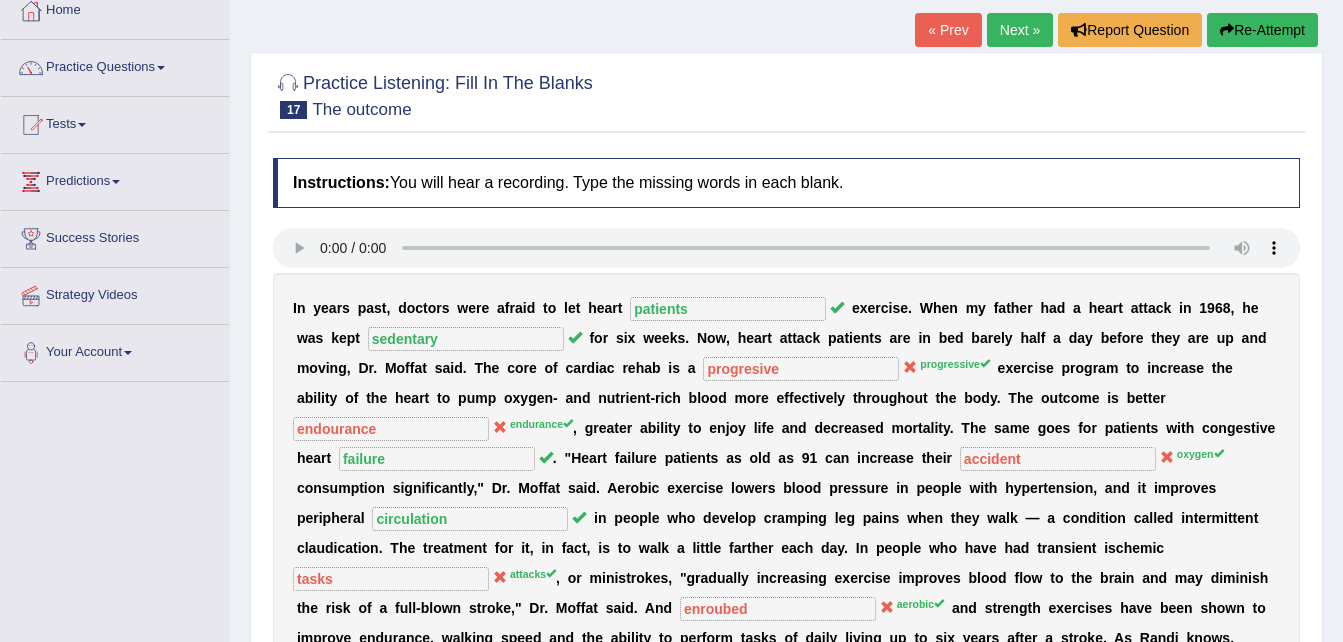 click on "Next »" at bounding box center (1020, 30) 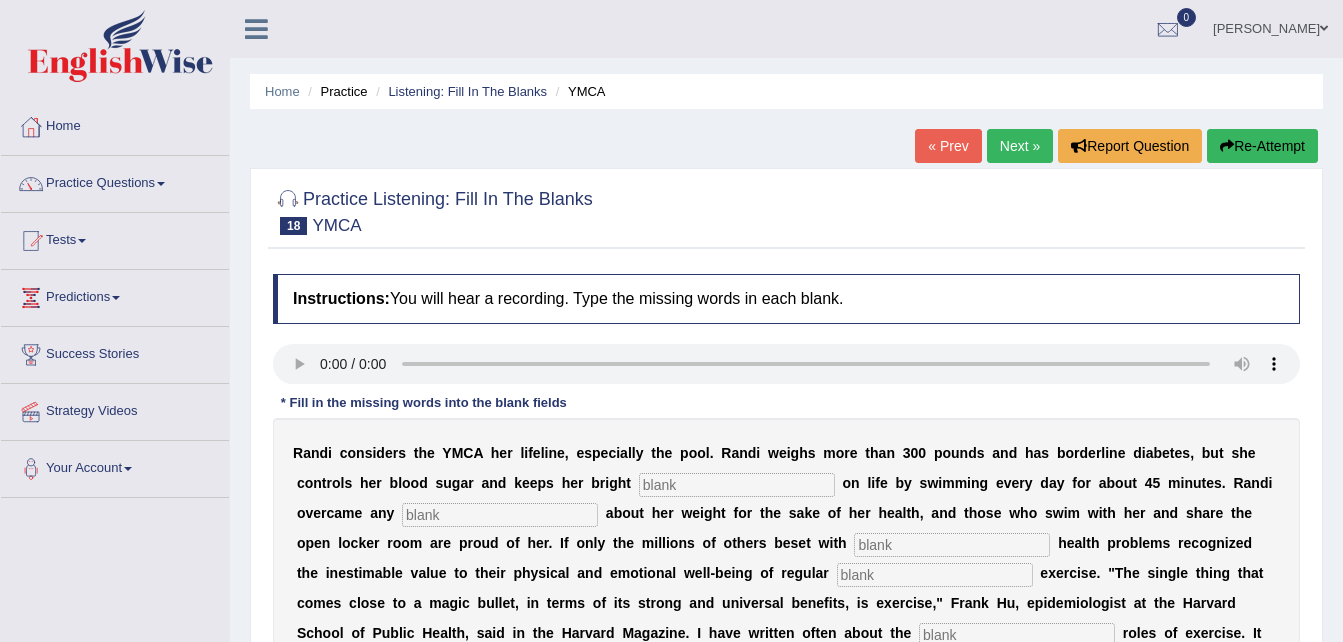 scroll, scrollTop: 0, scrollLeft: 0, axis: both 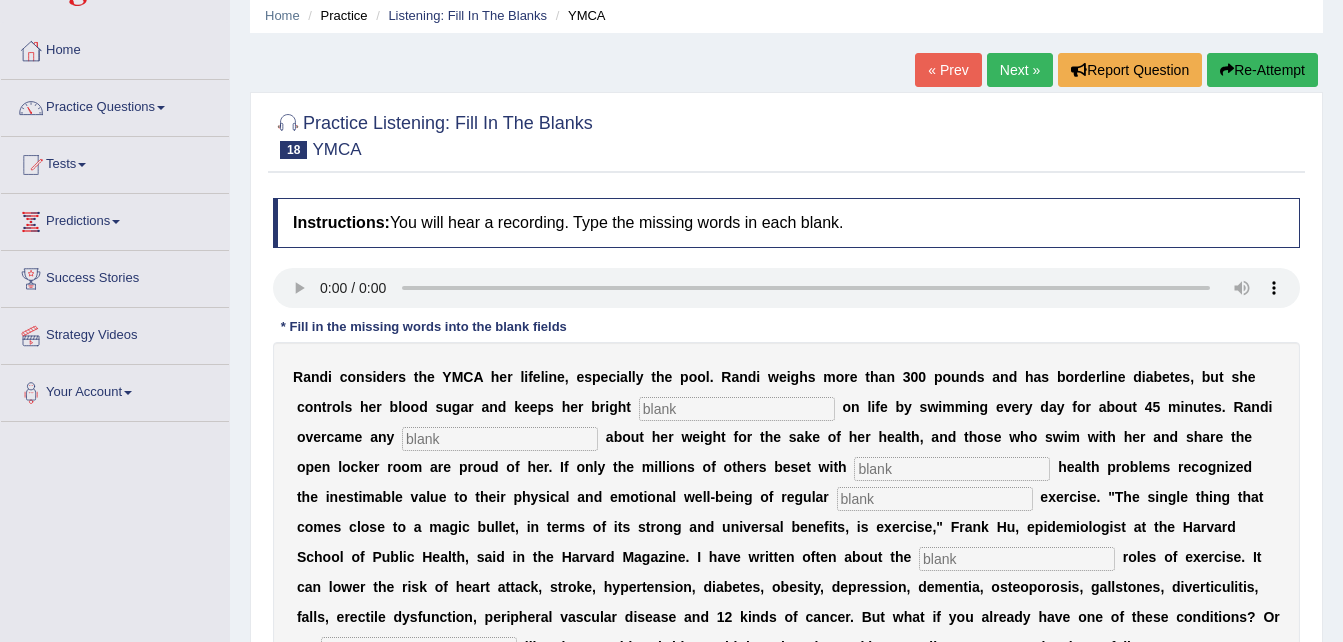 click at bounding box center [737, 409] 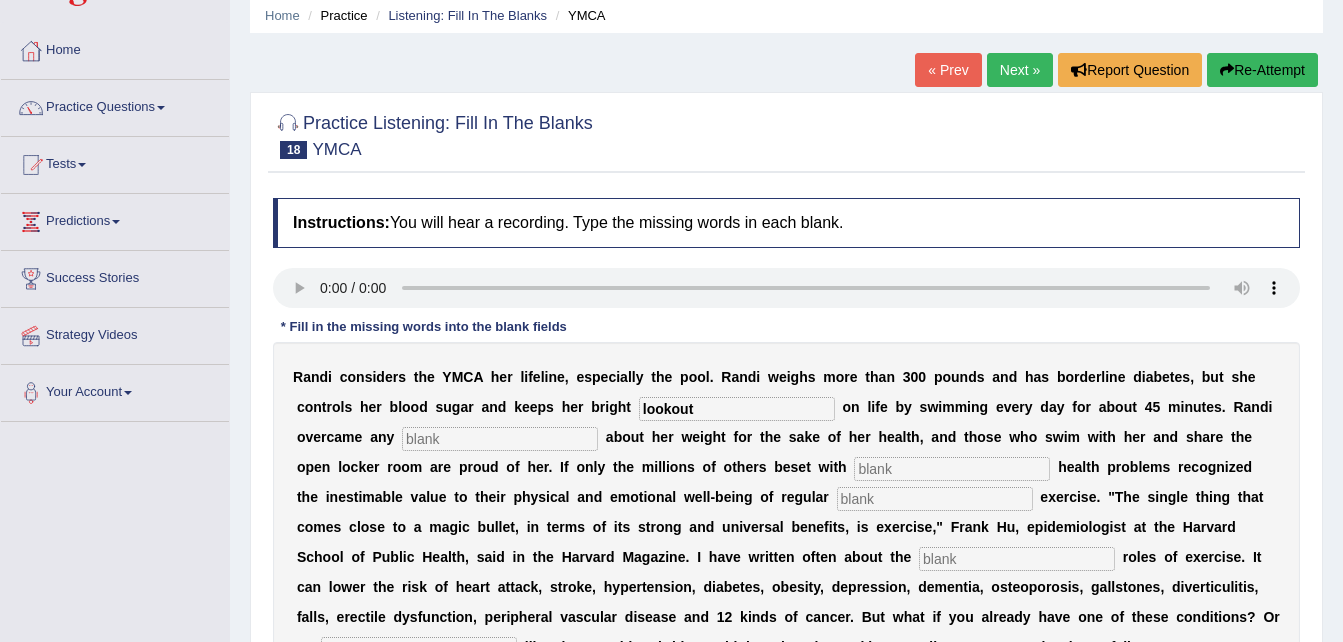 type on "lookout" 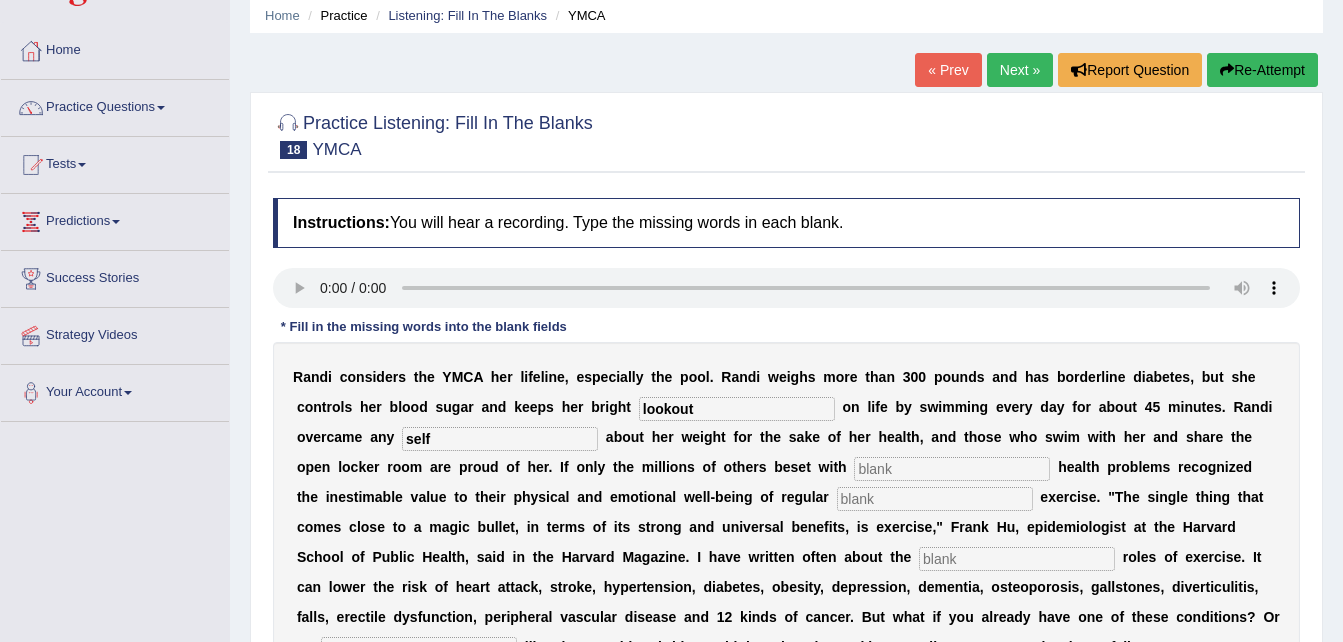 type on "self" 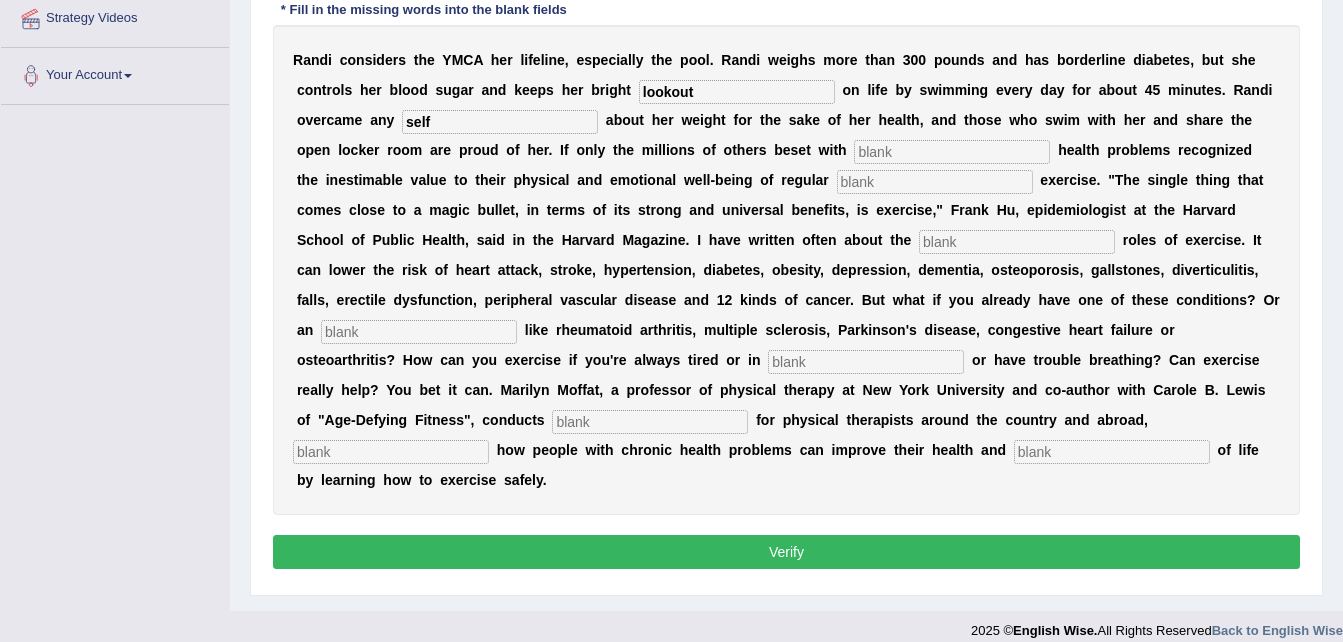 scroll, scrollTop: 408, scrollLeft: 0, axis: vertical 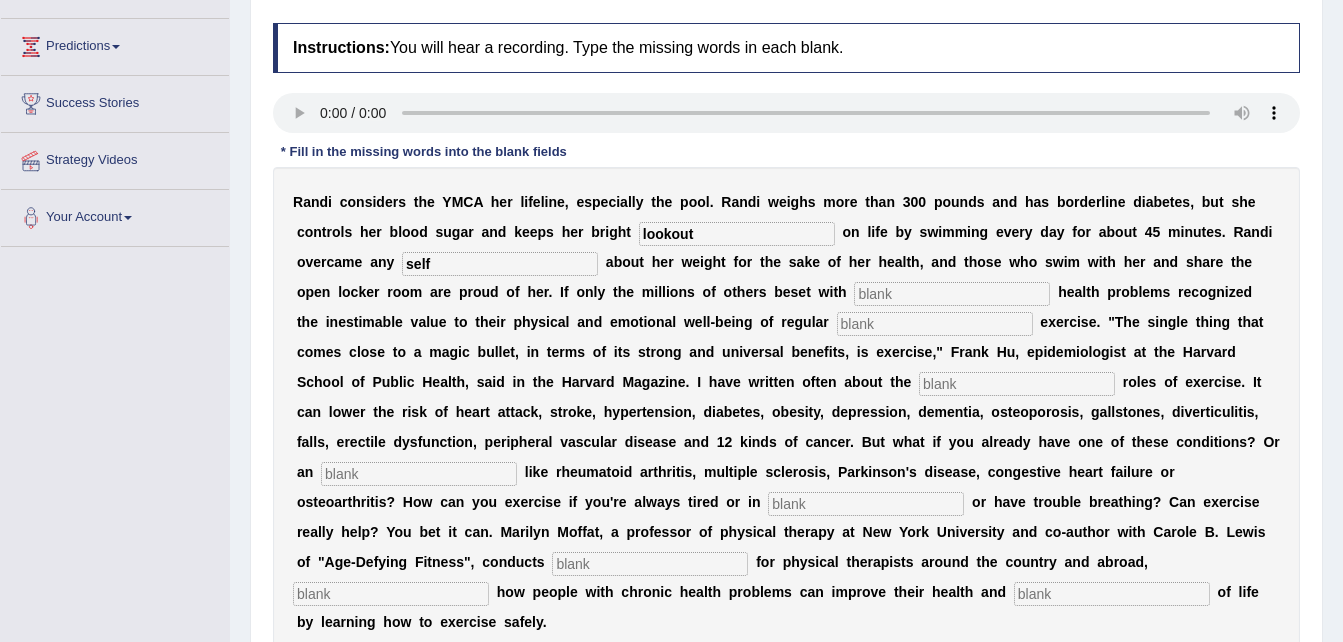 click at bounding box center [952, 294] 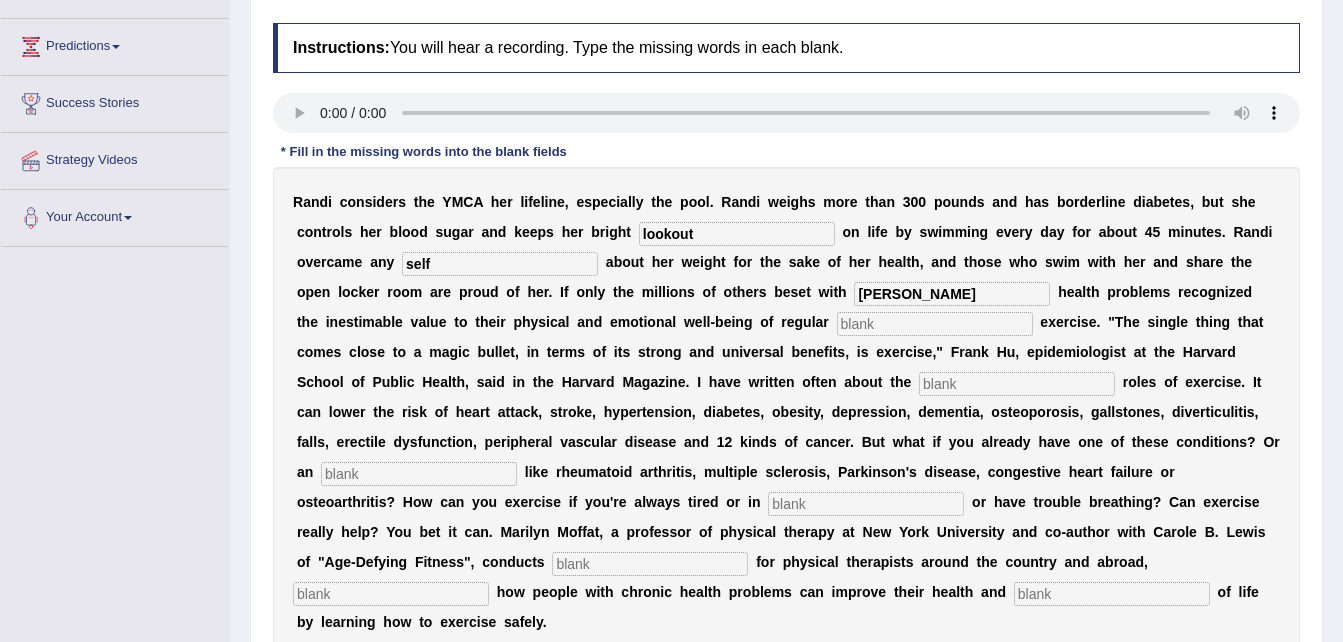 type on "cronic" 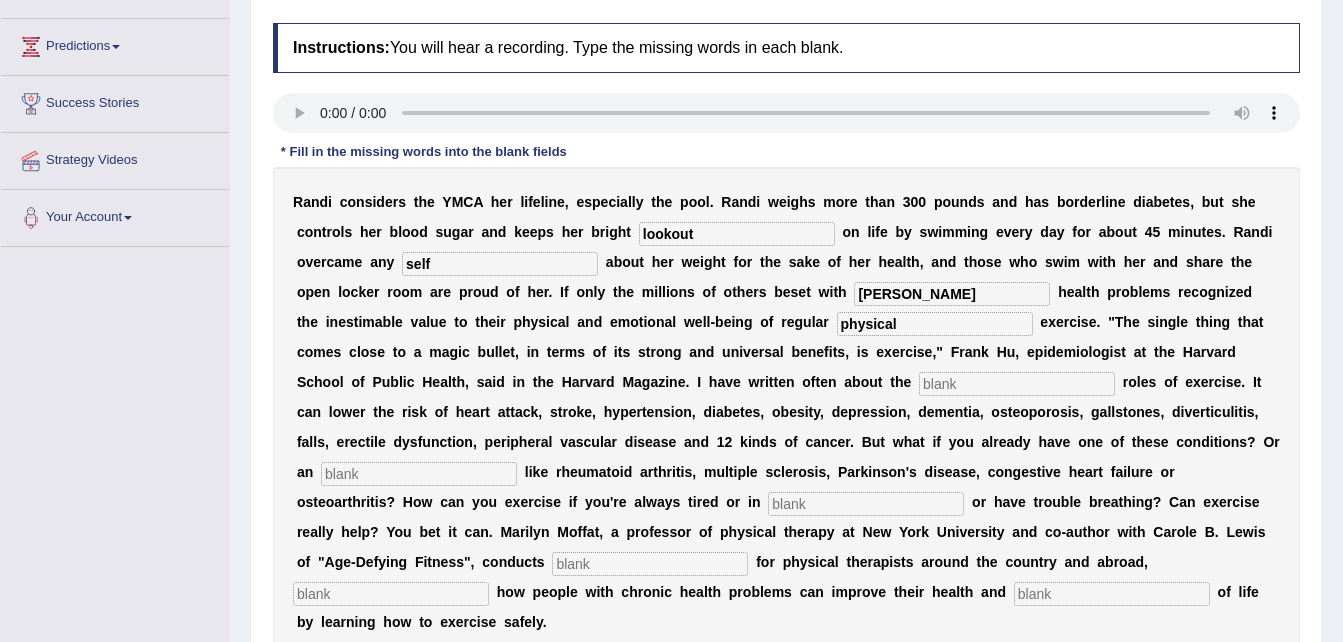 type on "physical" 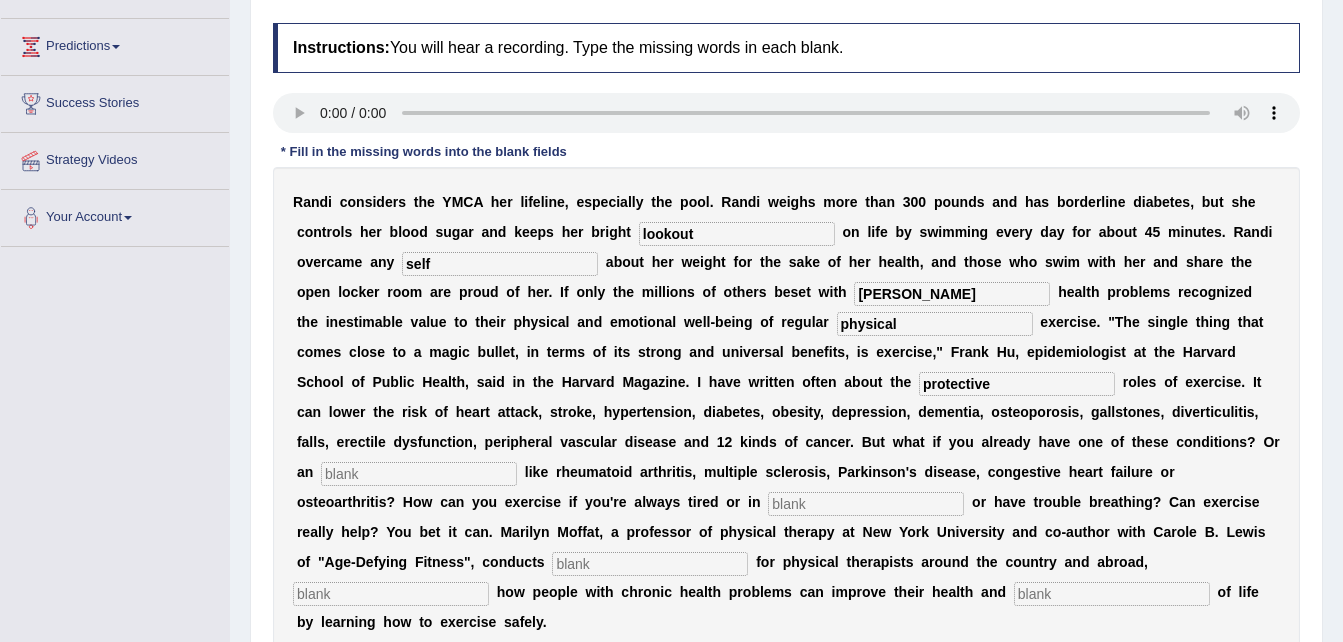 type on "protective" 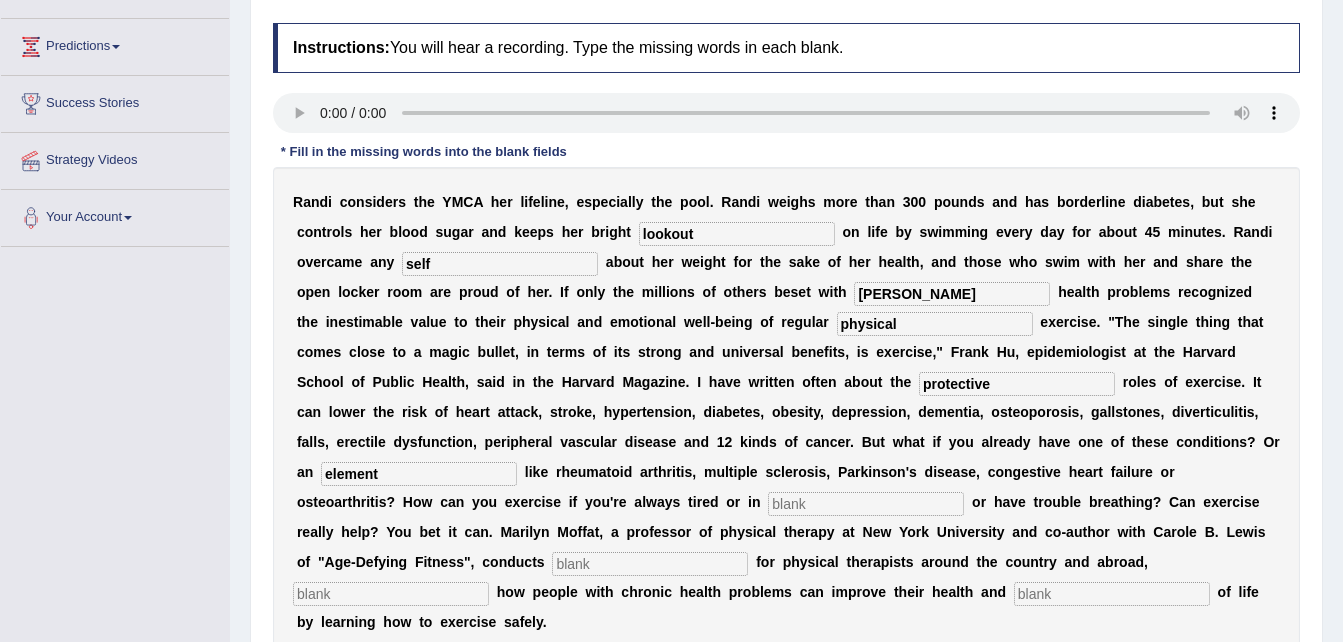 type on "element" 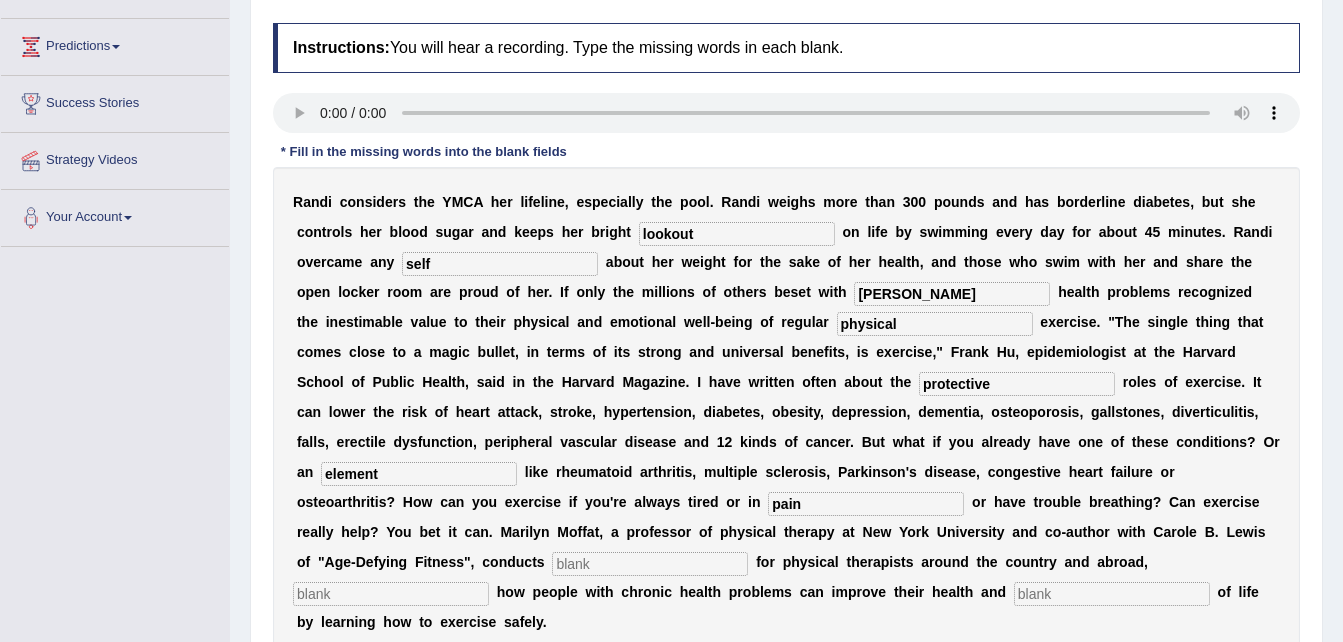 type on "pain" 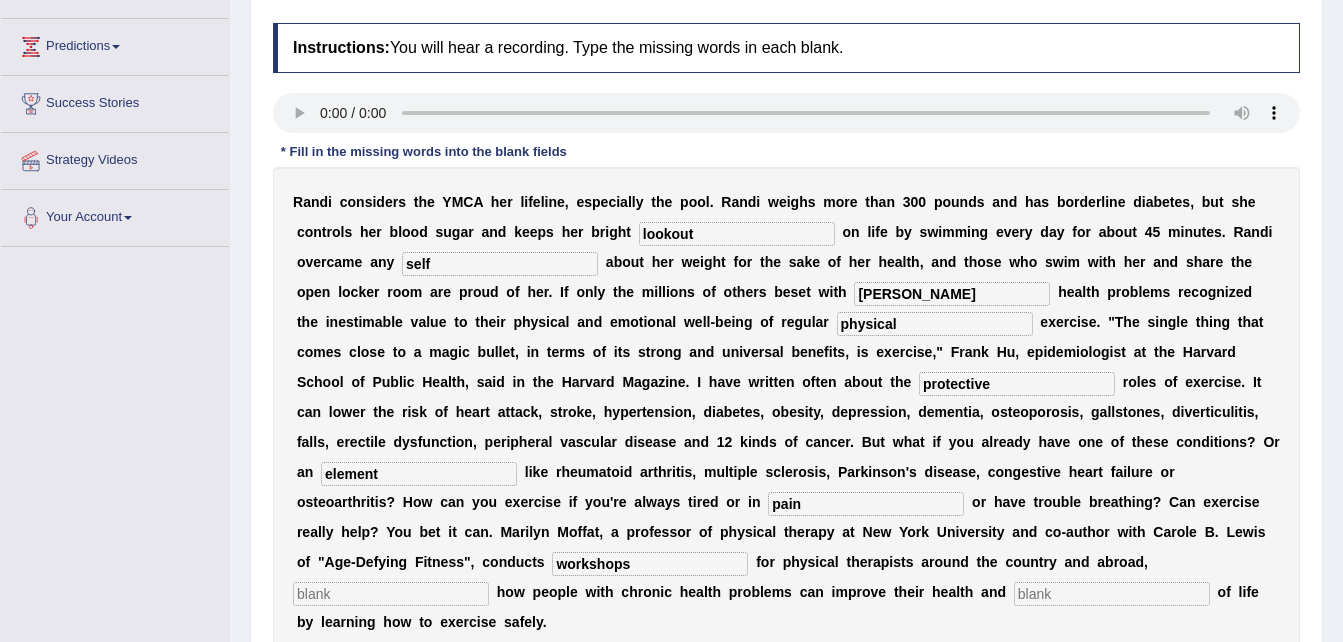 type on "workshops" 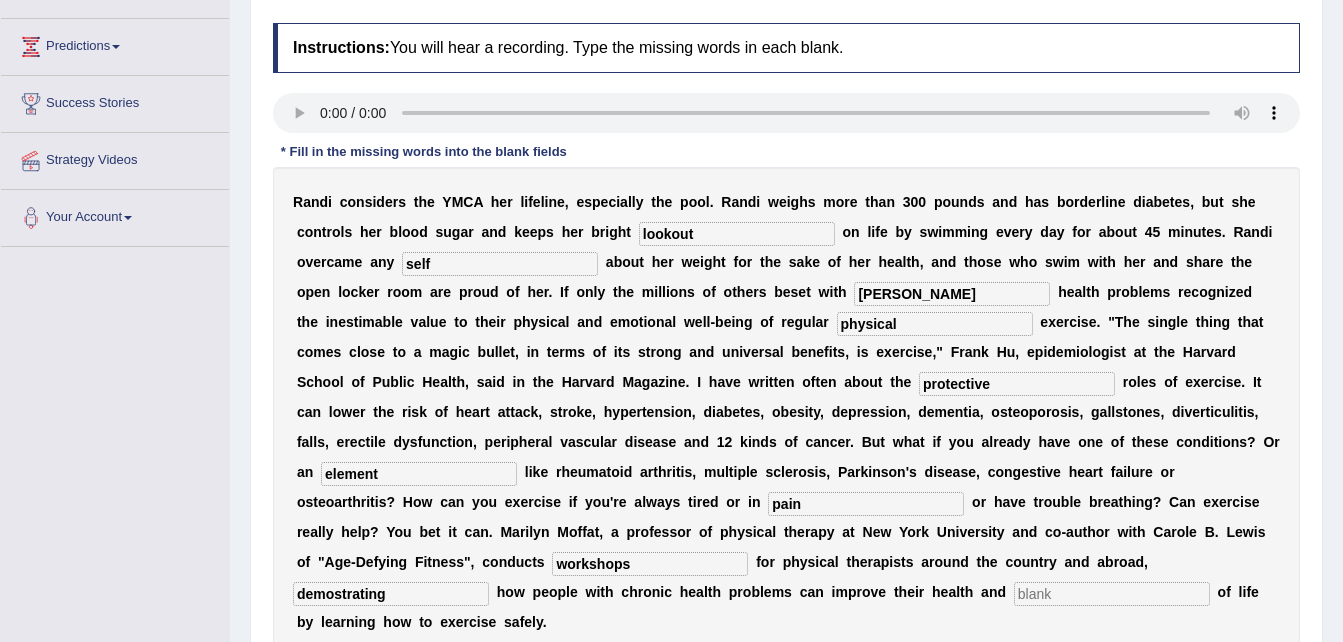 type on "demostrating" 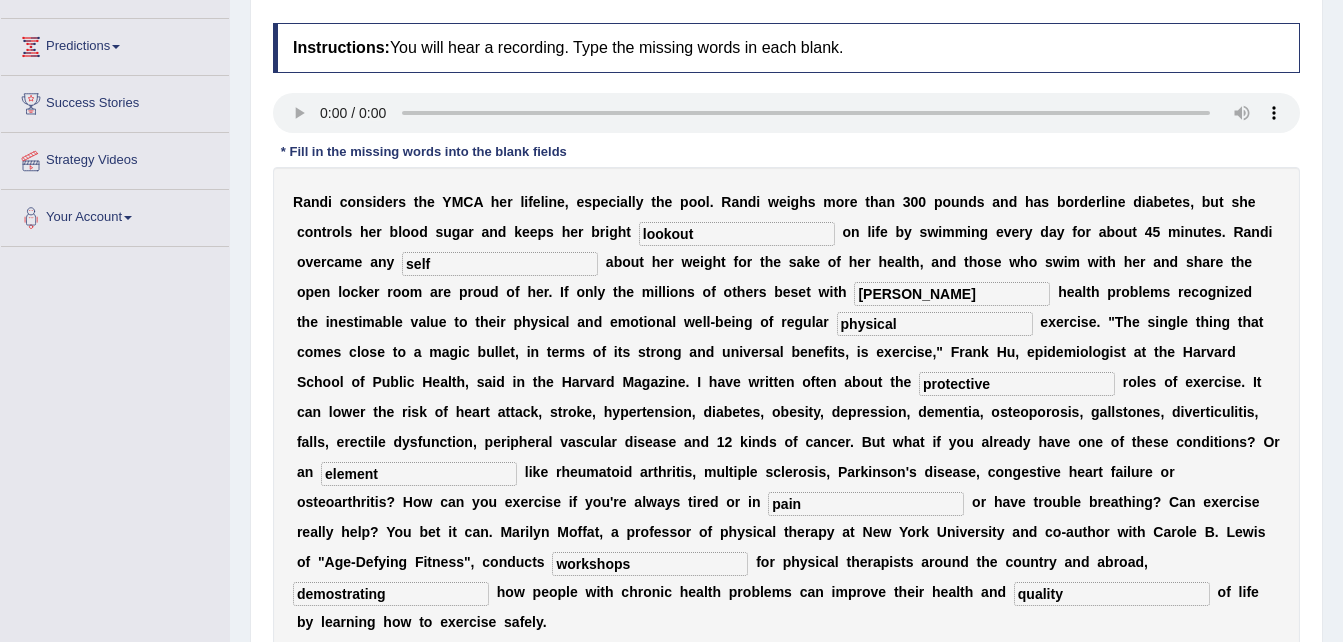 type on "quality" 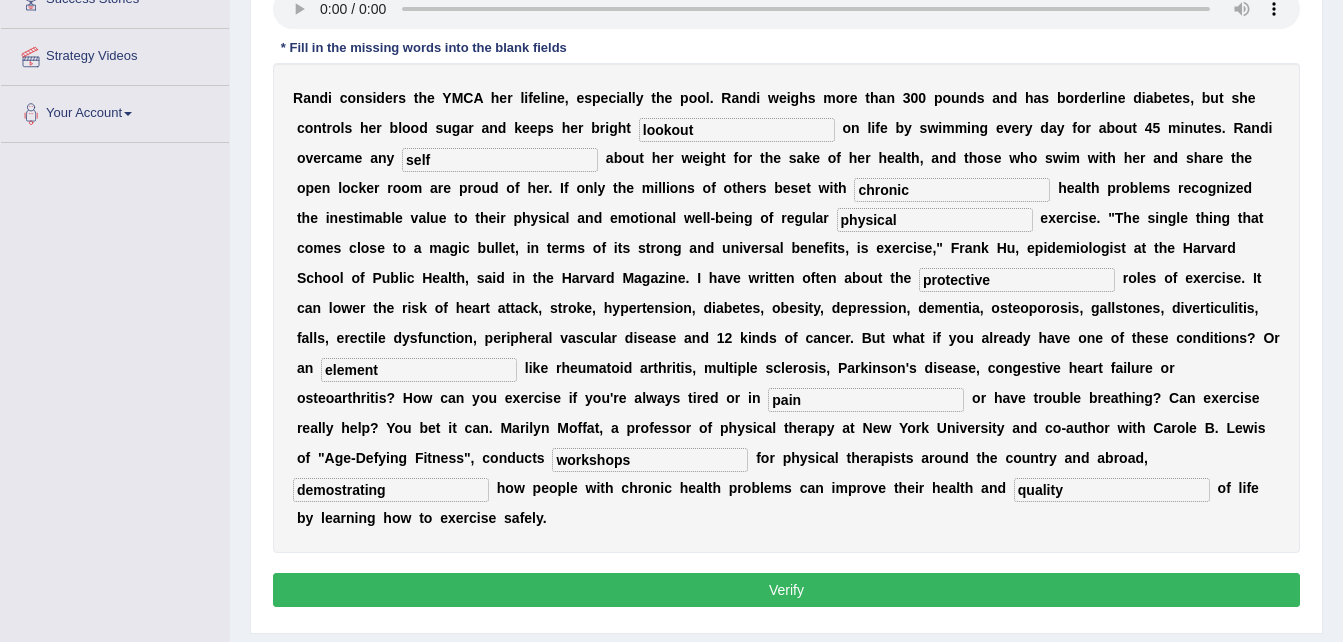 scroll, scrollTop: 369, scrollLeft: 0, axis: vertical 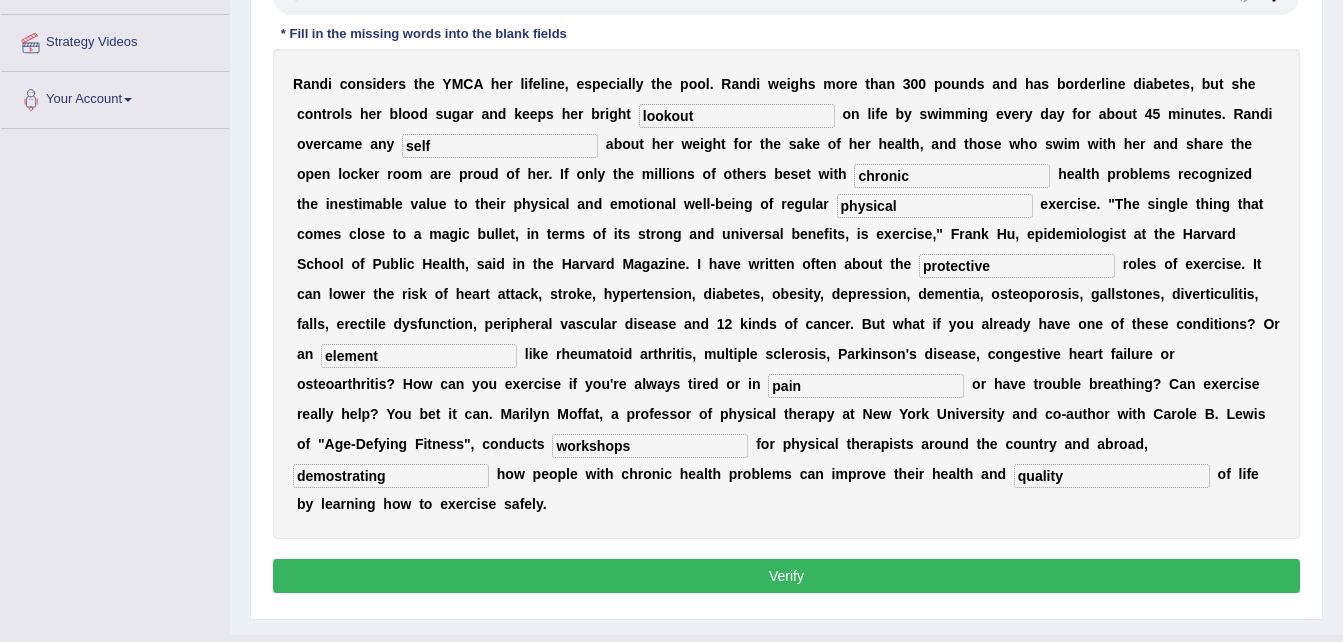type on "chronic" 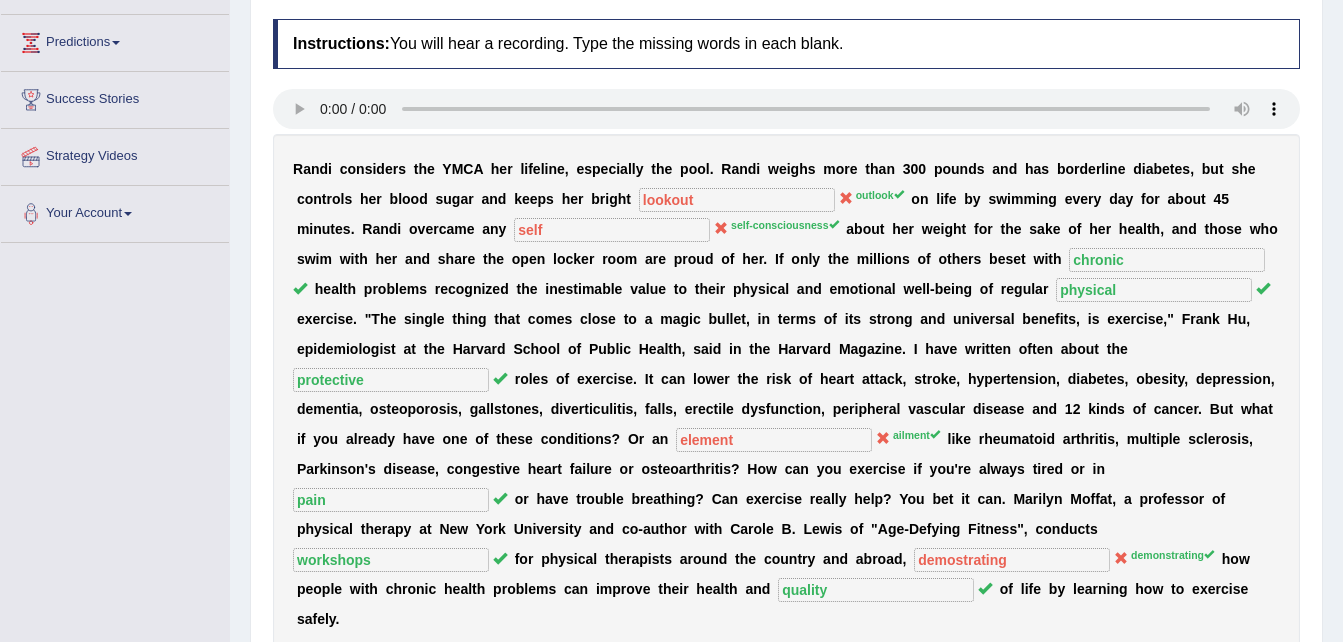 scroll, scrollTop: 251, scrollLeft: 0, axis: vertical 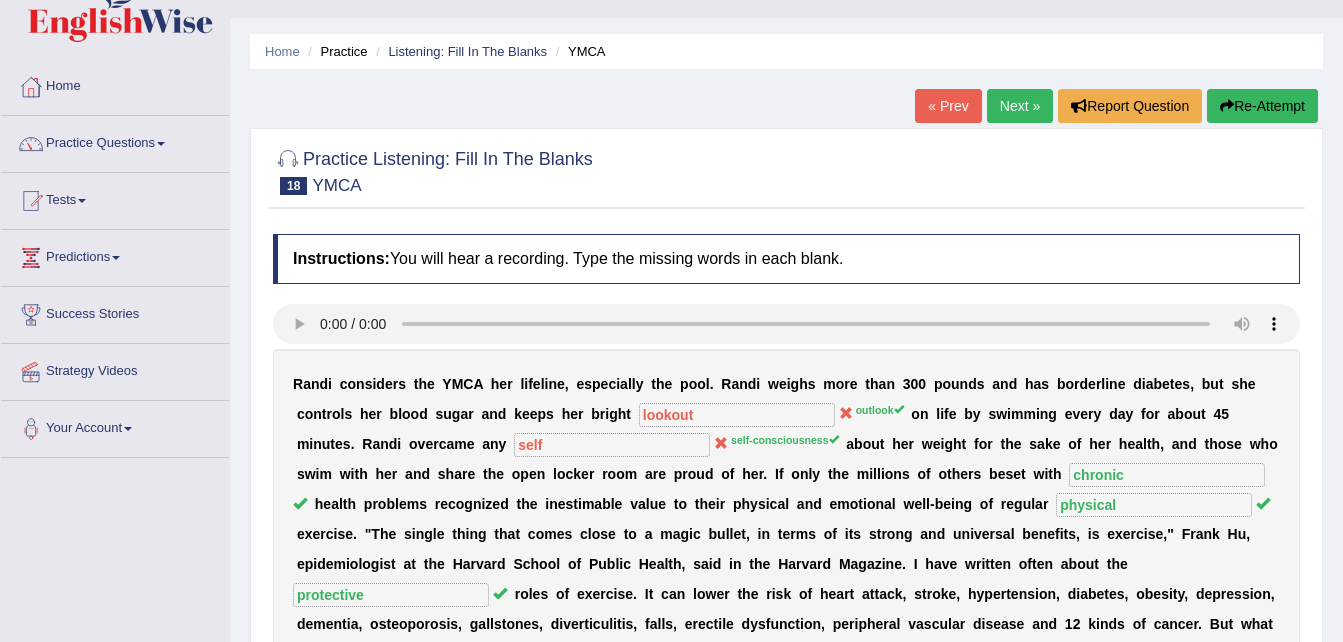 click on "Next »" at bounding box center (1020, 106) 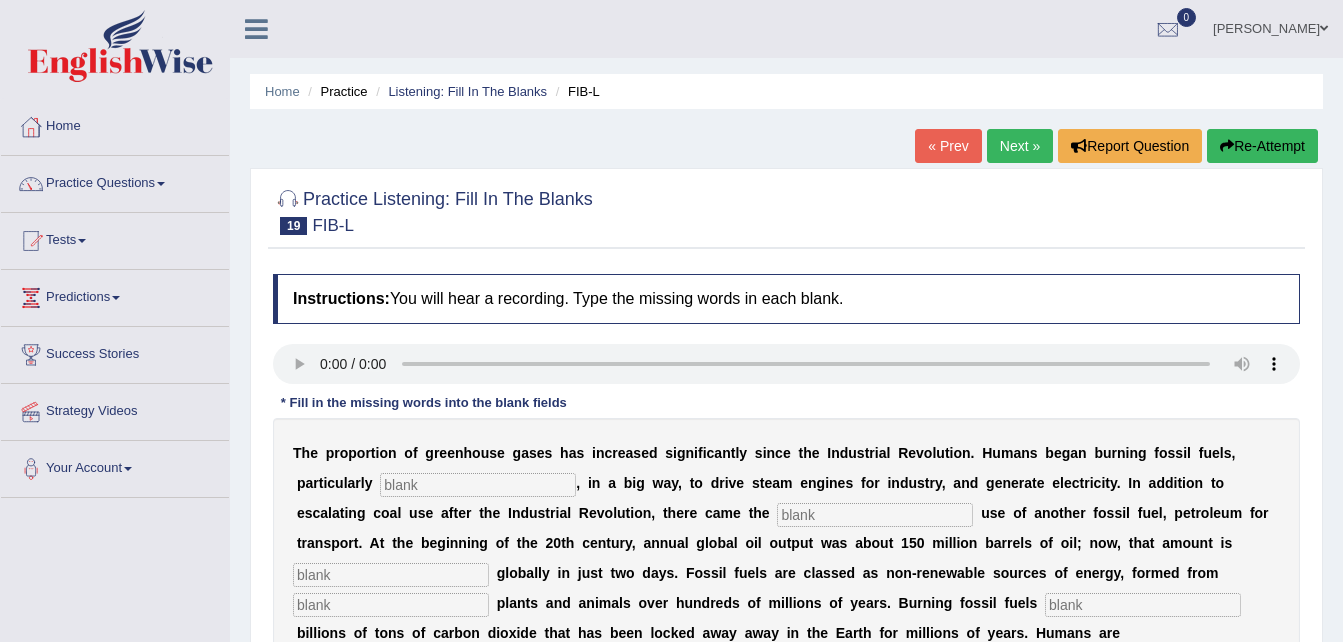 scroll, scrollTop: 0, scrollLeft: 0, axis: both 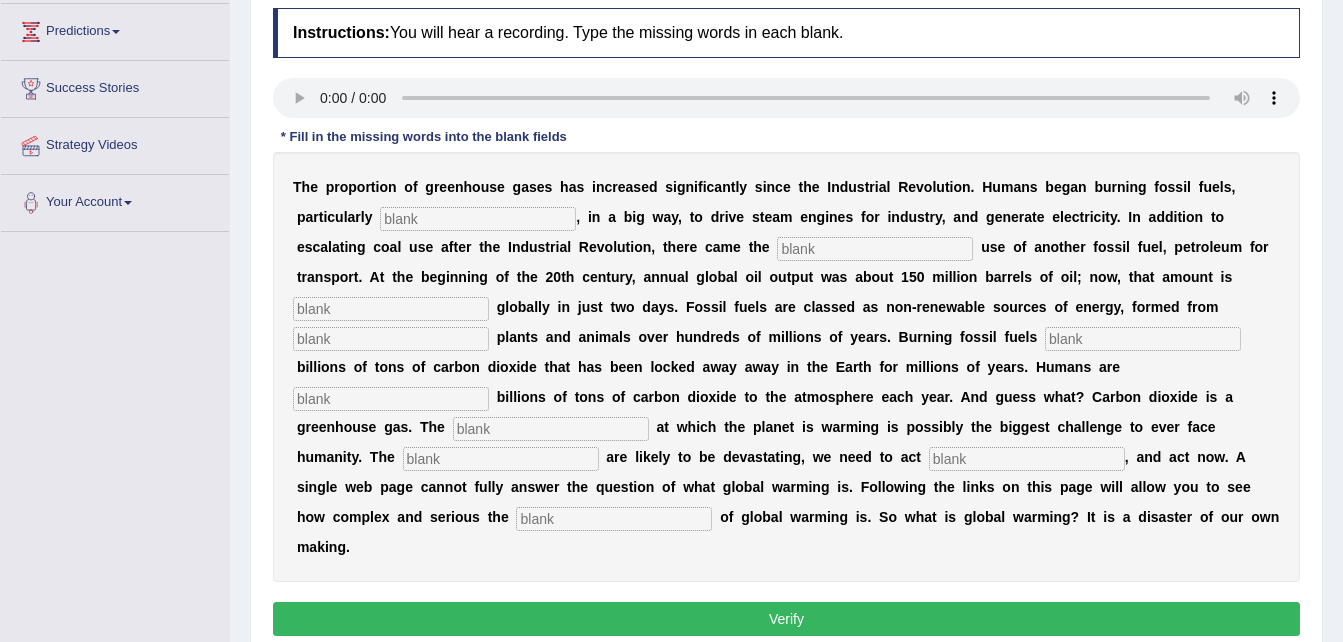 click at bounding box center [478, 219] 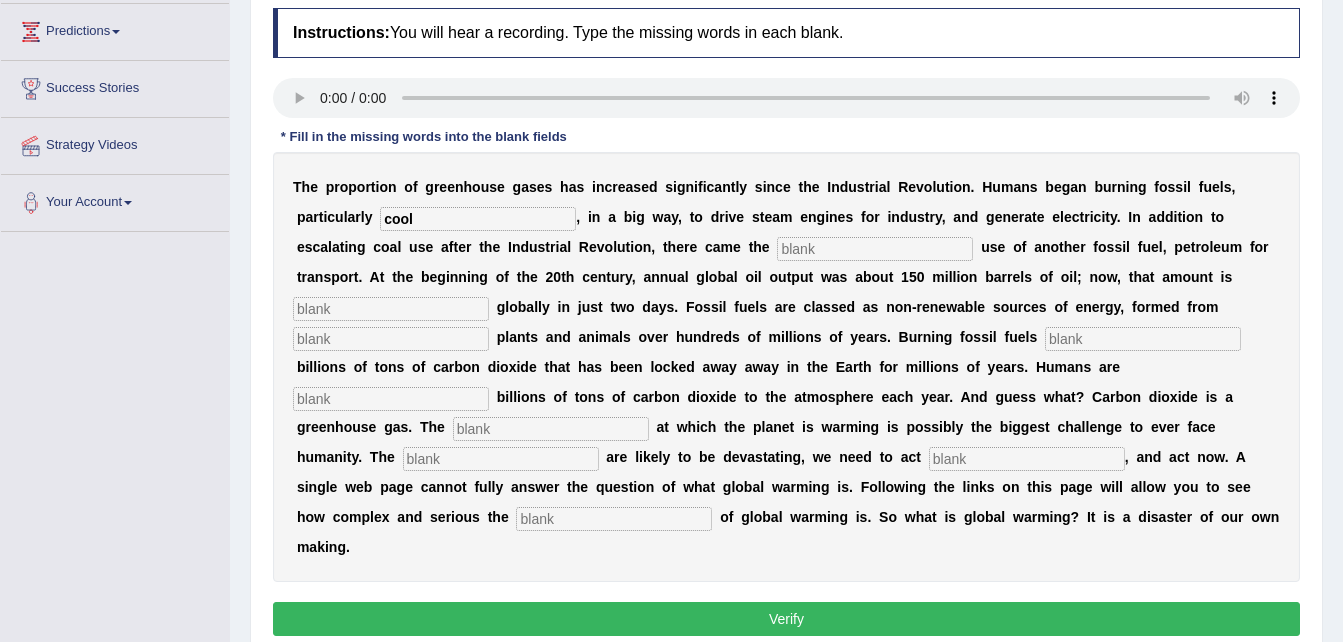 type on "cool" 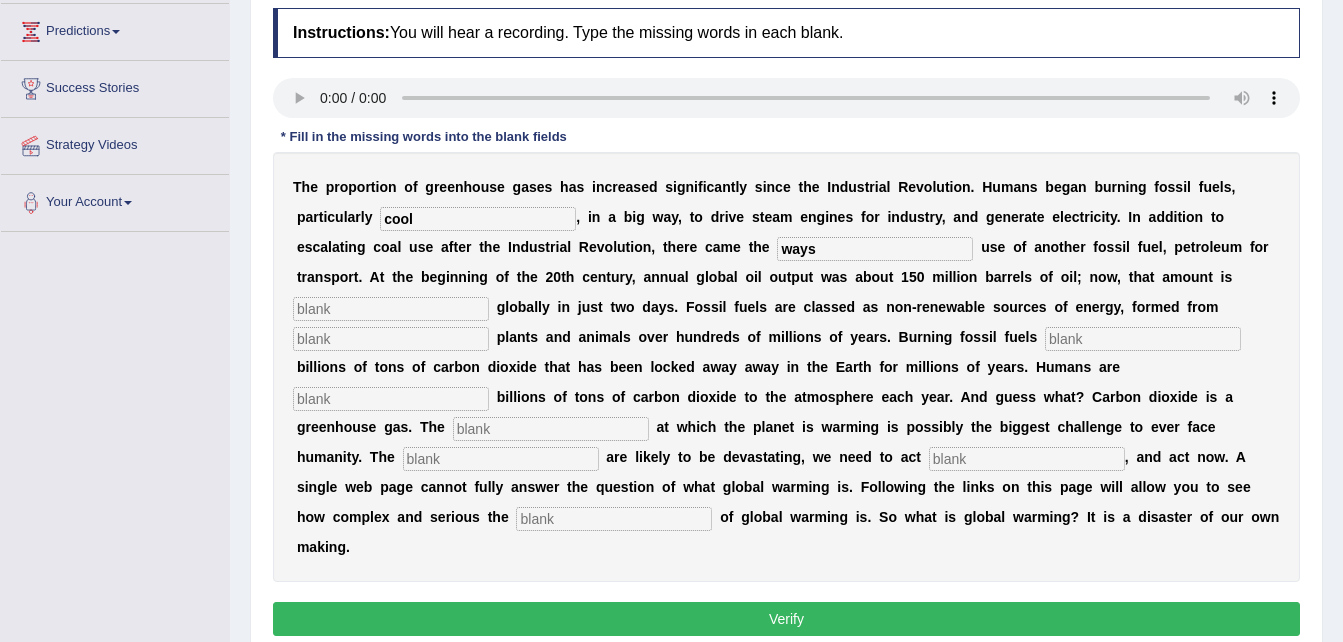 type on "ways" 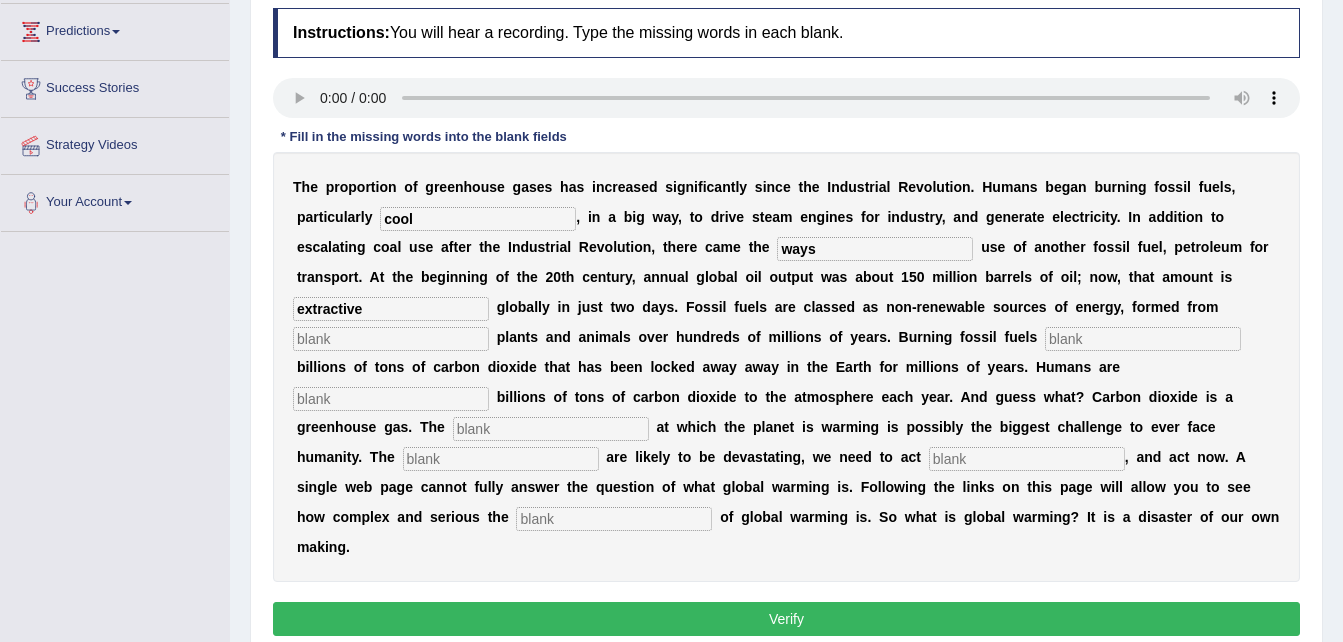 type on "extractive" 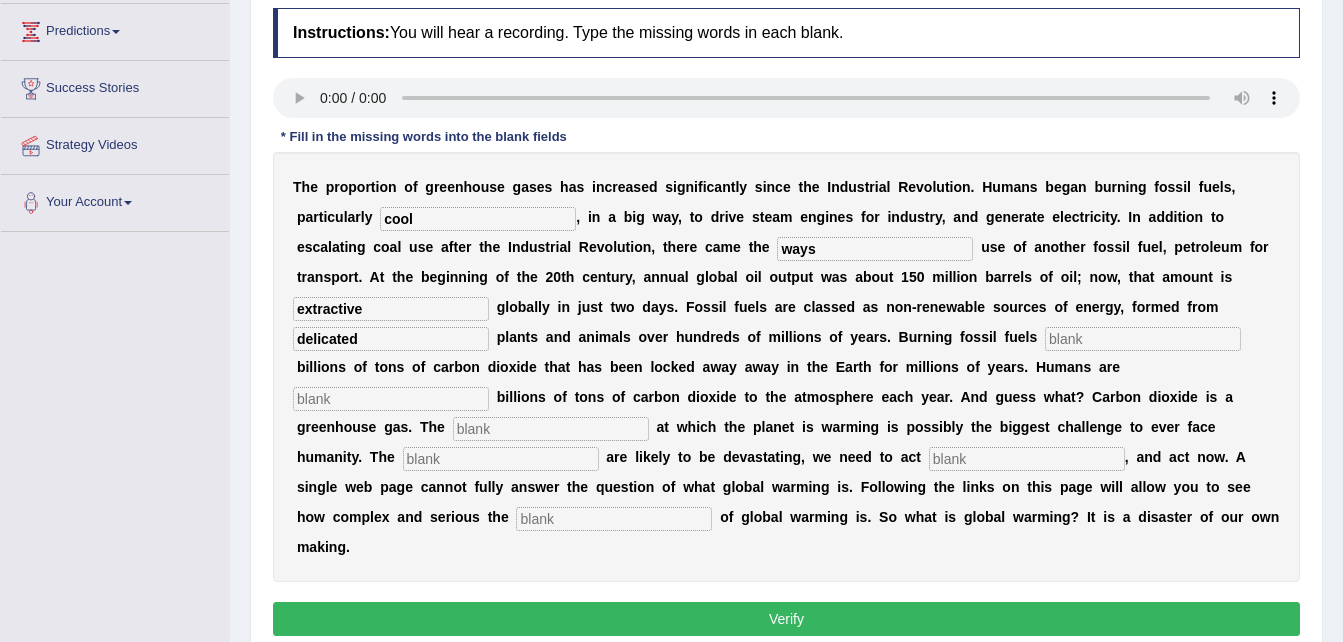 type on "delicated" 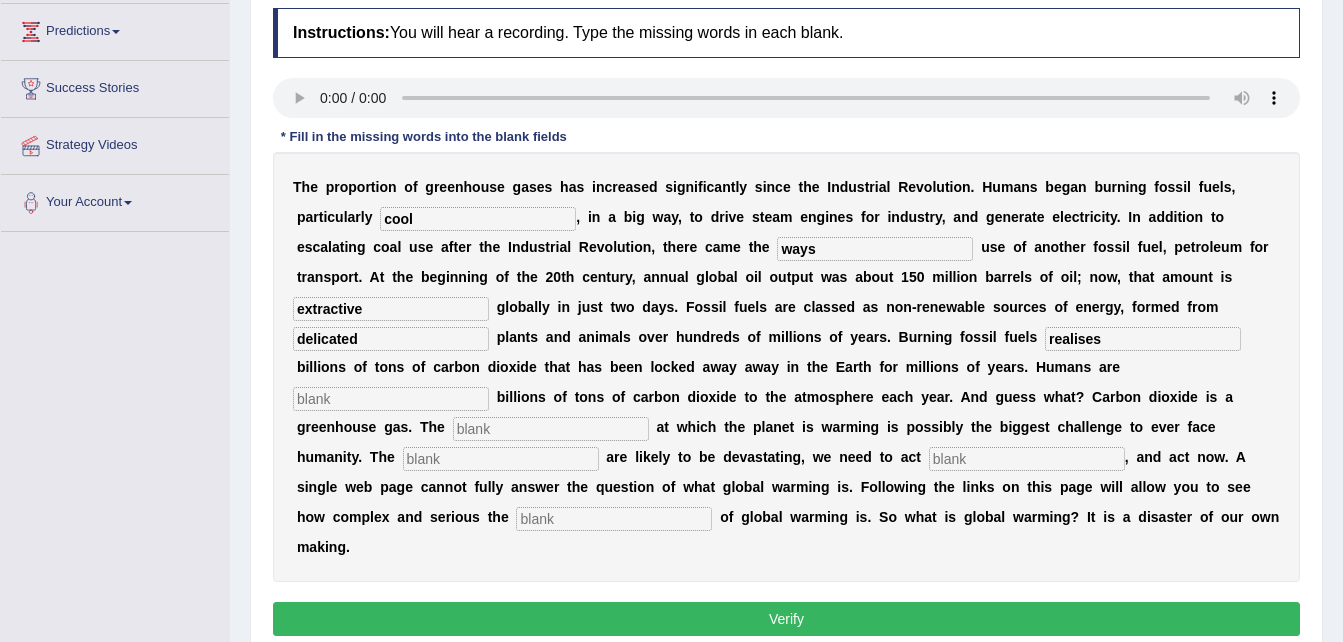 type on "realises" 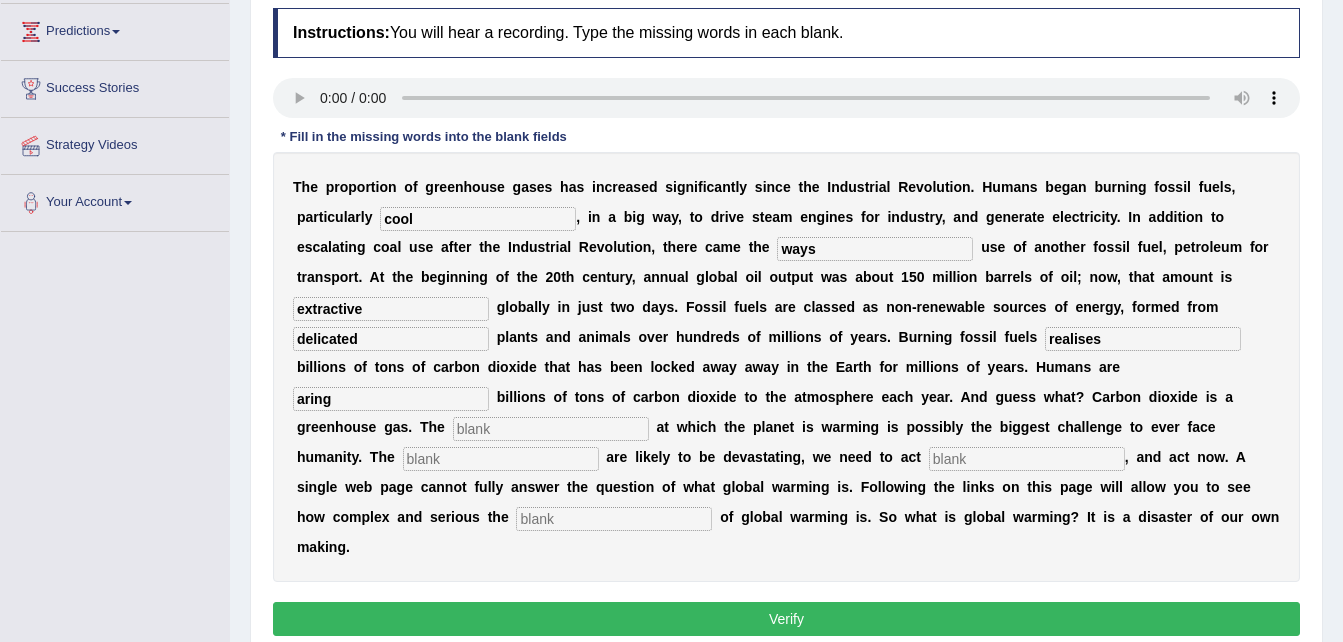 type on "aring" 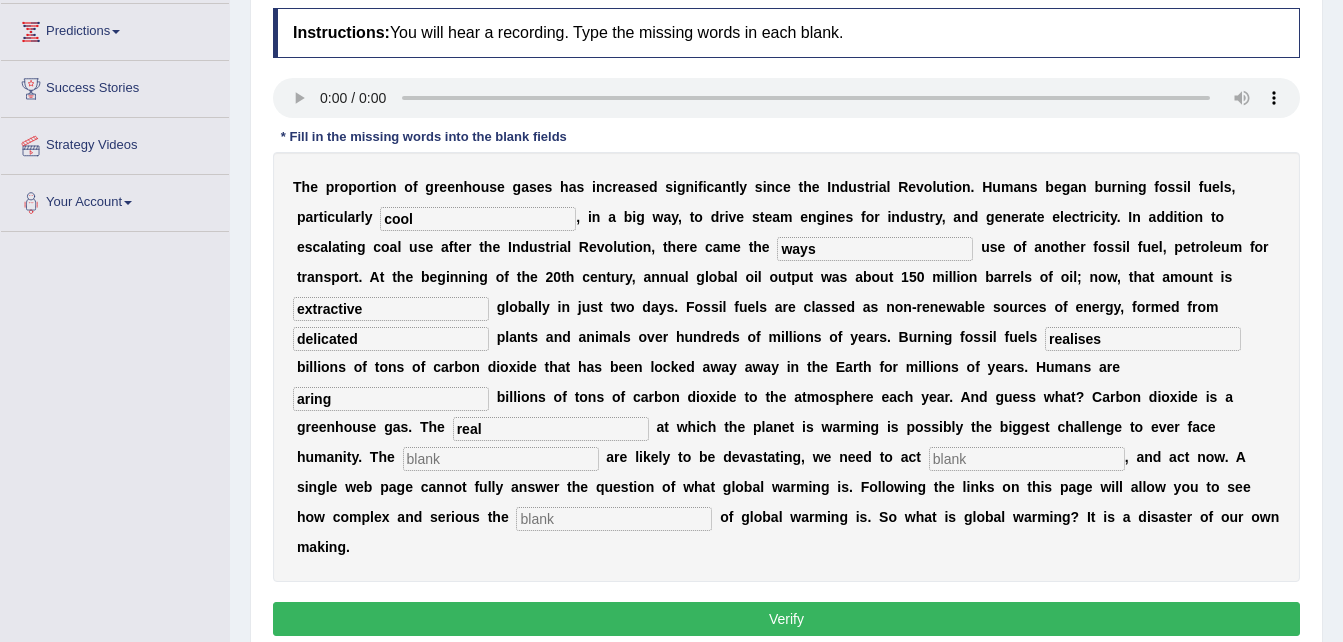 type on "real" 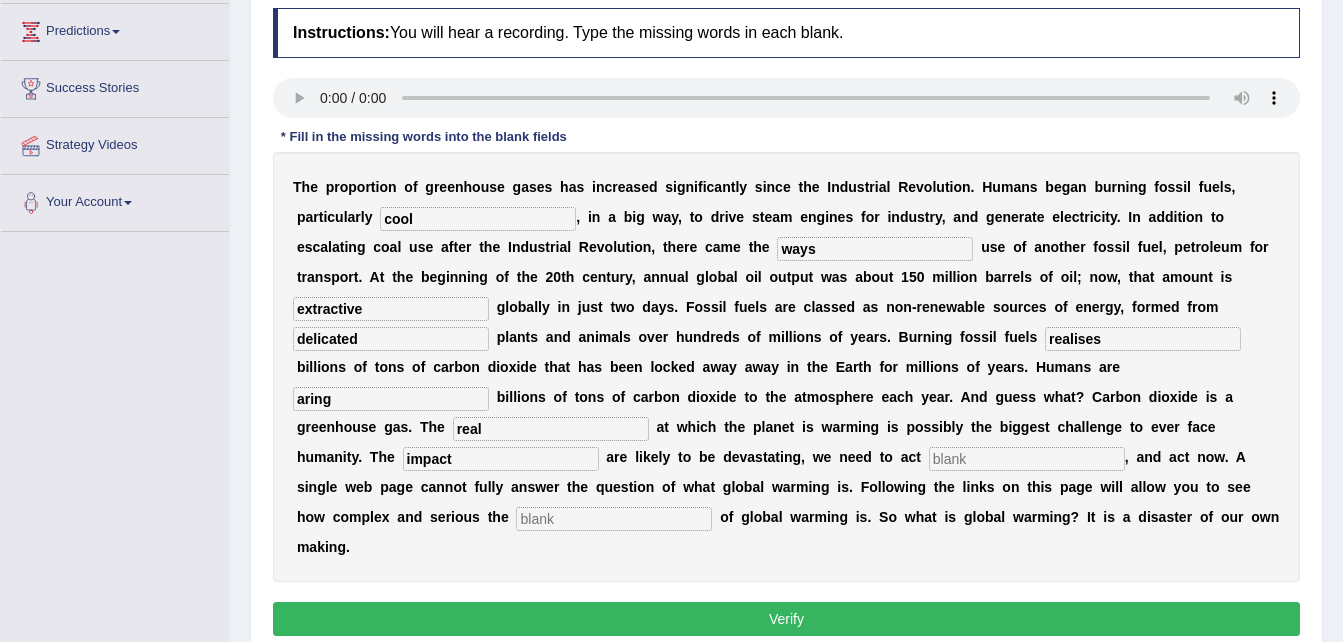 type on "impact" 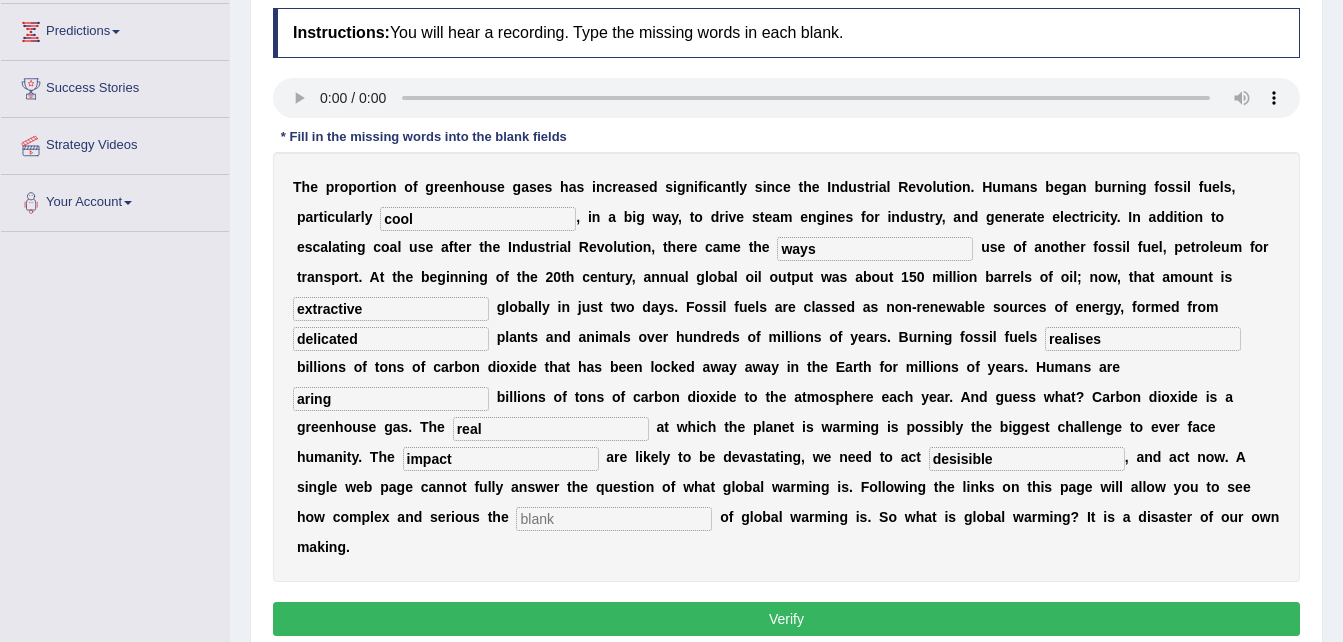 type on "desisible" 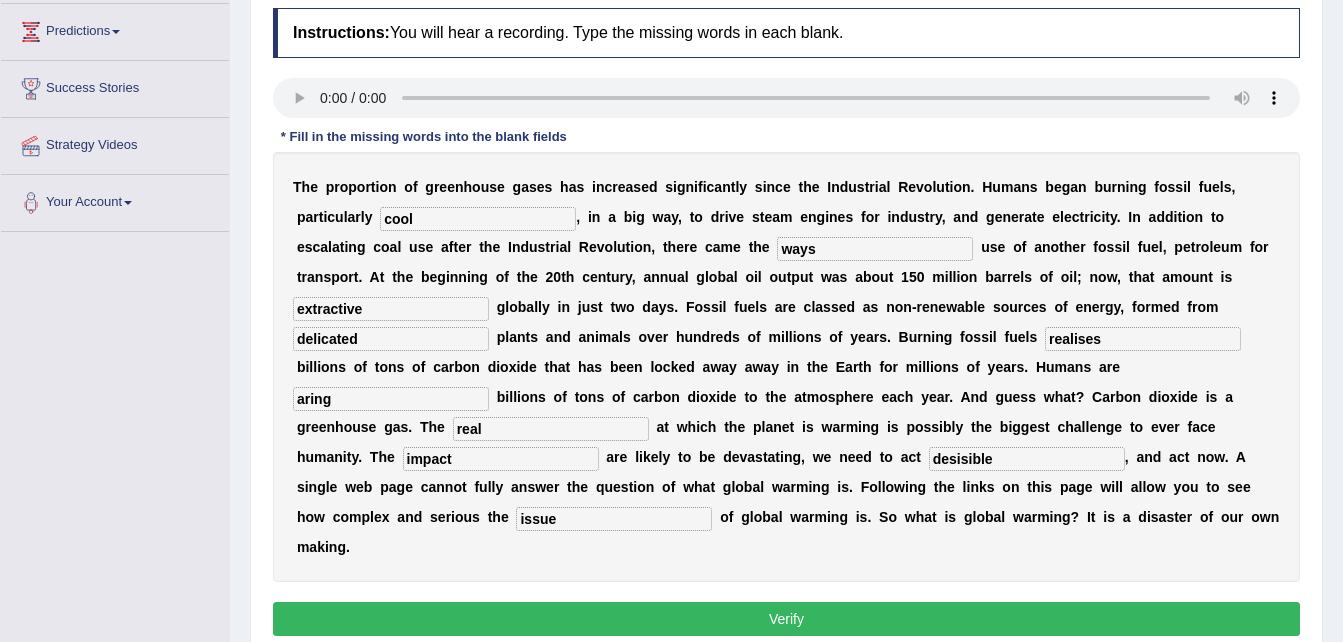 type on "issue" 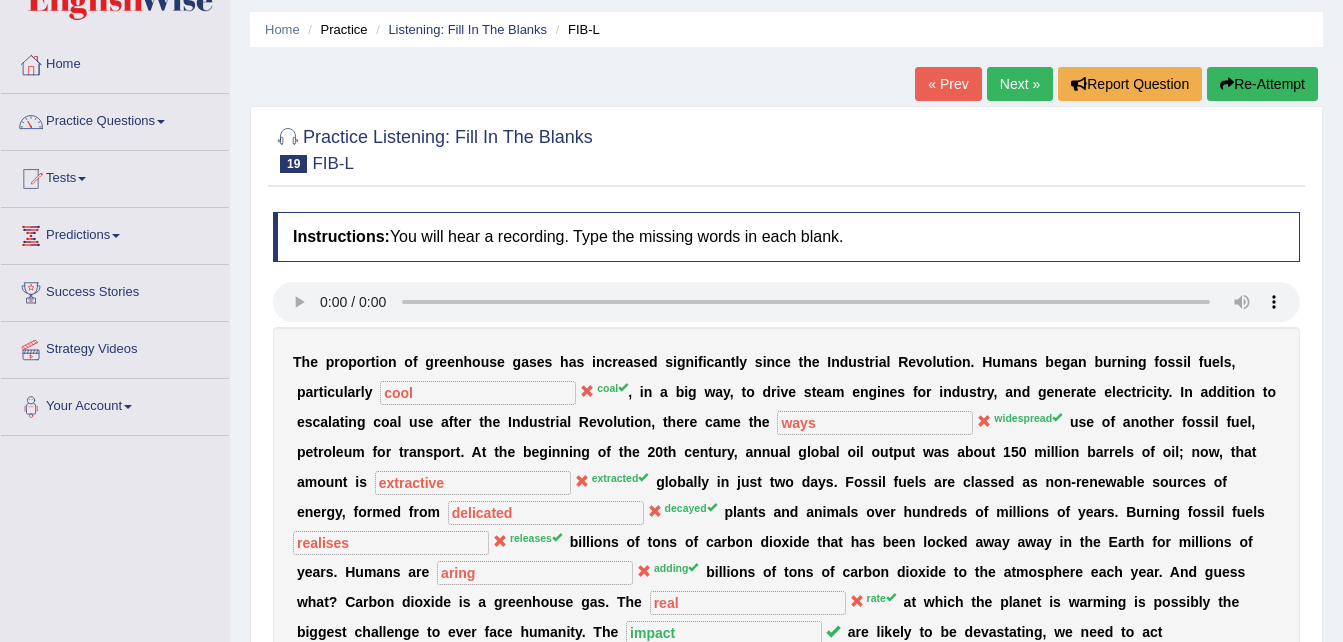 scroll, scrollTop: 42, scrollLeft: 0, axis: vertical 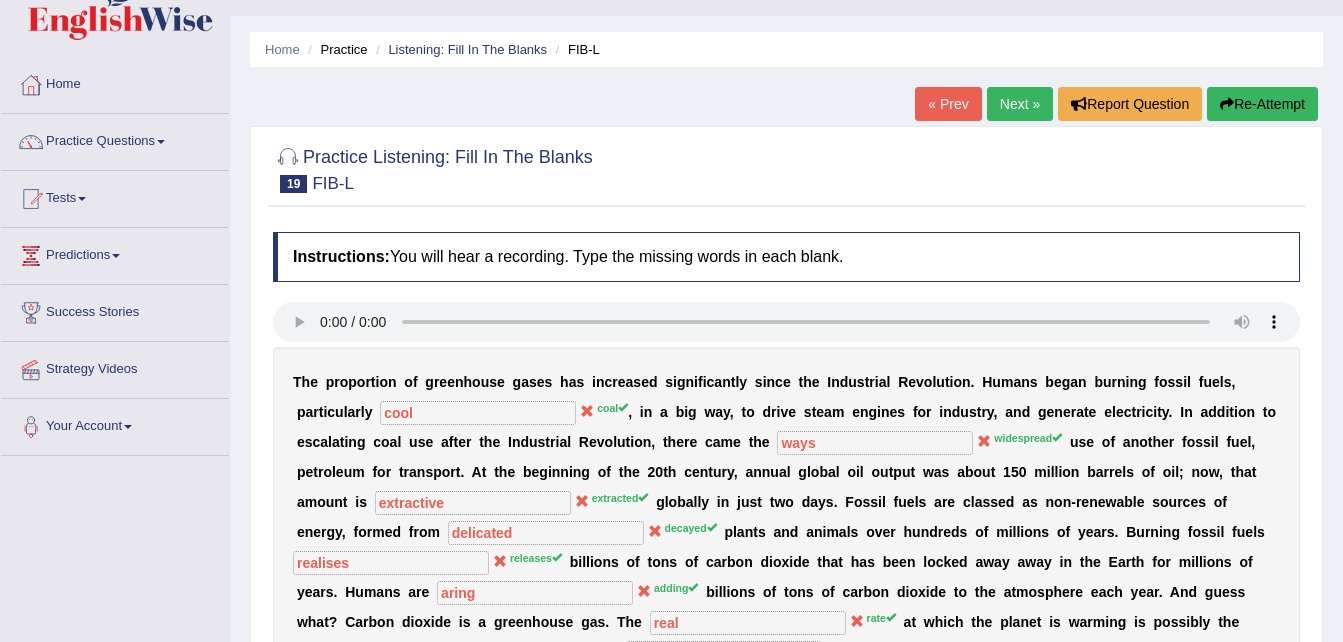 click on "Next »" at bounding box center (1020, 104) 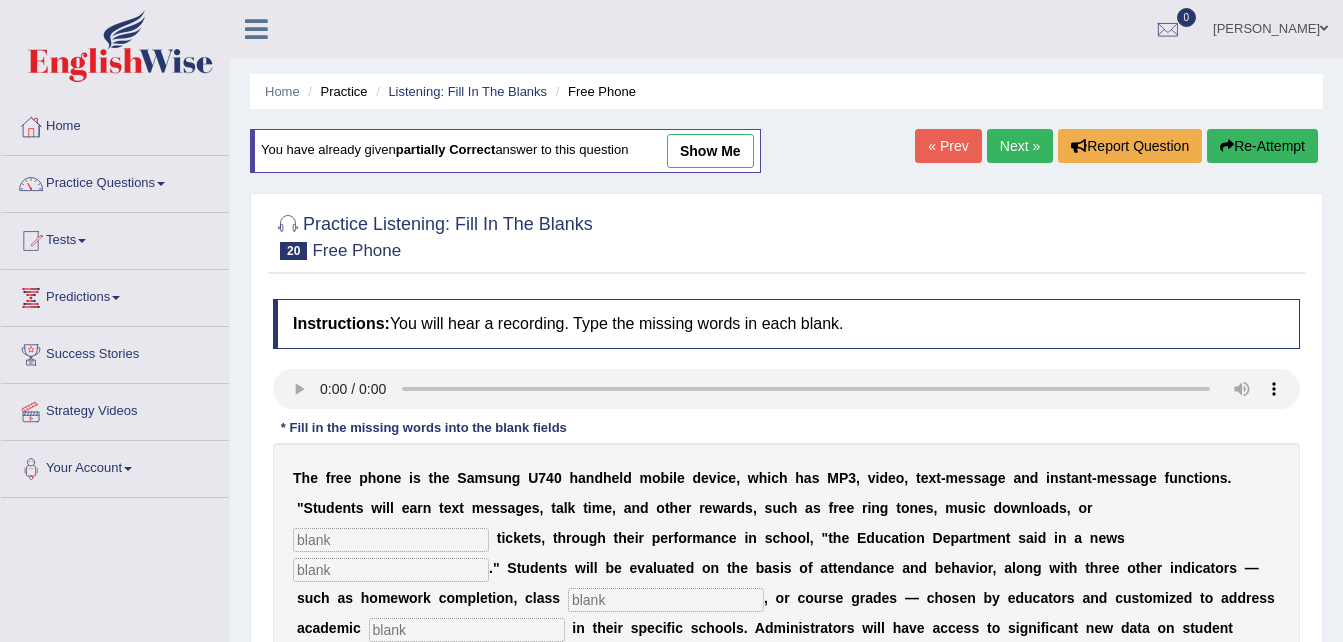 scroll, scrollTop: 0, scrollLeft: 0, axis: both 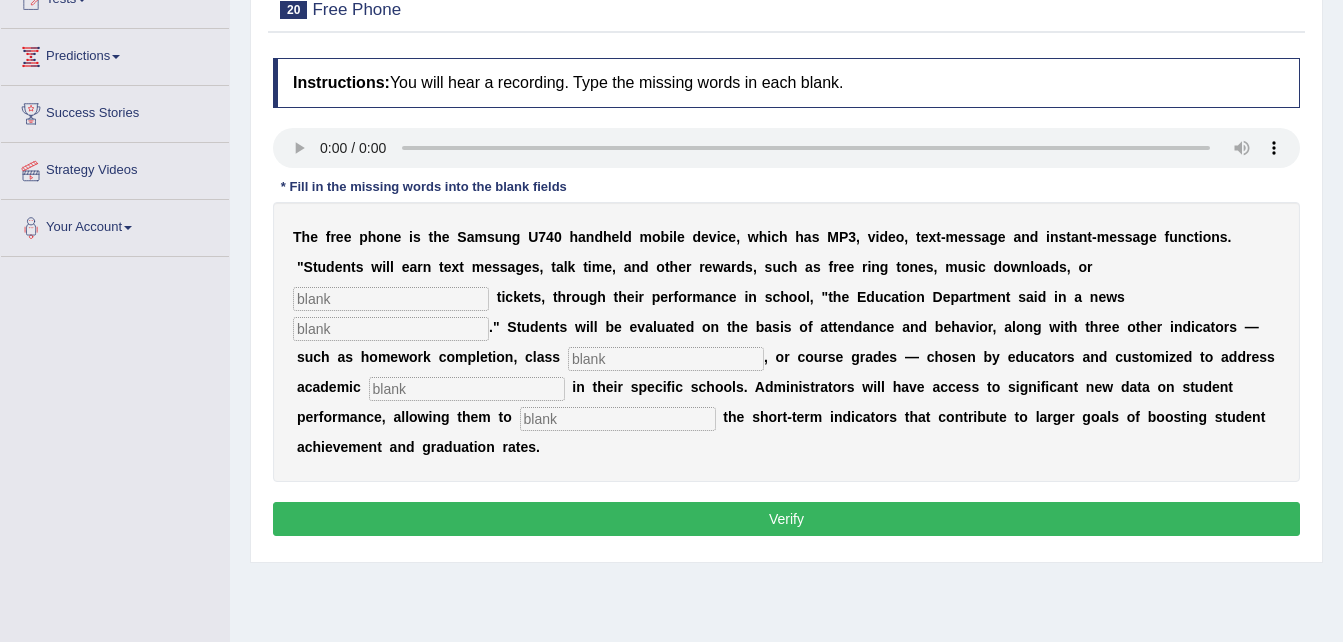 click at bounding box center (391, 299) 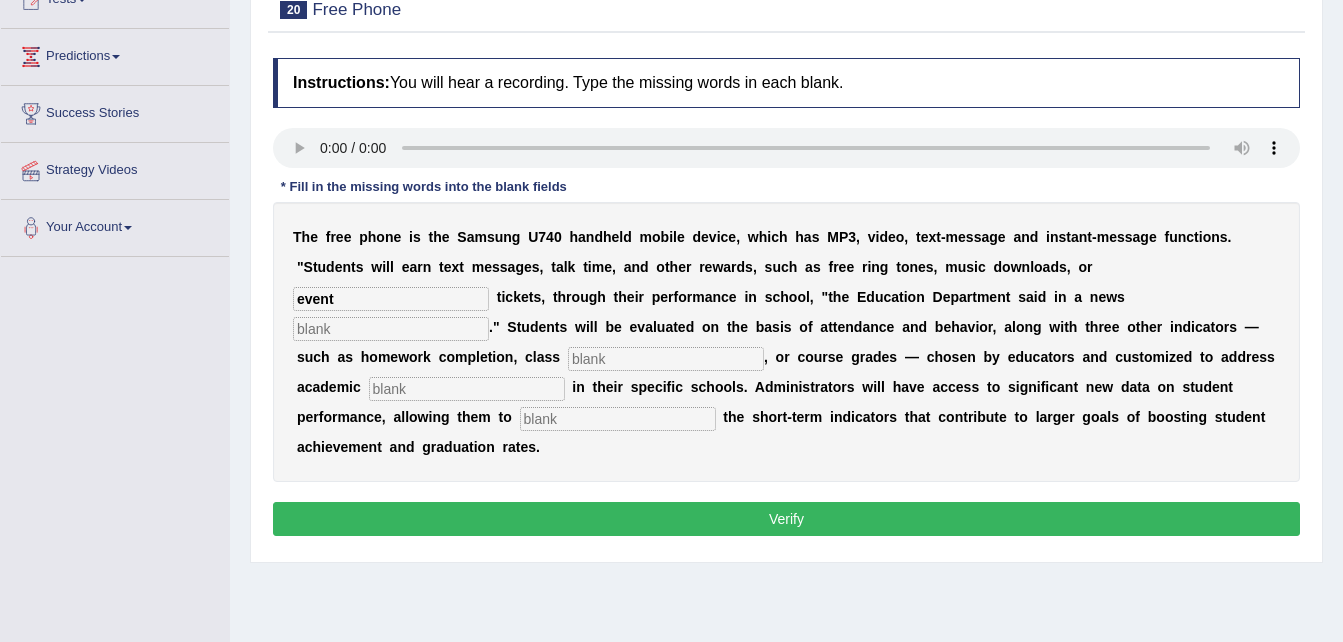 type on "event" 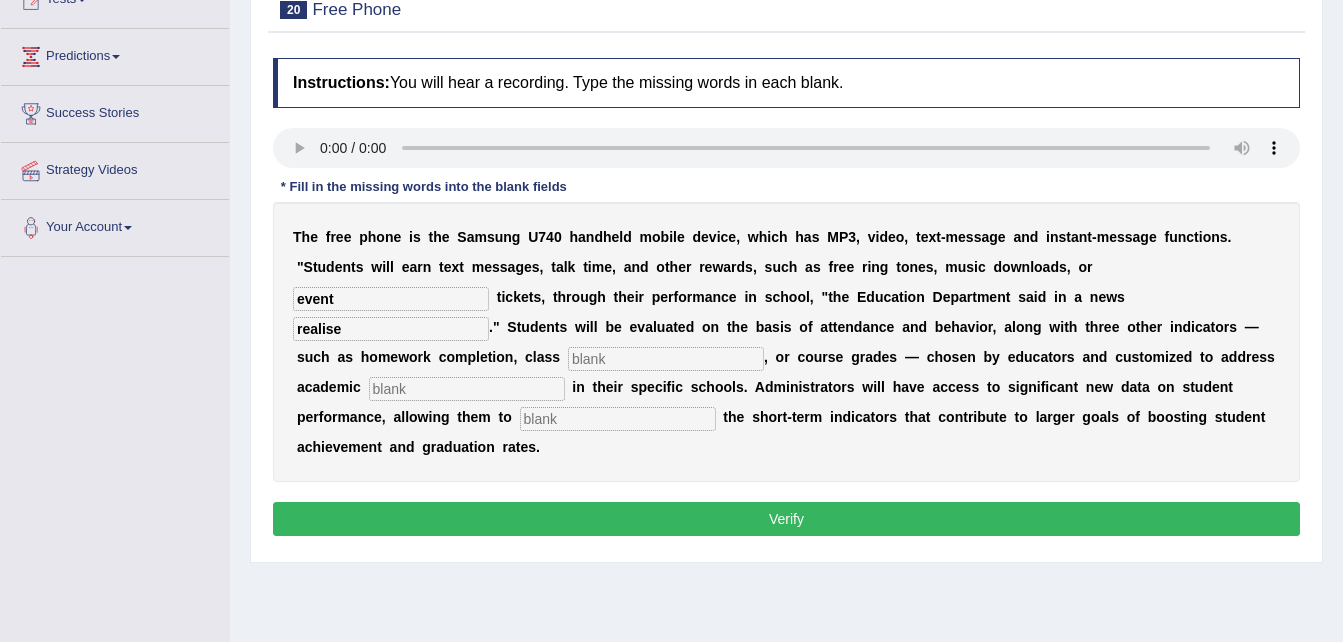 type on "realise" 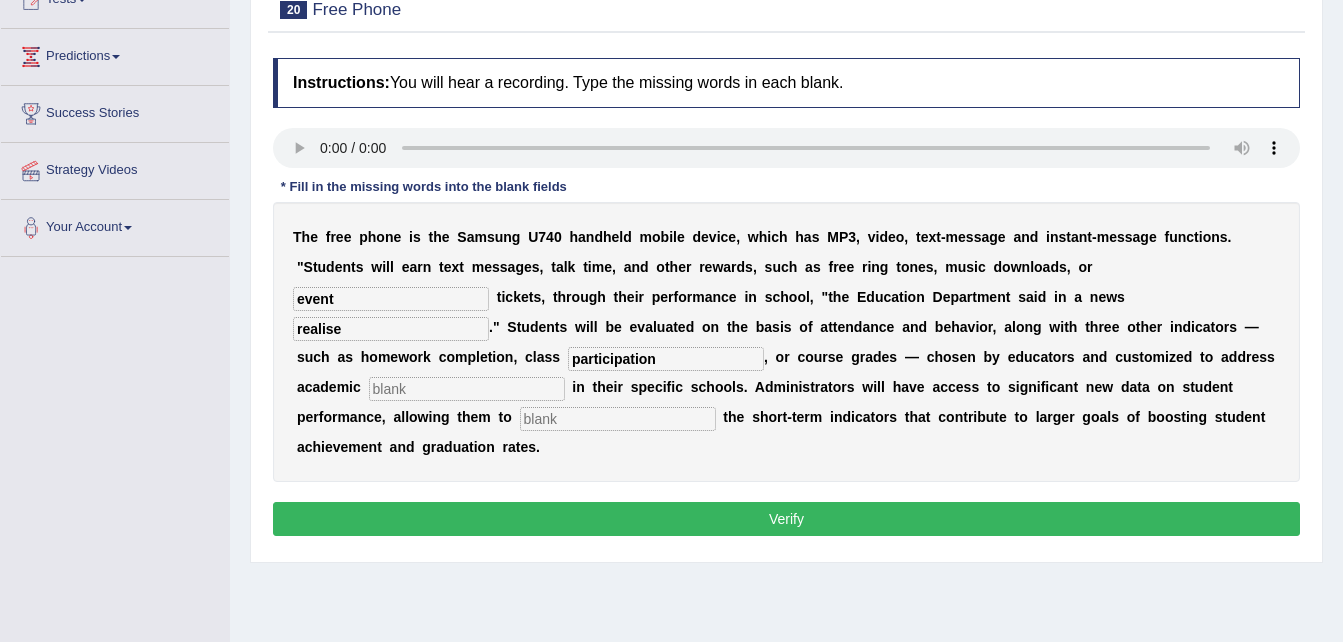 type on "participation" 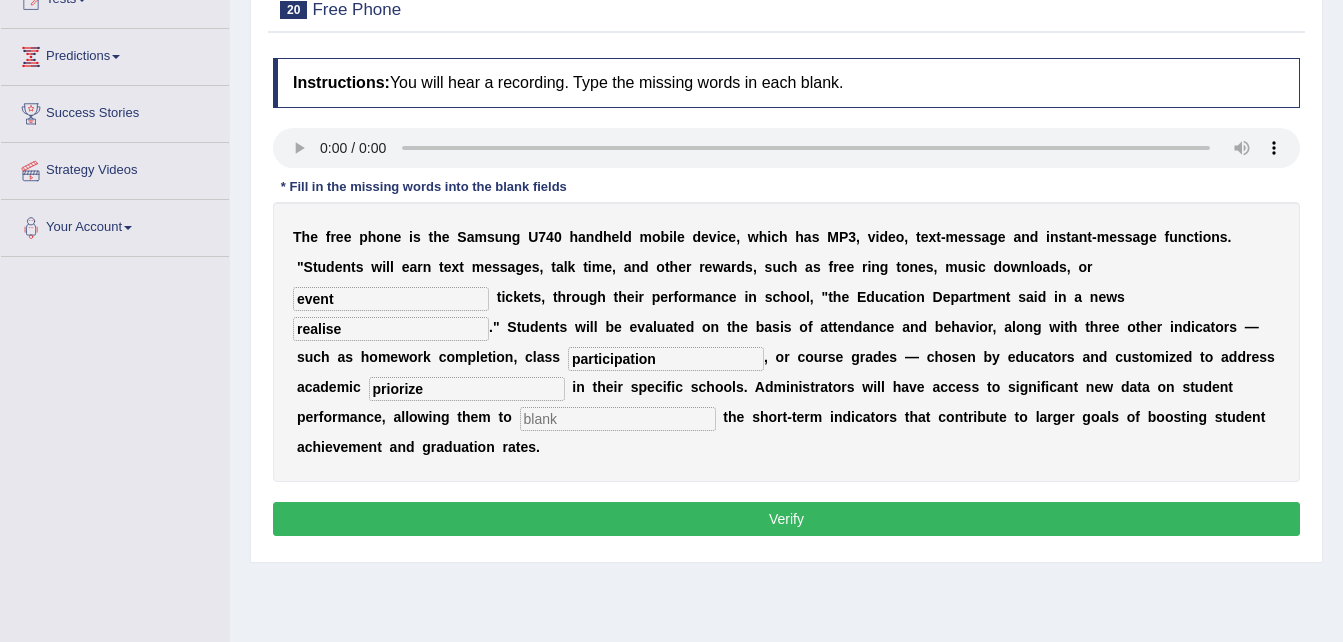 type on "priorize" 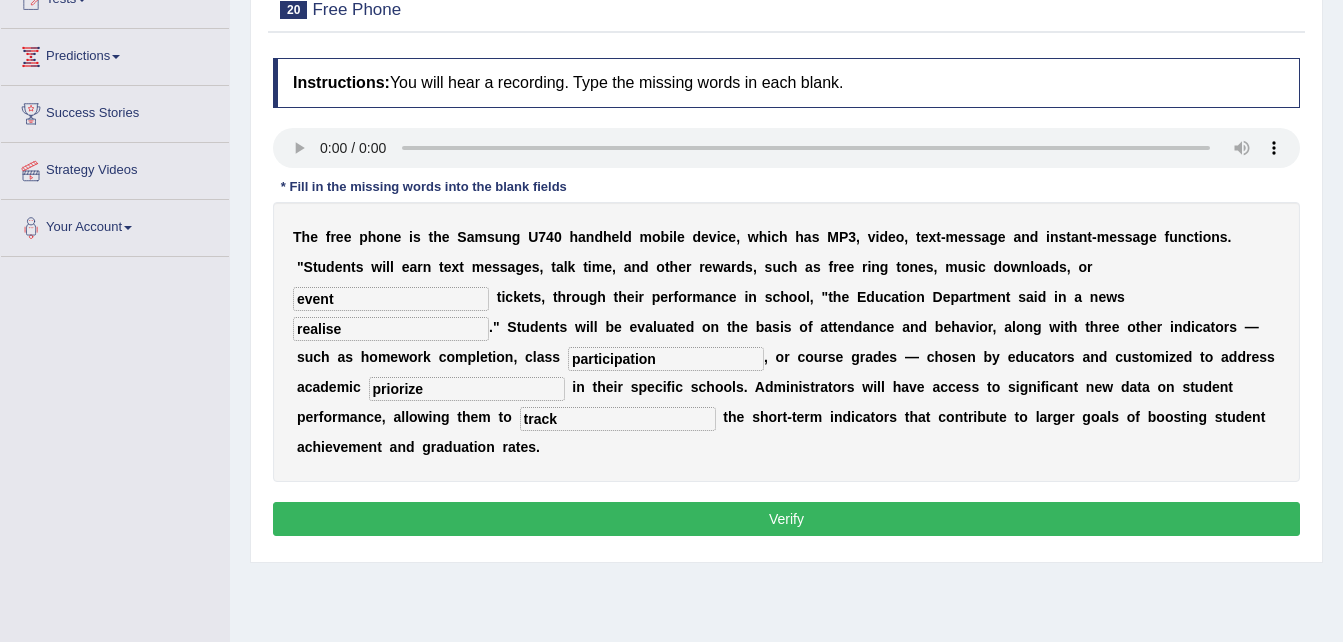 type on "track" 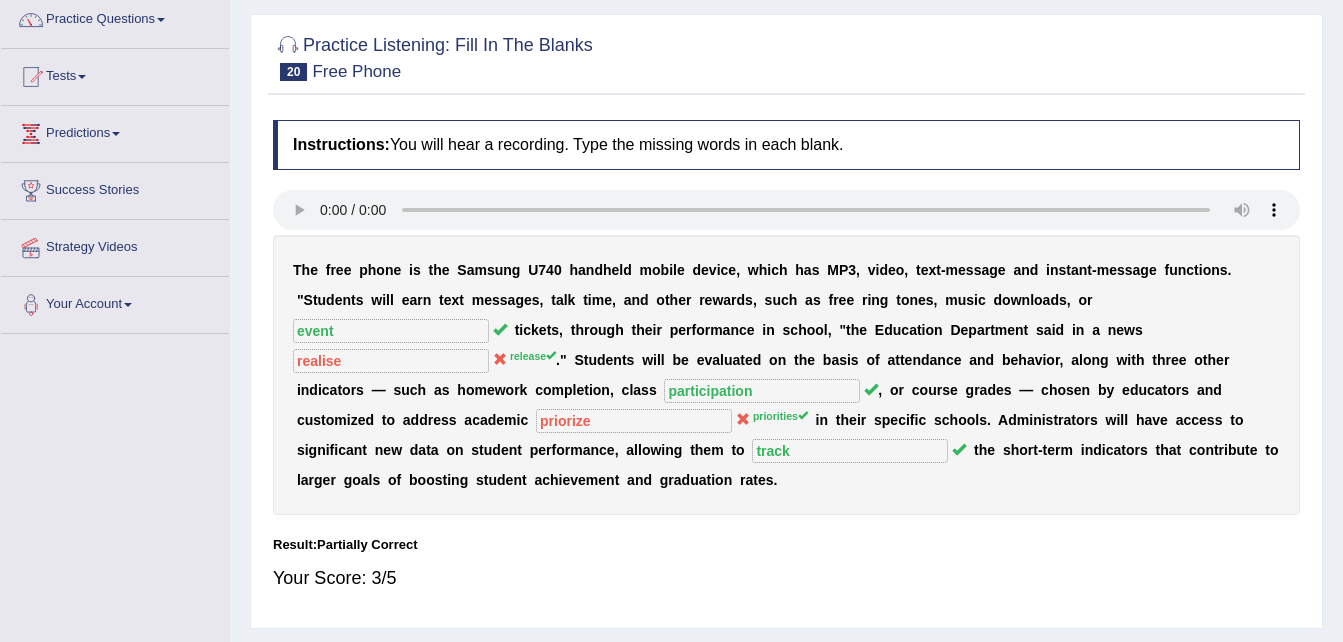 scroll, scrollTop: 144, scrollLeft: 0, axis: vertical 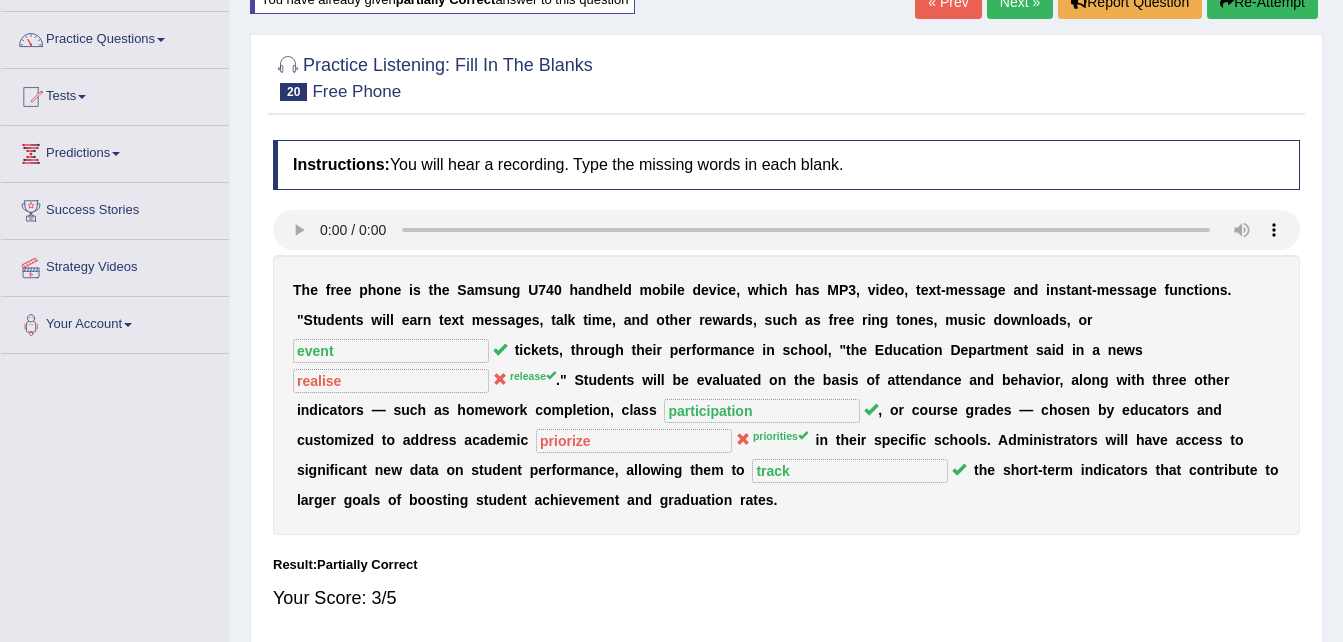 click on "Next »" at bounding box center (1020, 2) 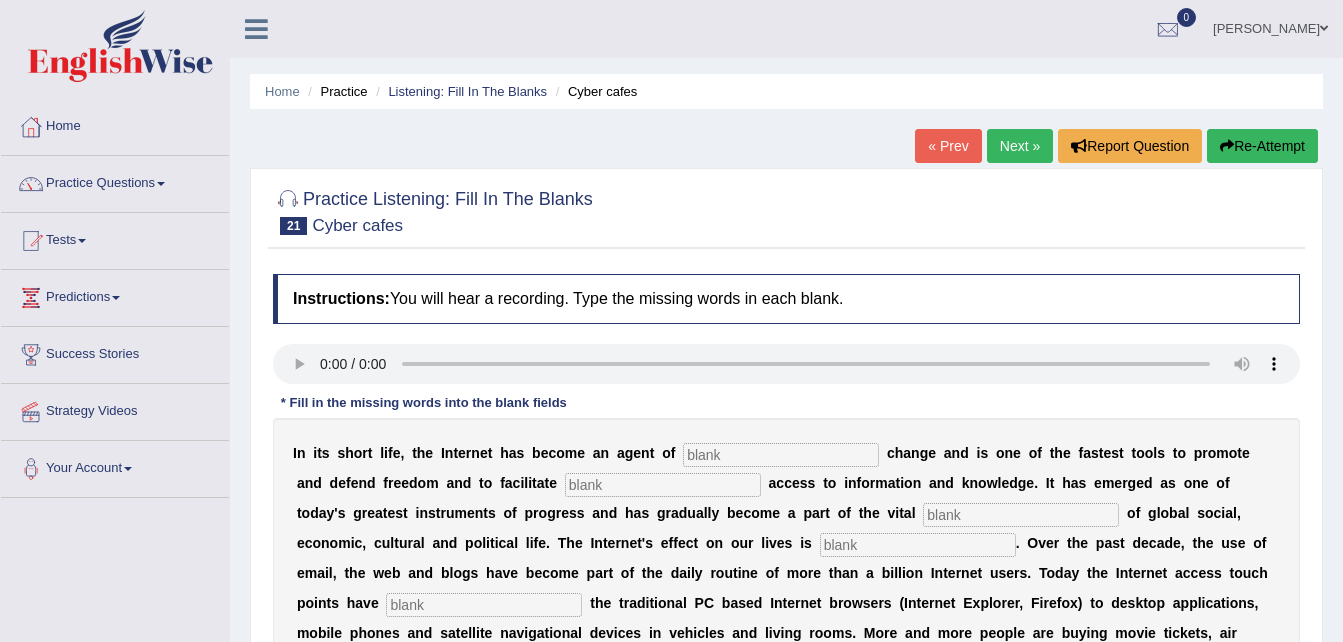 scroll, scrollTop: 0, scrollLeft: 0, axis: both 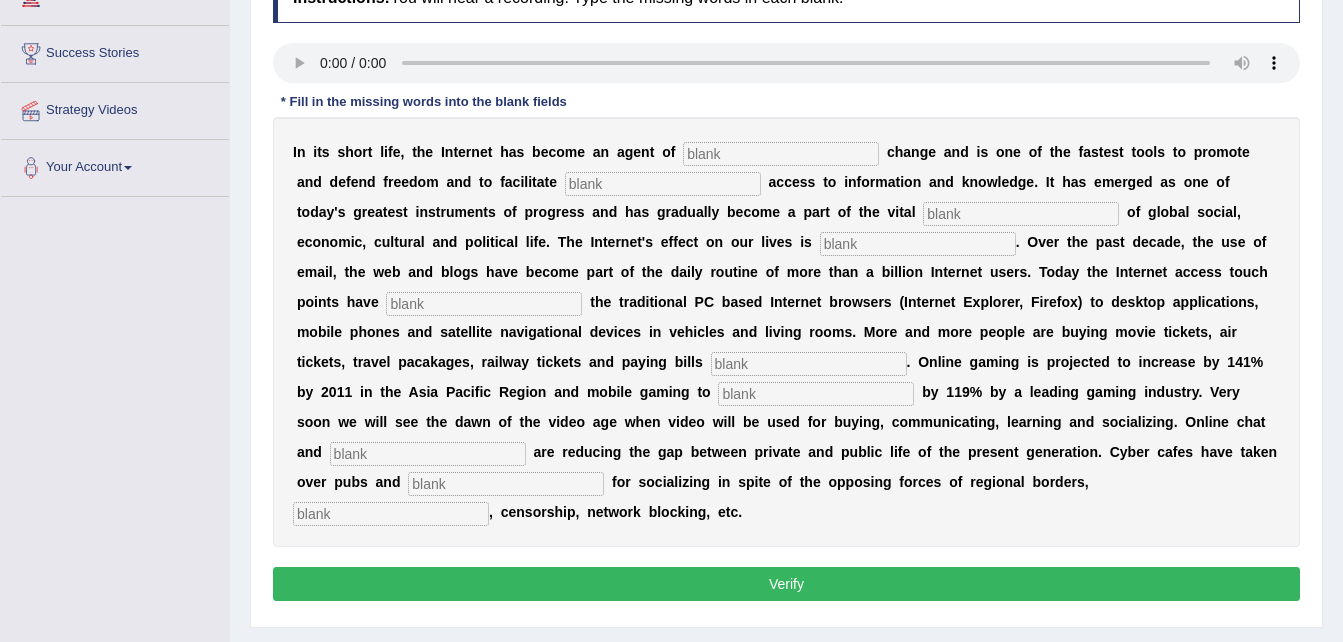 click at bounding box center [781, 154] 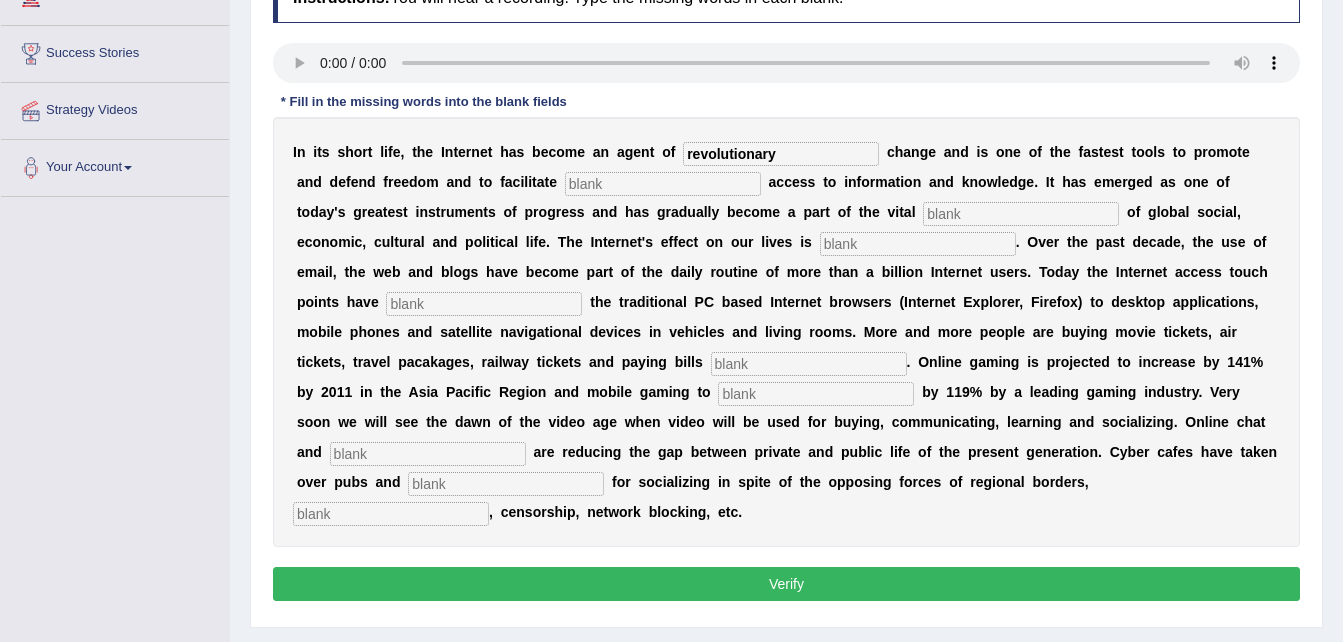 type on "revolutionary" 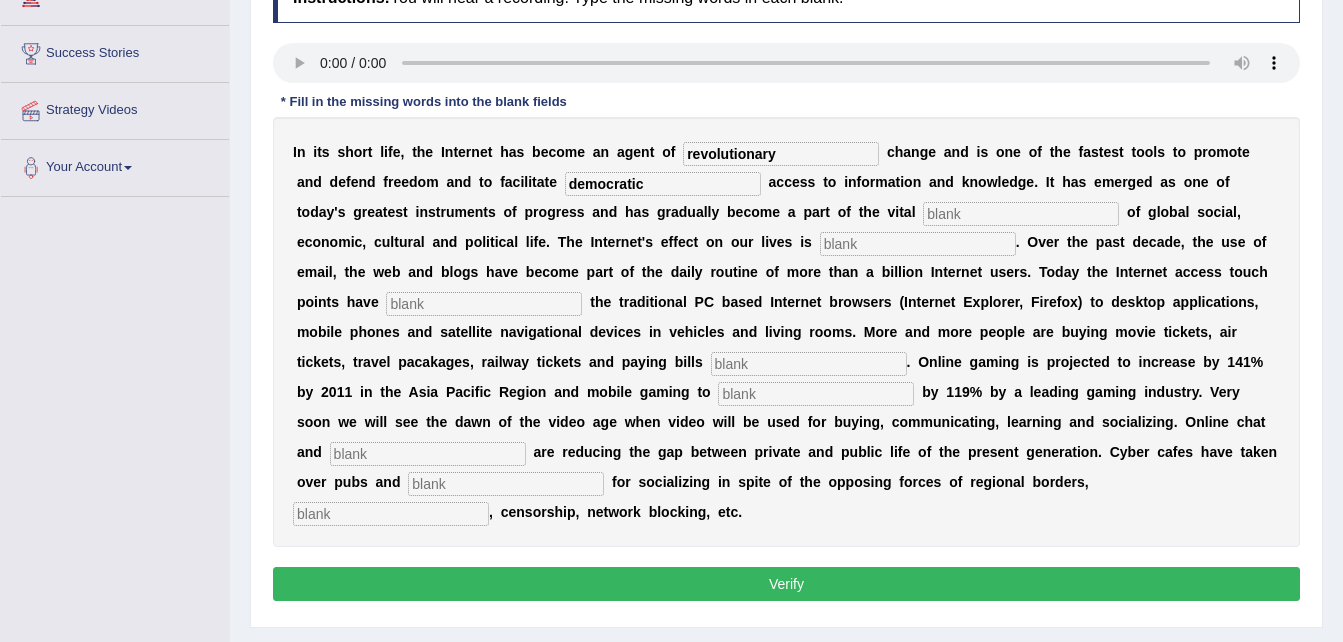 type on "democratic" 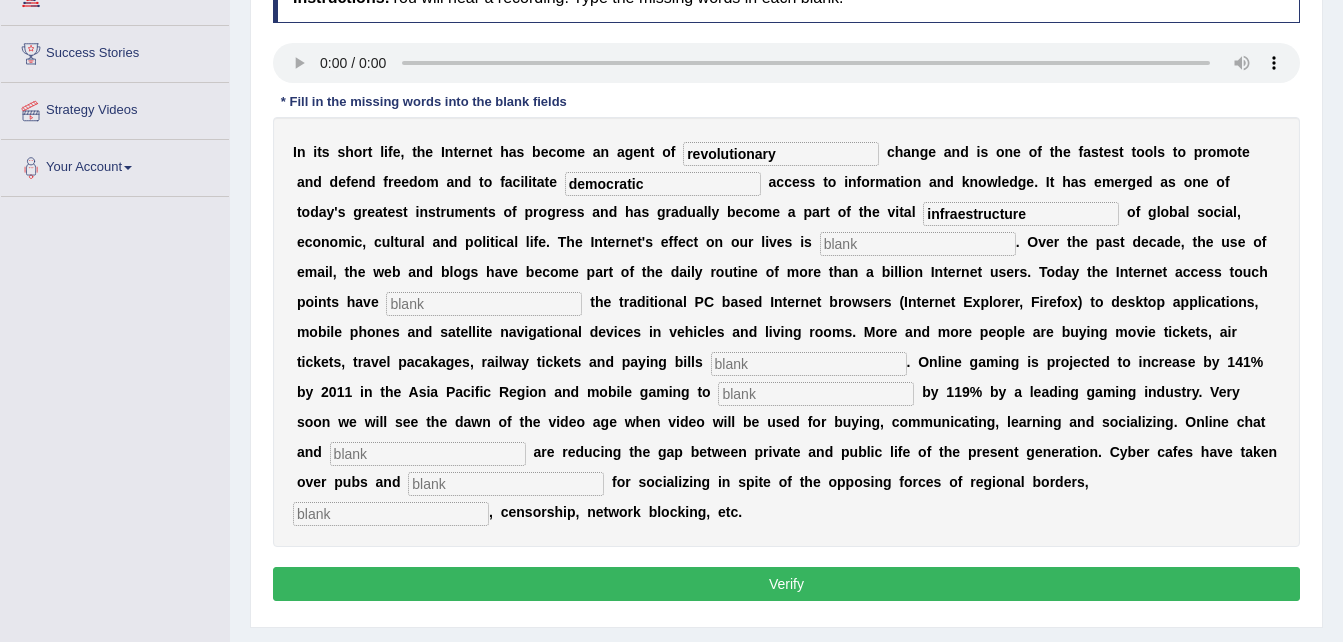 type on "infraestructure" 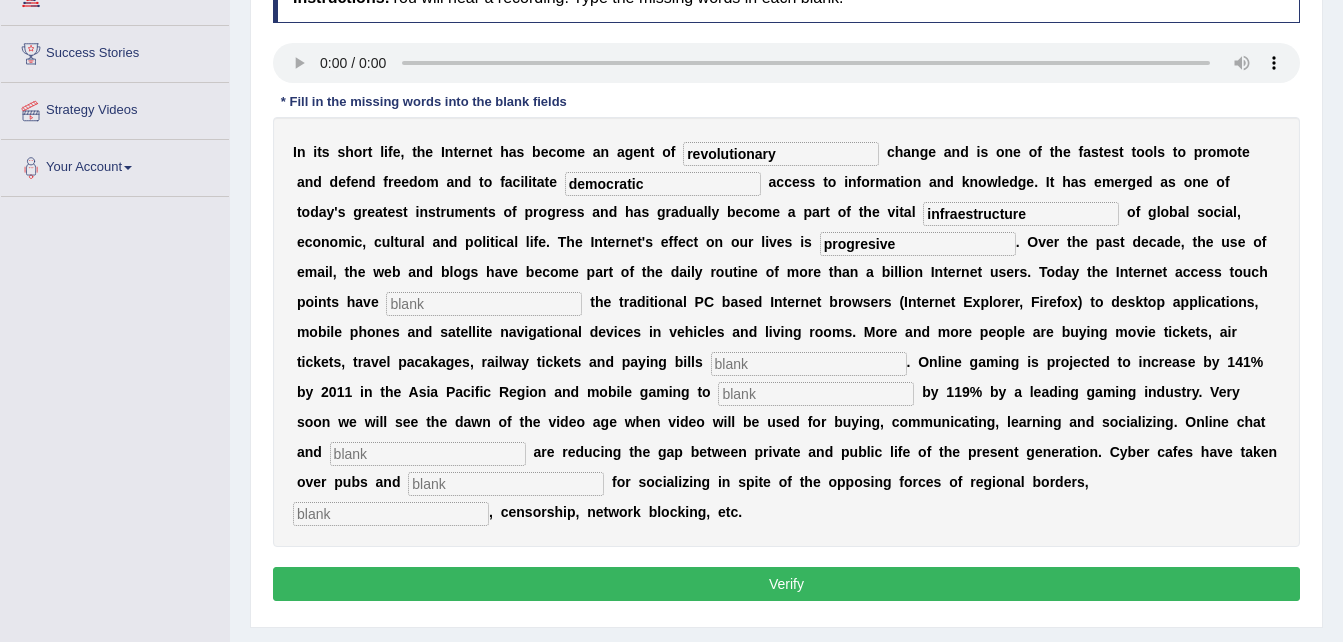 type on "progresive" 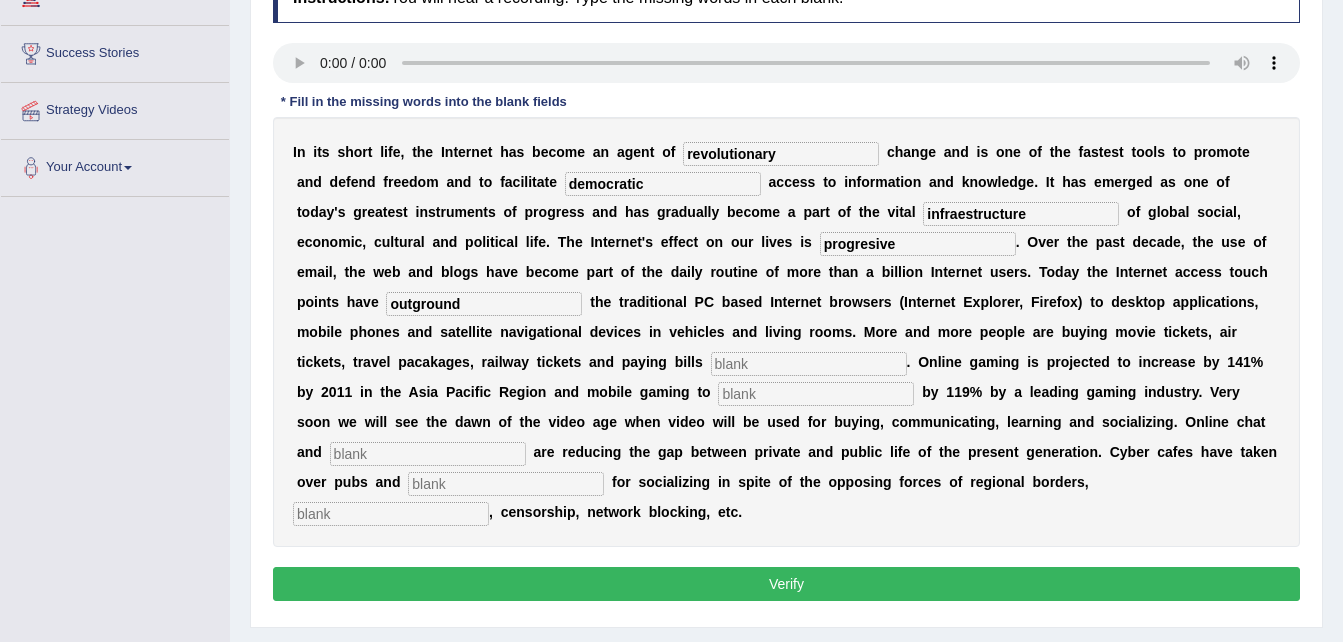 type on "outground" 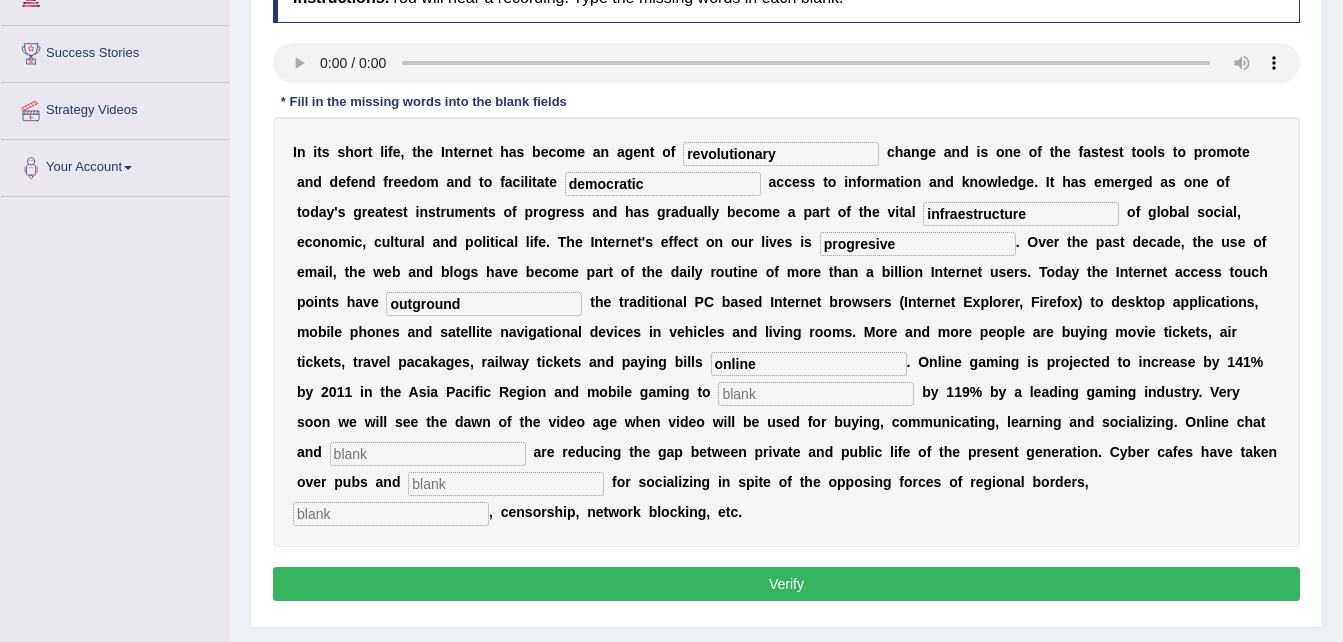 type on "online" 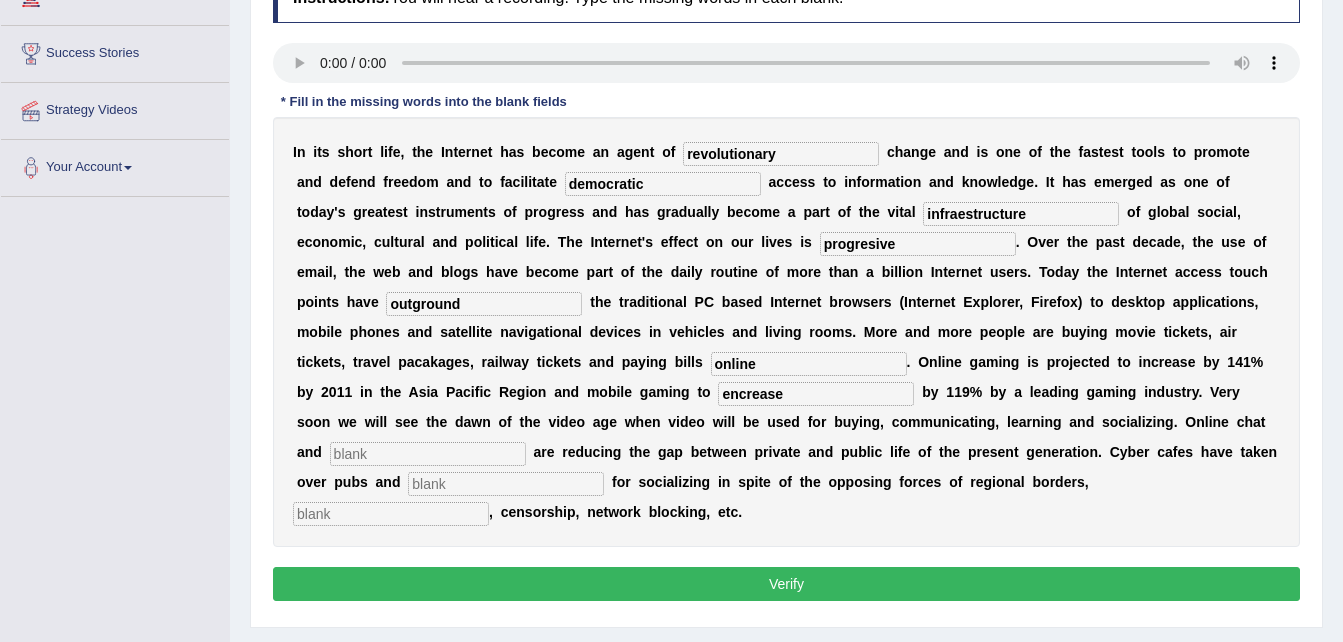 type on "encrease" 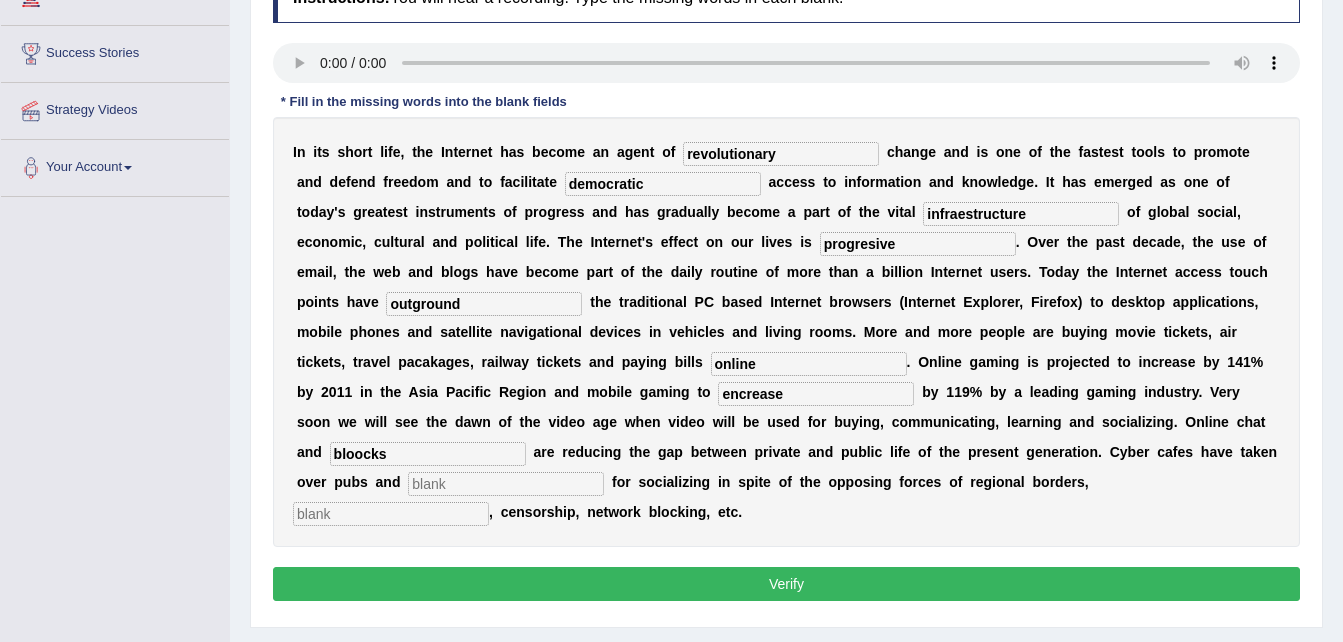 type on "bloocks" 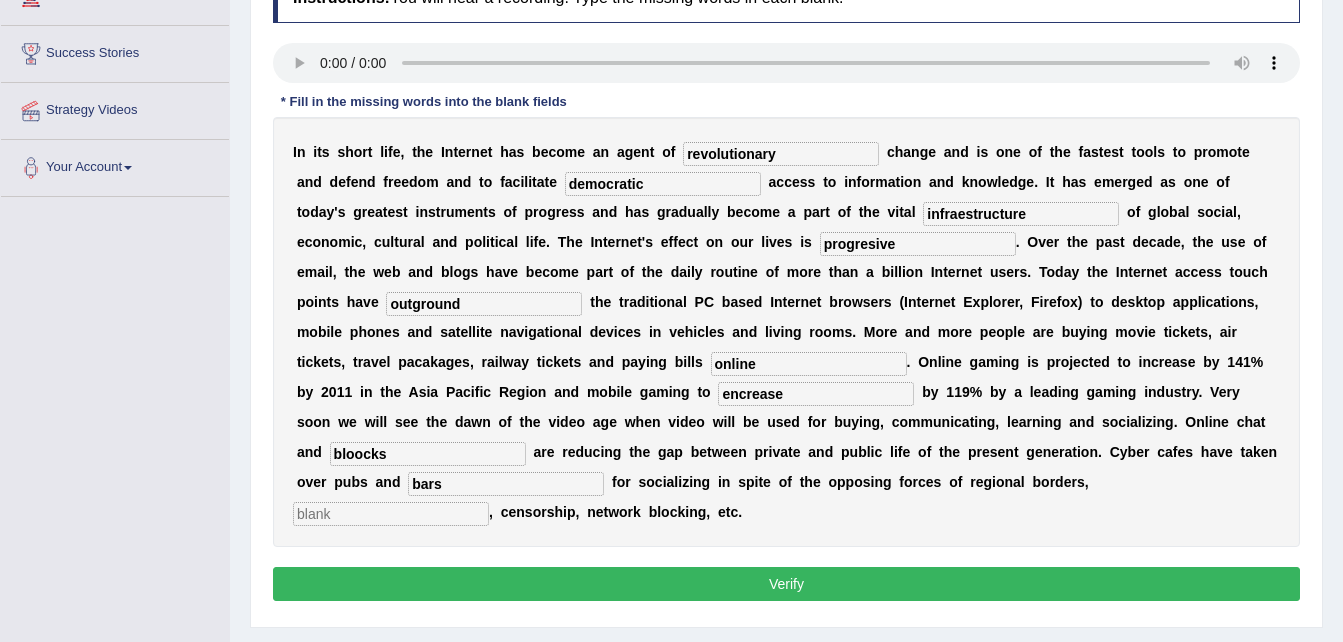 type on "bars" 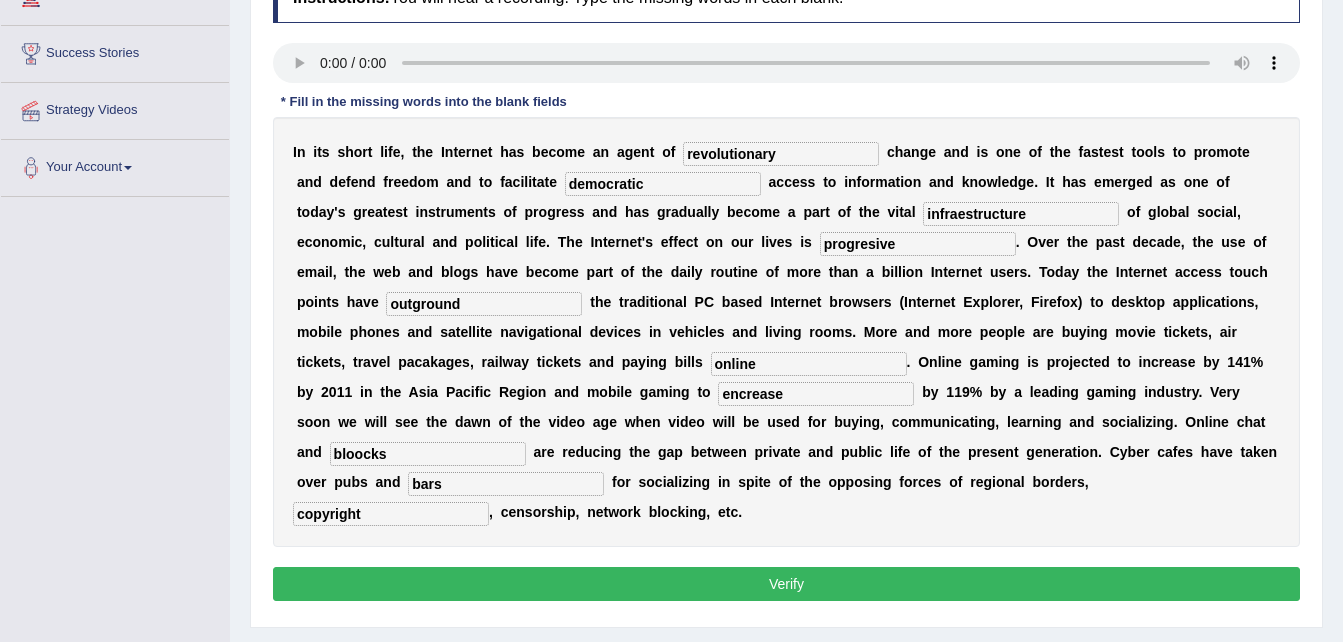 type on "copyright" 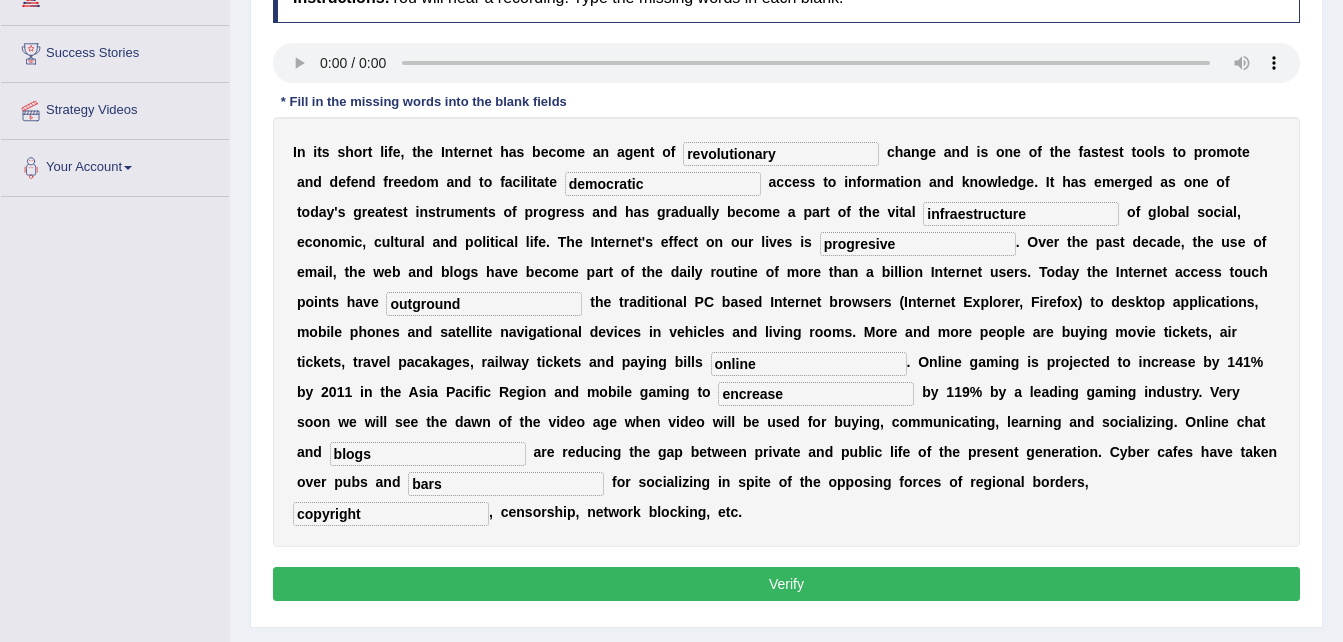 type on "blogs" 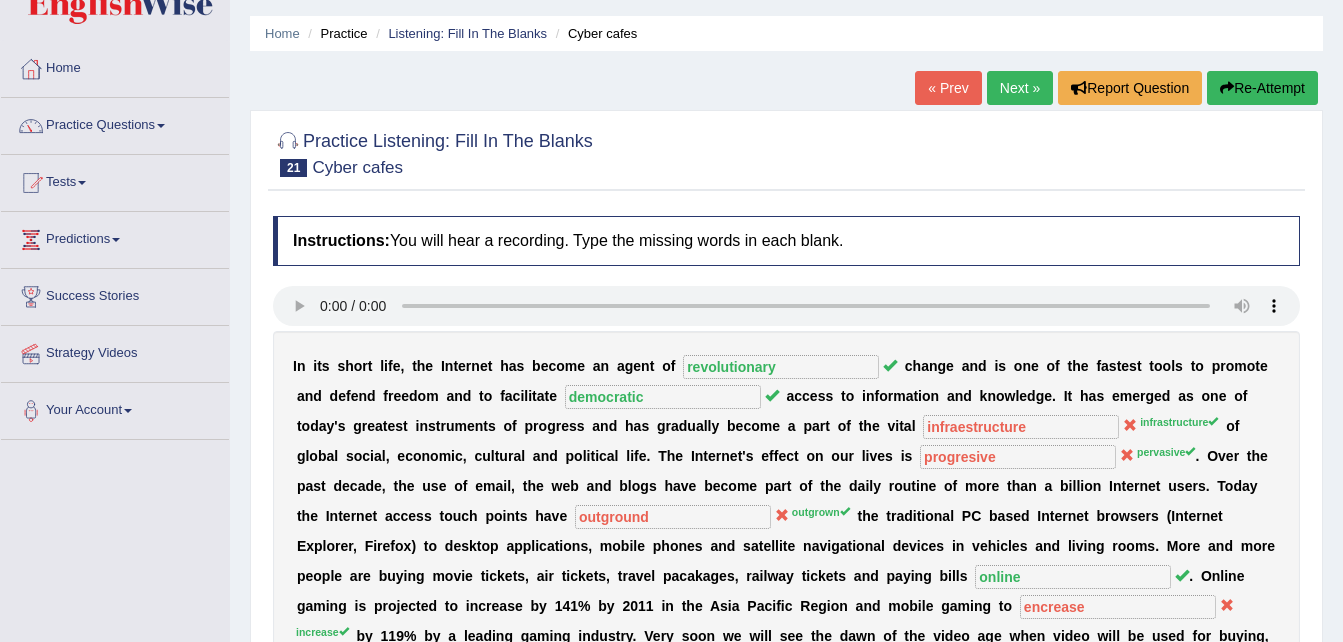 scroll, scrollTop: 33, scrollLeft: 0, axis: vertical 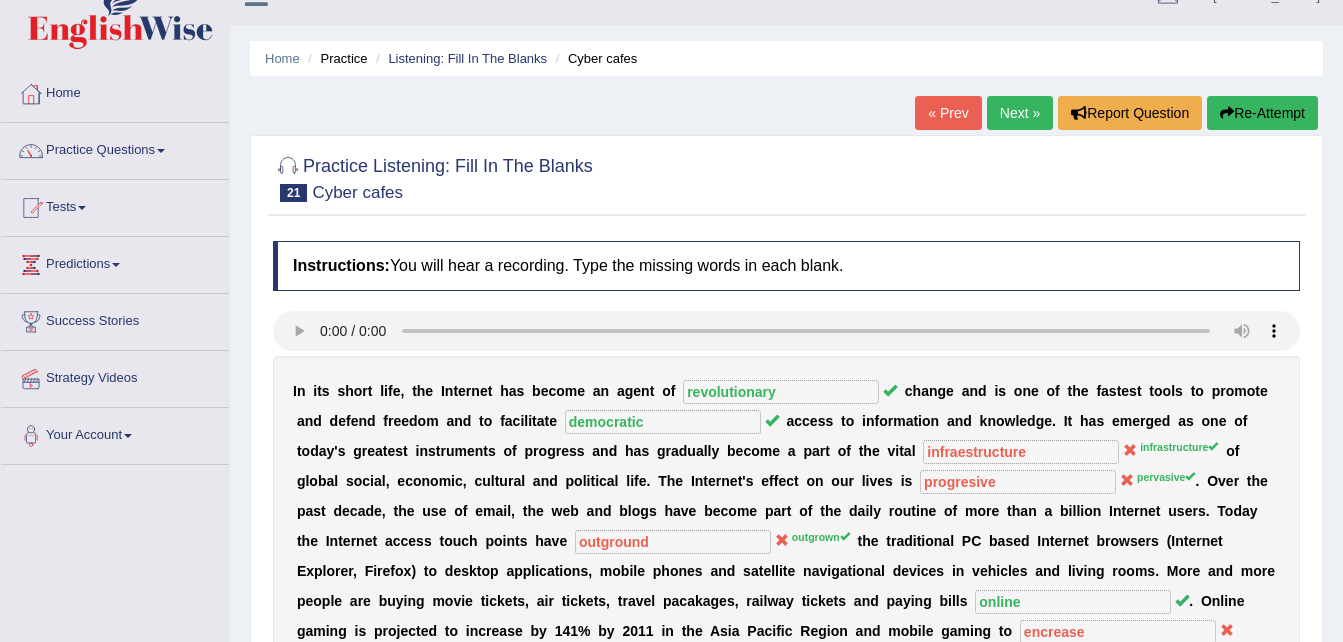 click on "Next »" at bounding box center (1020, 113) 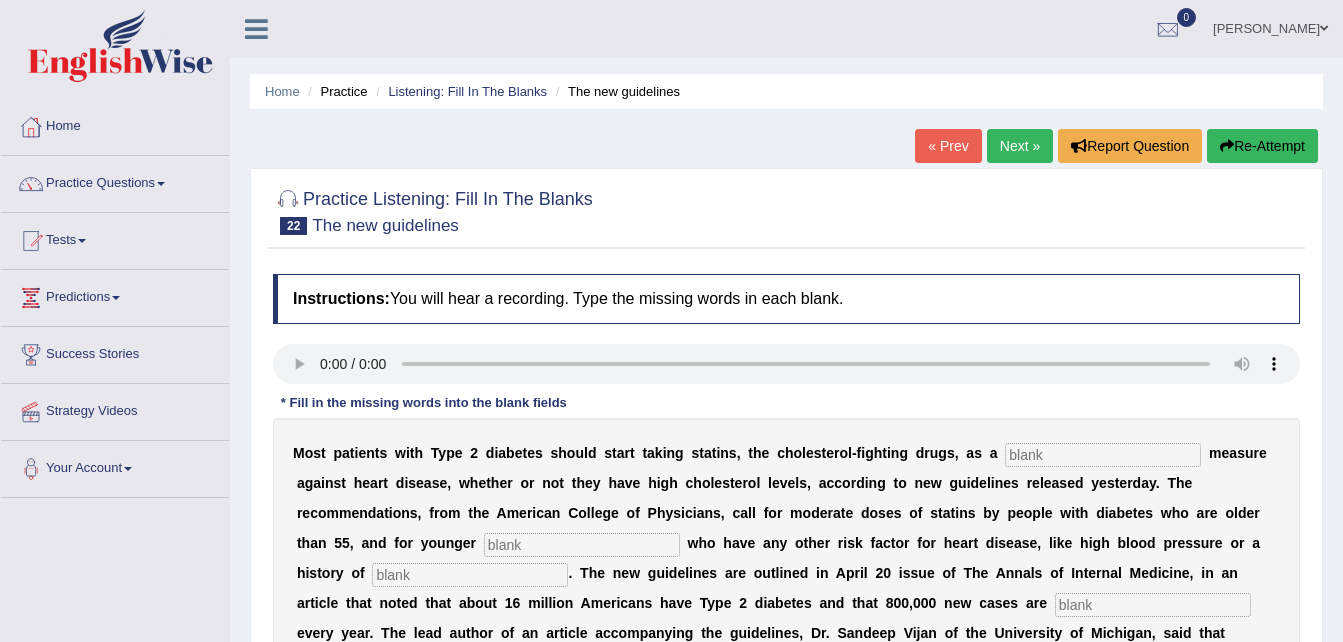 scroll, scrollTop: 0, scrollLeft: 0, axis: both 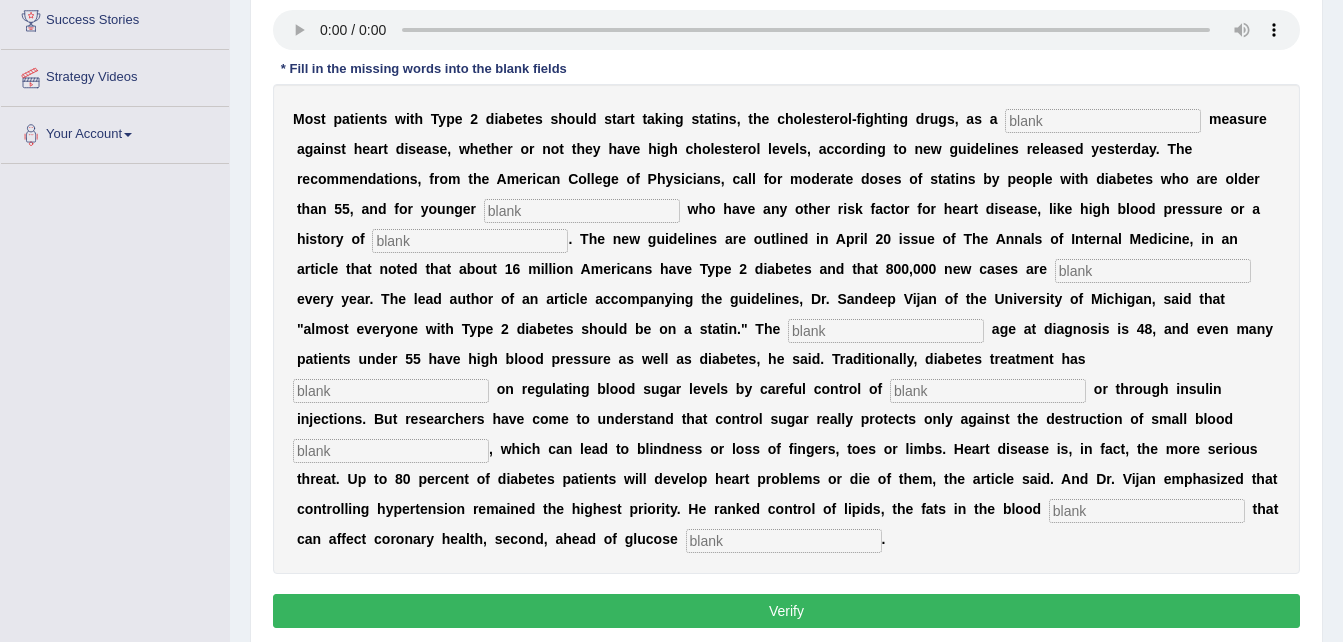 click at bounding box center [1103, 121] 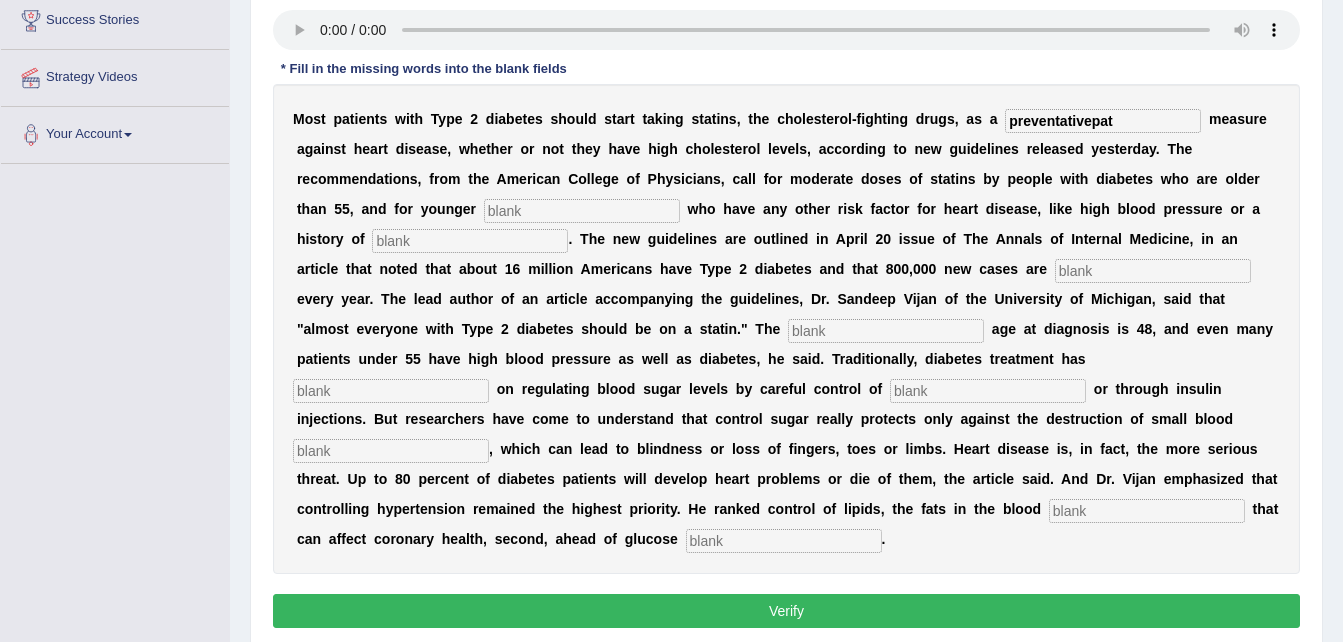 type on "preventativepat" 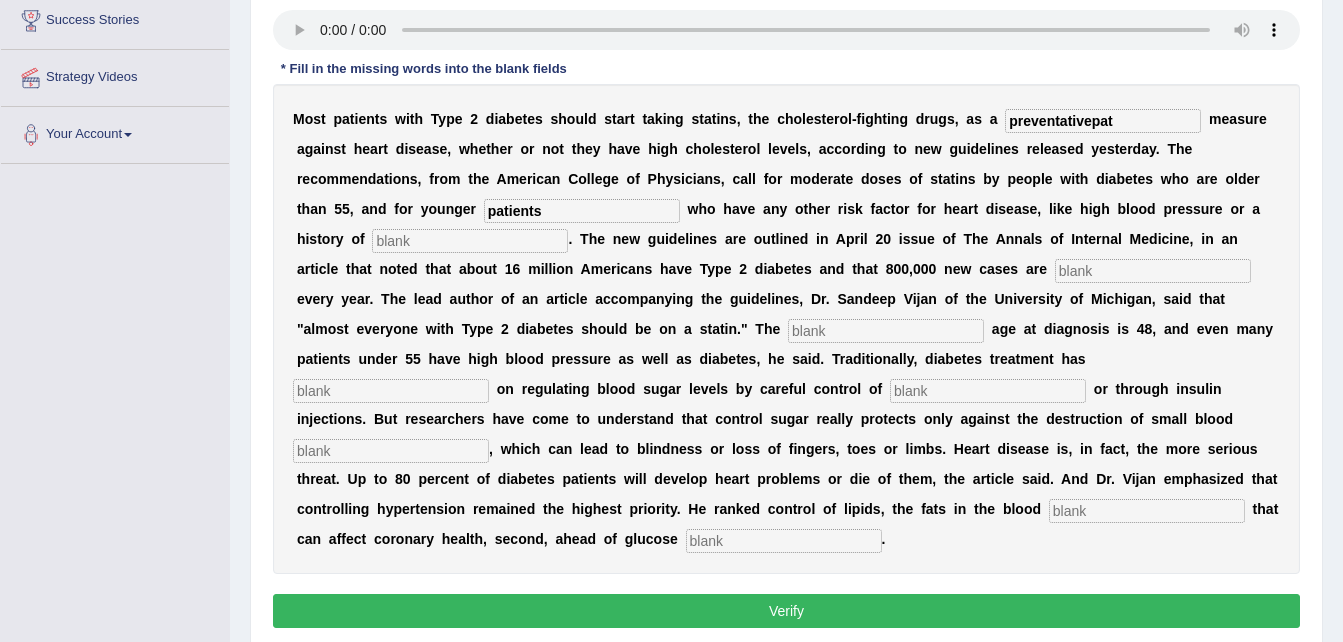 type on "patients" 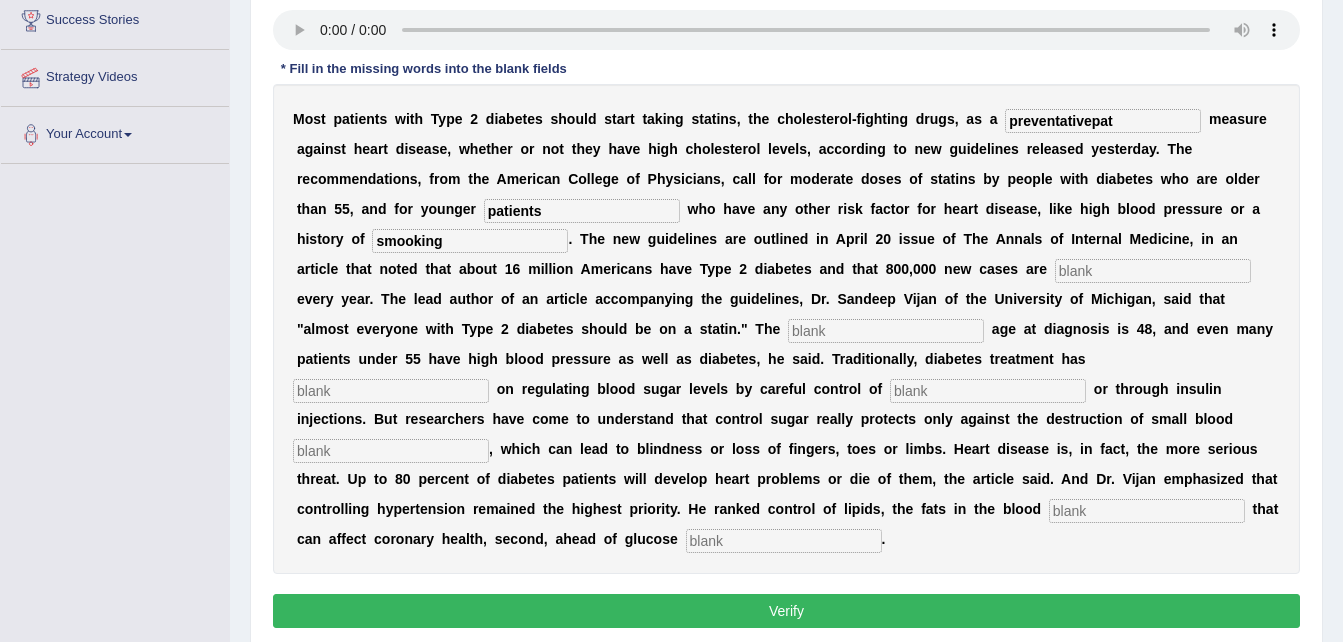 type on "smooking" 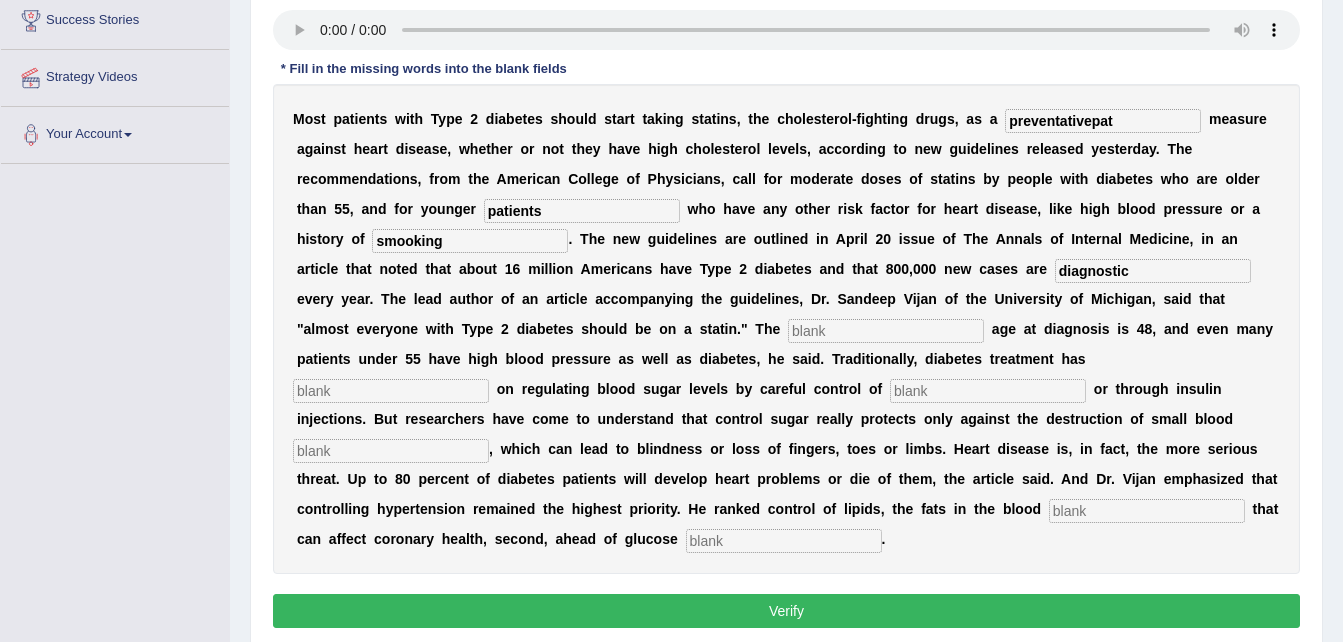 type on "diagnostic" 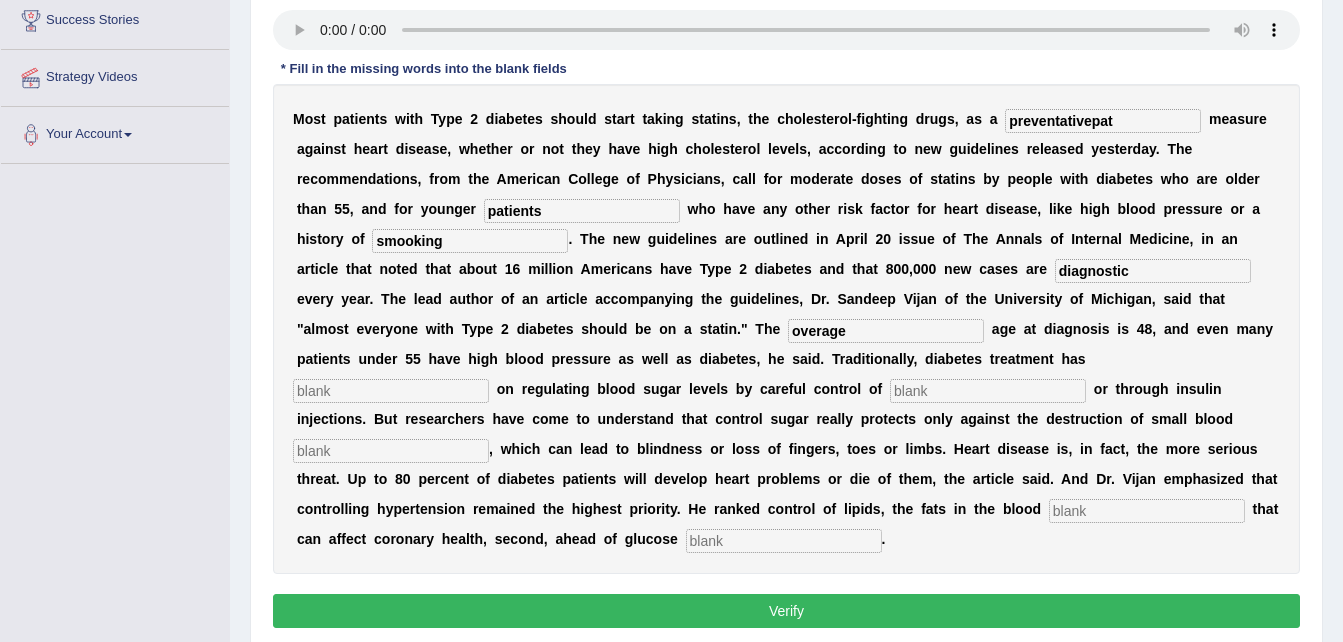 type on "overage" 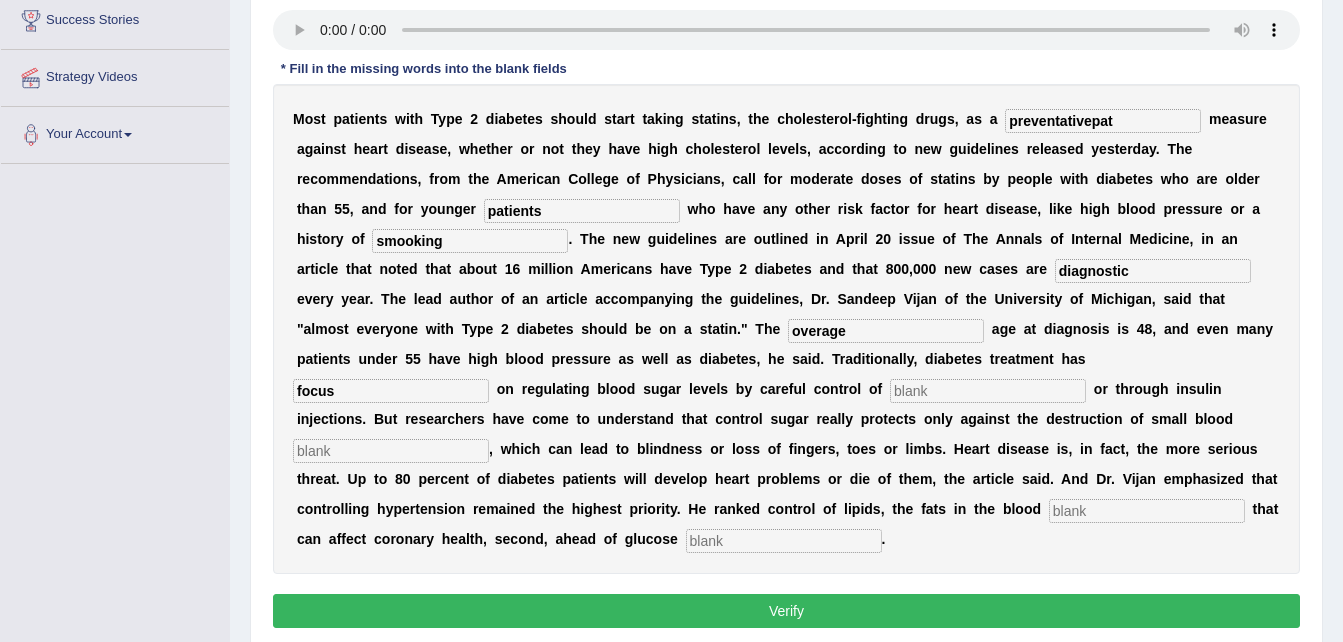 type on "focus" 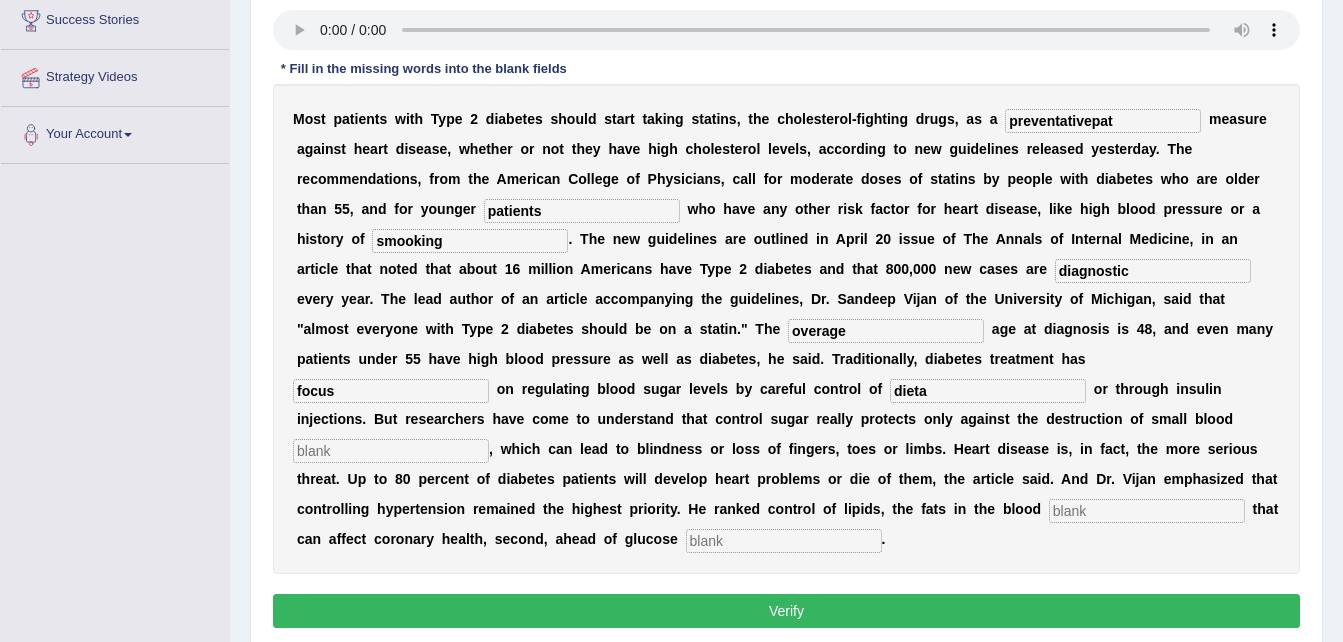type on "dieta" 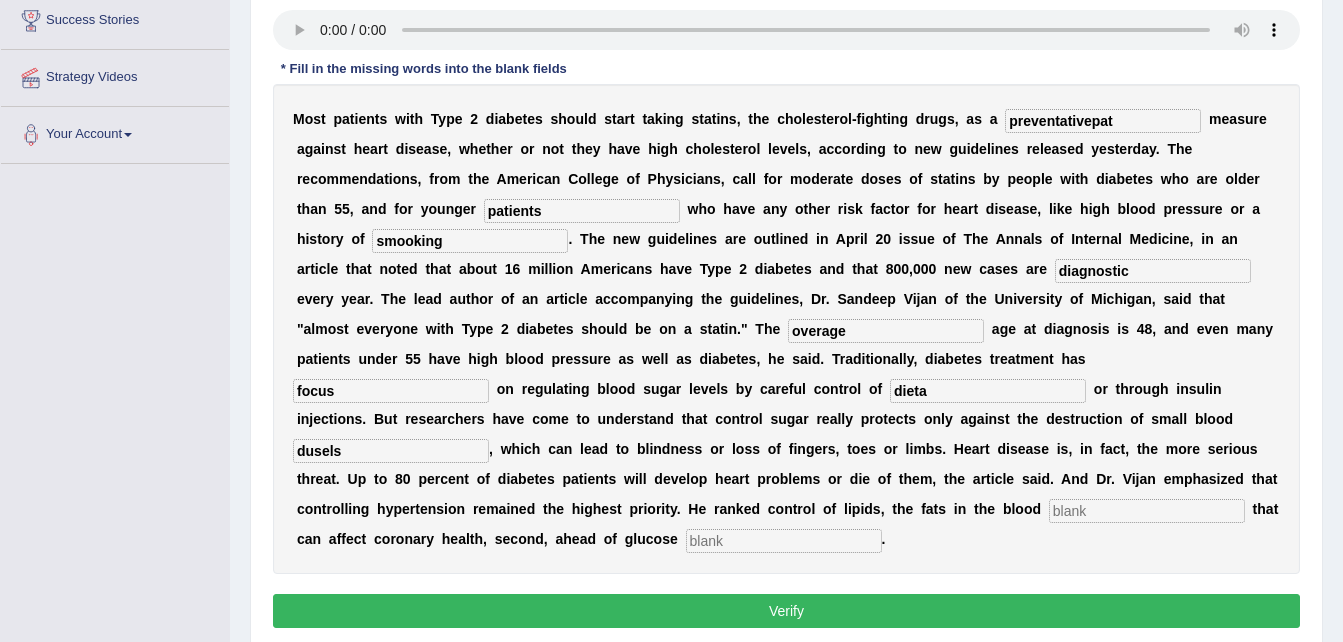 type on "dusels" 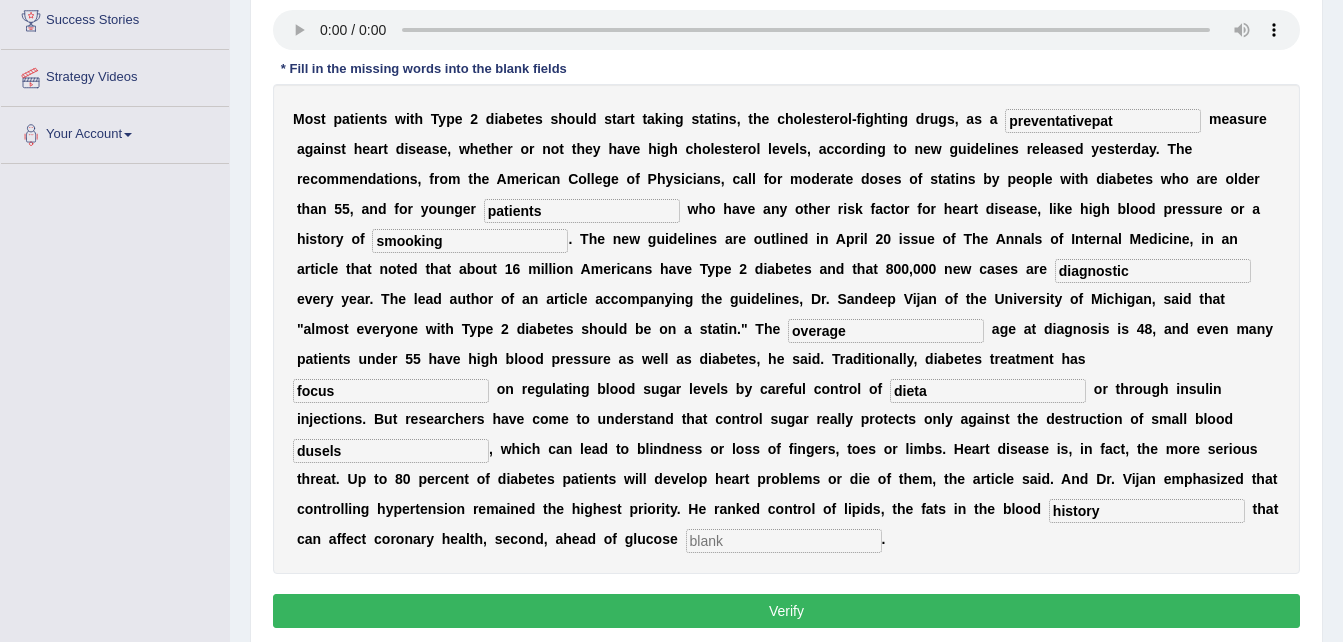 type on "history" 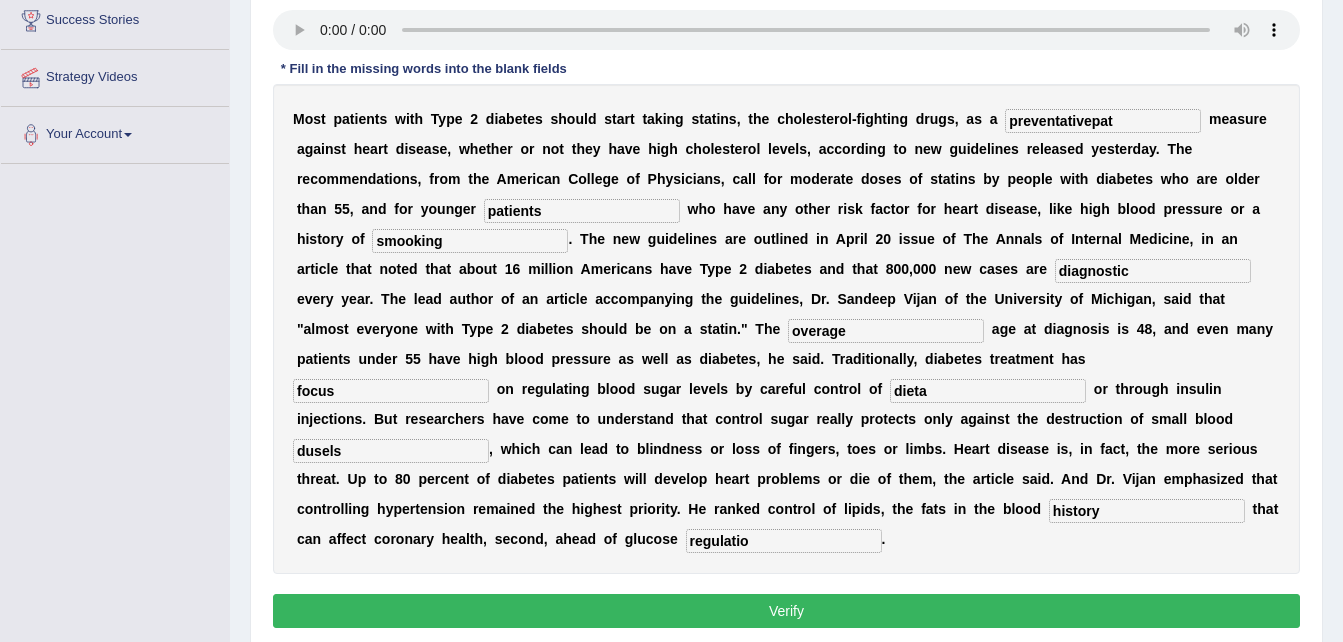 type on "regulatio" 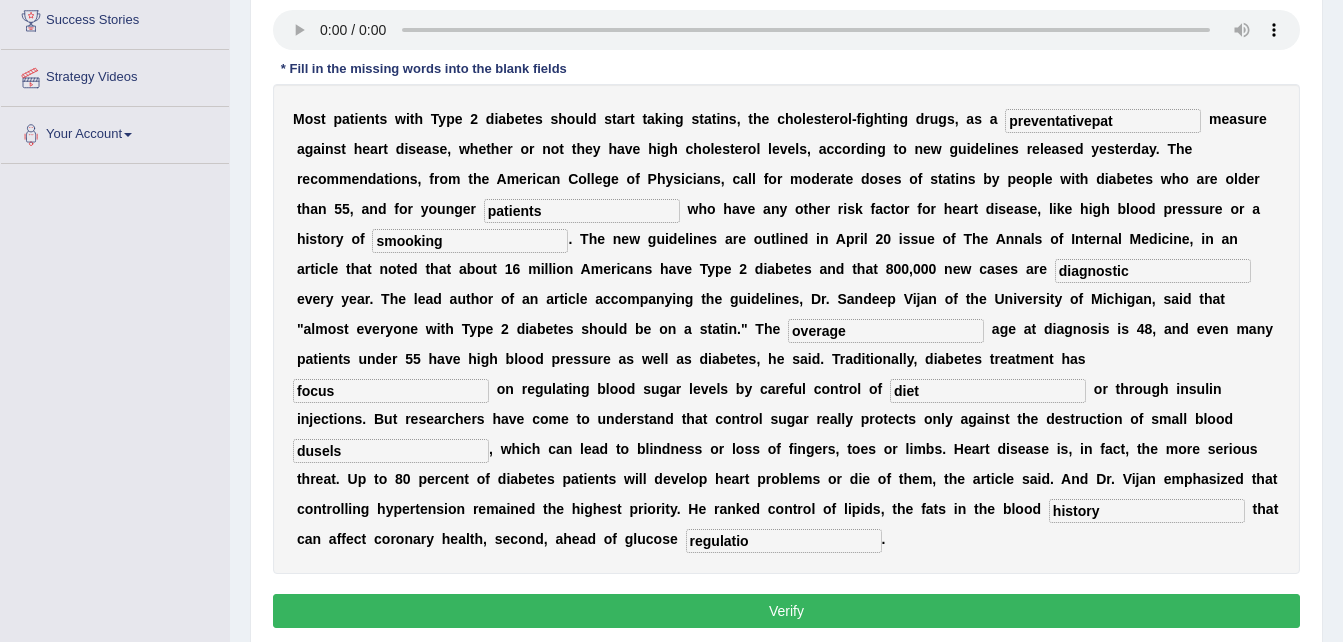 type on "diet" 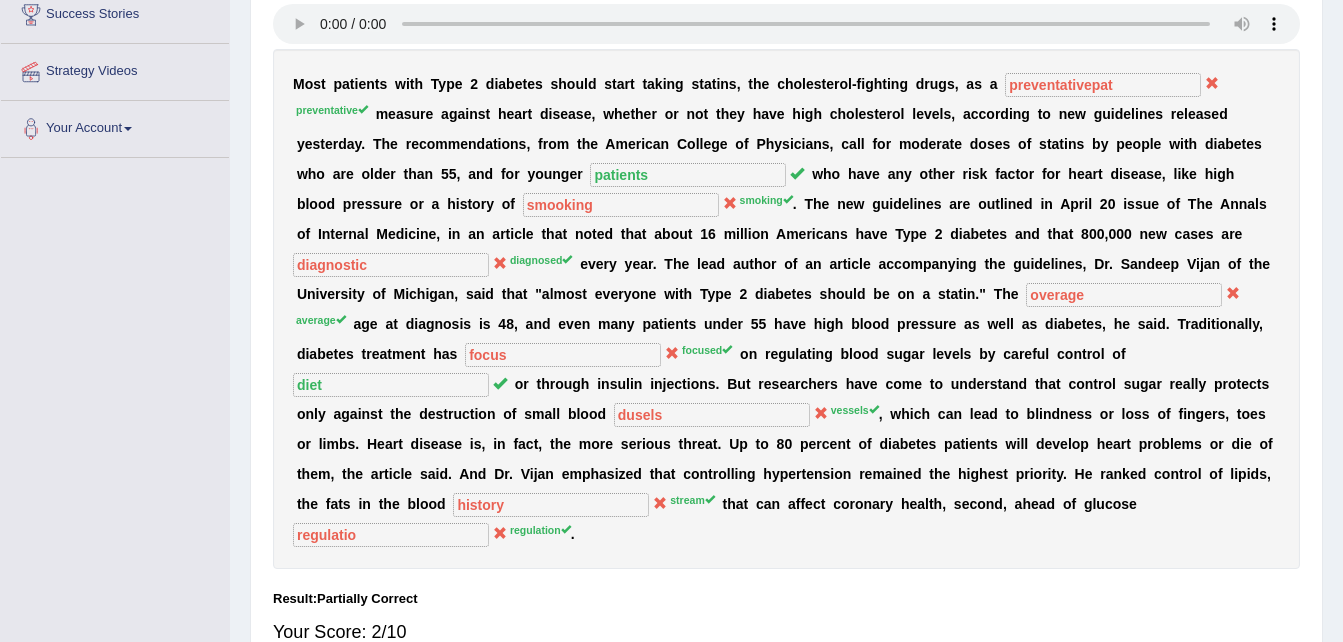 scroll, scrollTop: 341, scrollLeft: 0, axis: vertical 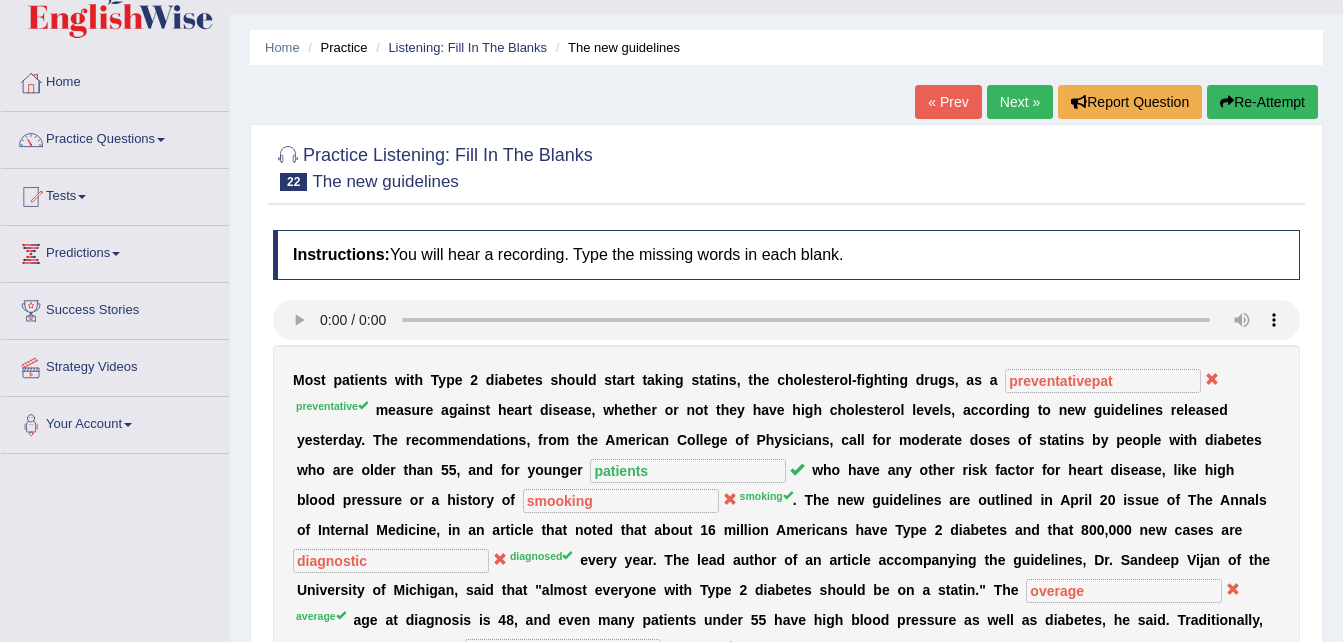 click on "Next »" at bounding box center (1020, 102) 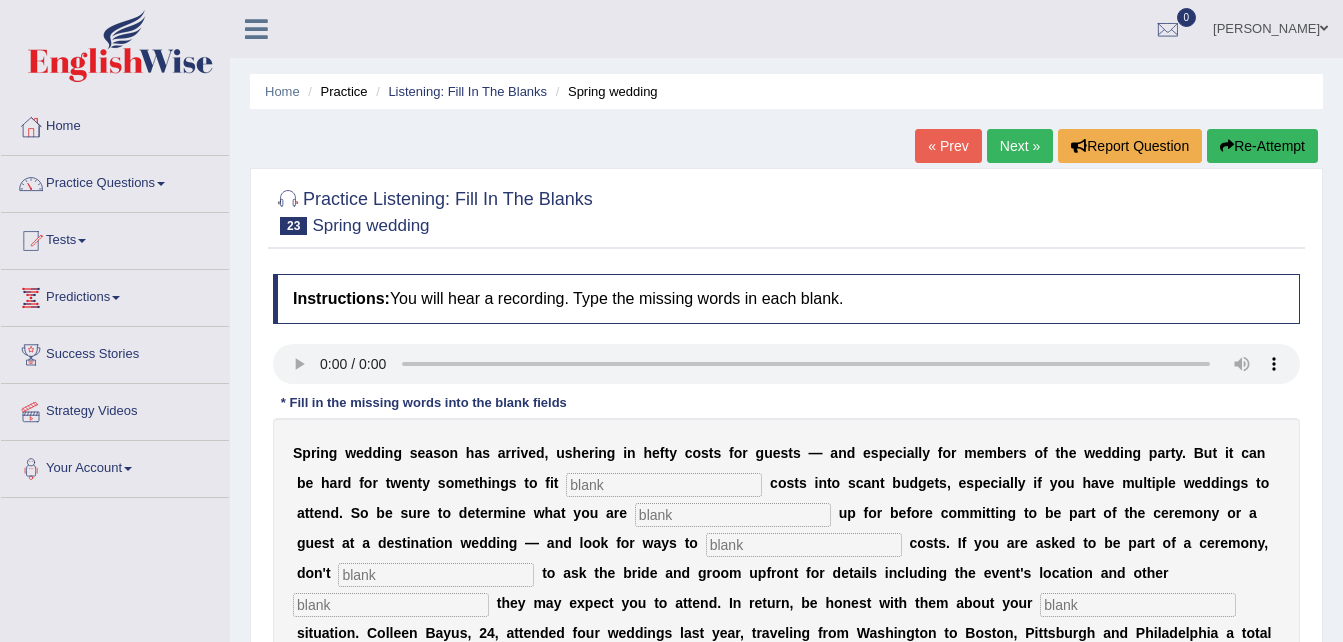 scroll, scrollTop: 0, scrollLeft: 0, axis: both 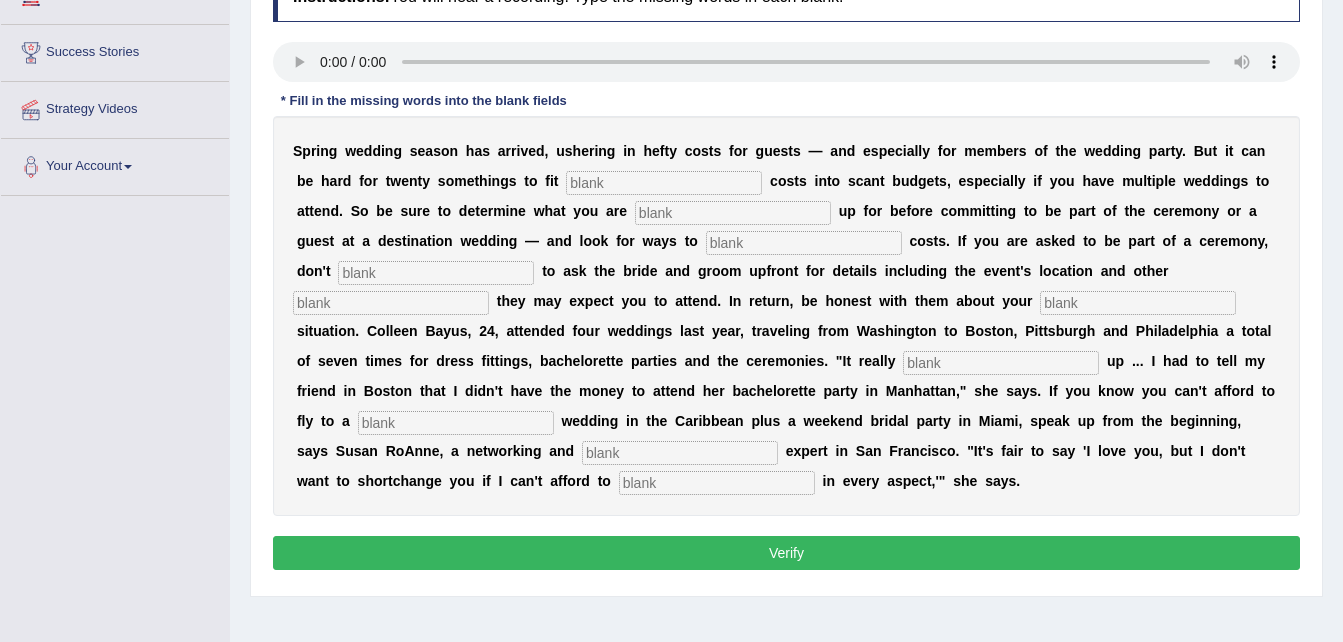click at bounding box center [664, 183] 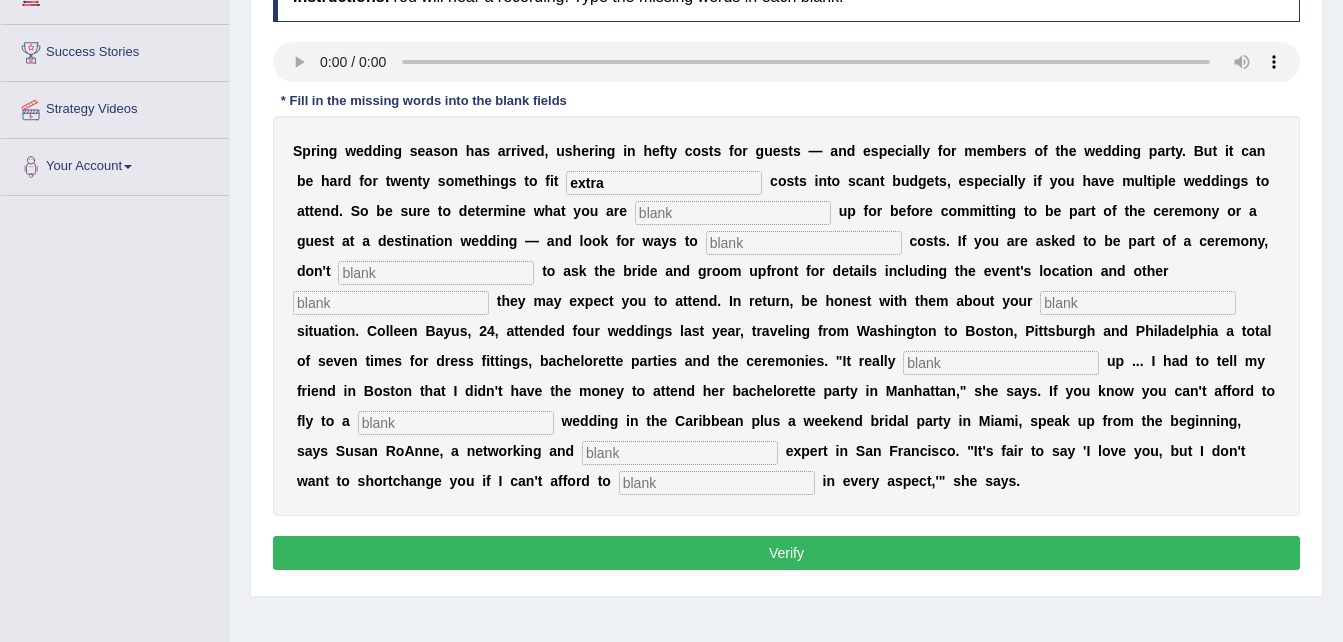 type on "extra" 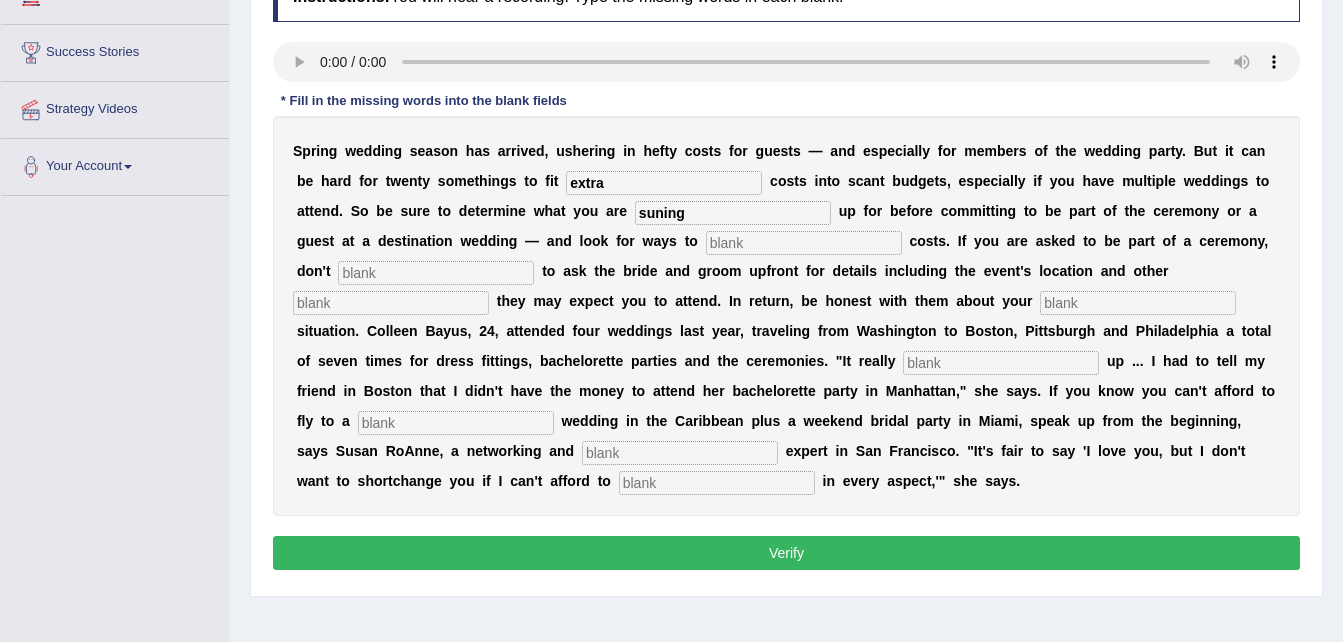 type on "suning" 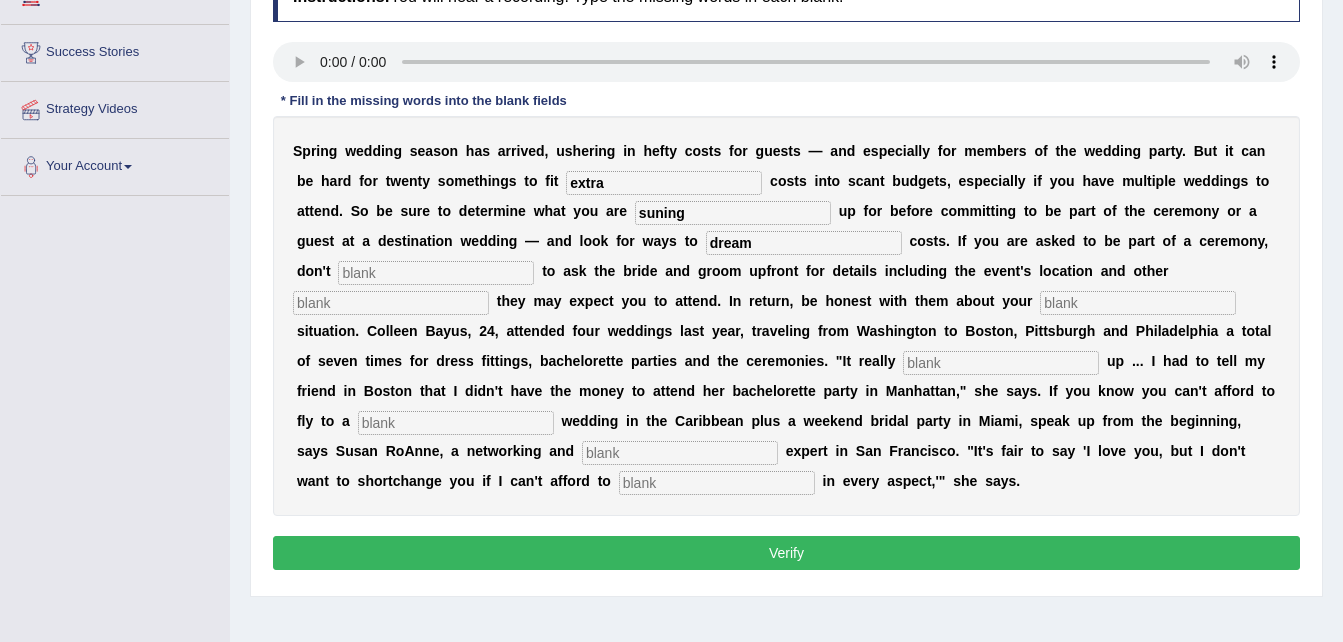 type on "dream" 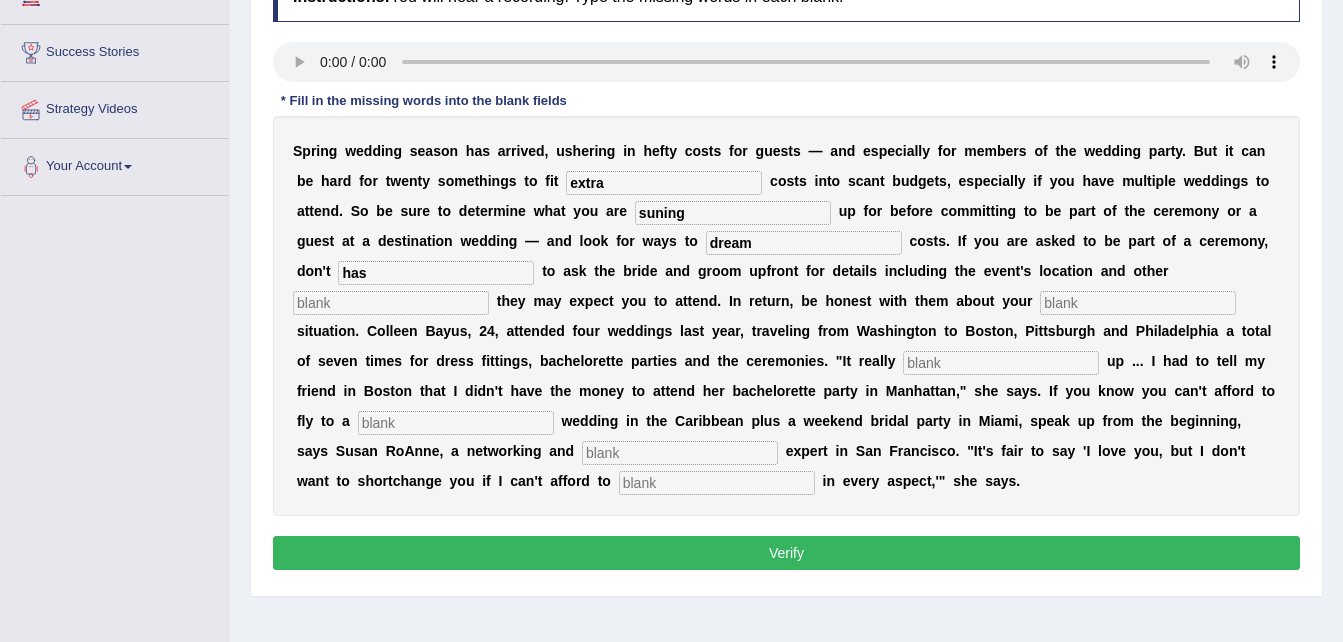 type on "has" 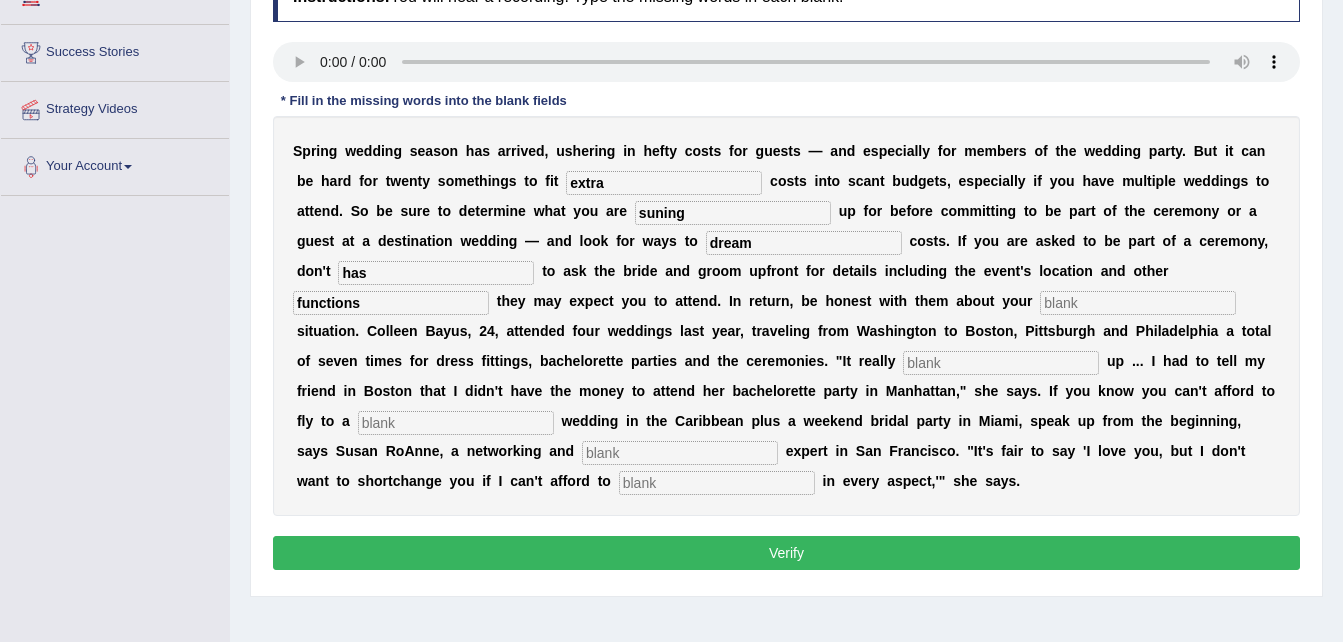 type on "functions" 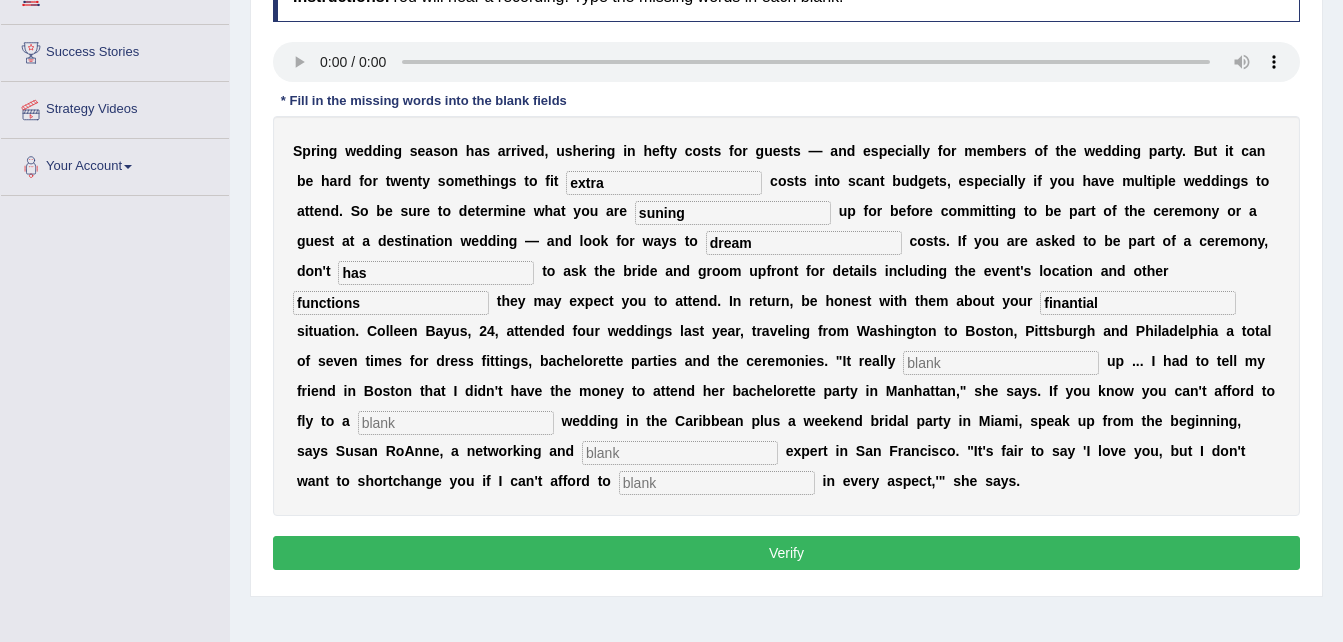 type on "finantial" 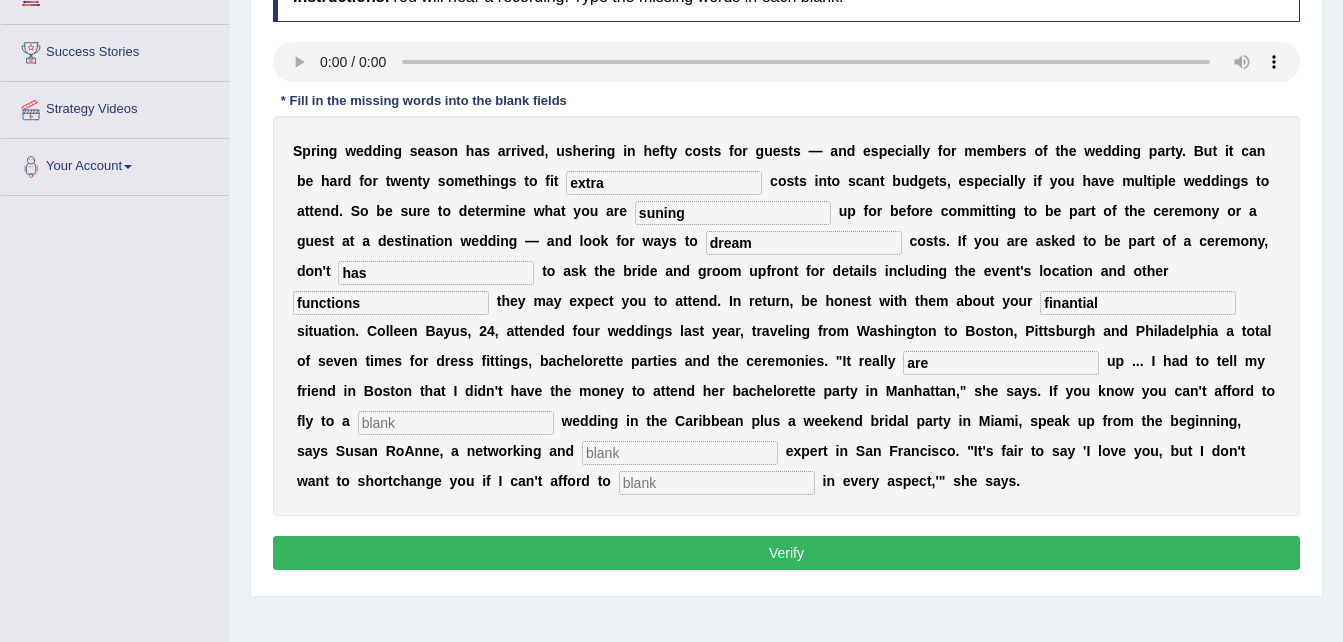 type on "are" 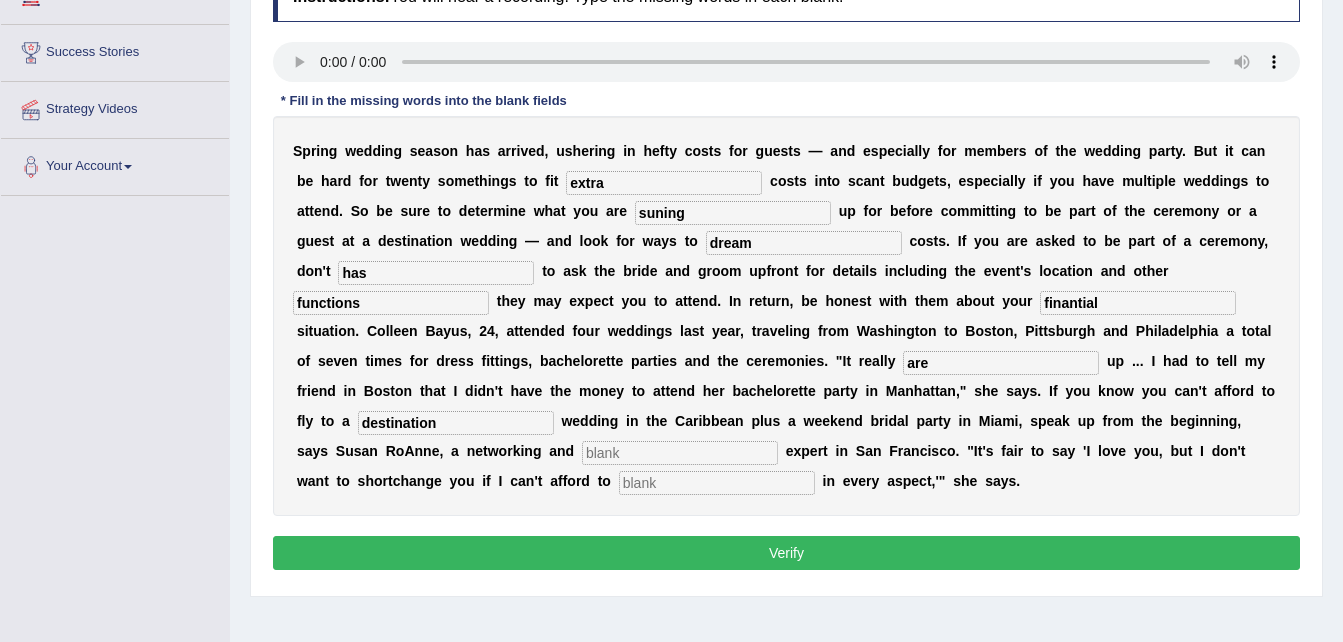type on "destination" 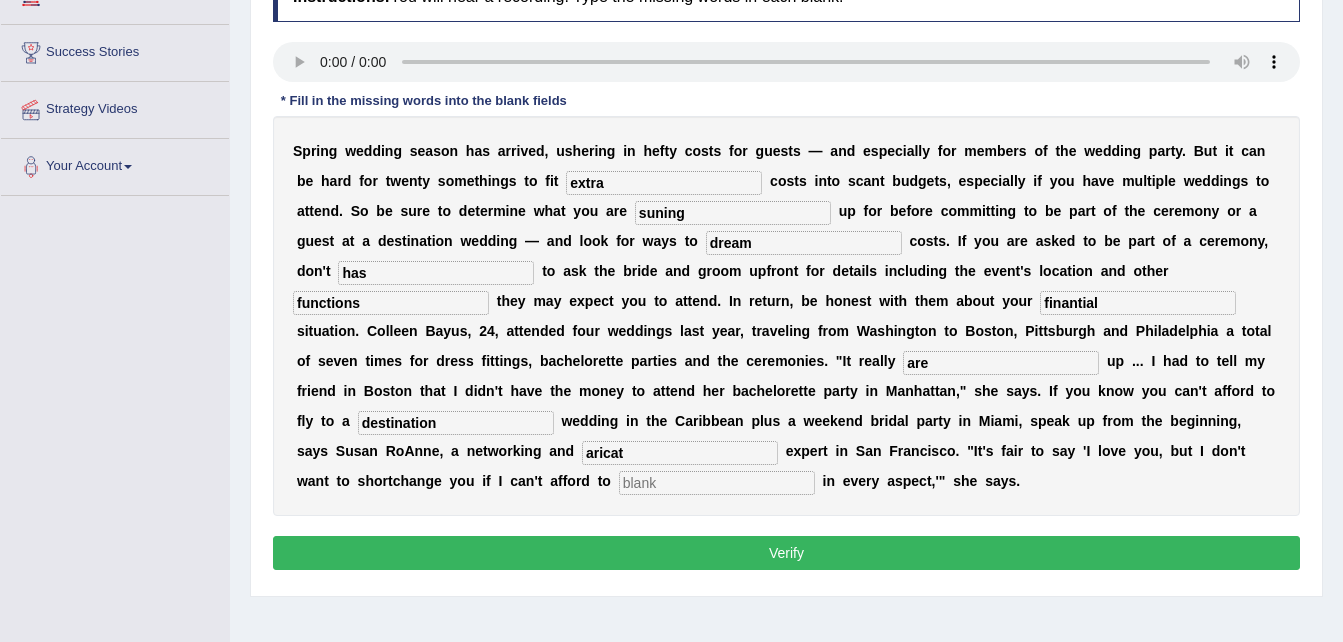 type on "aricat" 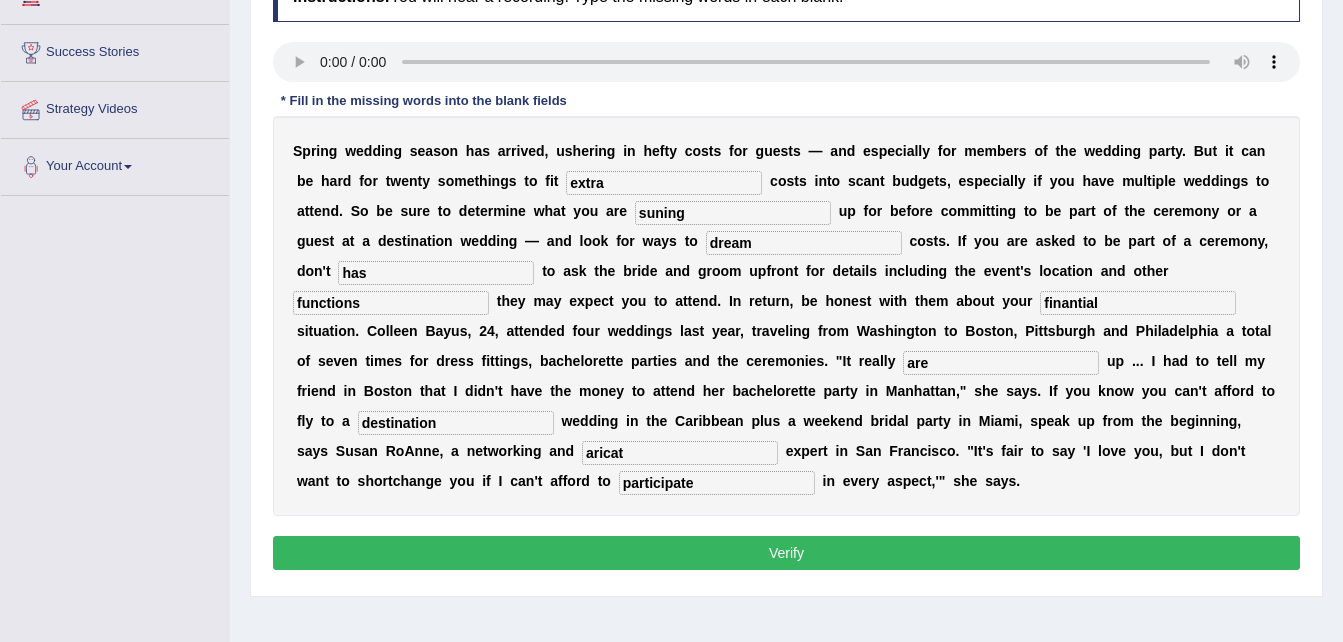 type on "participate" 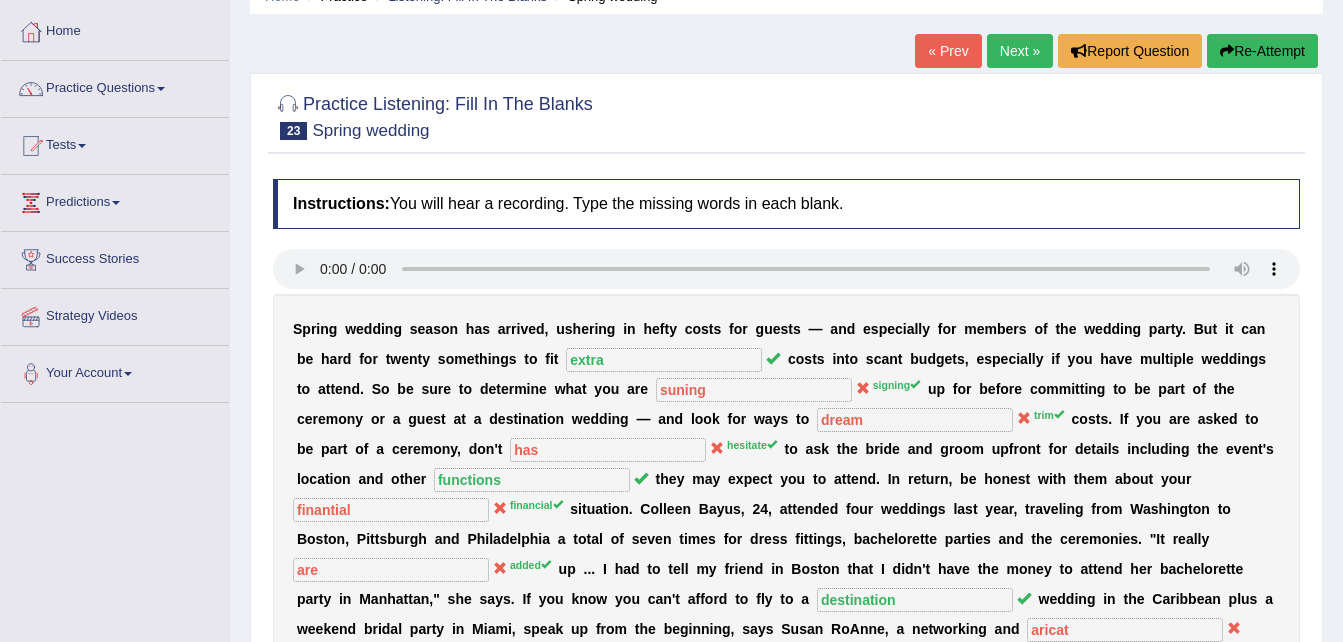 scroll, scrollTop: 0, scrollLeft: 0, axis: both 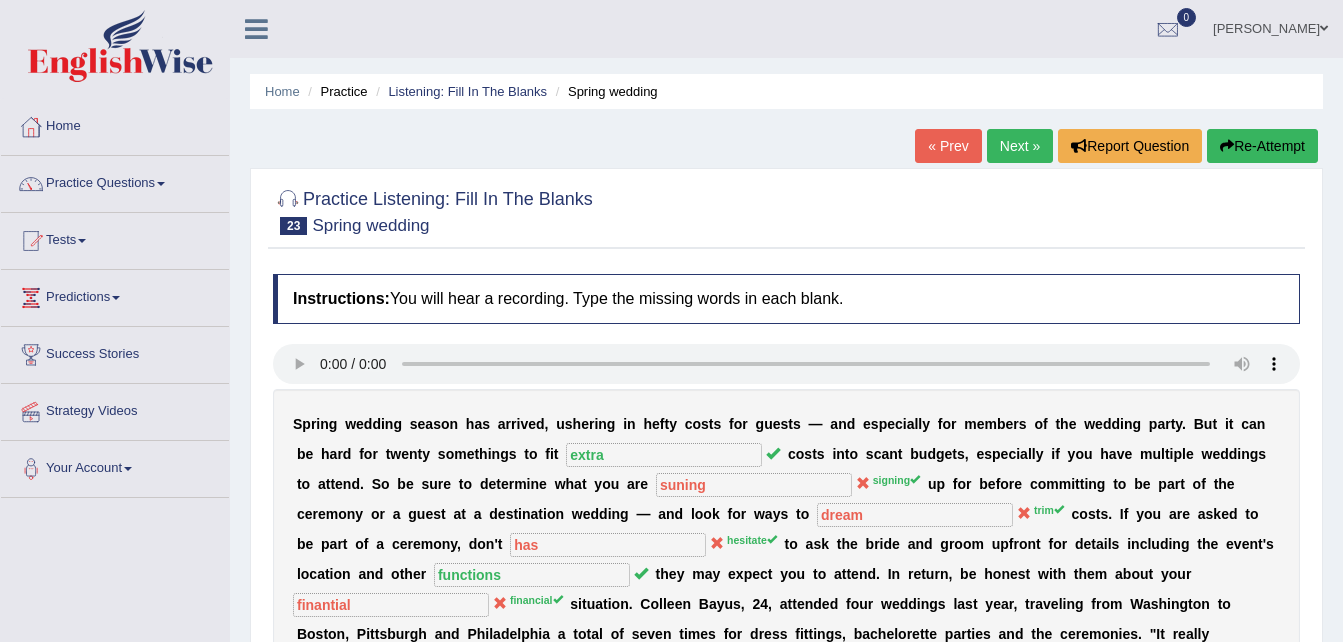 click on "Next »" at bounding box center (1020, 146) 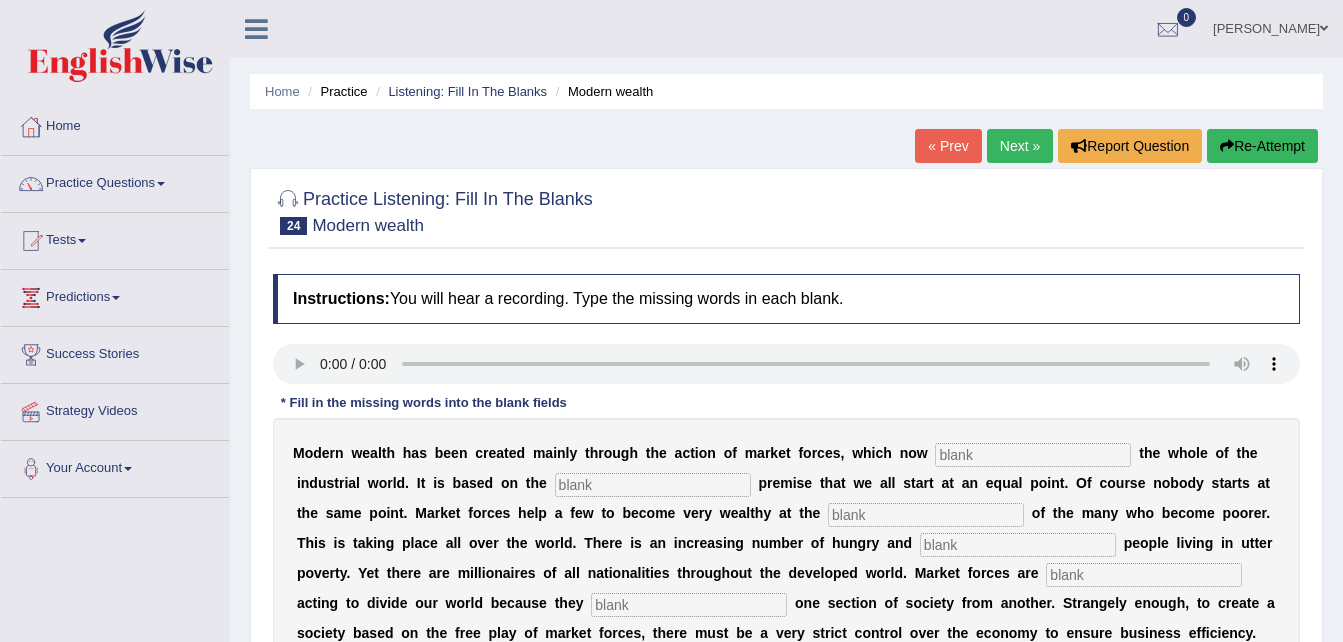 scroll, scrollTop: 0, scrollLeft: 0, axis: both 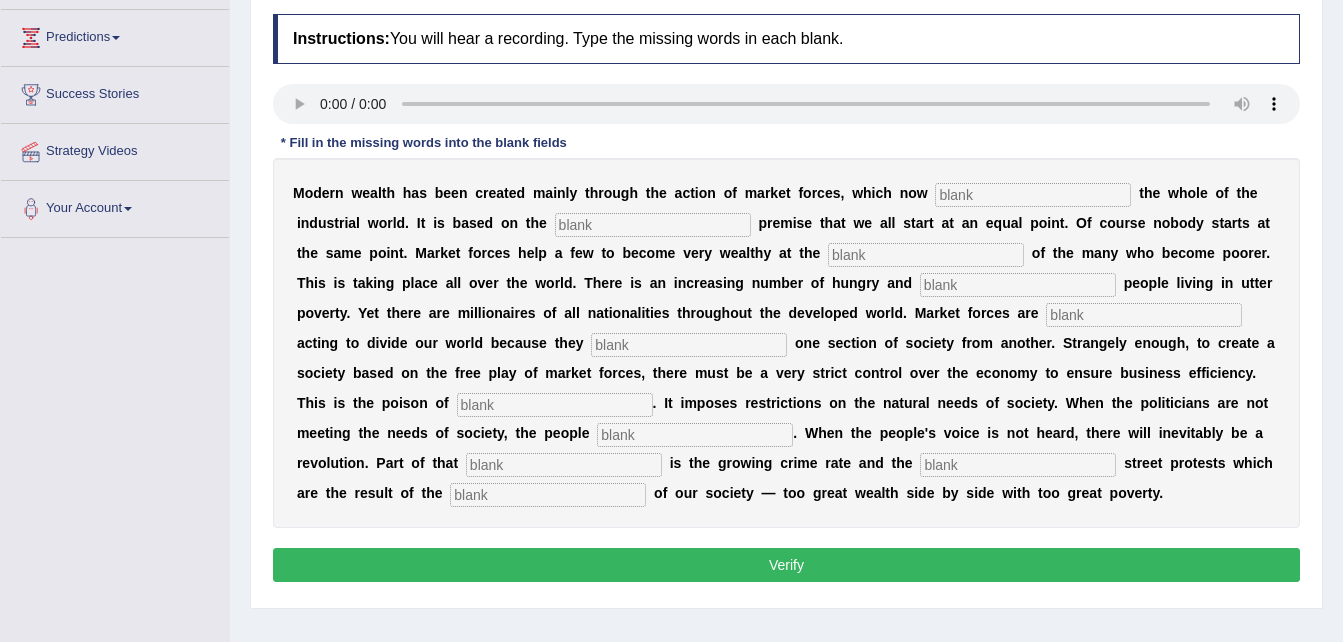 click at bounding box center [1033, 195] 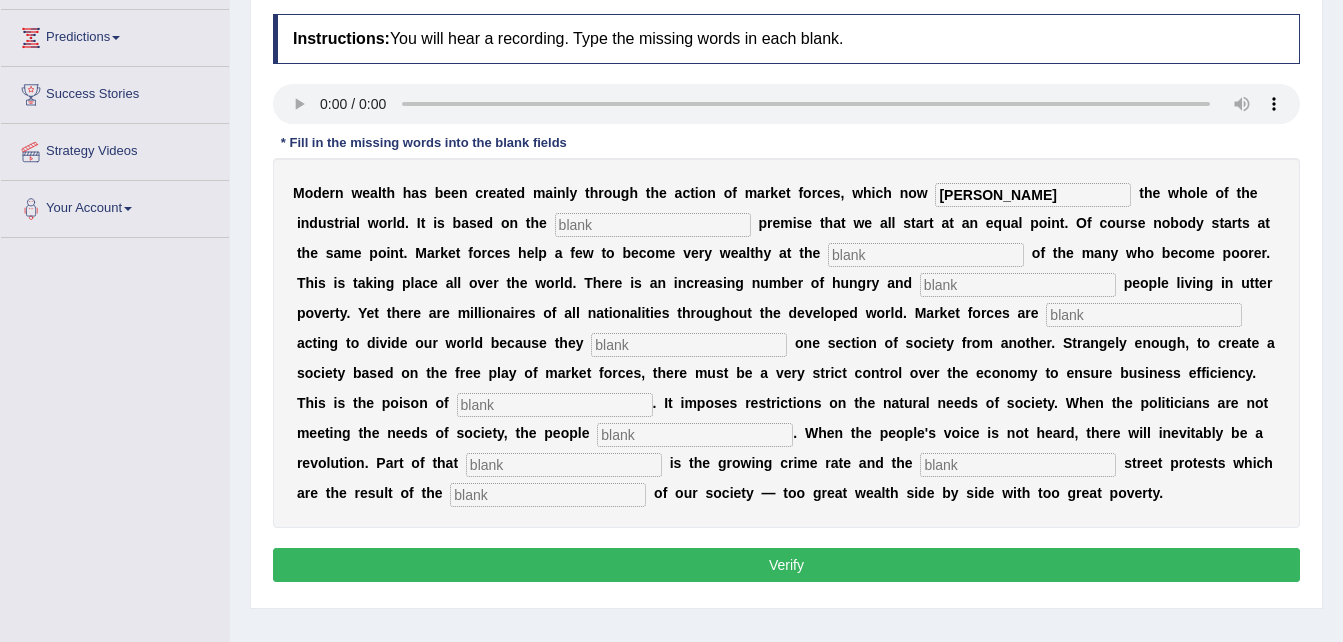 type on "dominic" 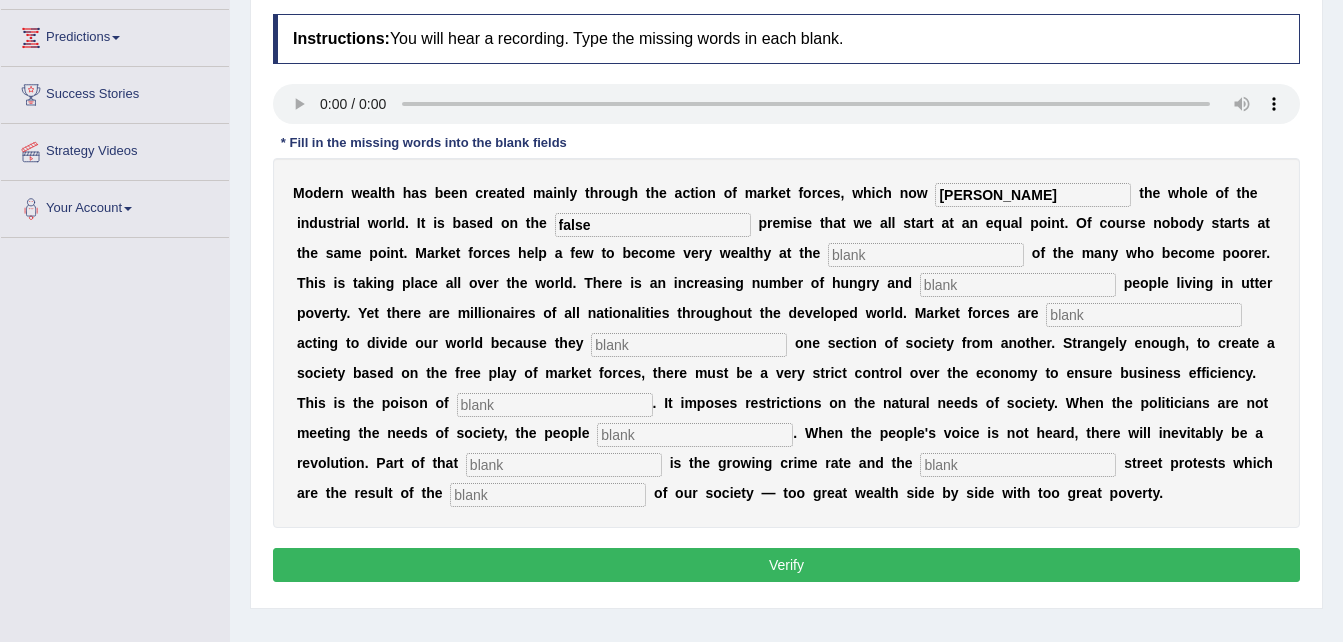 type on "false" 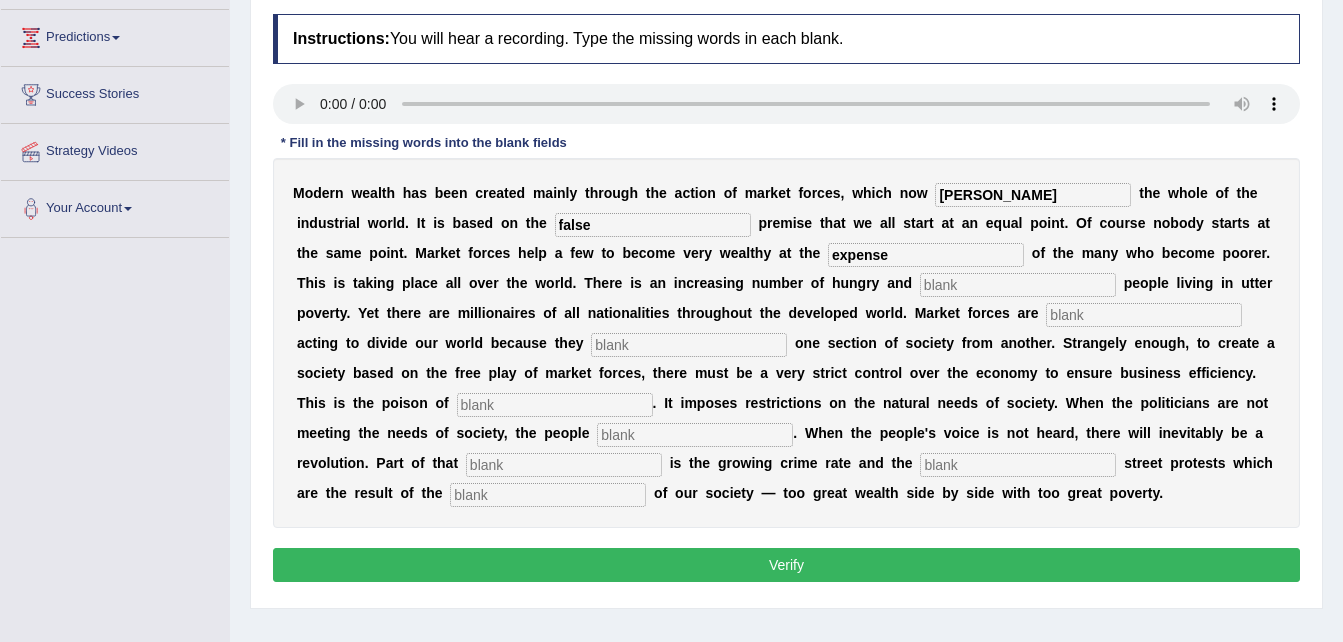 type on "expense" 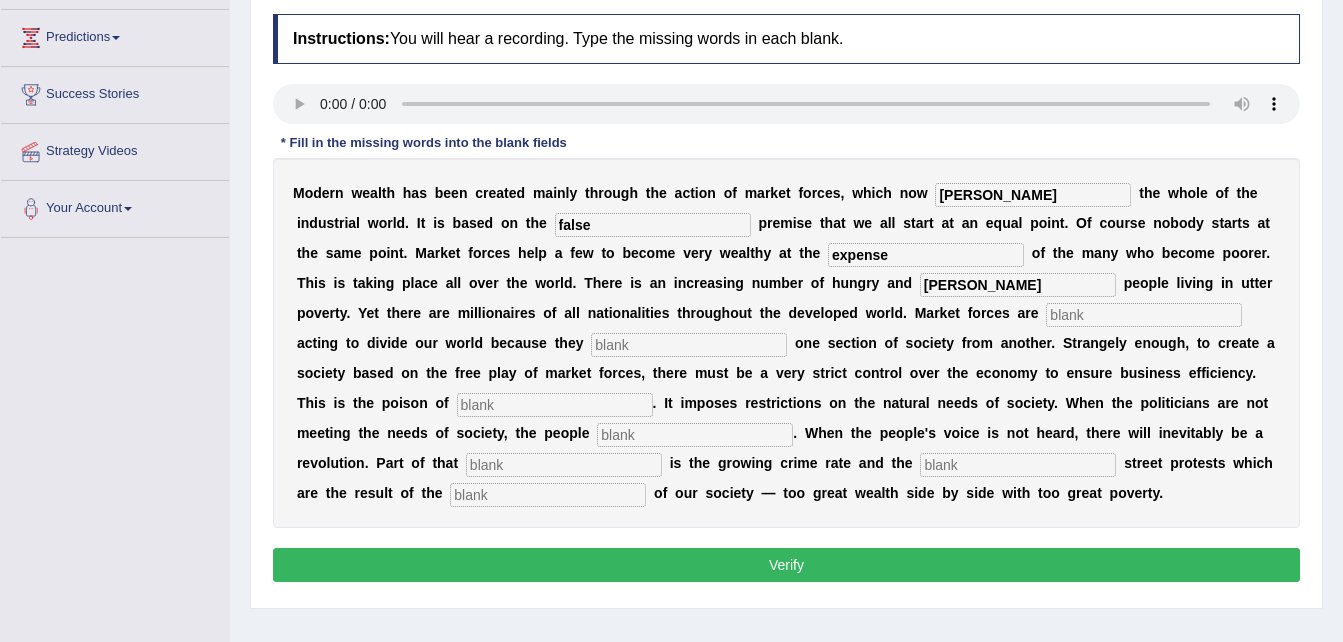type on "drees" 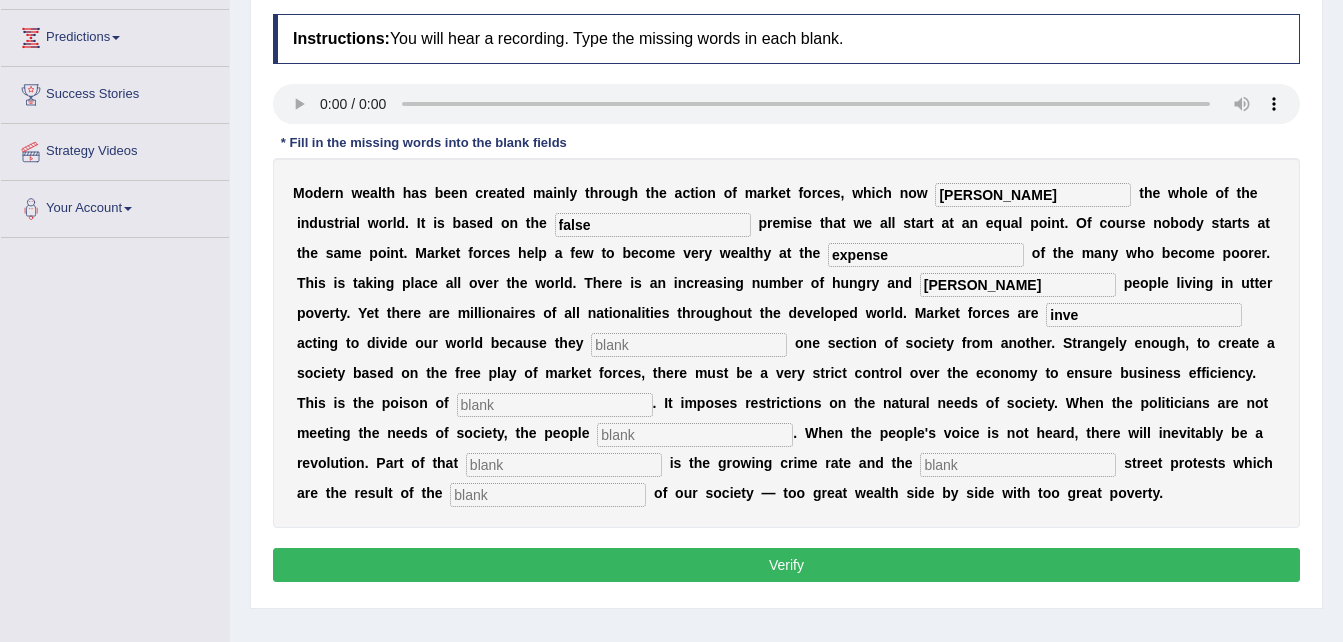 type on "inve" 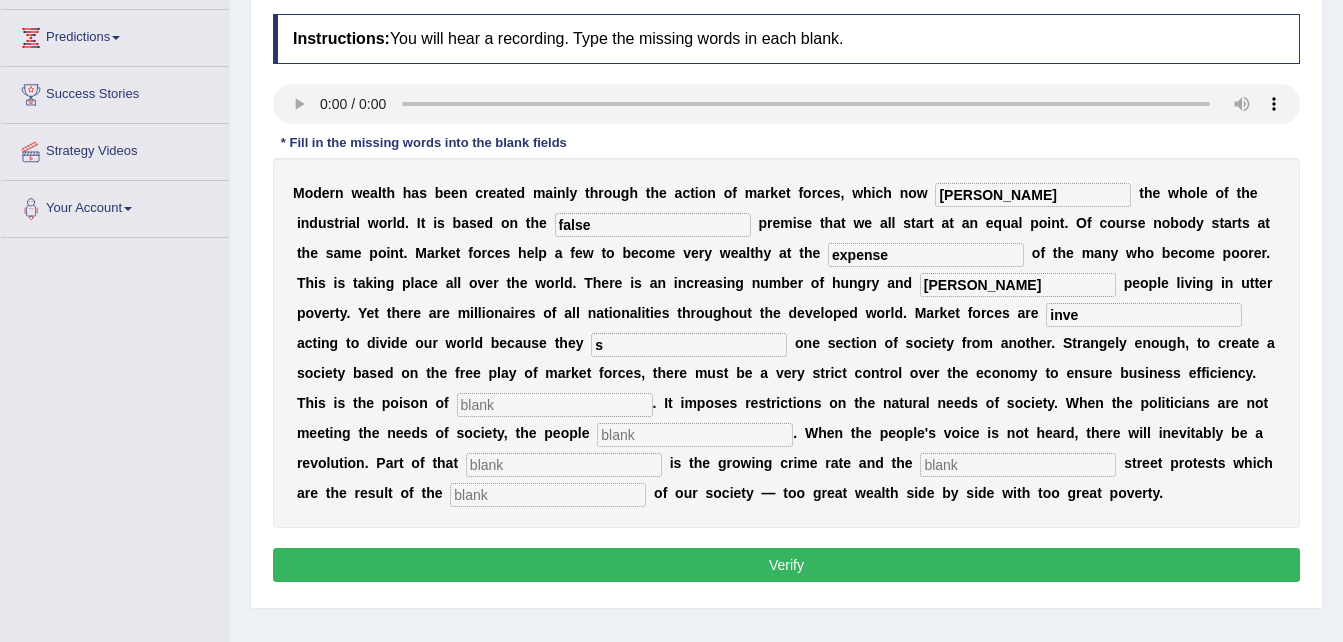 click on "s" at bounding box center (689, 345) 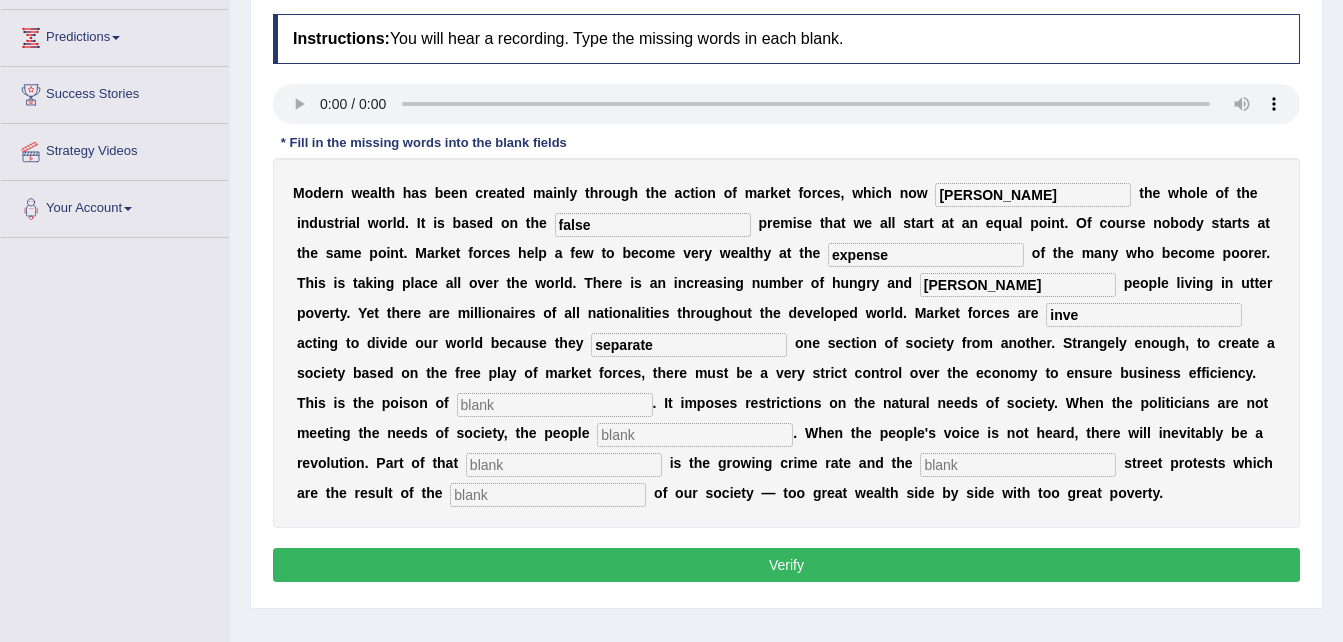 type on "separate" 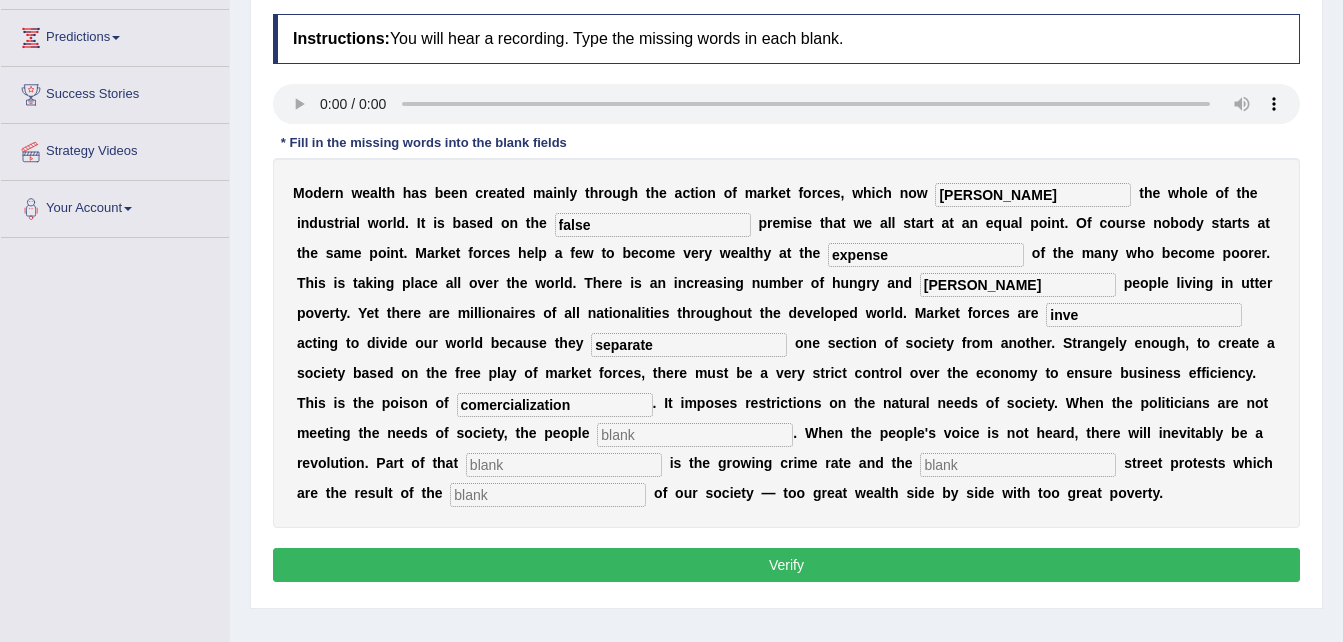 type on "comercialization" 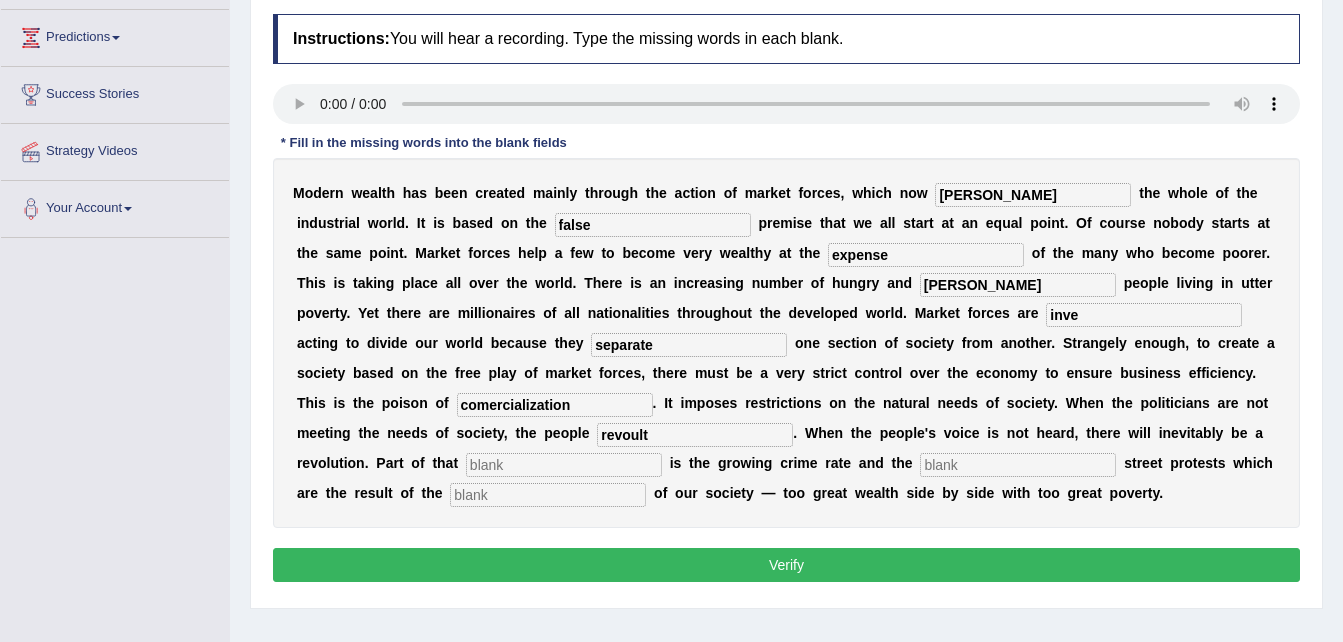 type on "revoult" 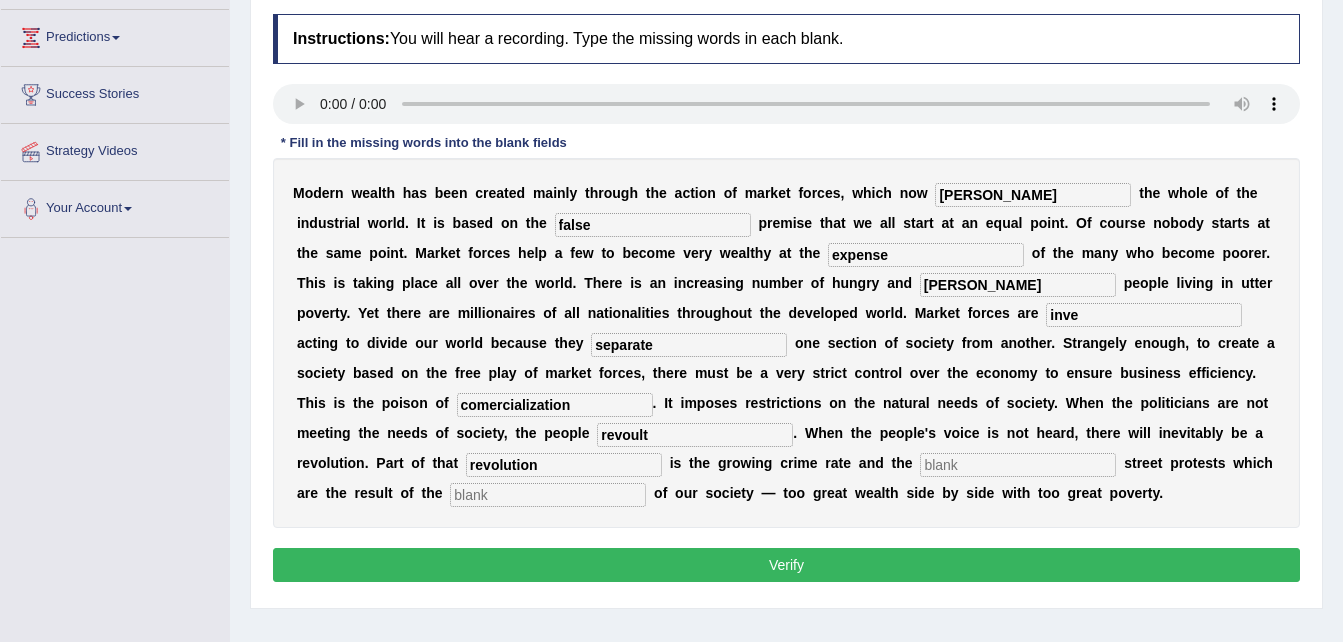 type on "revolution" 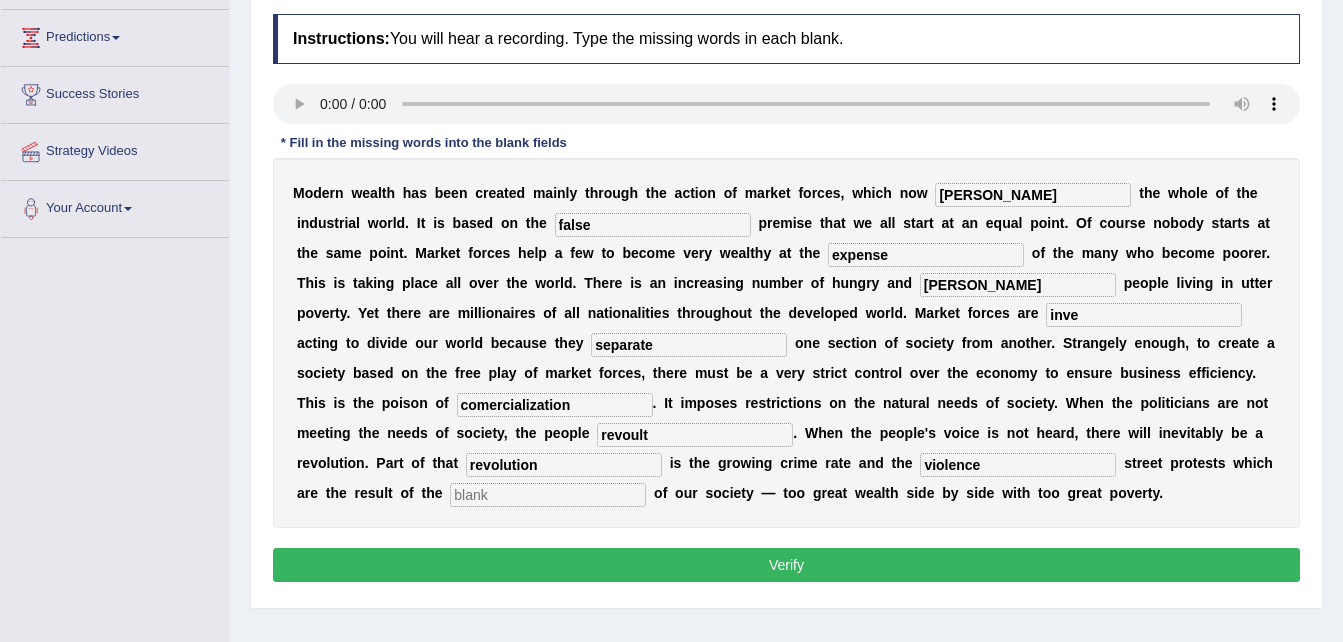 type on "violence" 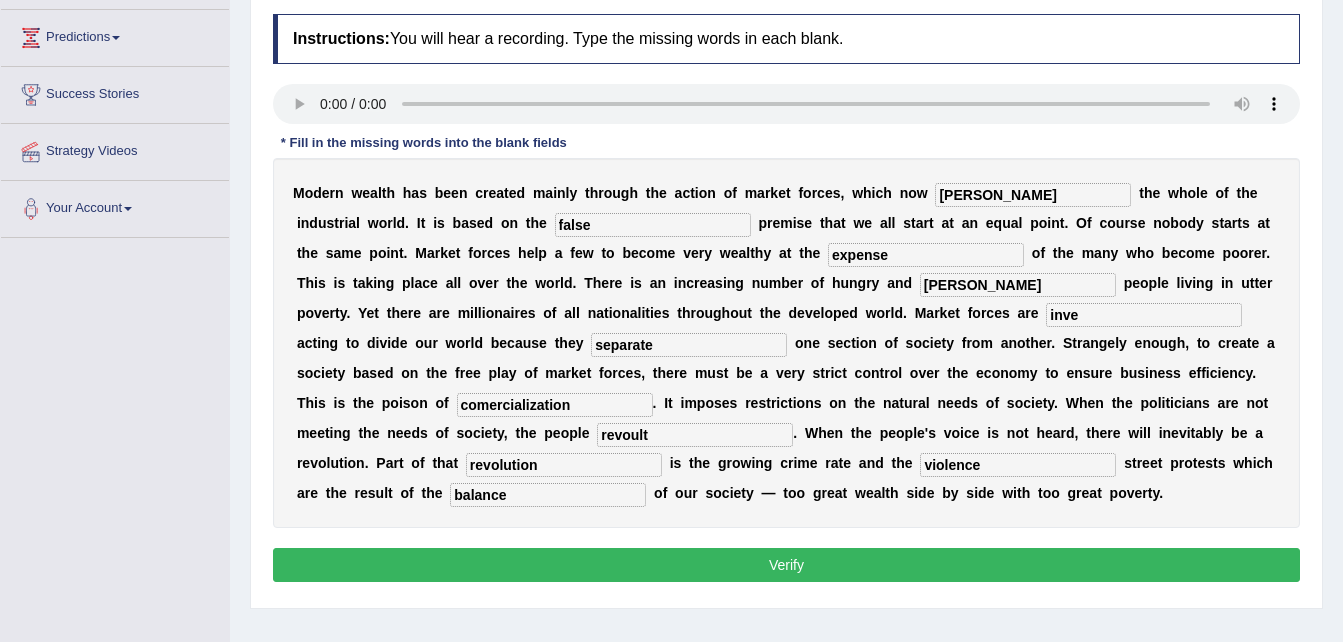 type on "balance" 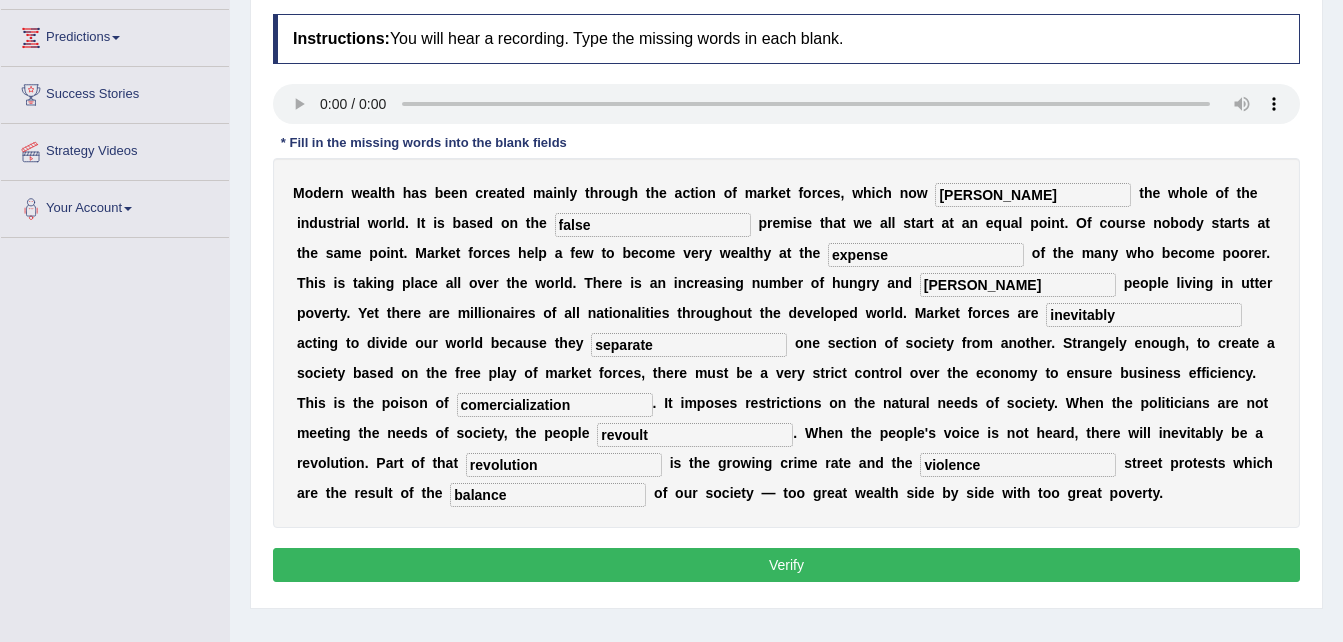 type on "inevitably" 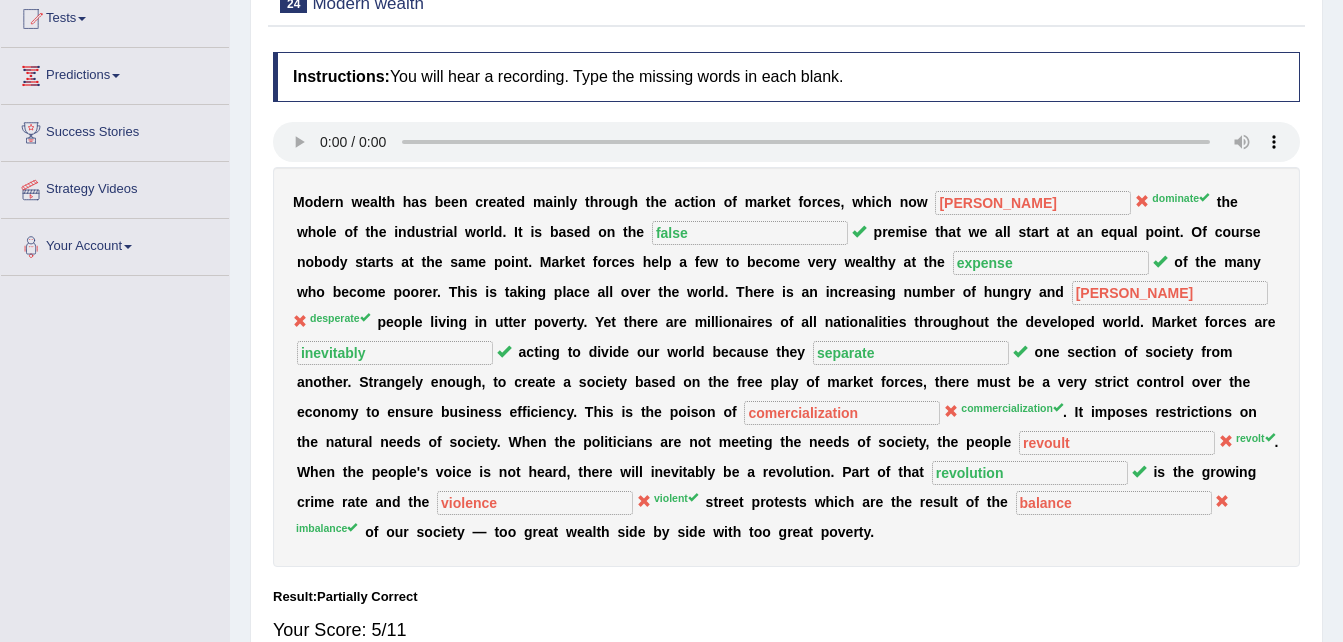 scroll, scrollTop: 208, scrollLeft: 0, axis: vertical 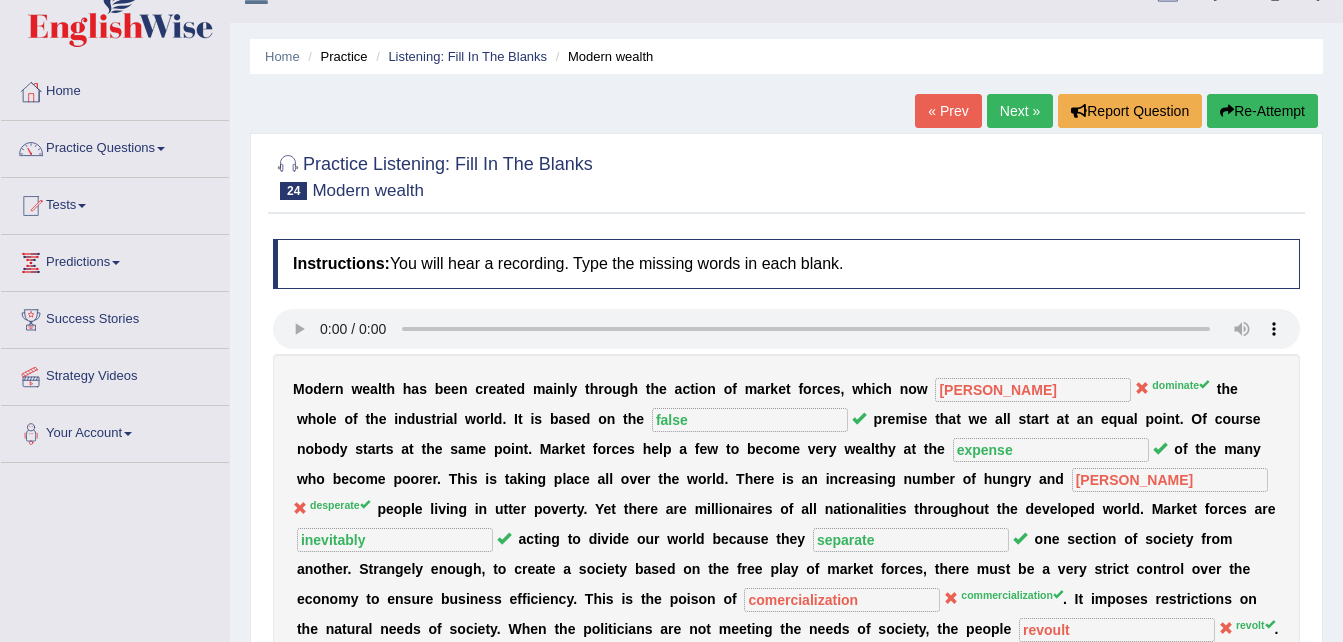 click on "Next »" at bounding box center (1020, 111) 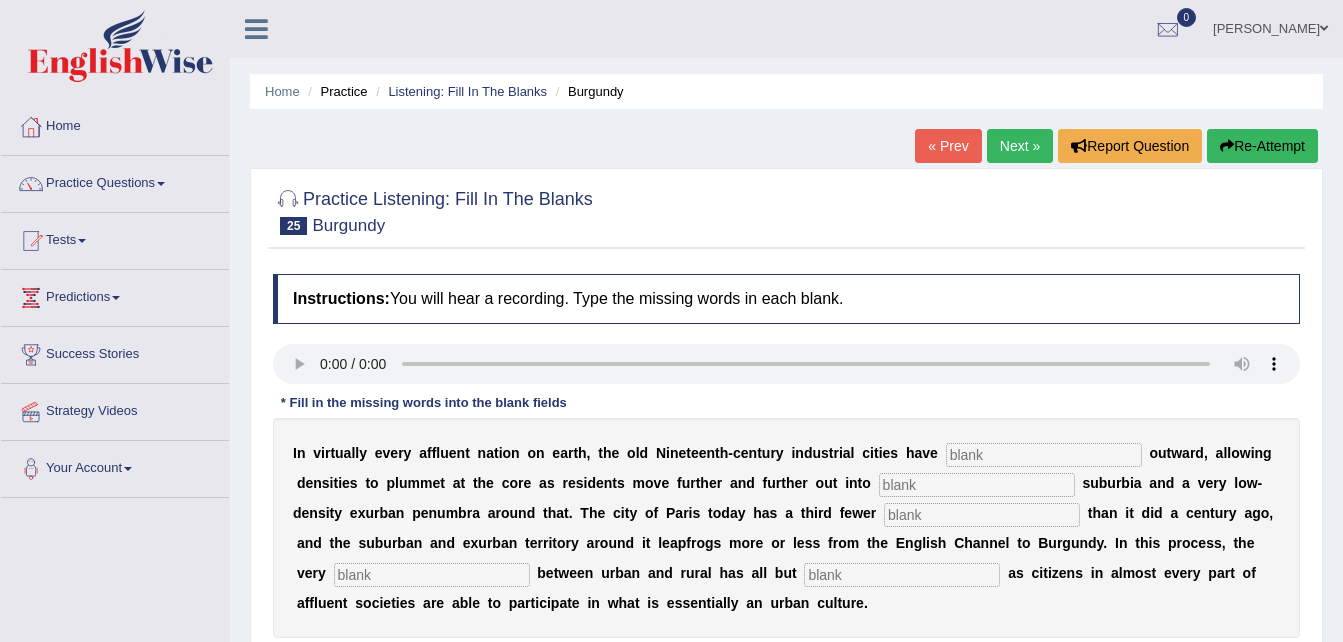 scroll, scrollTop: 0, scrollLeft: 0, axis: both 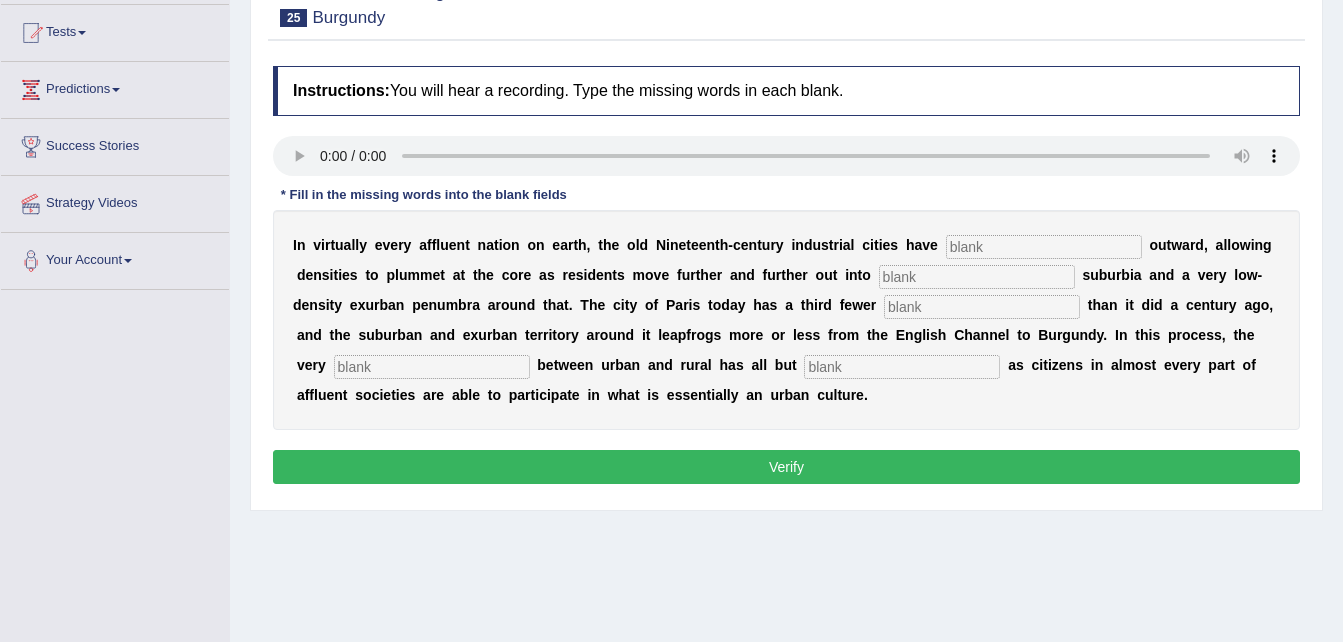 click on "Verify" at bounding box center (786, 467) 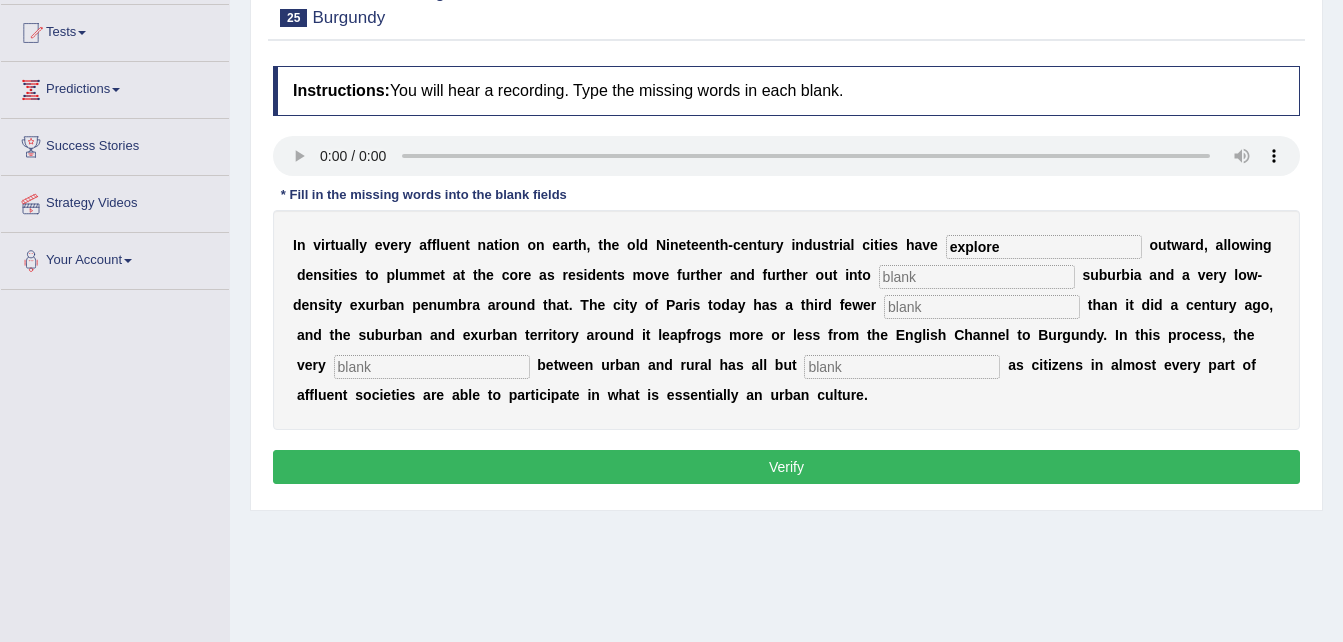 type on "explore" 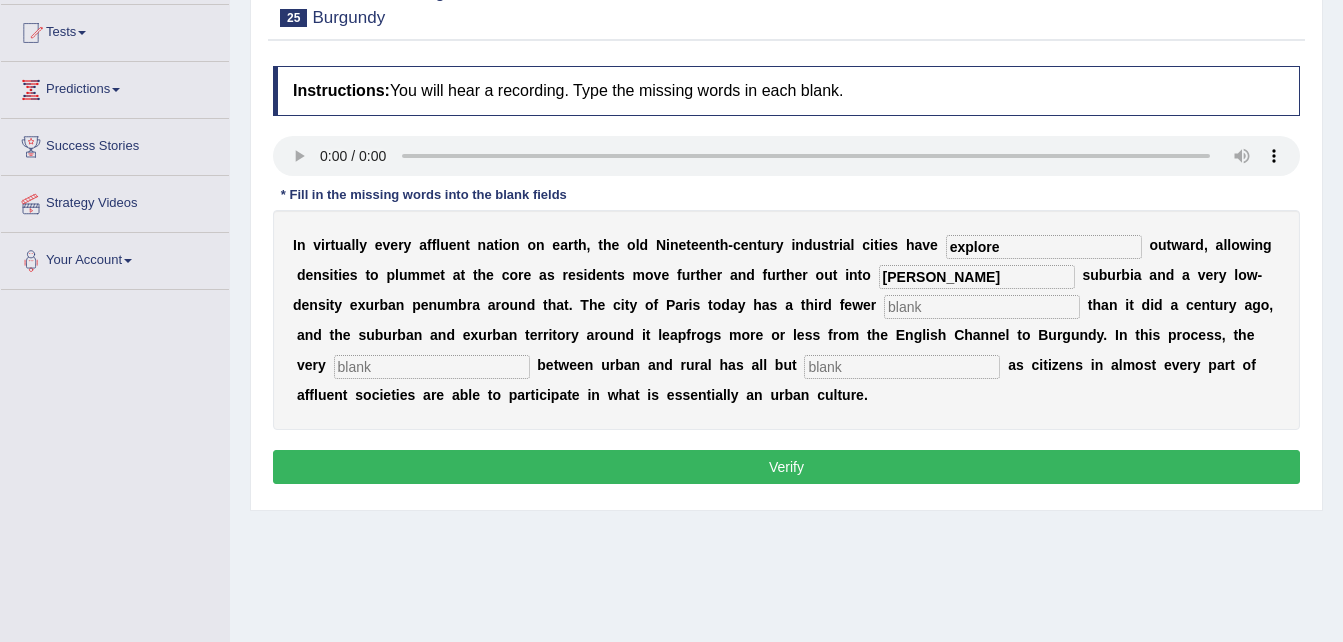 type on "[PERSON_NAME]" 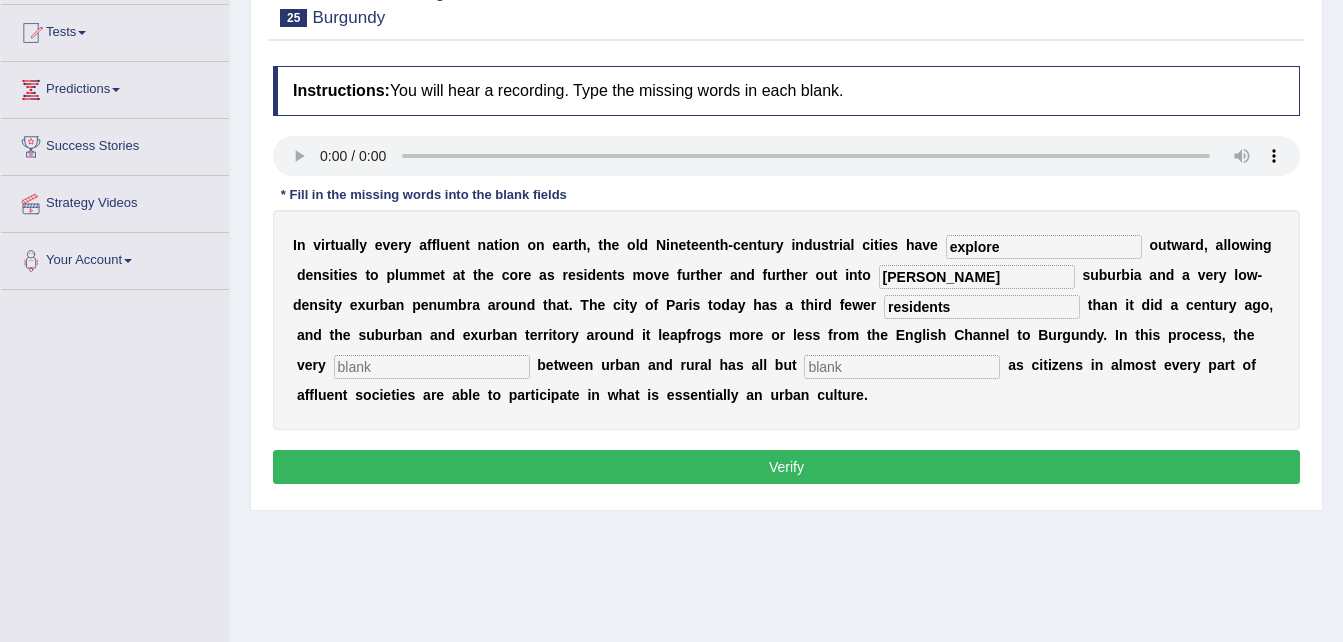 type on "residents" 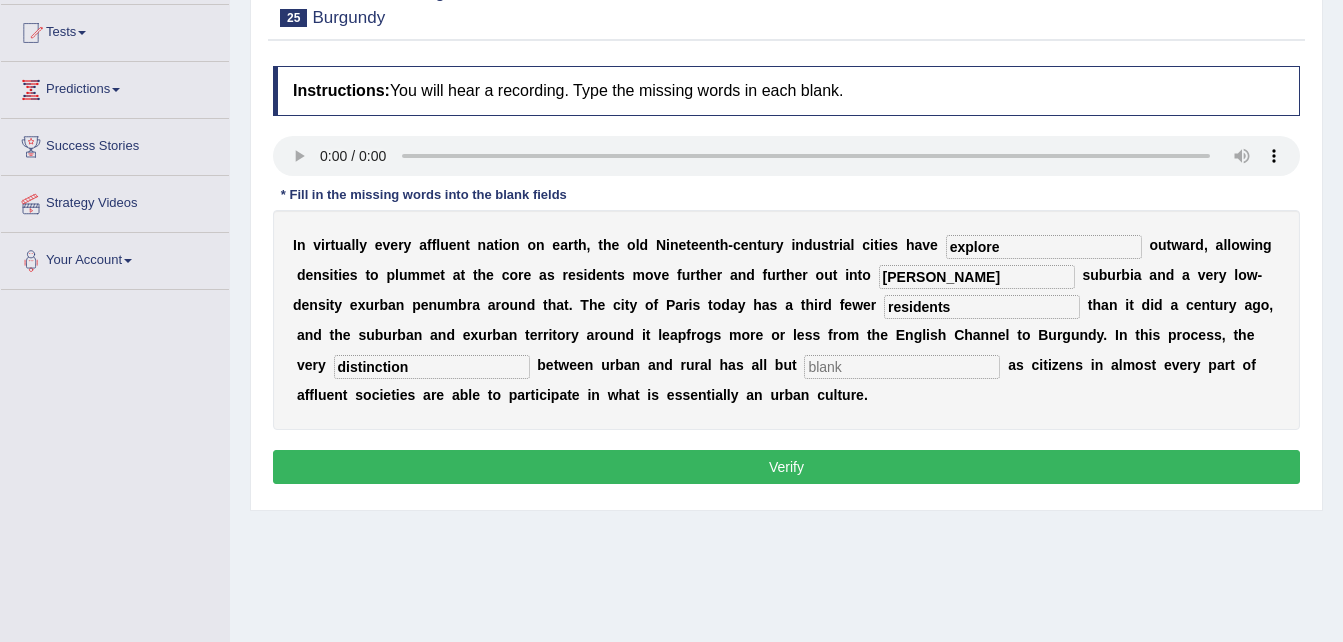type on "distinction" 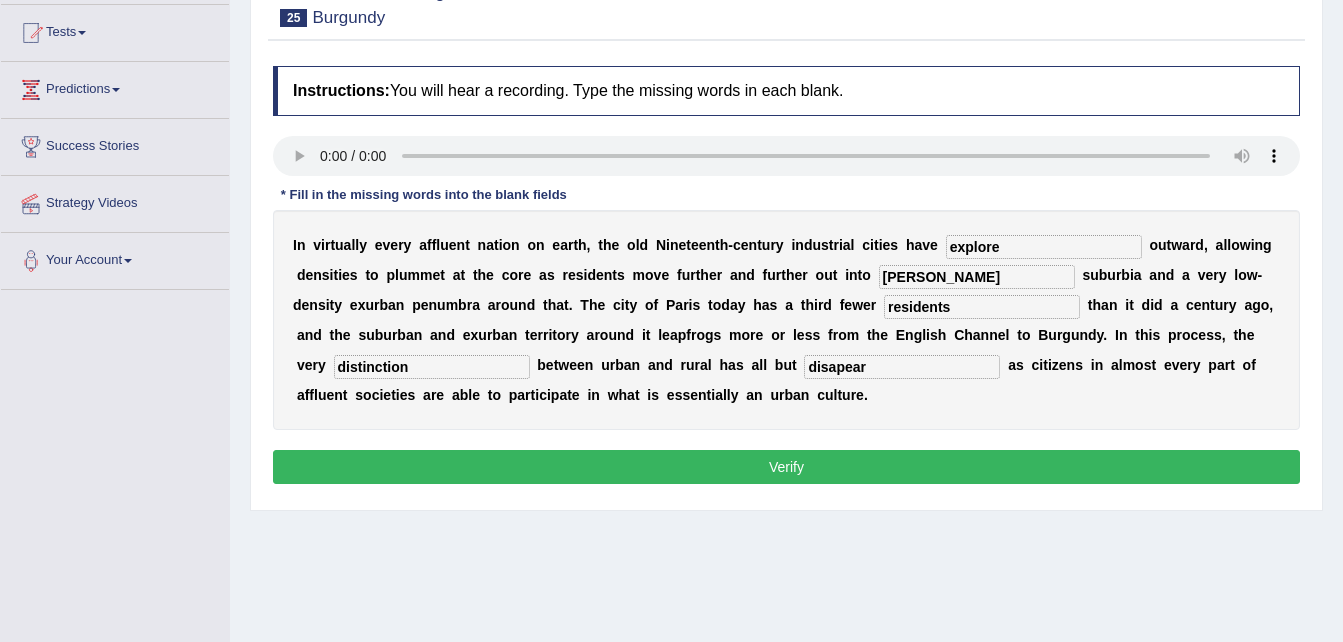 type on "disapear" 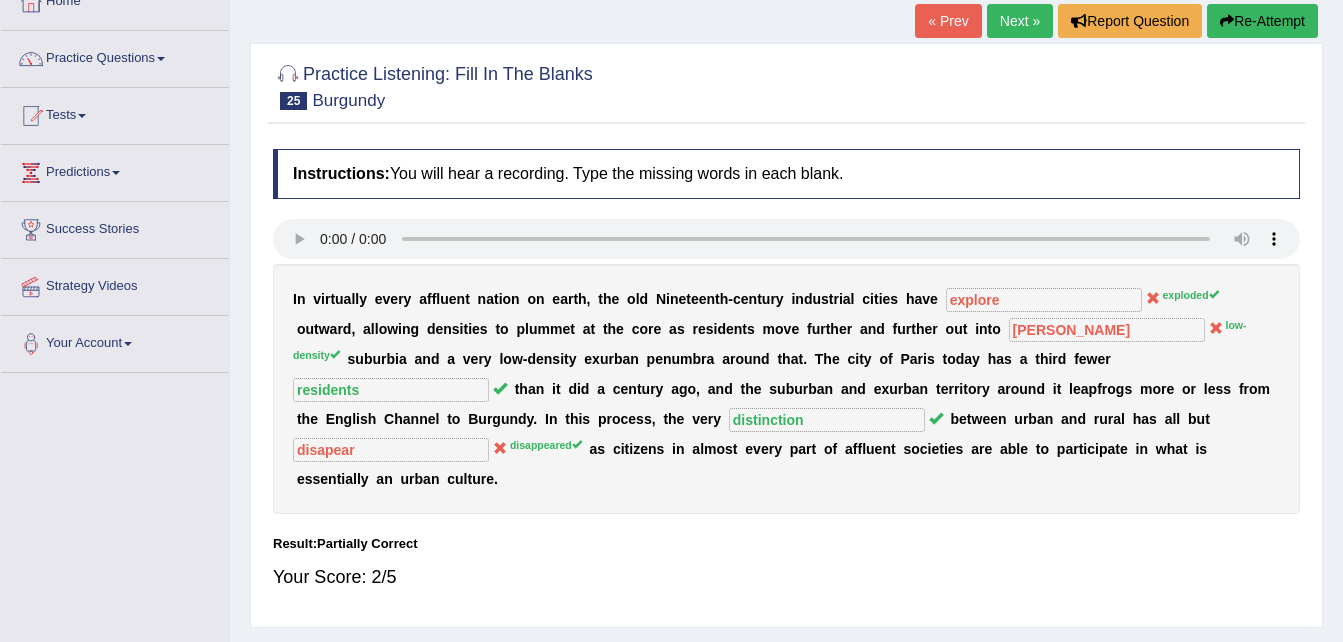 scroll, scrollTop: 23, scrollLeft: 0, axis: vertical 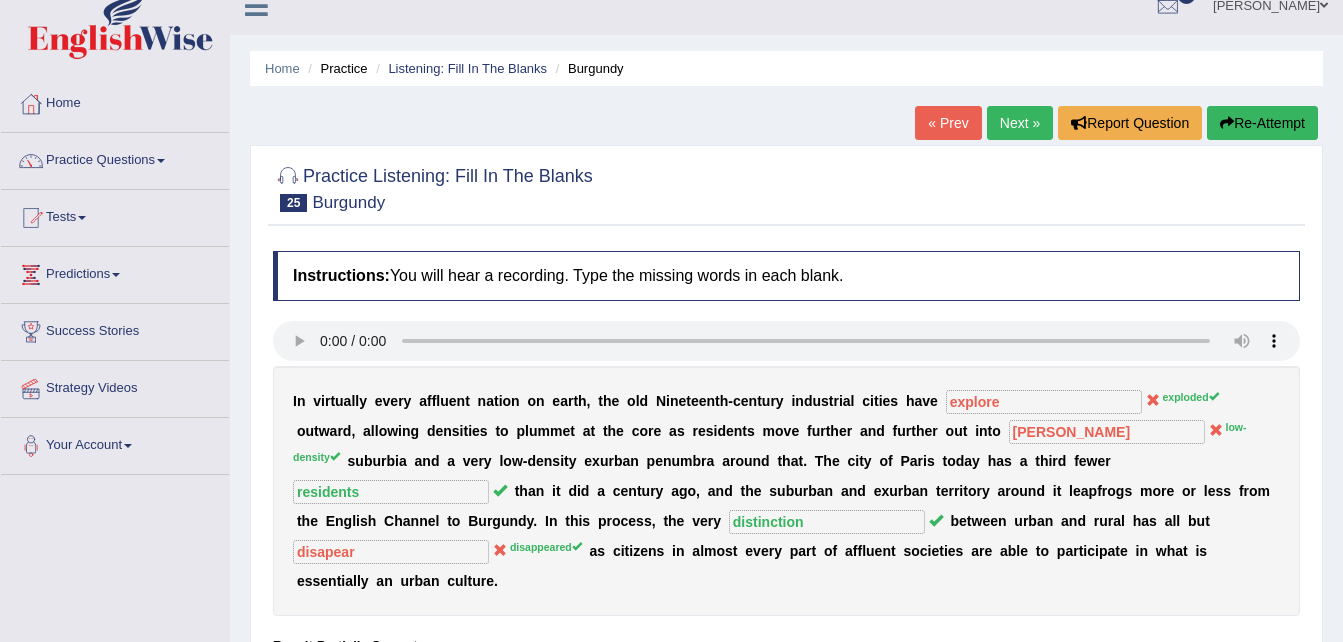 click on "Next »" at bounding box center [1020, 123] 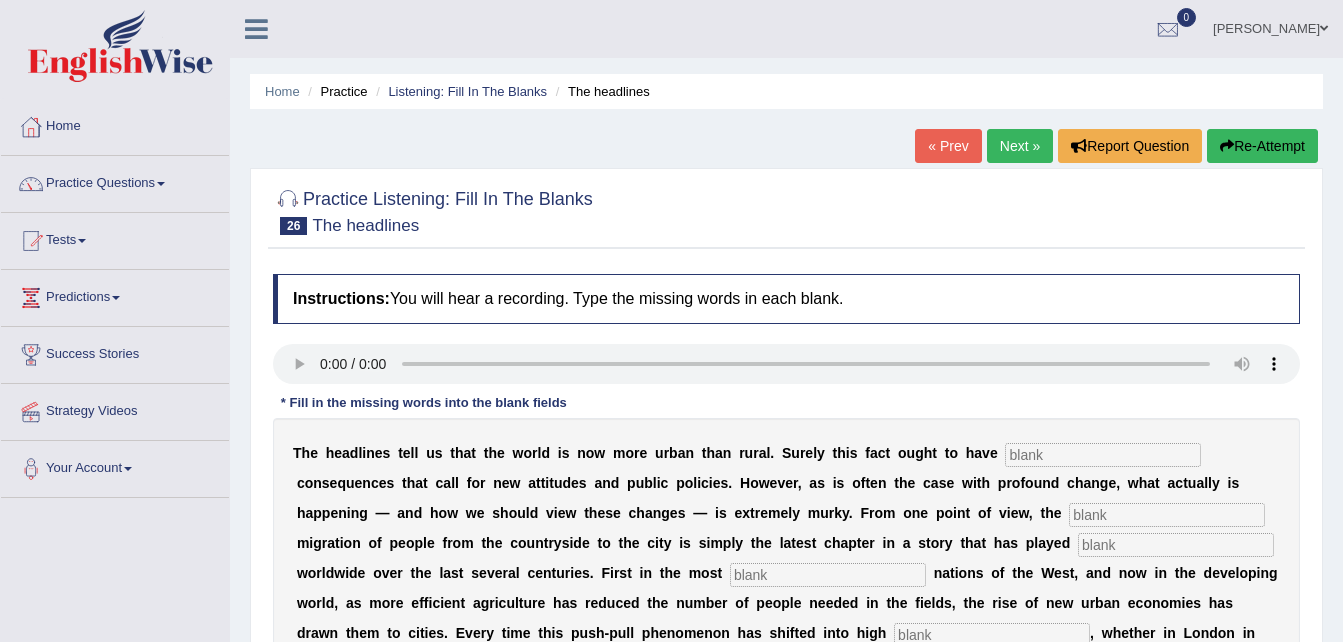 scroll, scrollTop: 251, scrollLeft: 0, axis: vertical 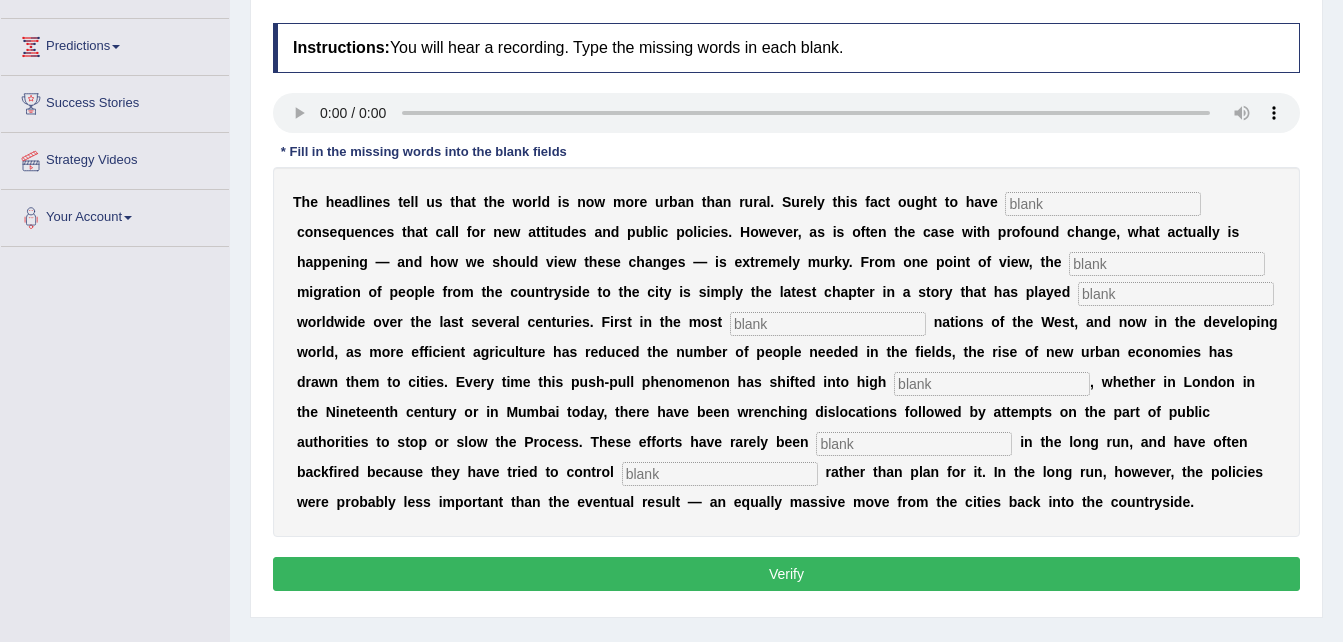 click at bounding box center (1103, 204) 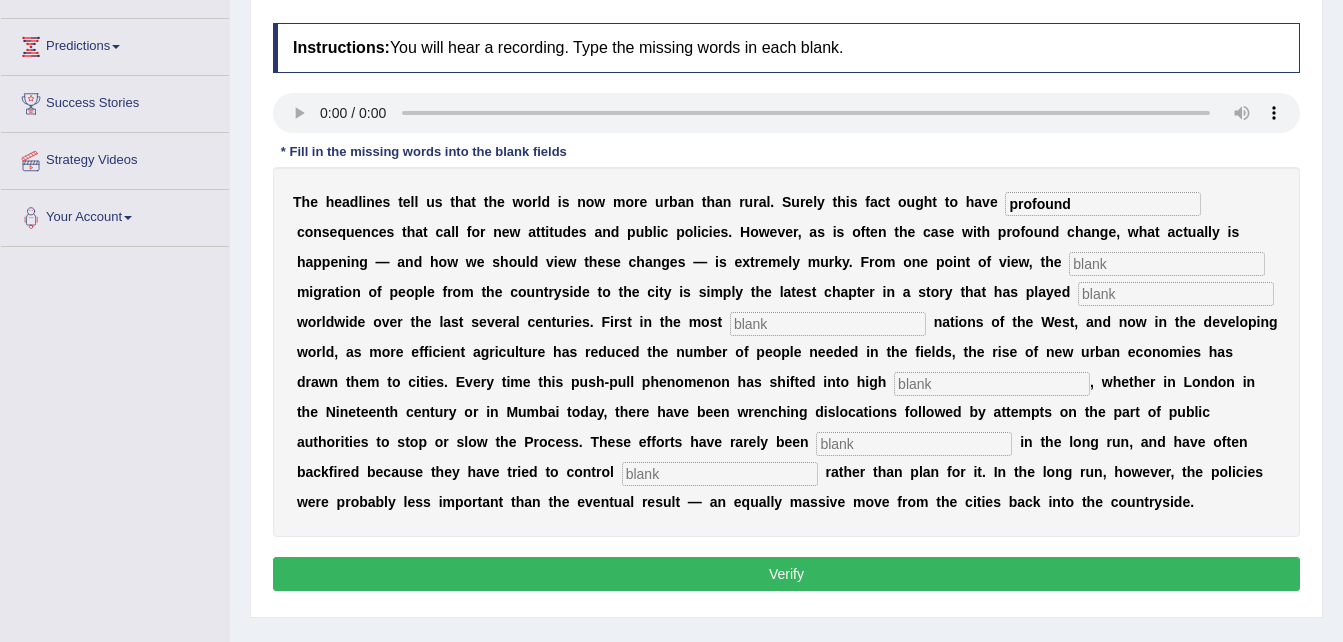 type on "profound" 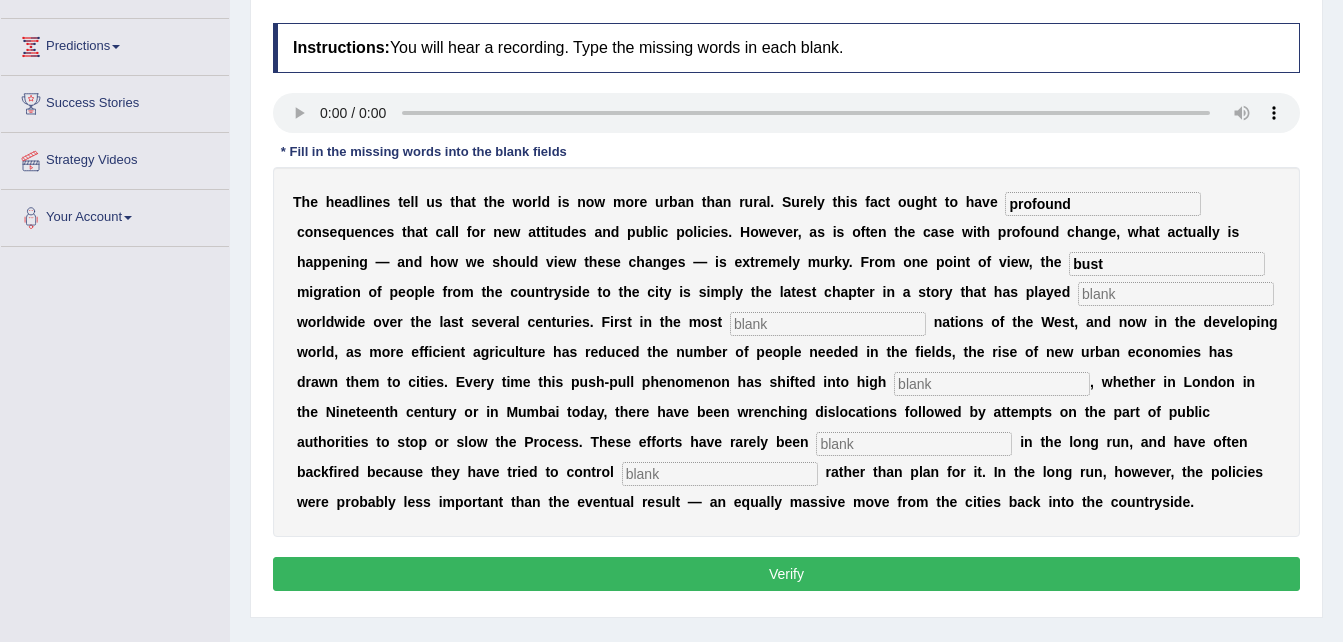 type on "bust" 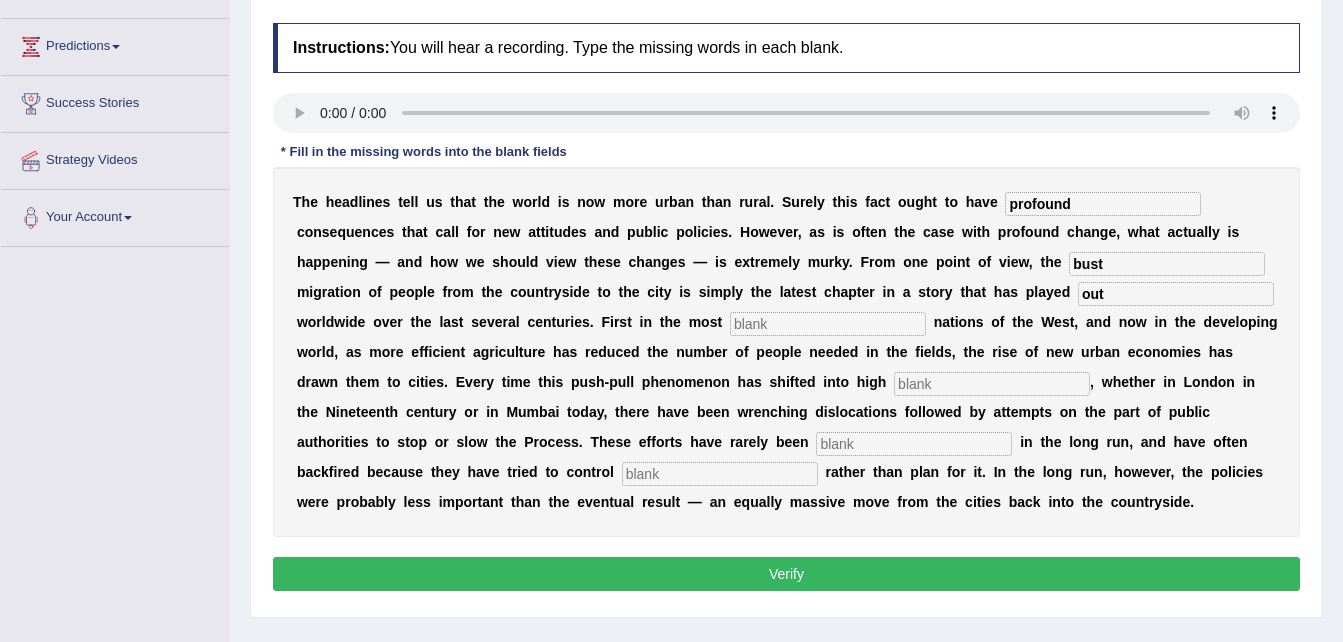 type on "out" 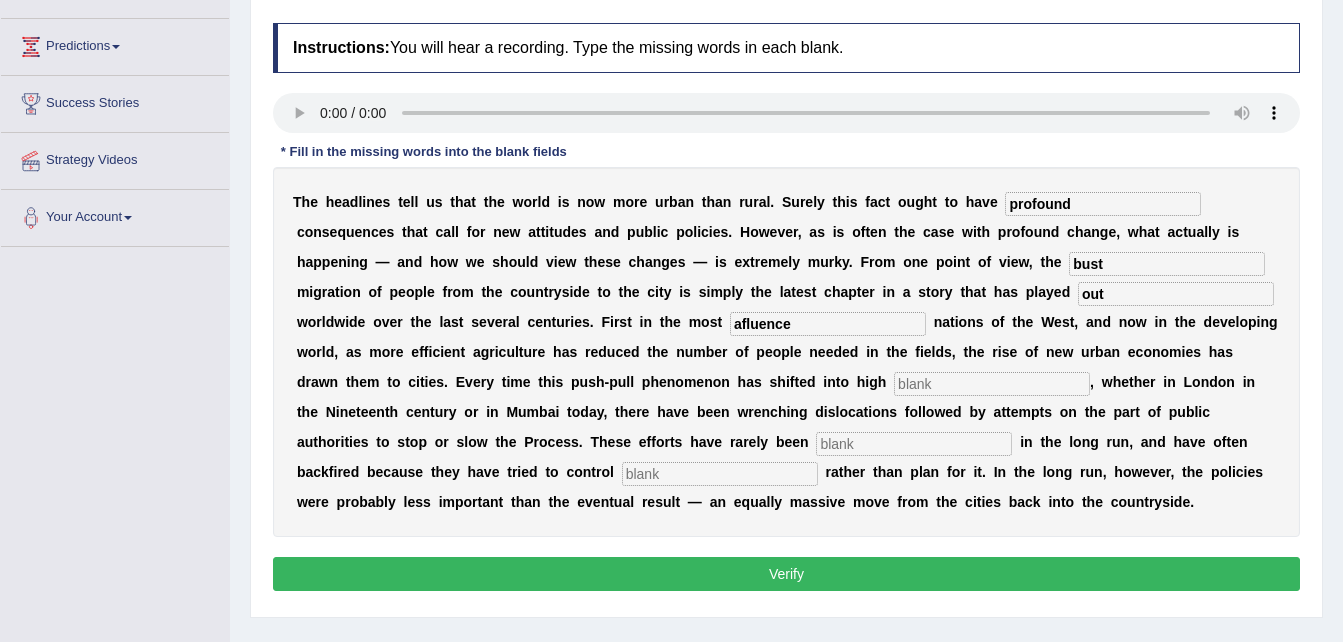 type on "afluence" 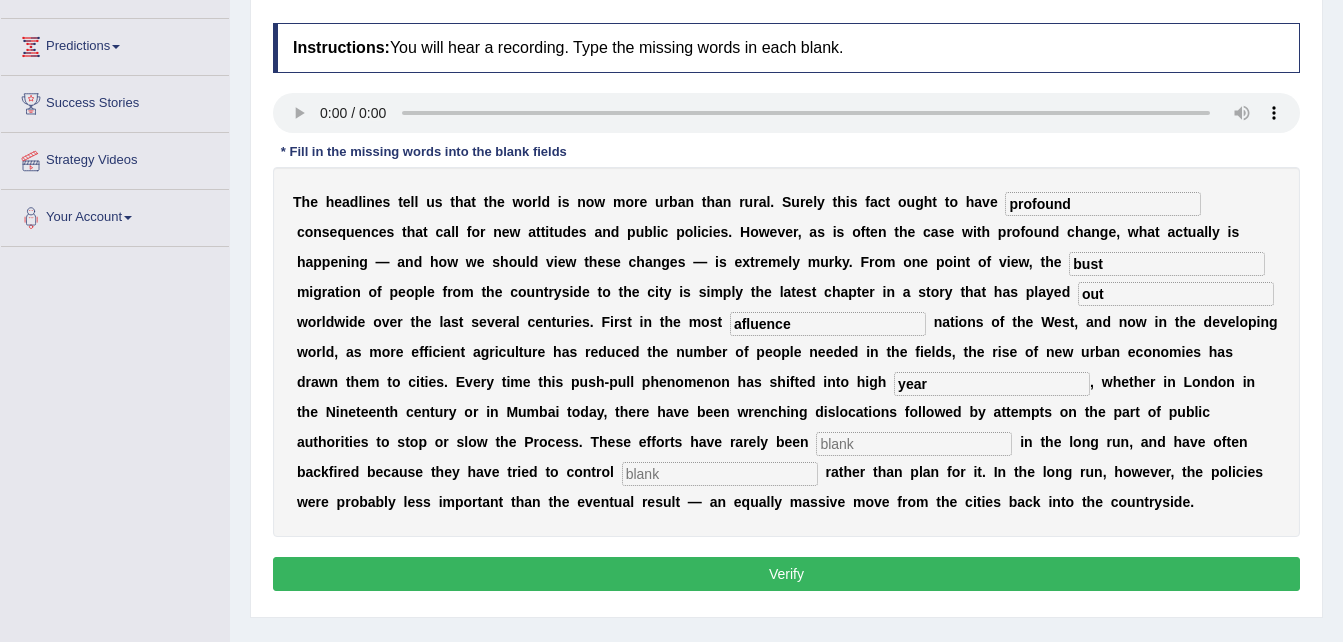type on "year" 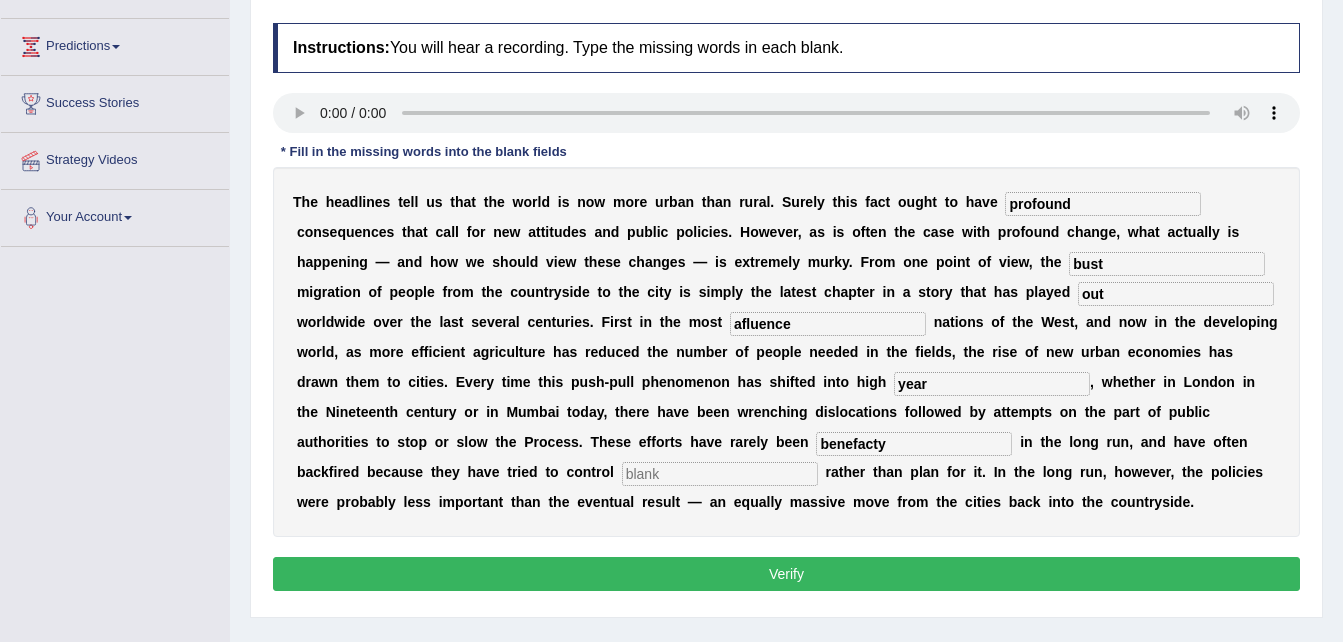type on "benefacty" 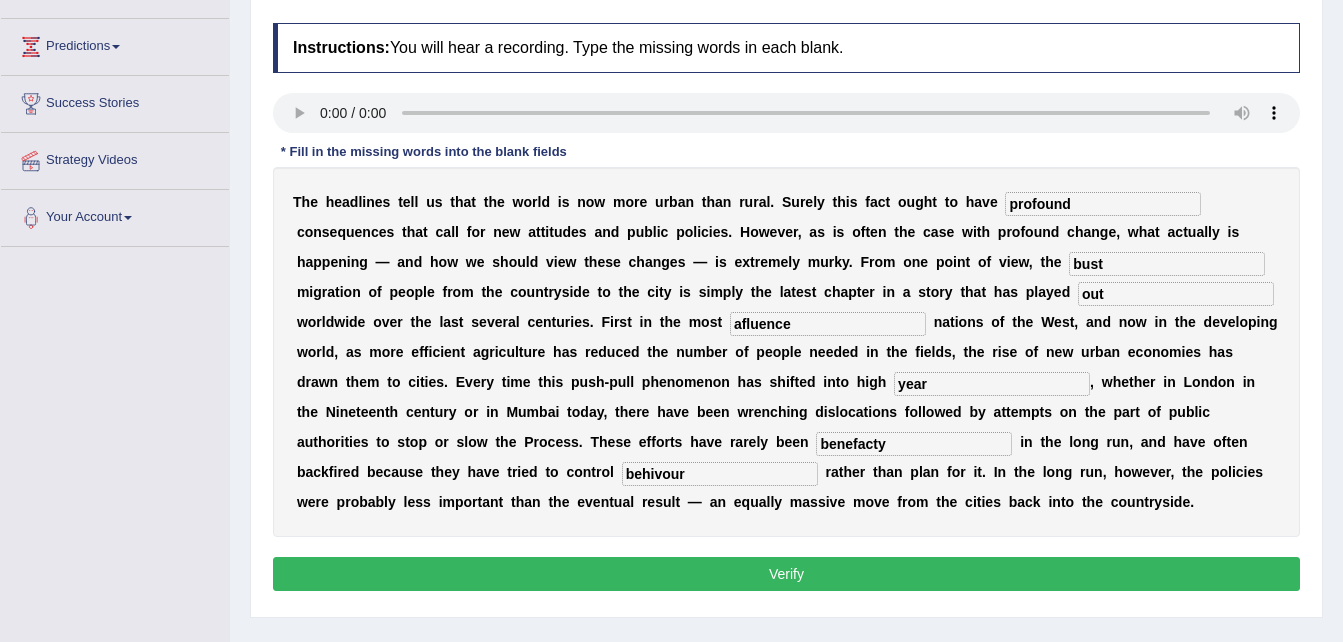 click on "behivour" at bounding box center [720, 474] 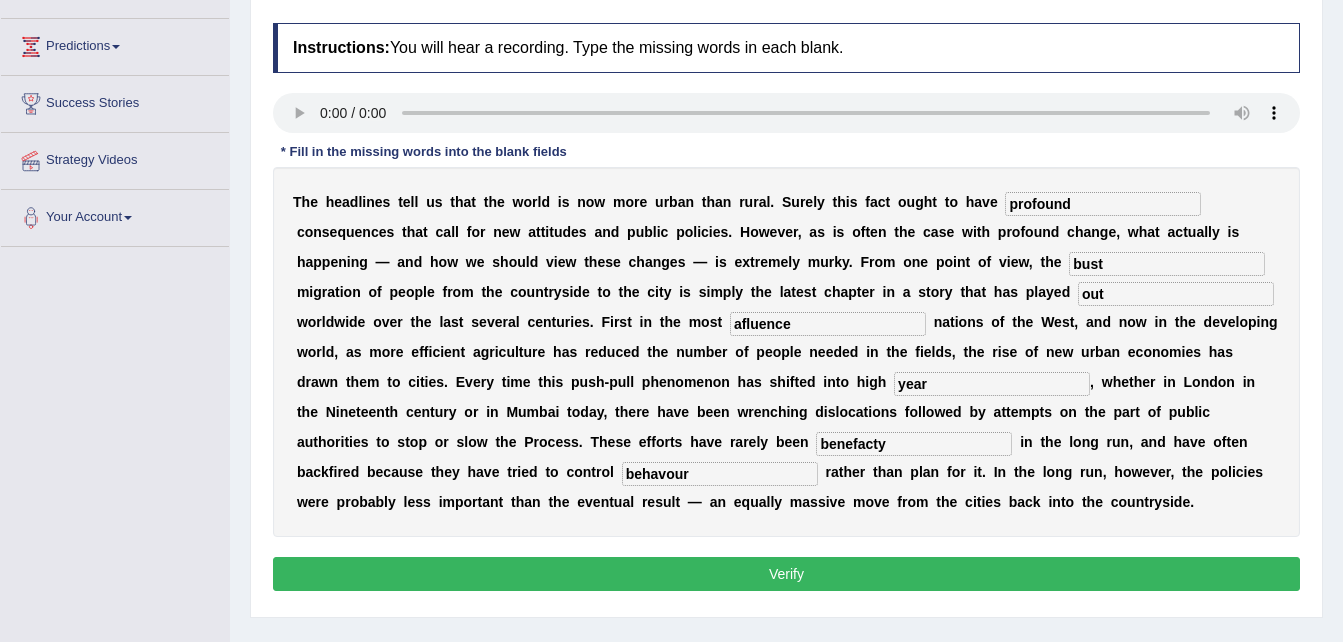 click on "behavour" at bounding box center [720, 474] 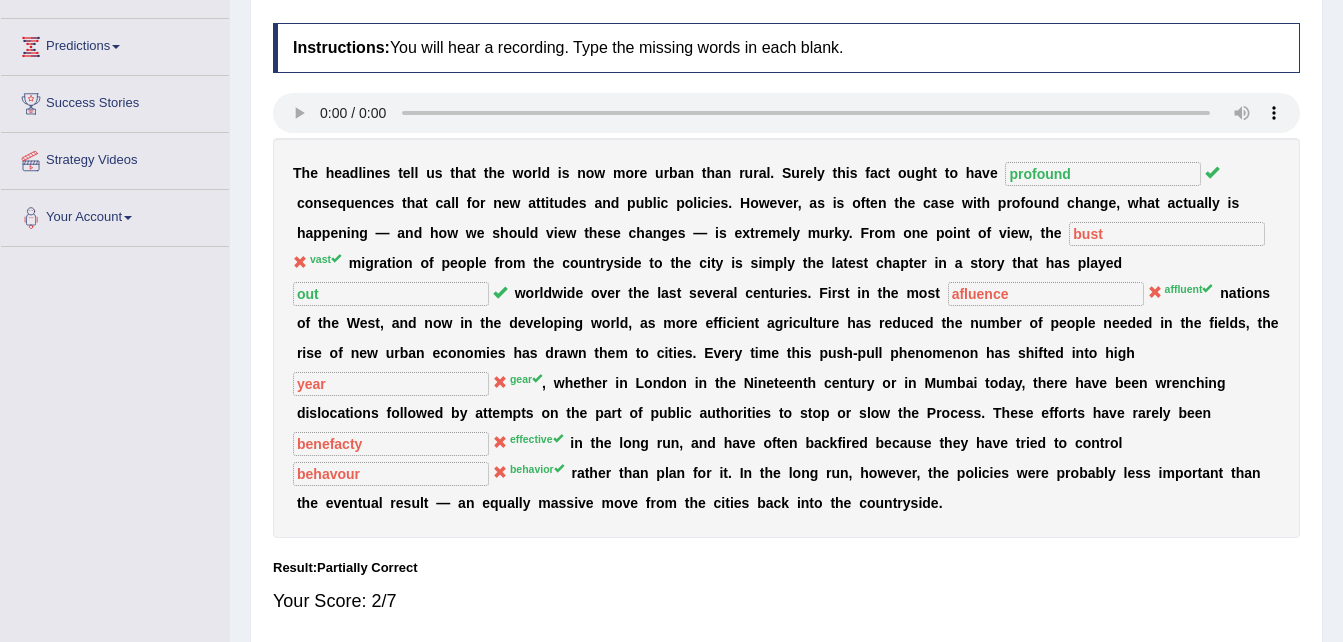 scroll, scrollTop: 13, scrollLeft: 0, axis: vertical 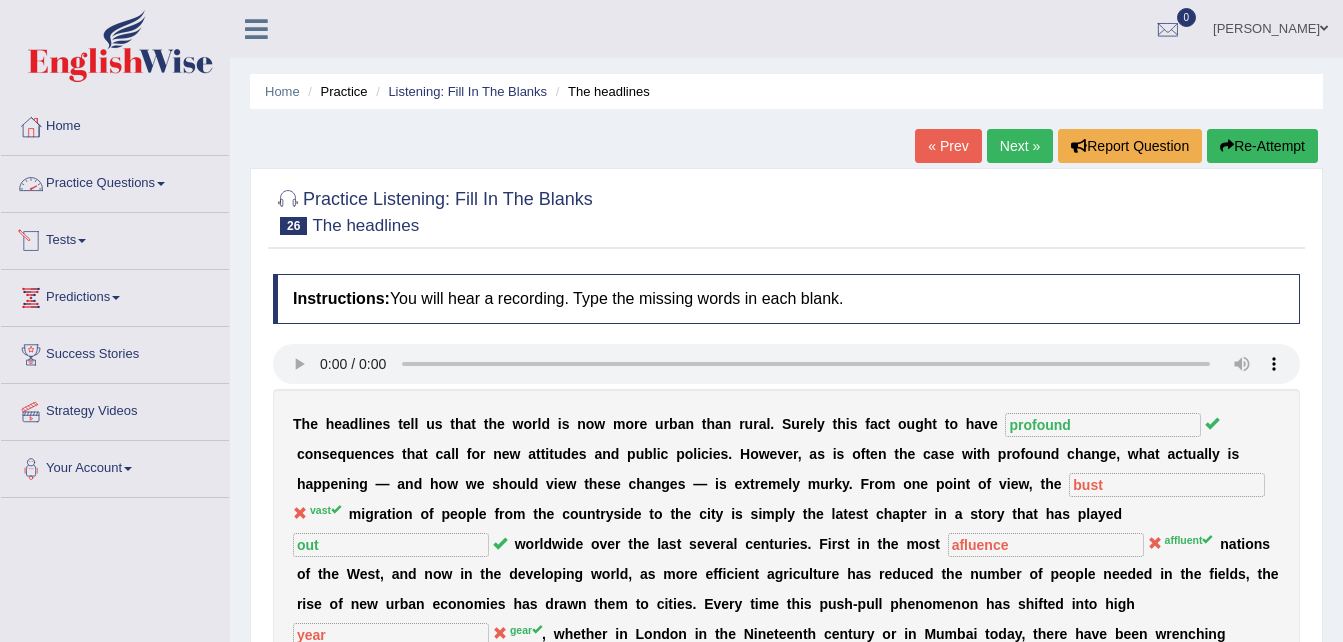 click on "Practice Questions" at bounding box center (115, 181) 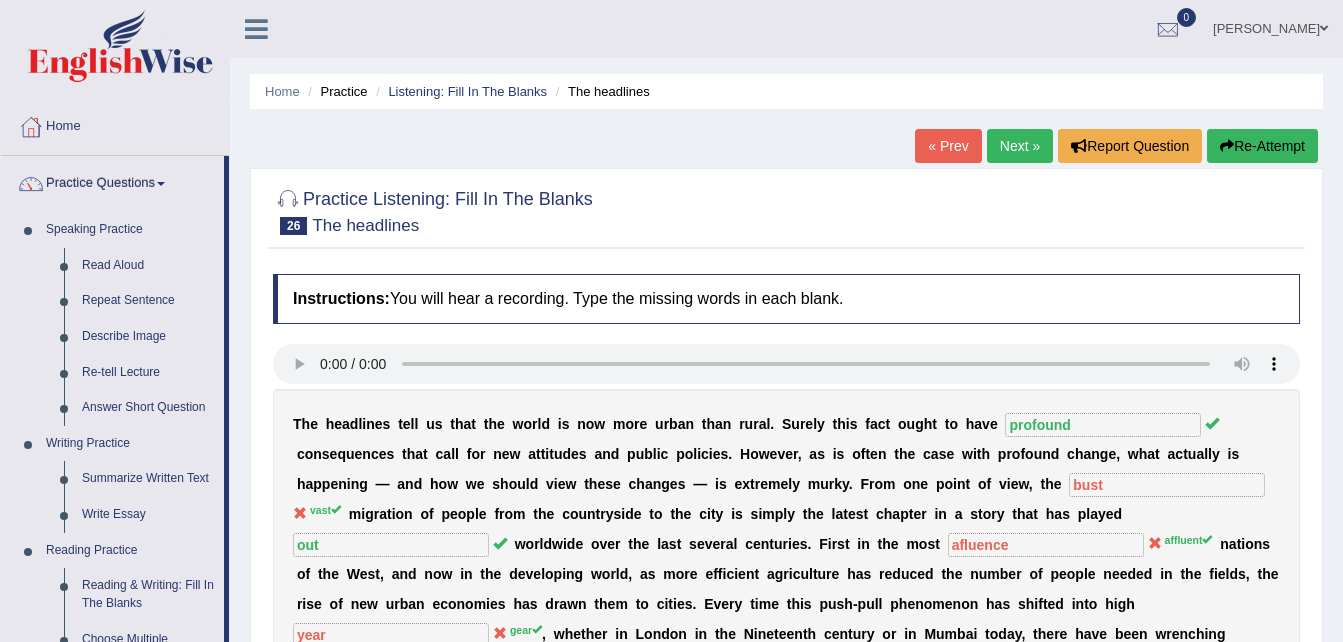 drag, startPoint x: 1341, startPoint y: 143, endPoint x: 1354, endPoint y: 150, distance: 14.764823 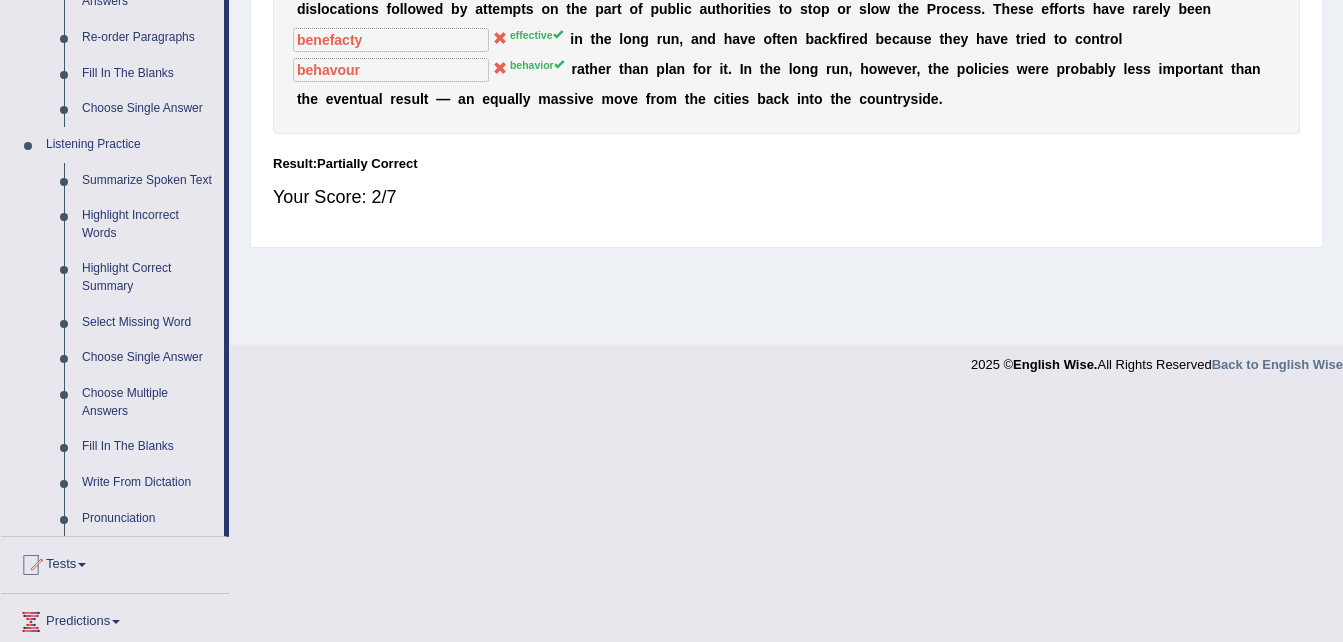 scroll, scrollTop: 643, scrollLeft: 0, axis: vertical 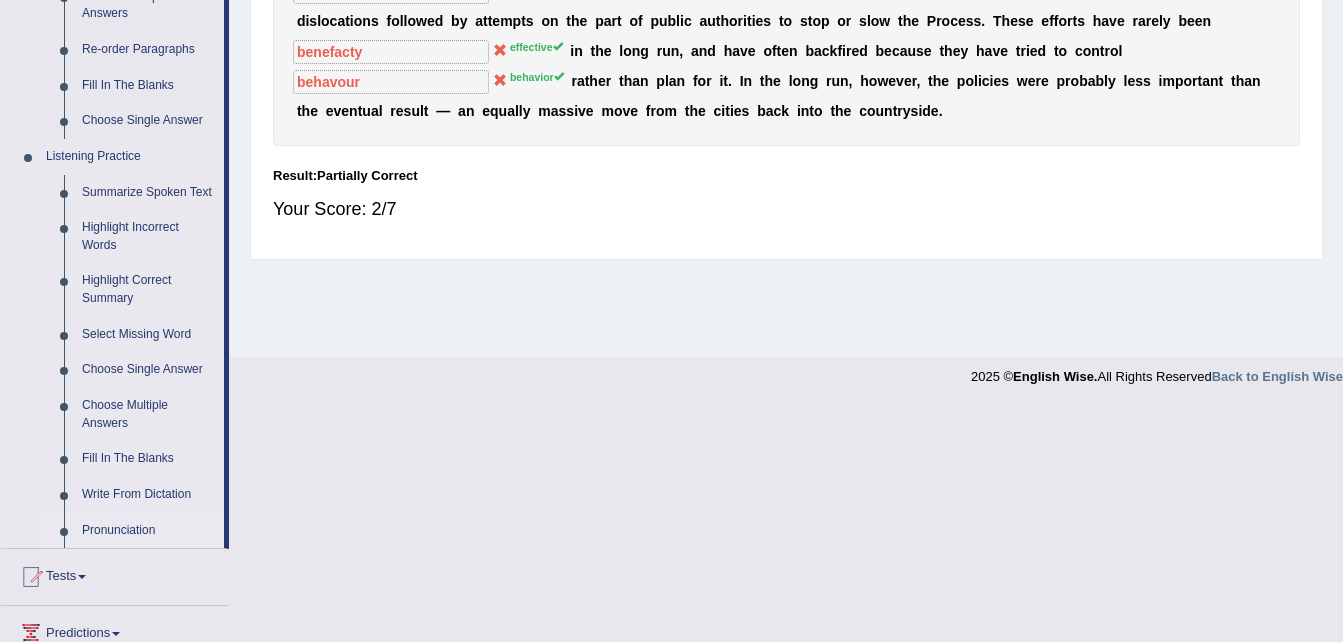 click on "Pronunciation" at bounding box center (148, 531) 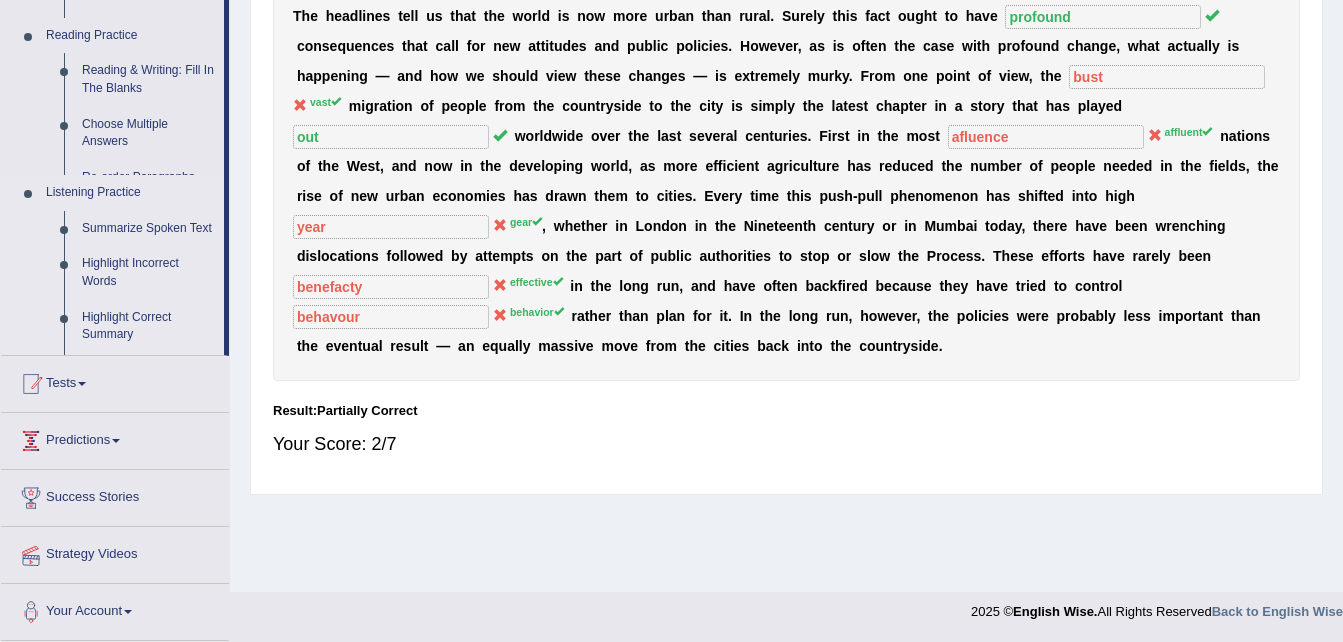scroll, scrollTop: 408, scrollLeft: 0, axis: vertical 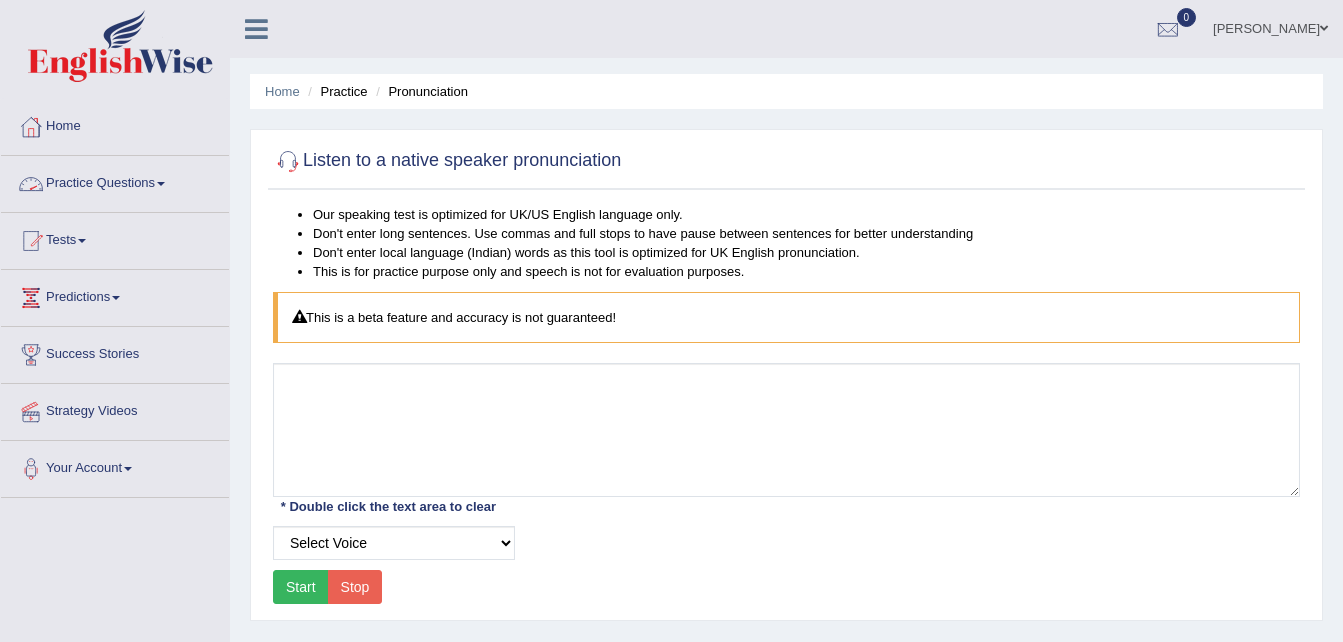 click on "Practice Questions" at bounding box center (115, 181) 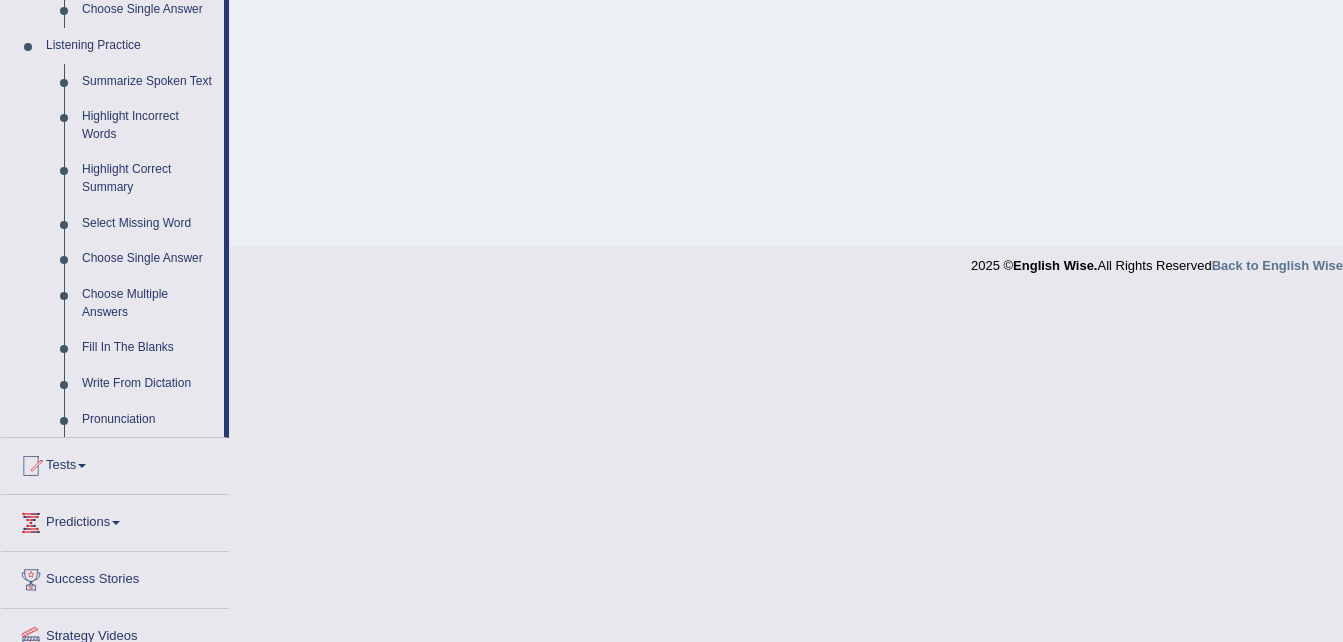 scroll, scrollTop: 762, scrollLeft: 0, axis: vertical 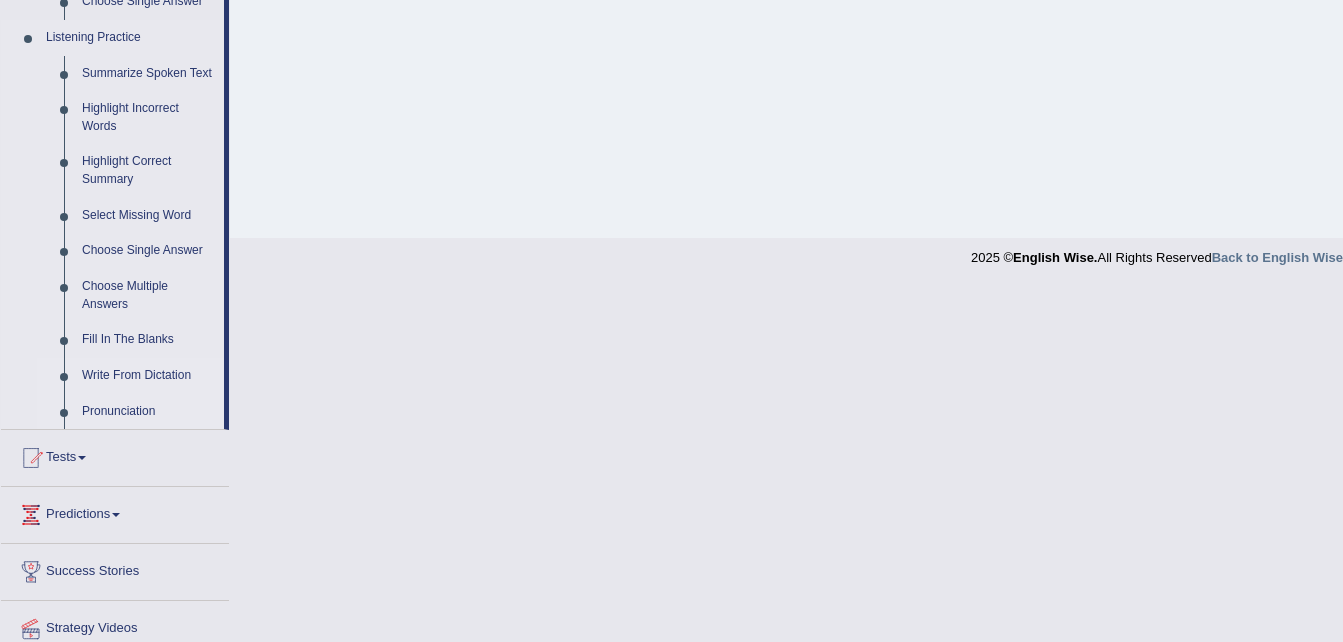 click on "Write From Dictation" at bounding box center [148, 376] 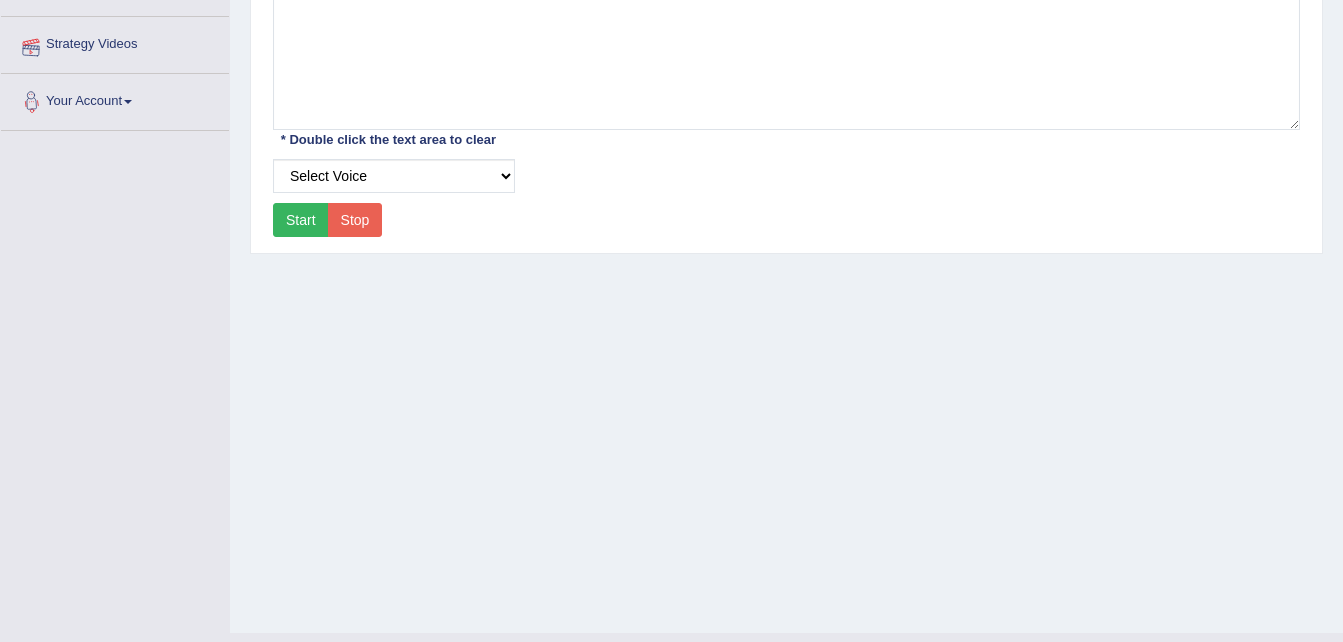scroll, scrollTop: 389, scrollLeft: 0, axis: vertical 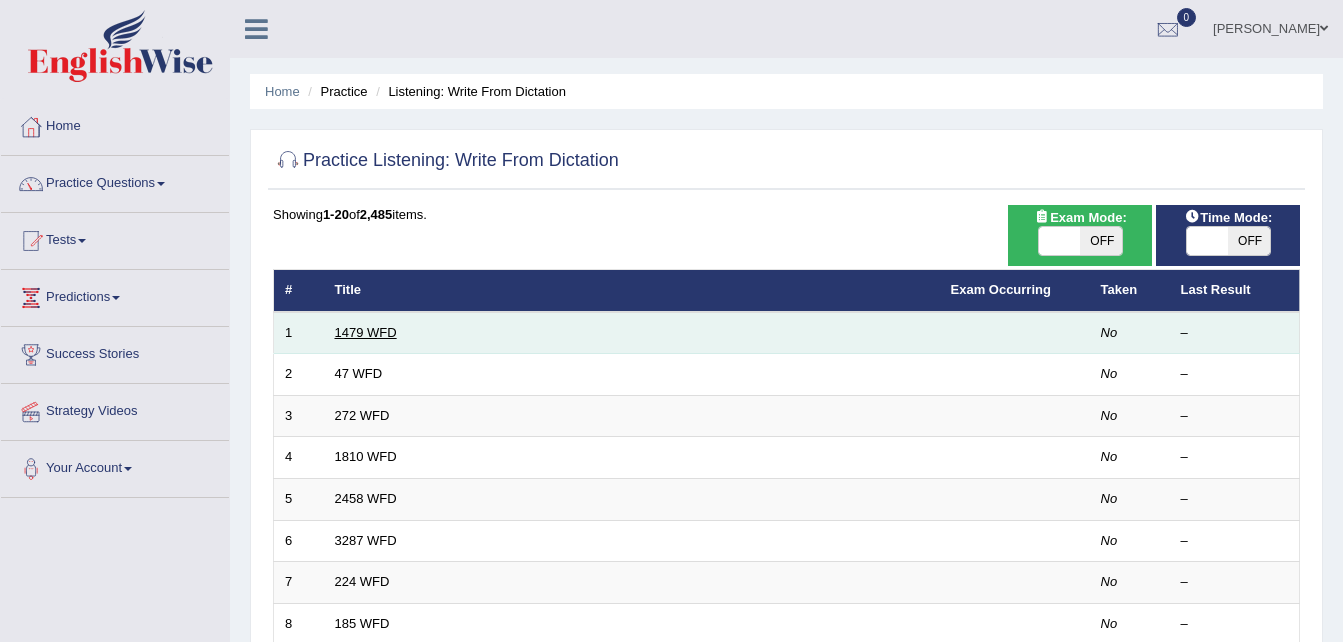 click on "1479 WFD" at bounding box center [366, 332] 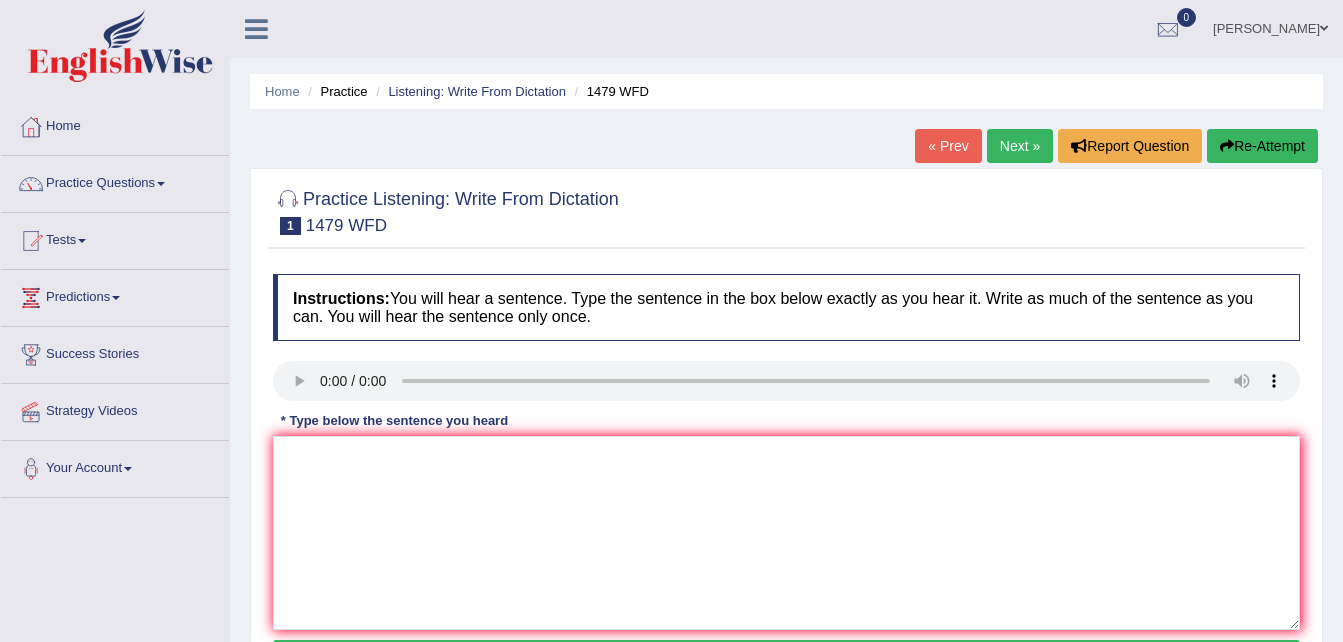 scroll, scrollTop: 0, scrollLeft: 0, axis: both 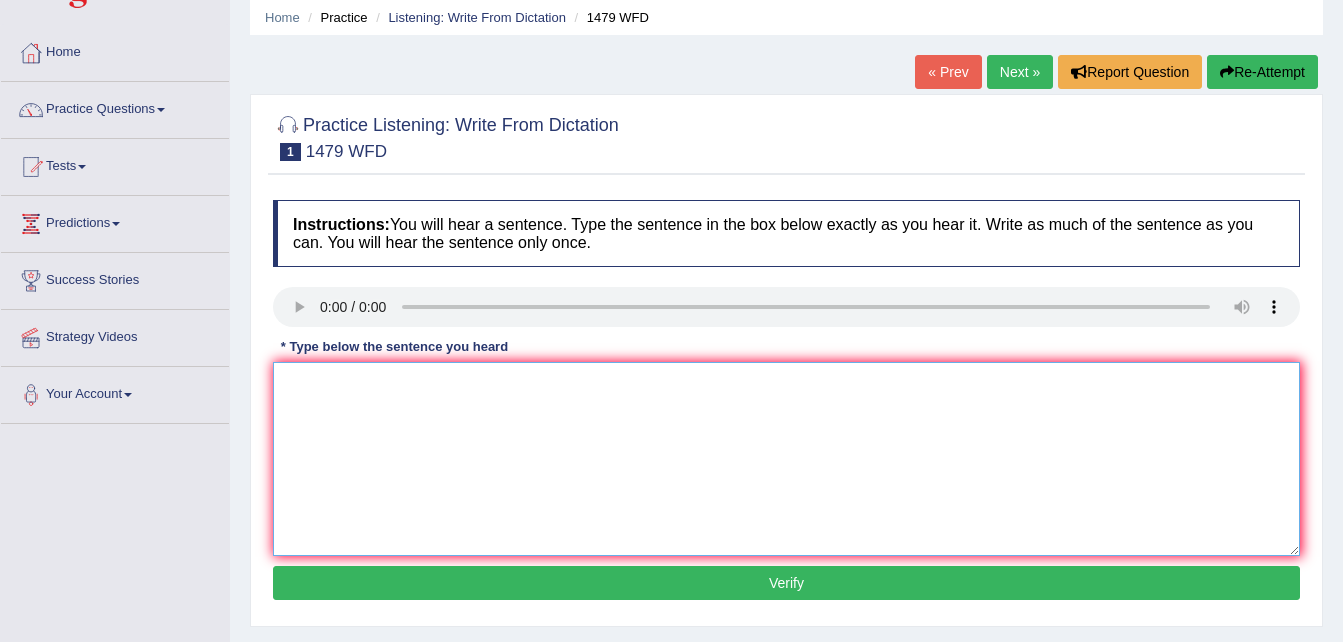 click at bounding box center (786, 459) 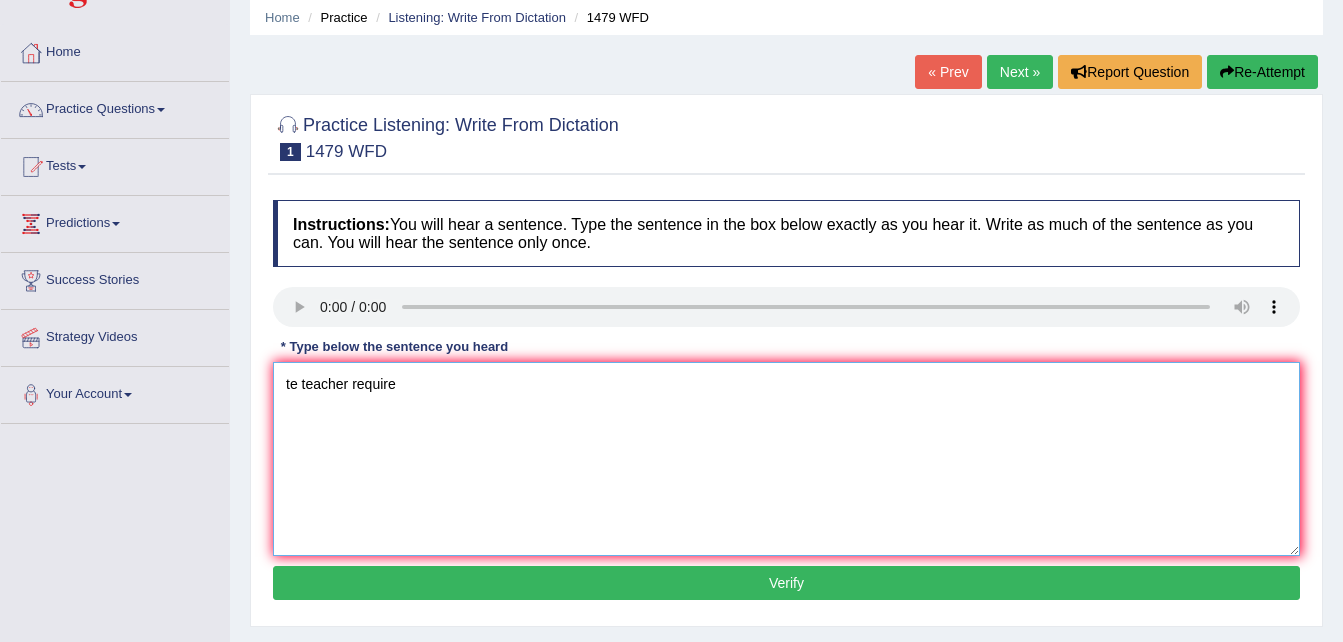 click on "te teacher require" at bounding box center (786, 459) 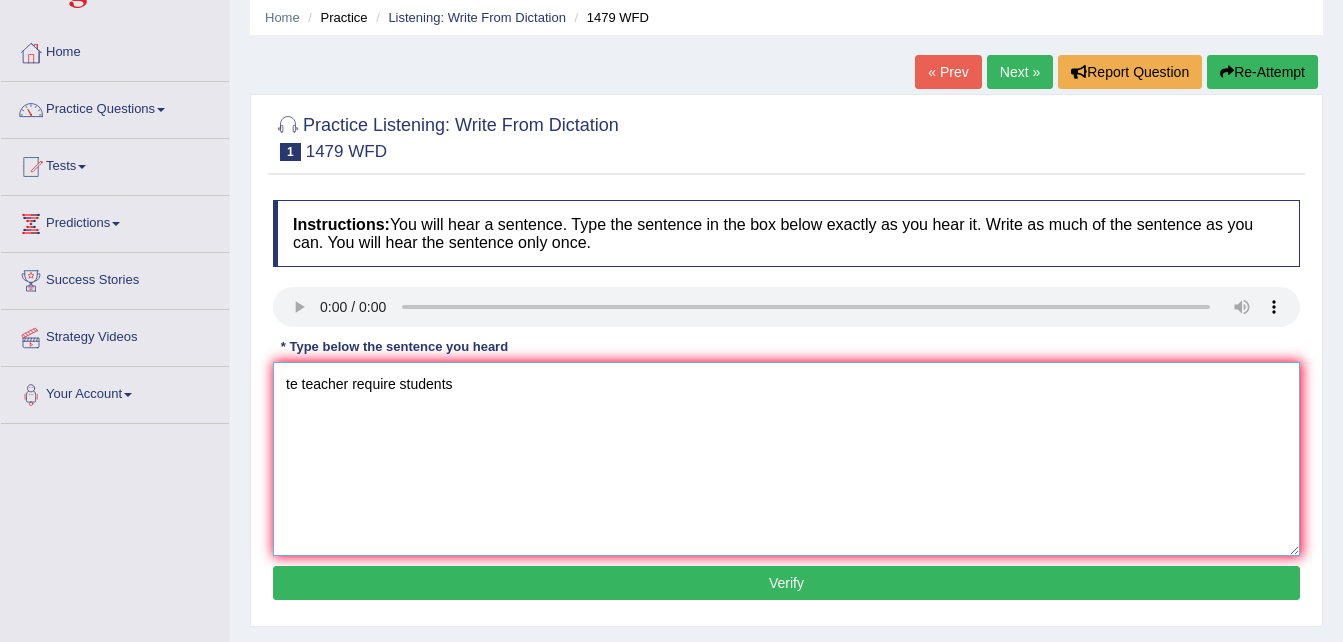 click on "te teacher require students" at bounding box center [786, 459] 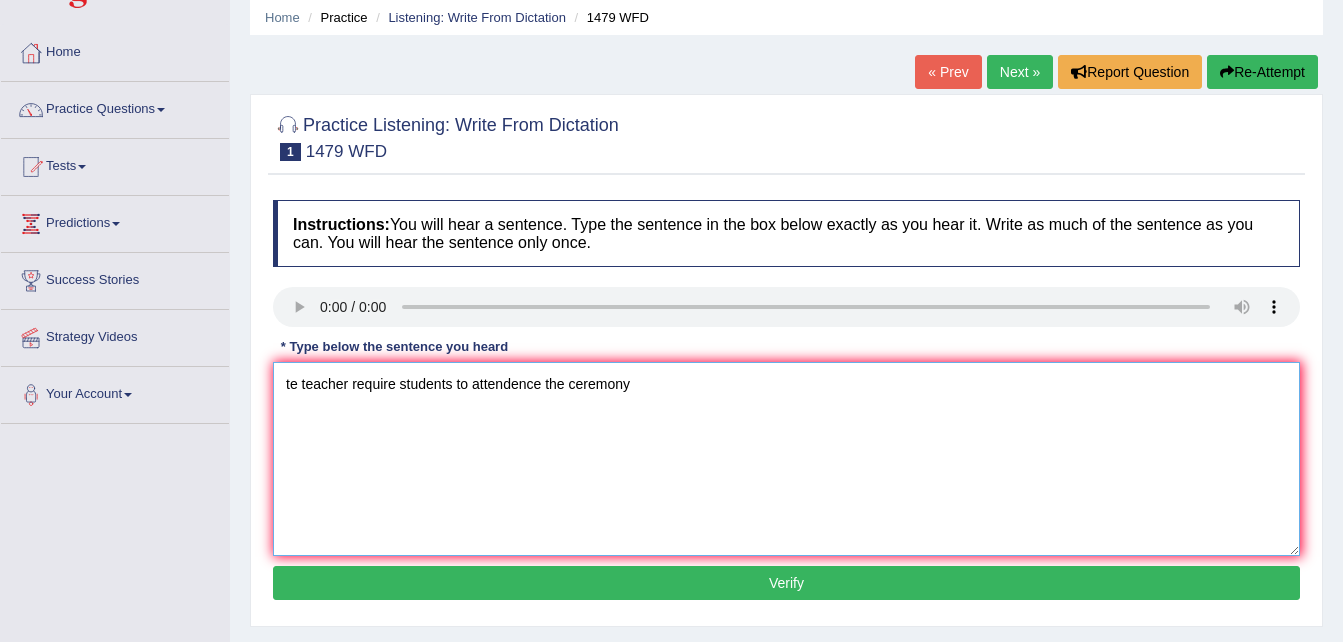 click on "te teacher require students to attendence the ceremony" at bounding box center [786, 459] 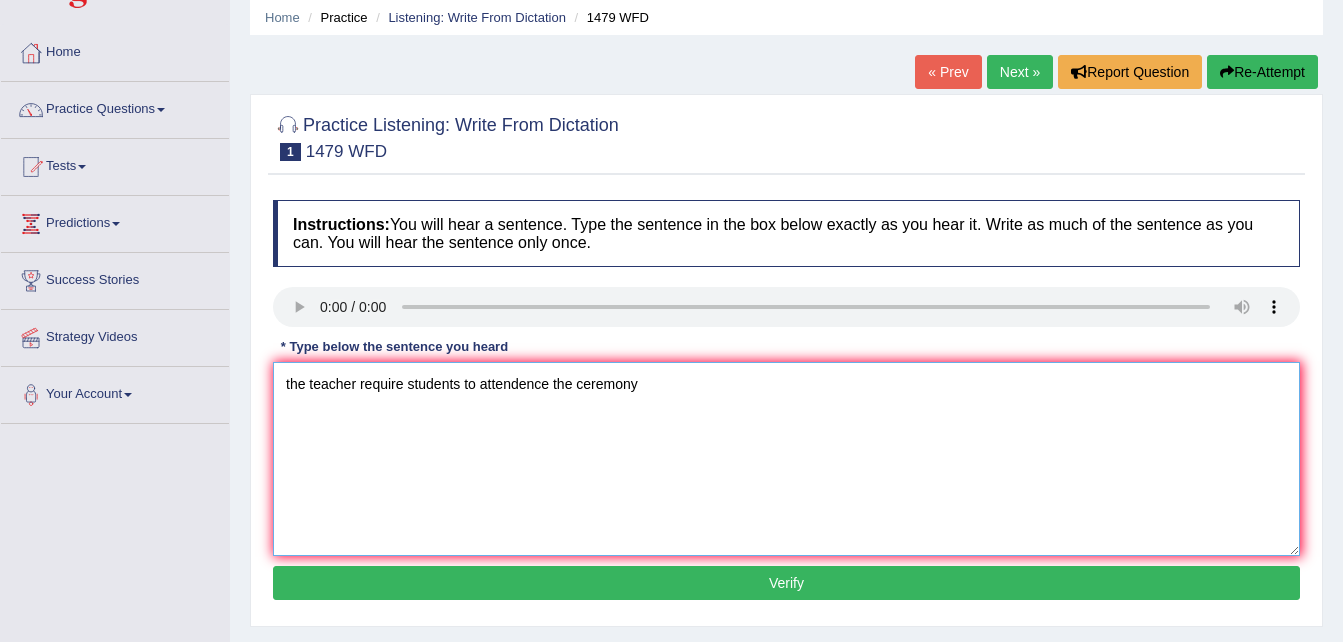 click on "the teacher require students to attendence the ceremony" at bounding box center (786, 459) 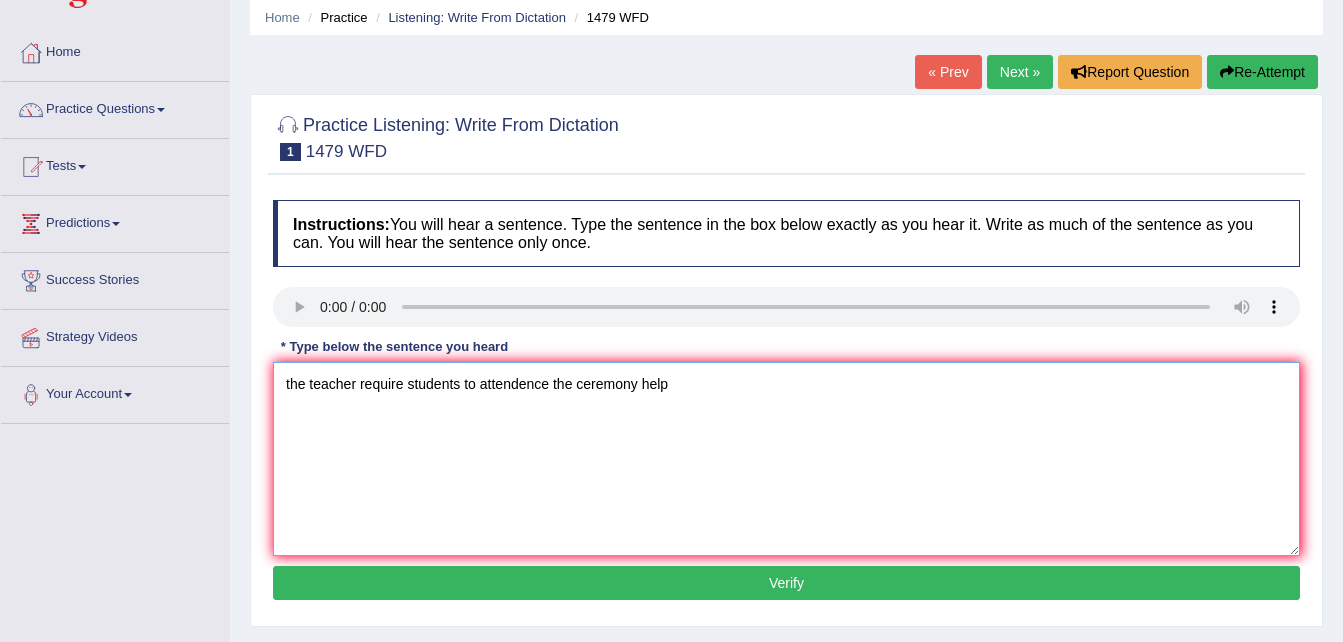 click on "the teacher require students to attendence the ceremony help" at bounding box center [786, 459] 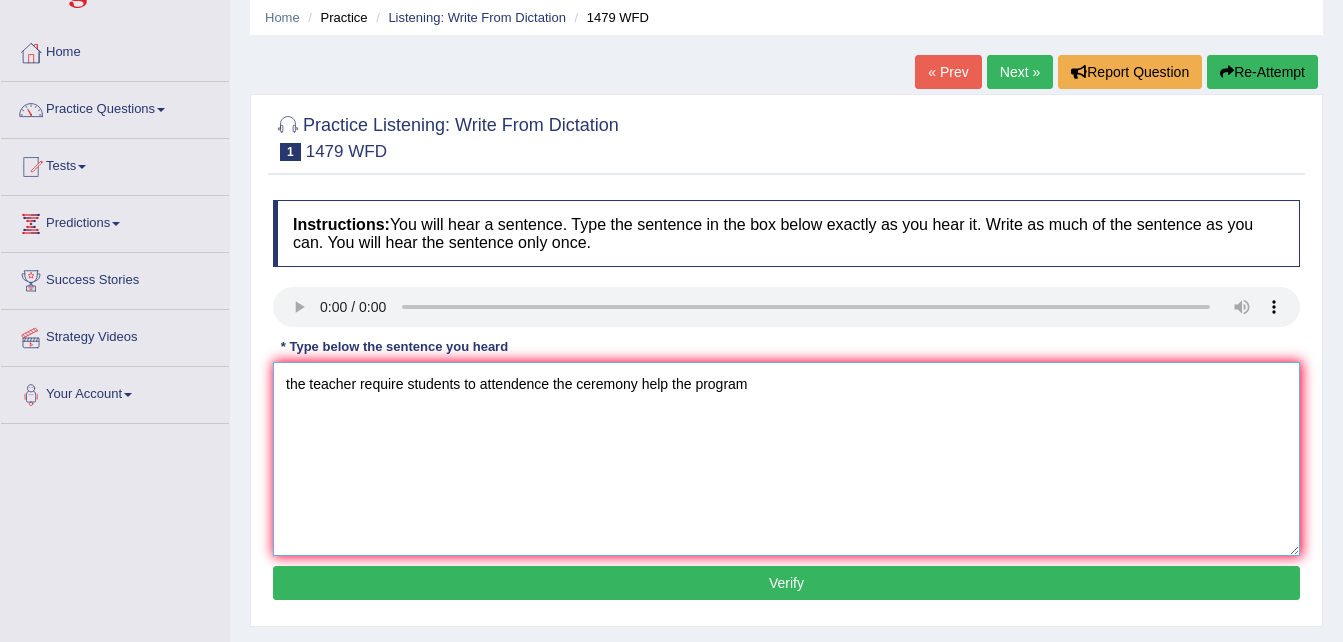 type on "the teacher require students to attendence the ceremony help the program" 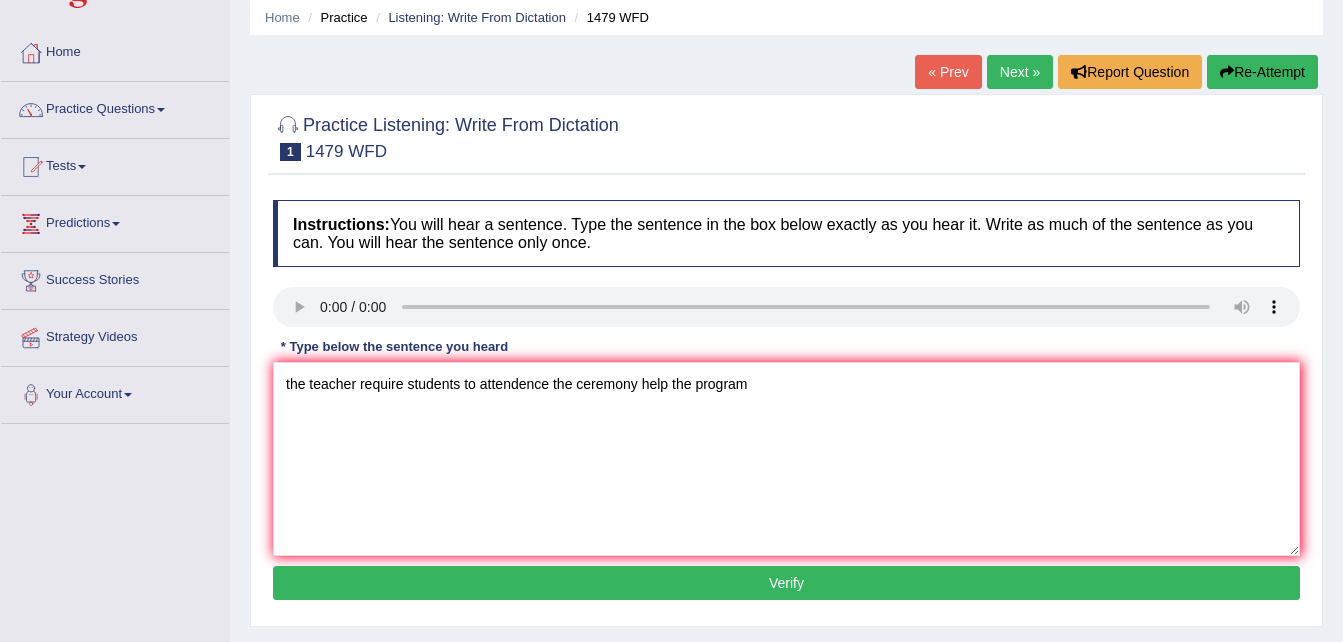 type 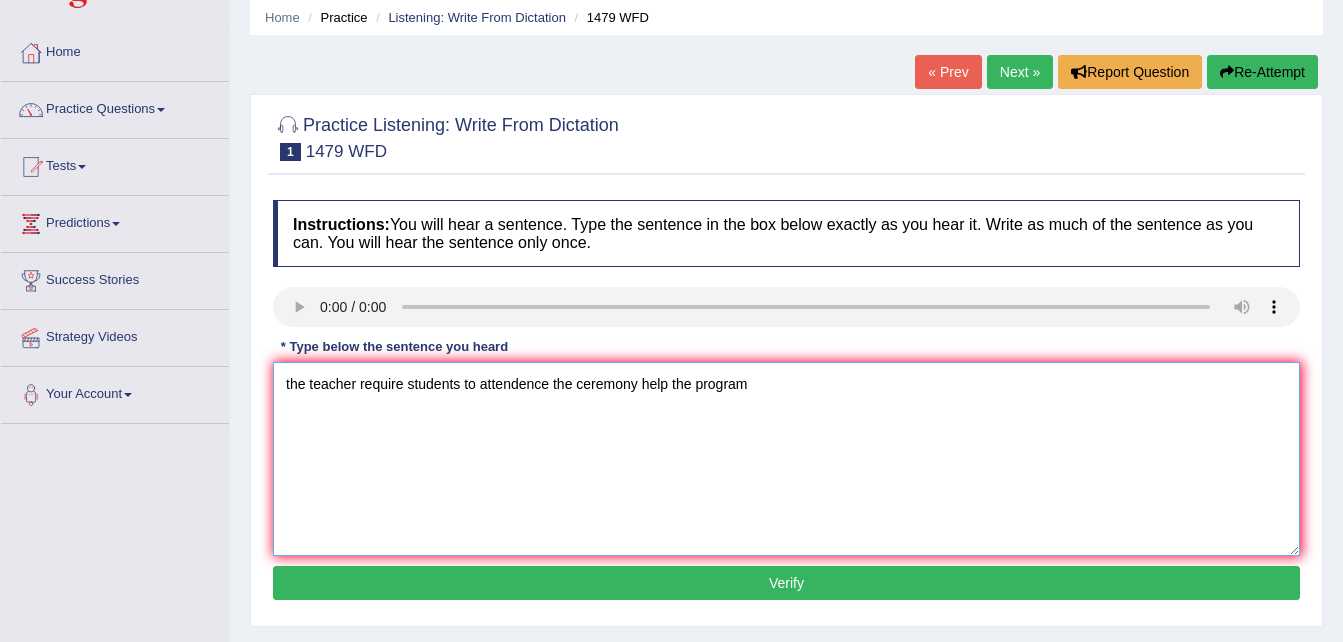 click on "the teacher require students to attendence the ceremony help the program" at bounding box center [786, 459] 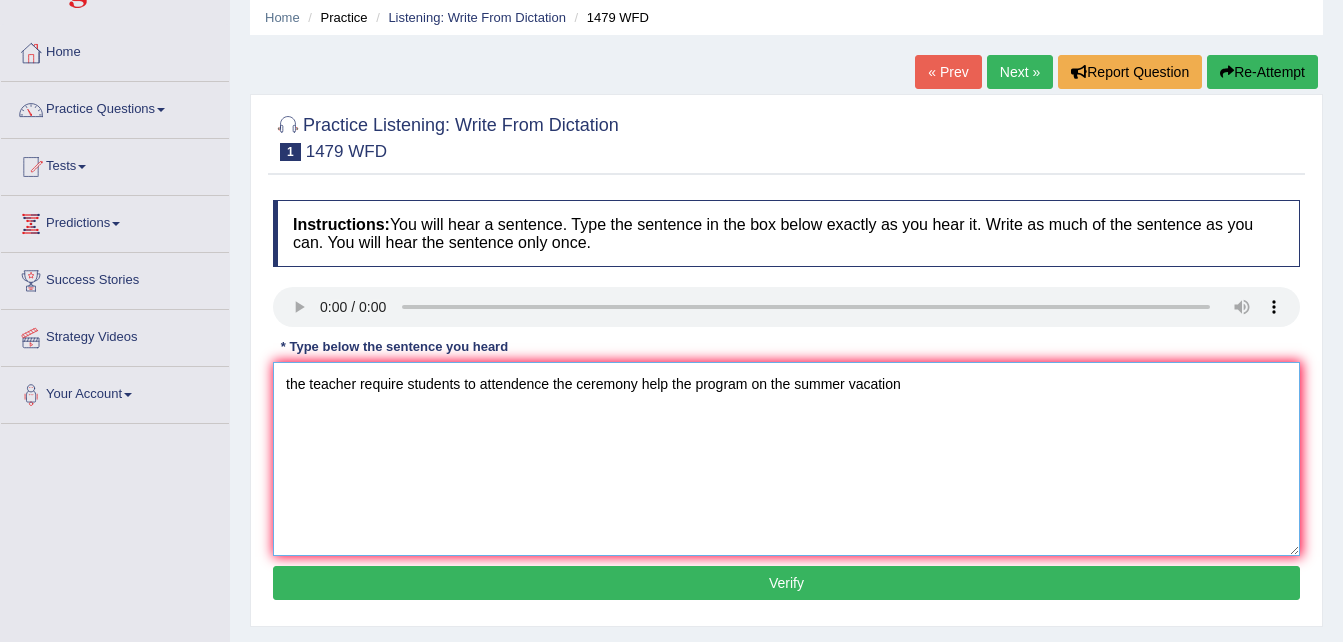 type on "the teacher require students to attendence the ceremony help the program on the summer vacation" 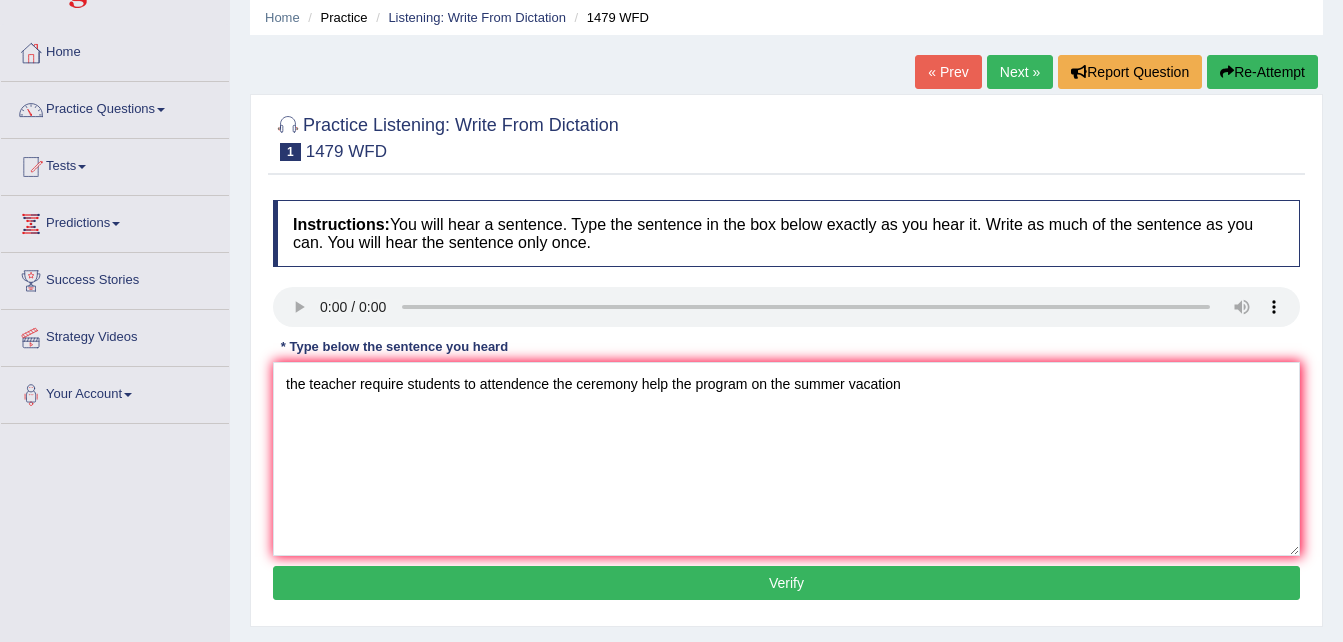 click on "Verify" at bounding box center (786, 583) 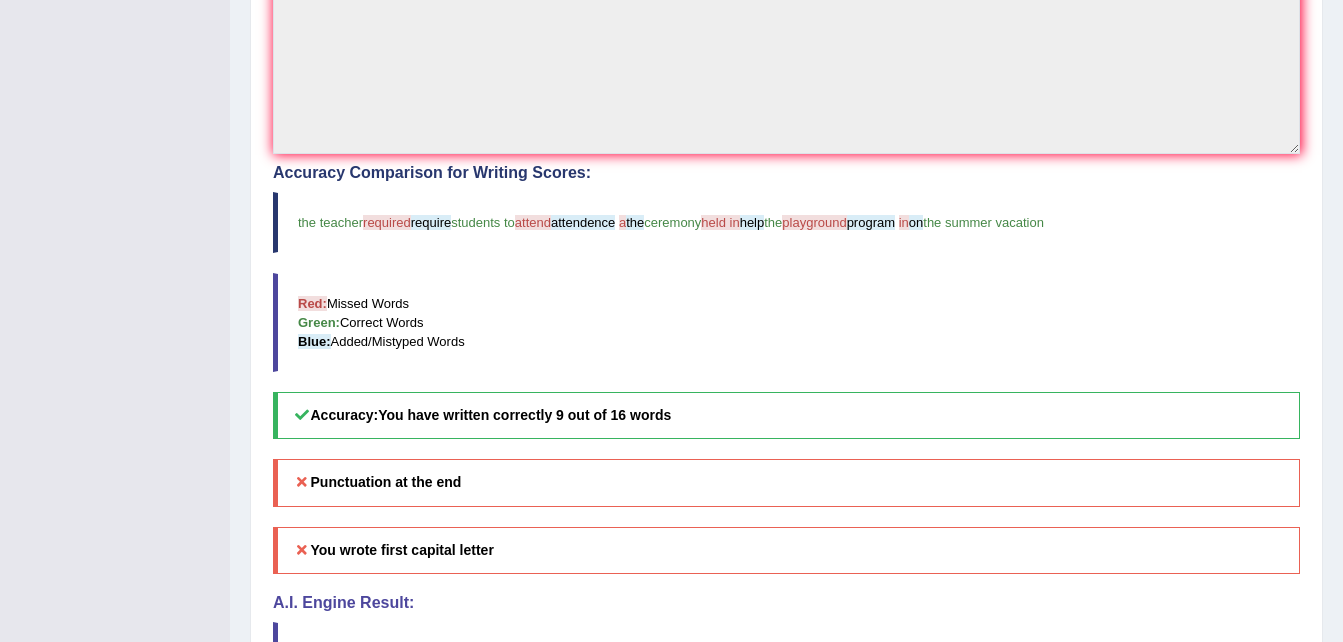 scroll, scrollTop: 512, scrollLeft: 0, axis: vertical 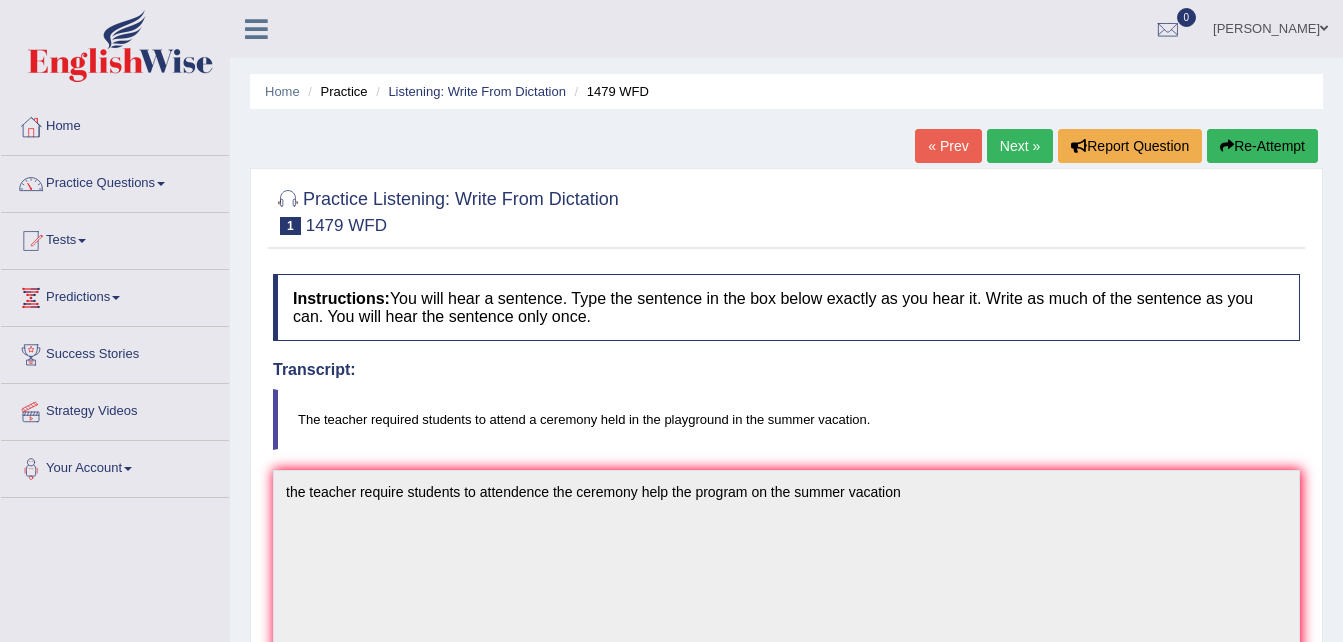click on "Next »" at bounding box center (1020, 146) 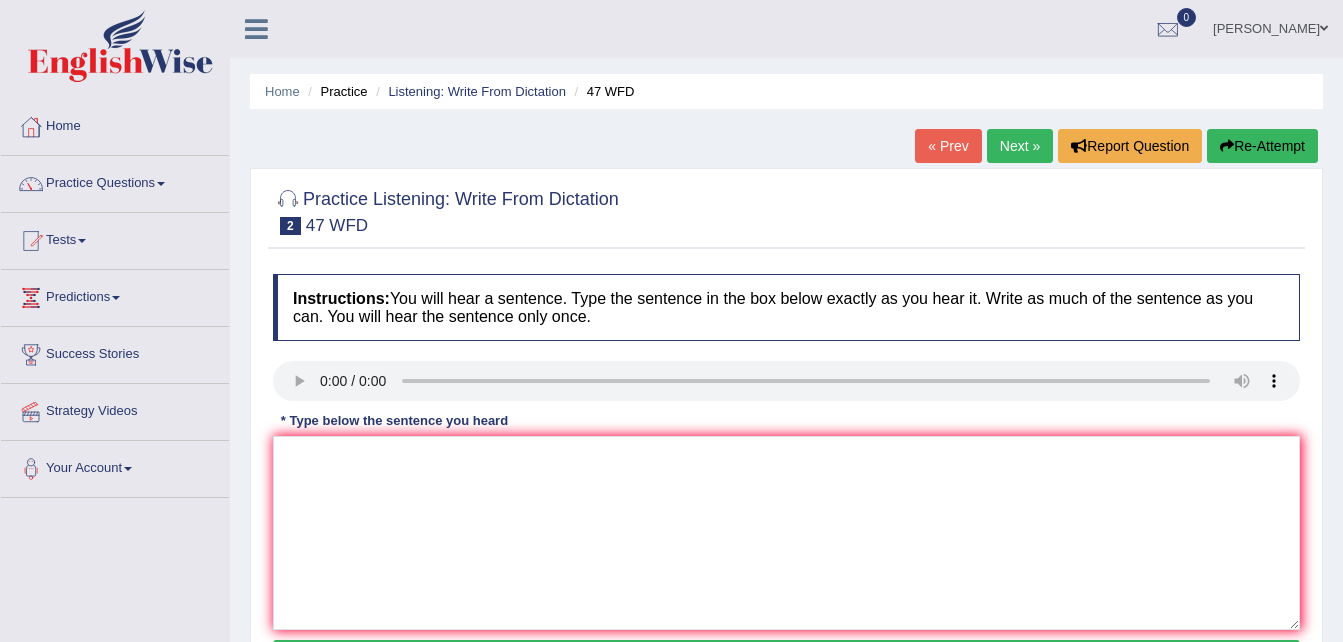 scroll, scrollTop: 0, scrollLeft: 0, axis: both 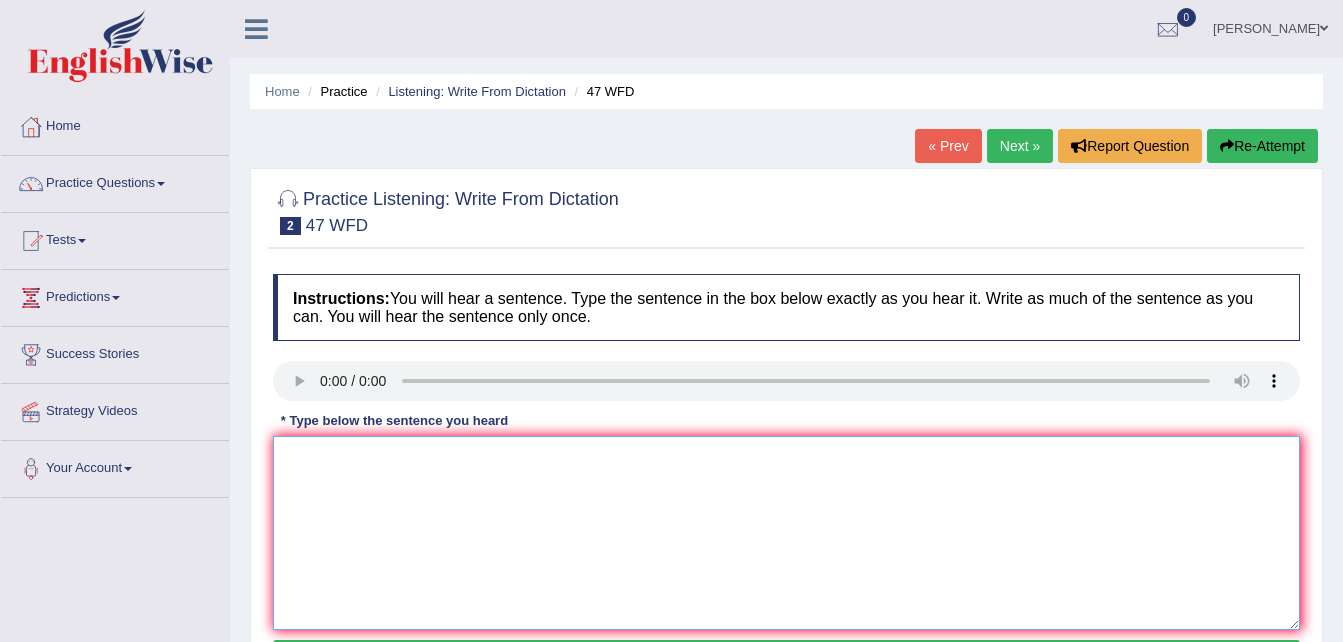 click at bounding box center (786, 533) 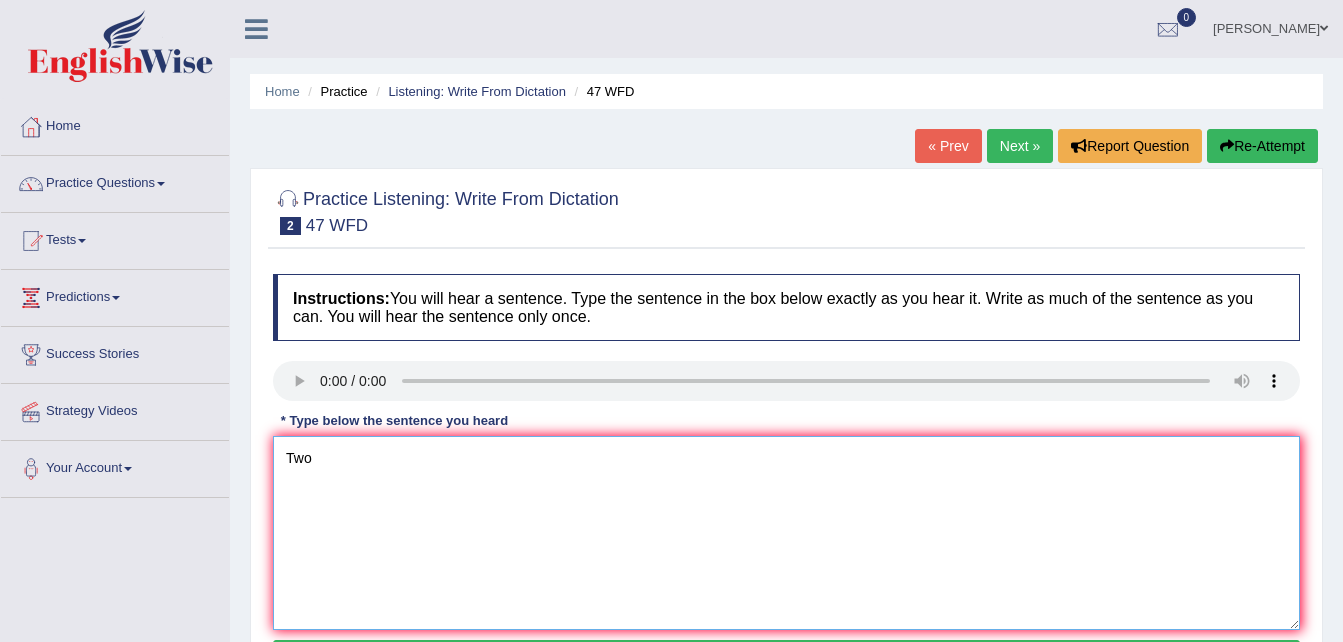 click on "Two" at bounding box center (786, 533) 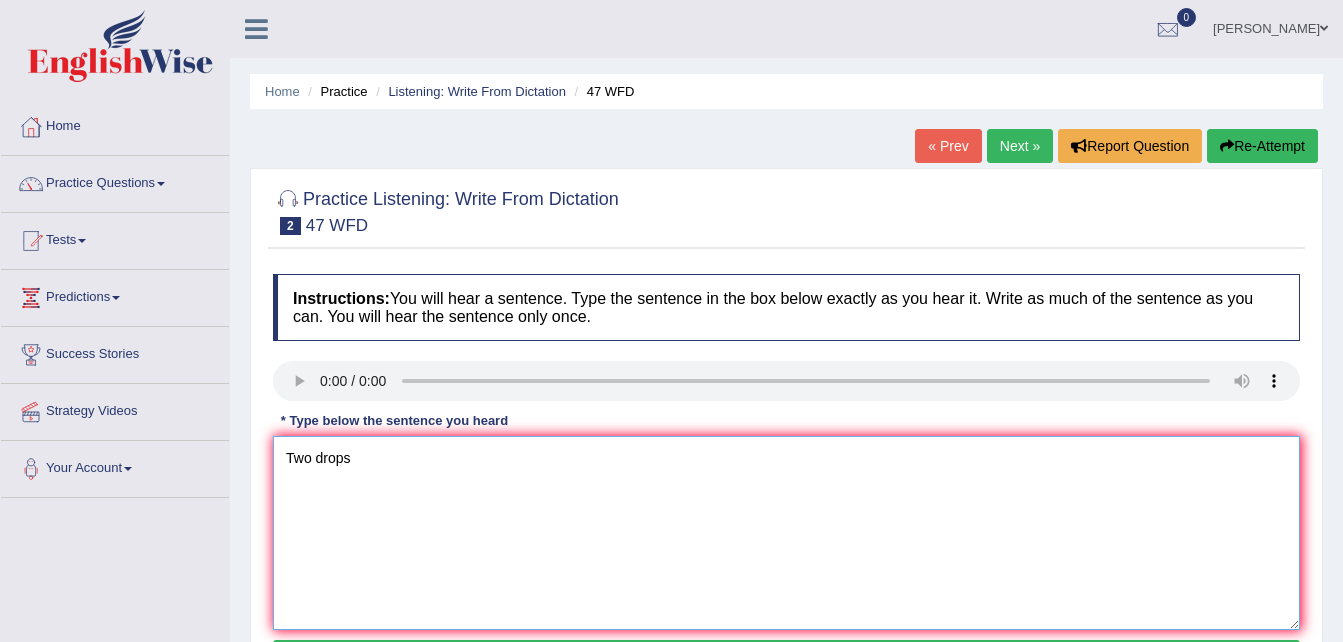 click on "Two drops" at bounding box center (786, 533) 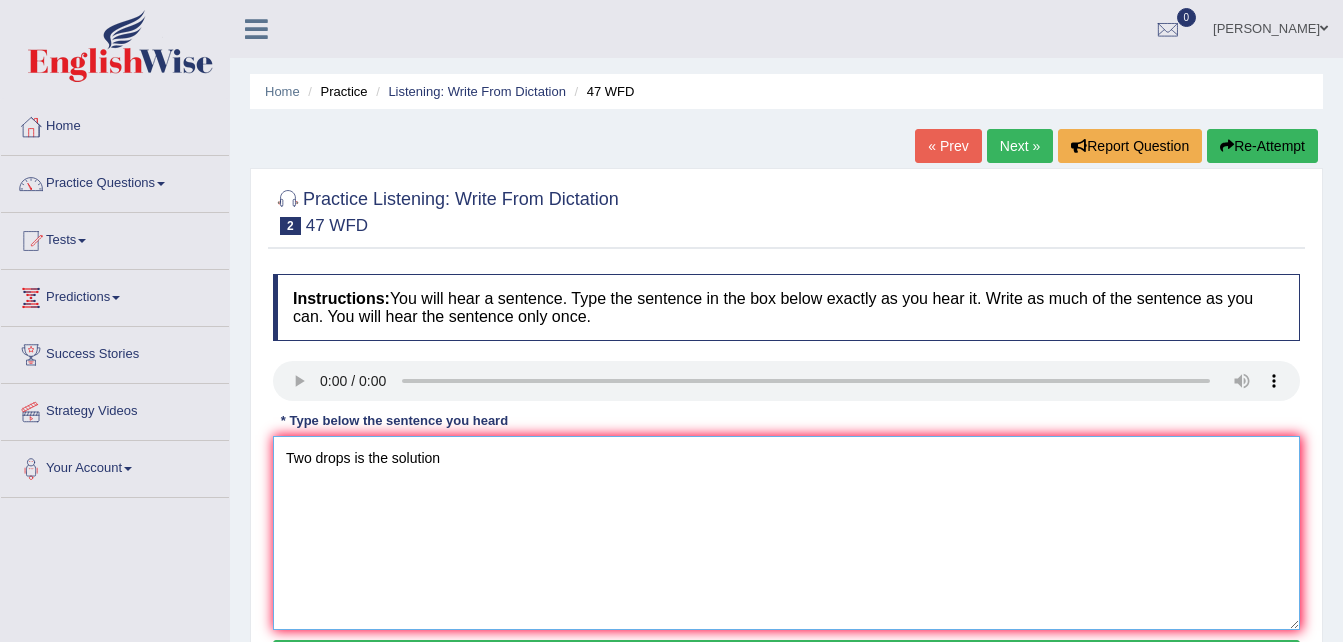 click on "Two drops is the solution" at bounding box center [786, 533] 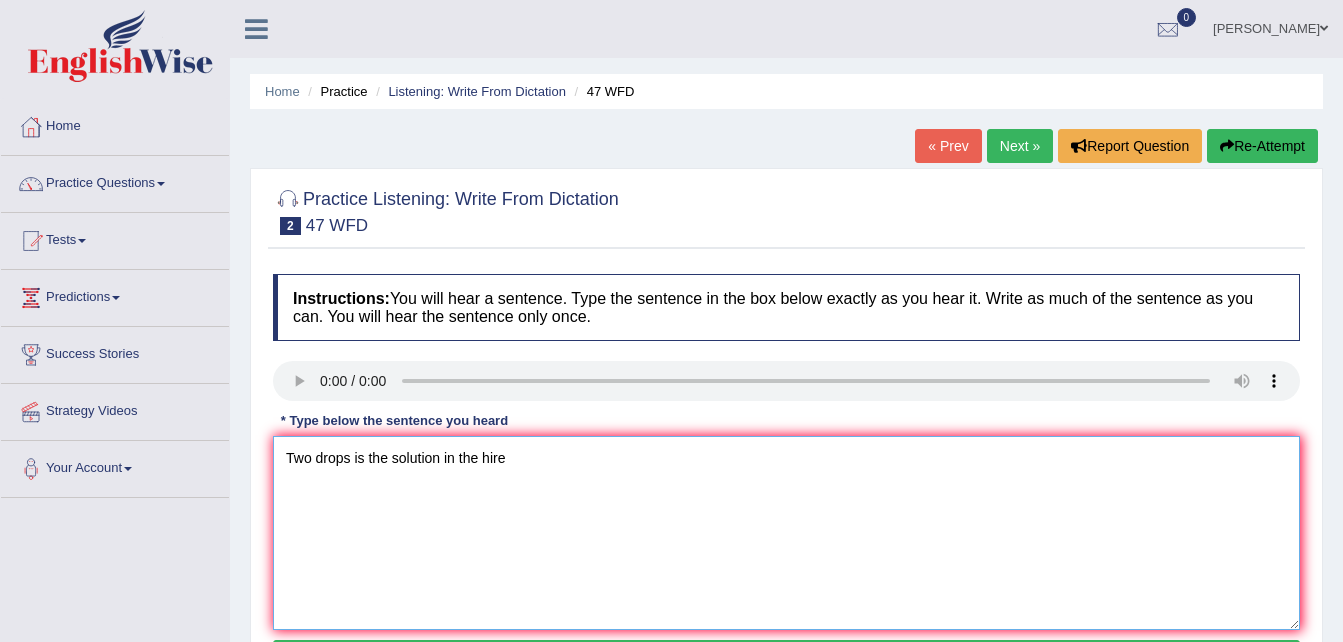 click on "Two drops is the solution in the hire" at bounding box center [786, 533] 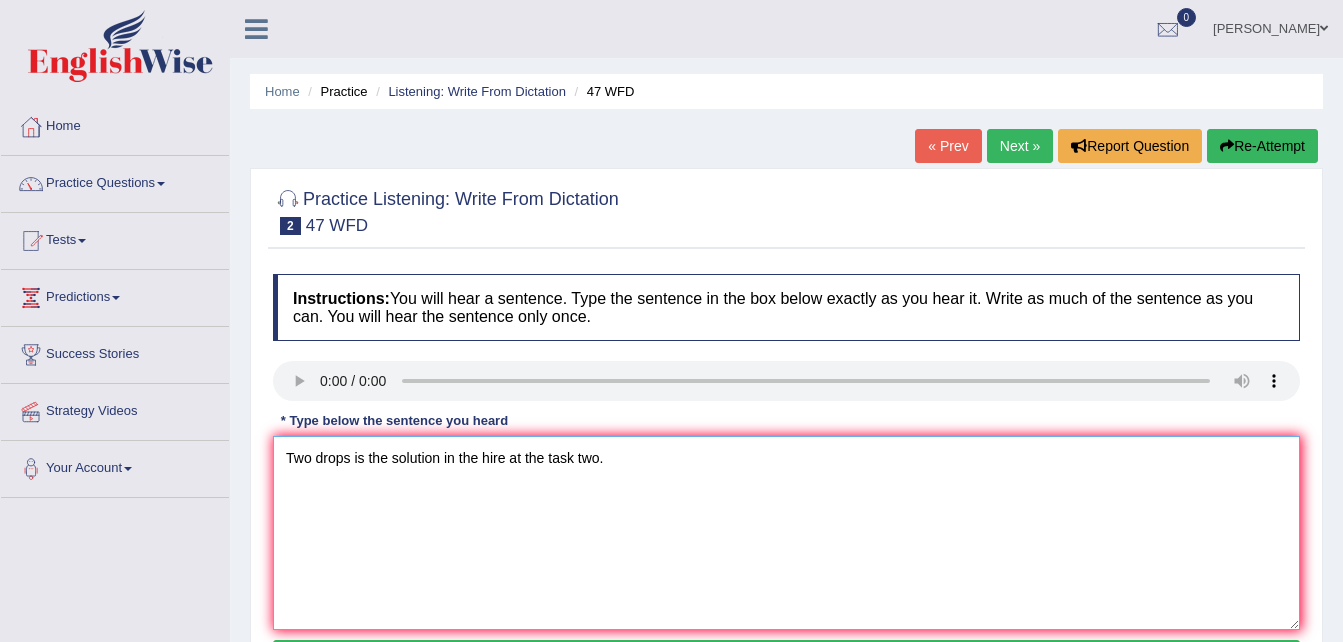 type on "Two drops is the solution in the hire at the task two." 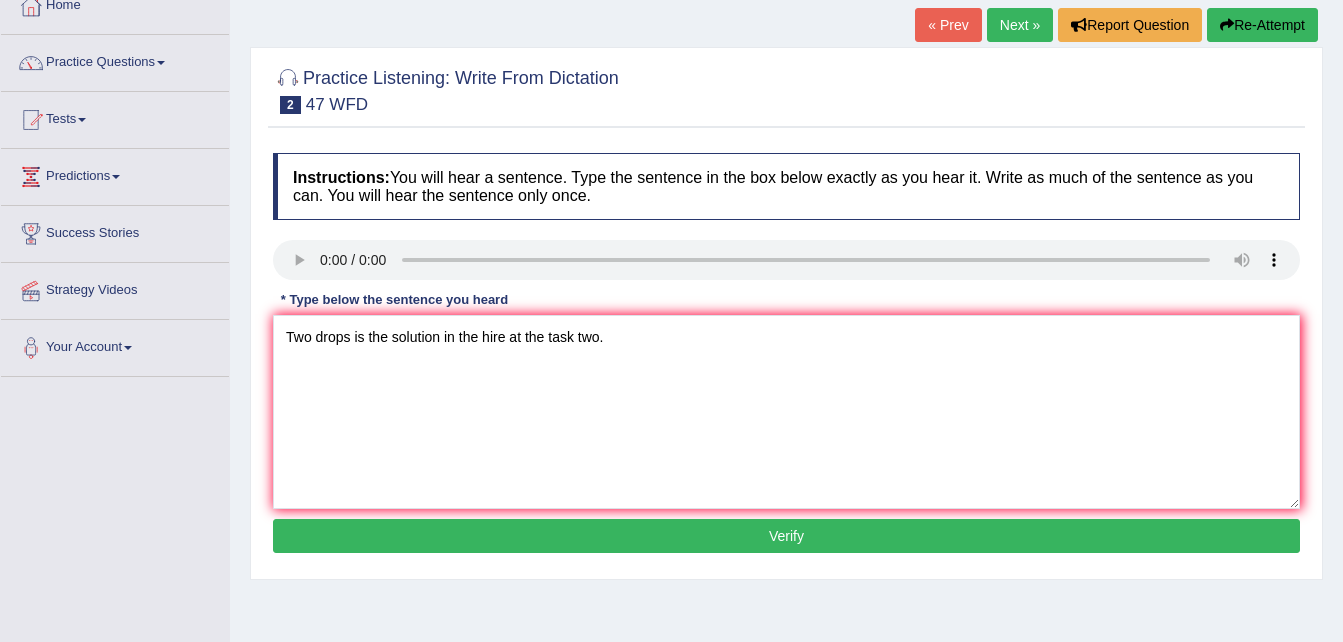 scroll, scrollTop: 164, scrollLeft: 0, axis: vertical 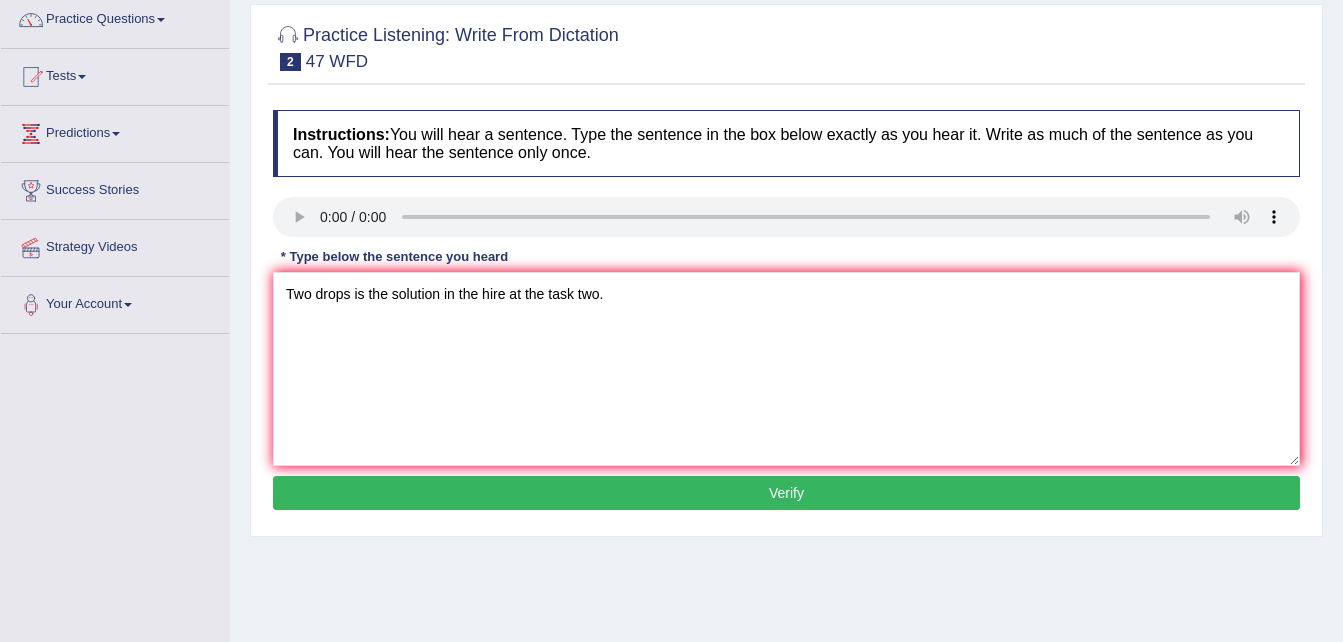 click on "Verify" at bounding box center (786, 493) 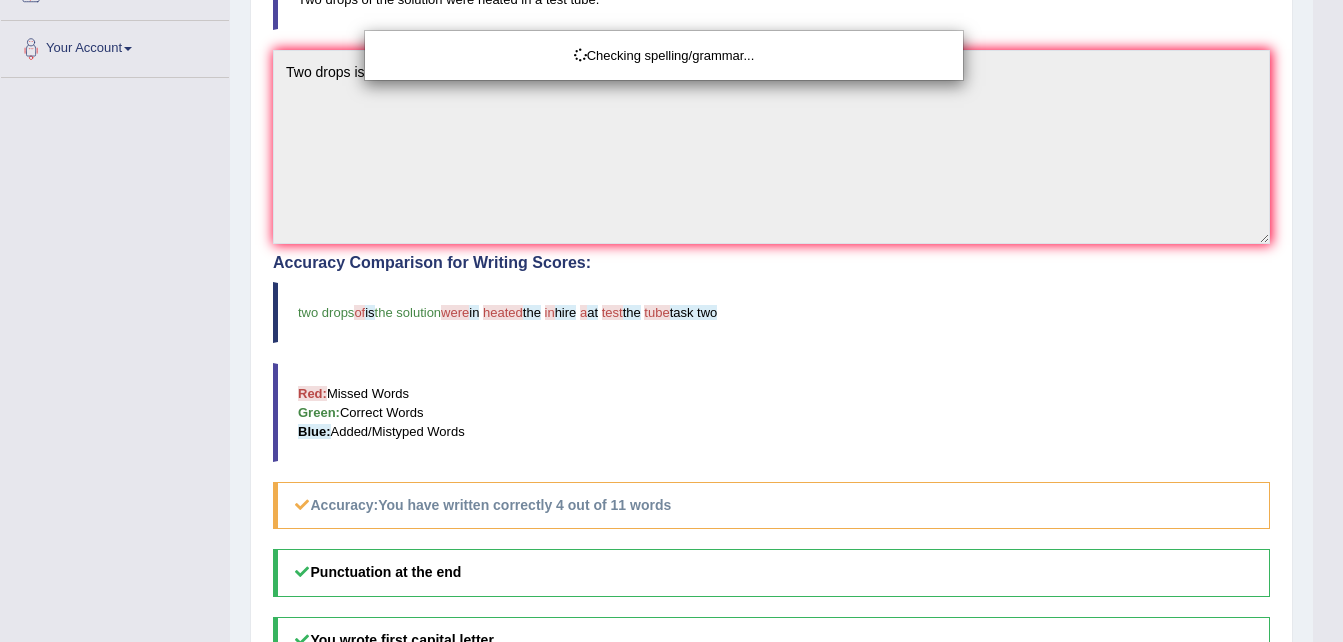scroll, scrollTop: 597, scrollLeft: 0, axis: vertical 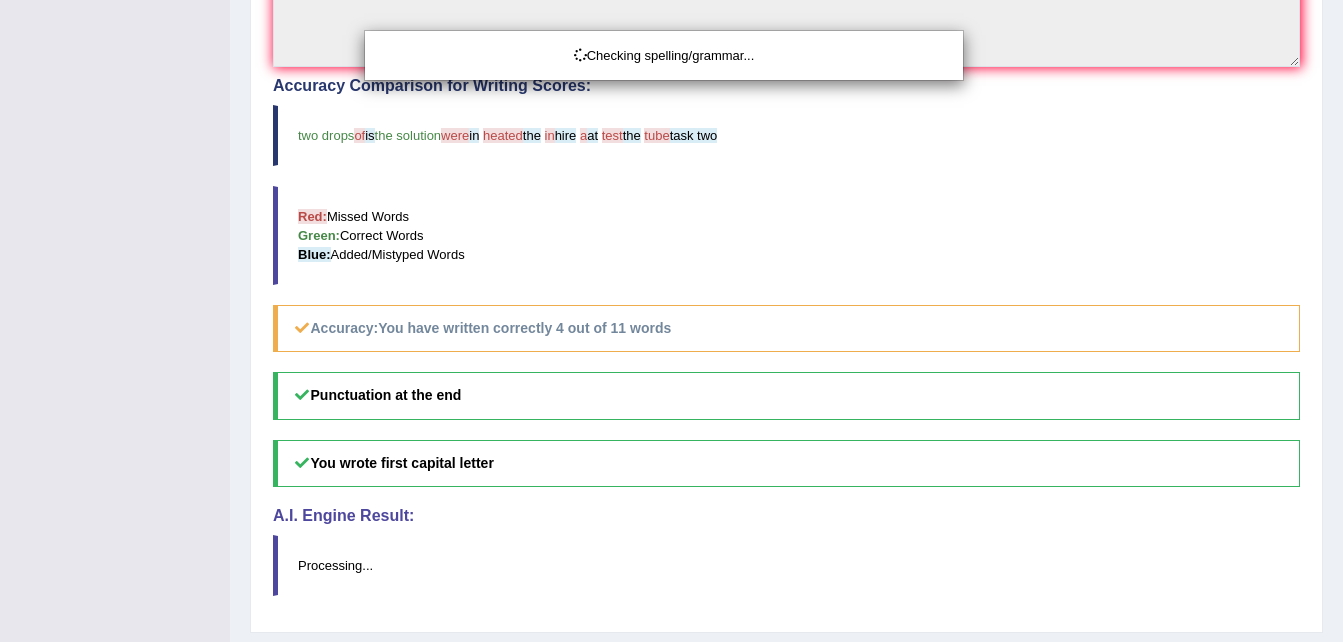 drag, startPoint x: 1357, startPoint y: 222, endPoint x: 1361, endPoint y: 422, distance: 200.04 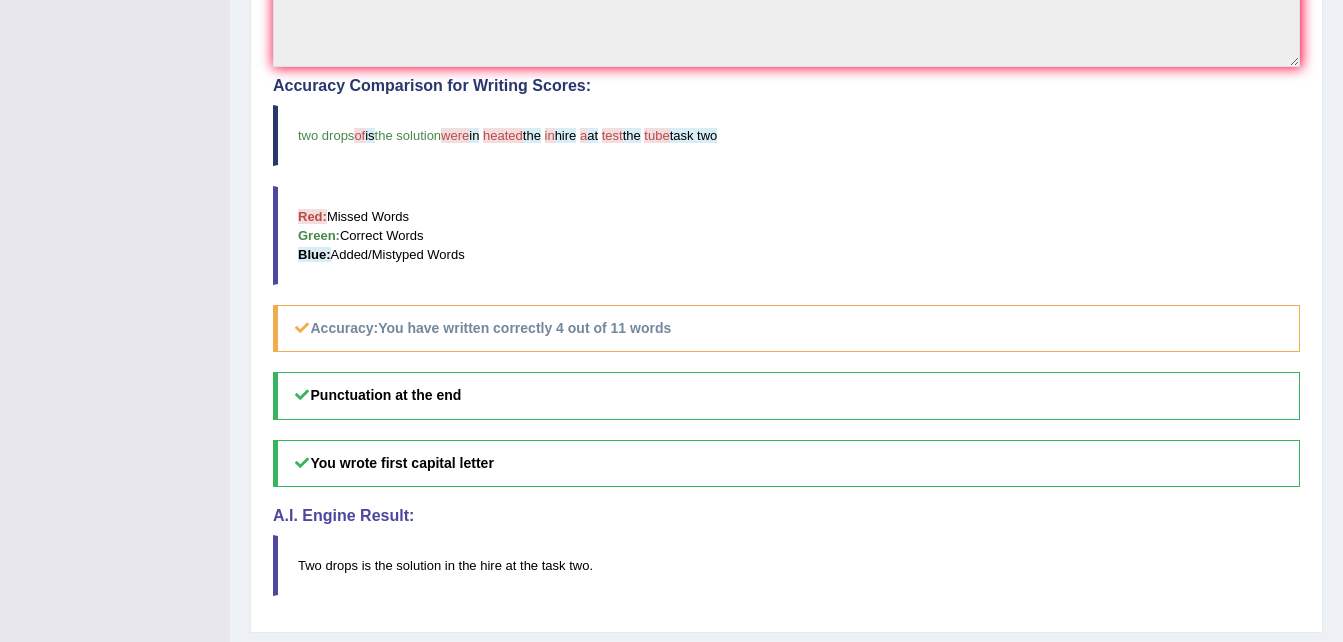 drag, startPoint x: 1357, startPoint y: 422, endPoint x: 1361, endPoint y: 450, distance: 28.284271 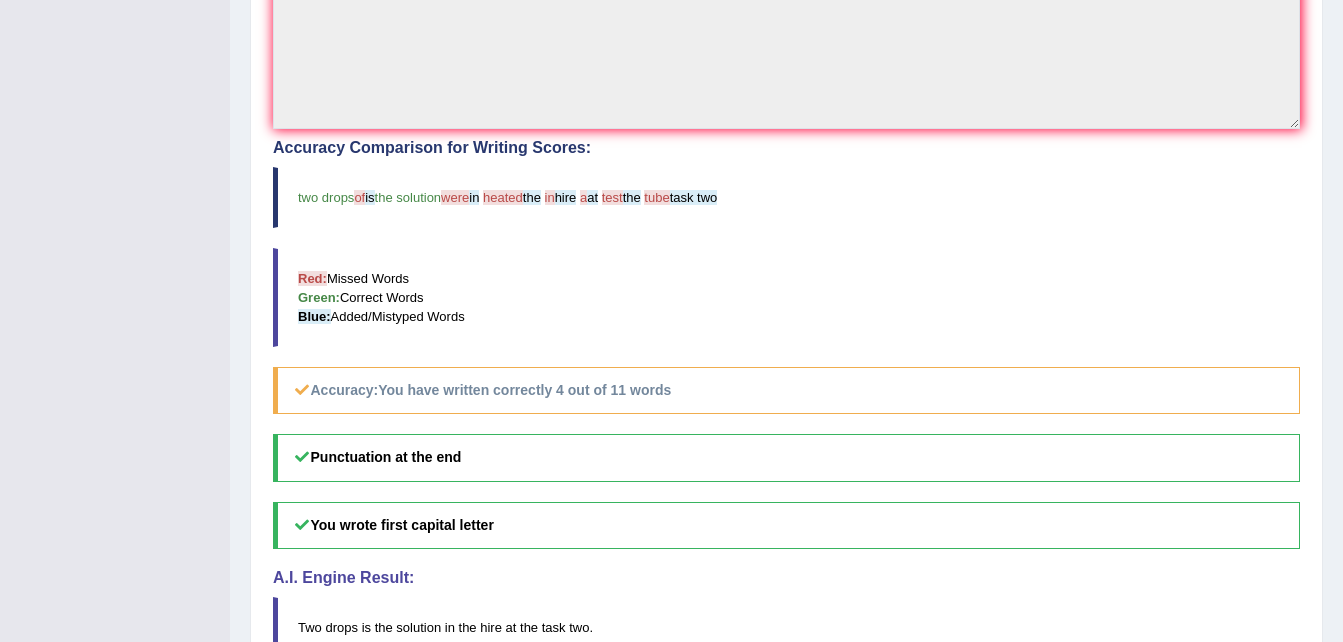 scroll, scrollTop: 532, scrollLeft: 0, axis: vertical 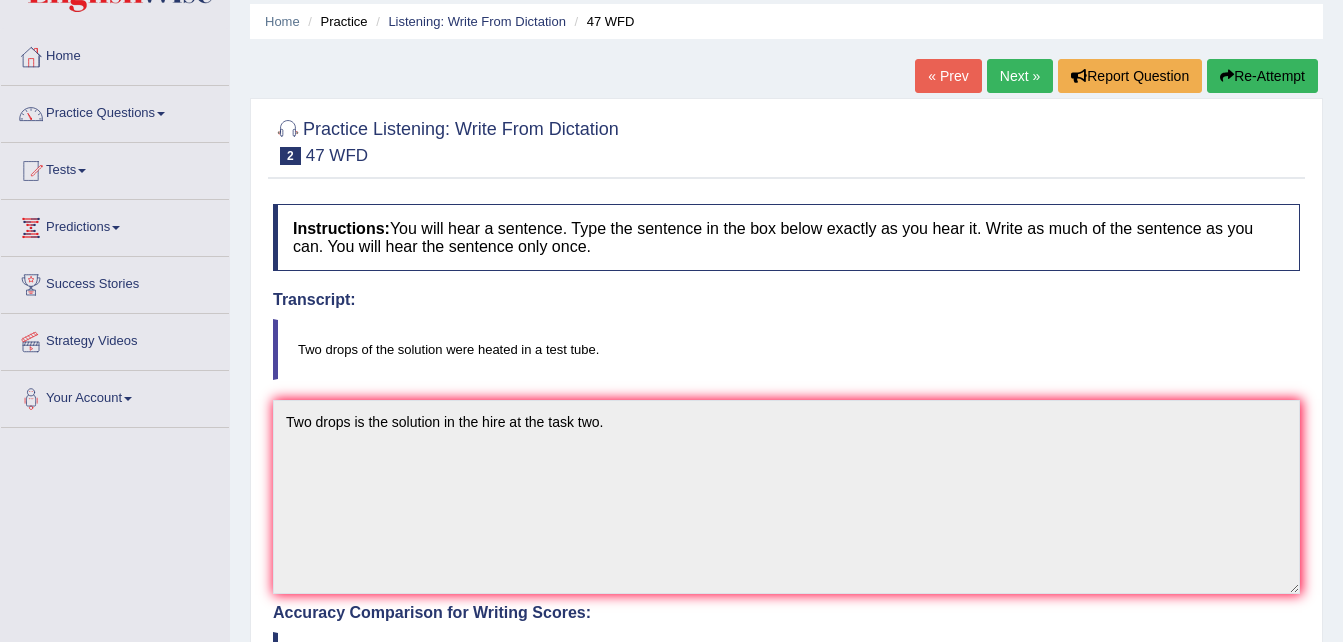click on "Next »" at bounding box center [1020, 76] 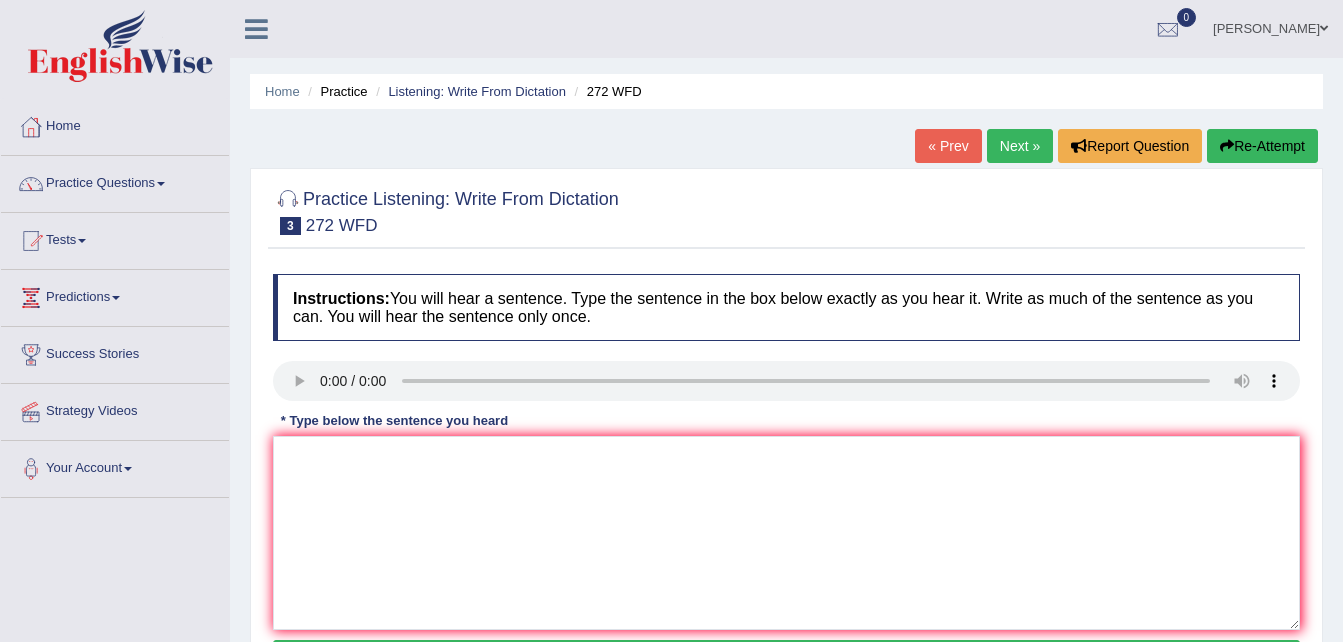 scroll, scrollTop: 0, scrollLeft: 0, axis: both 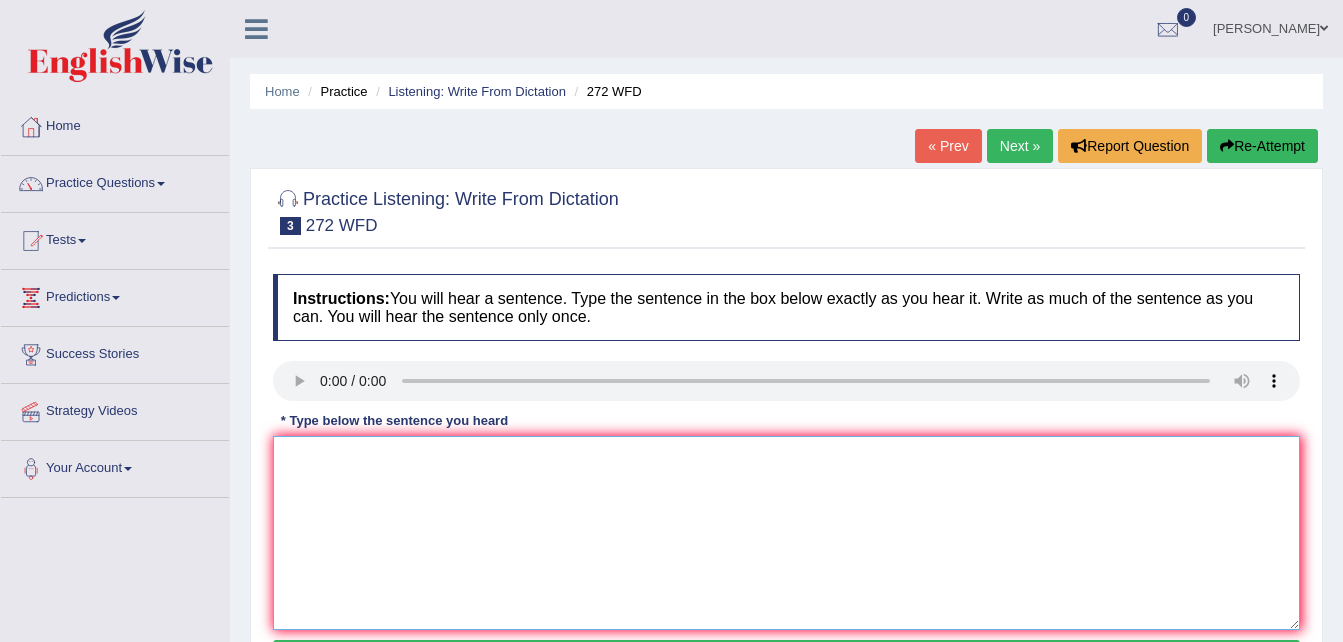 click at bounding box center (786, 533) 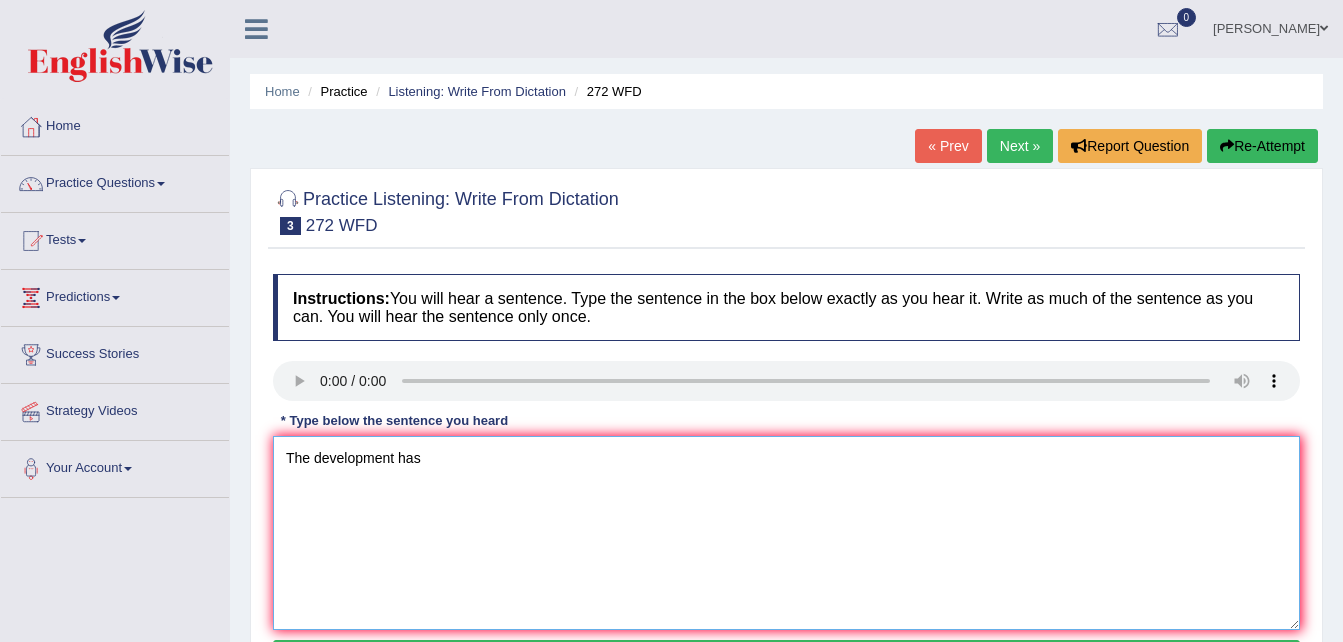 click on "The development has" at bounding box center (786, 533) 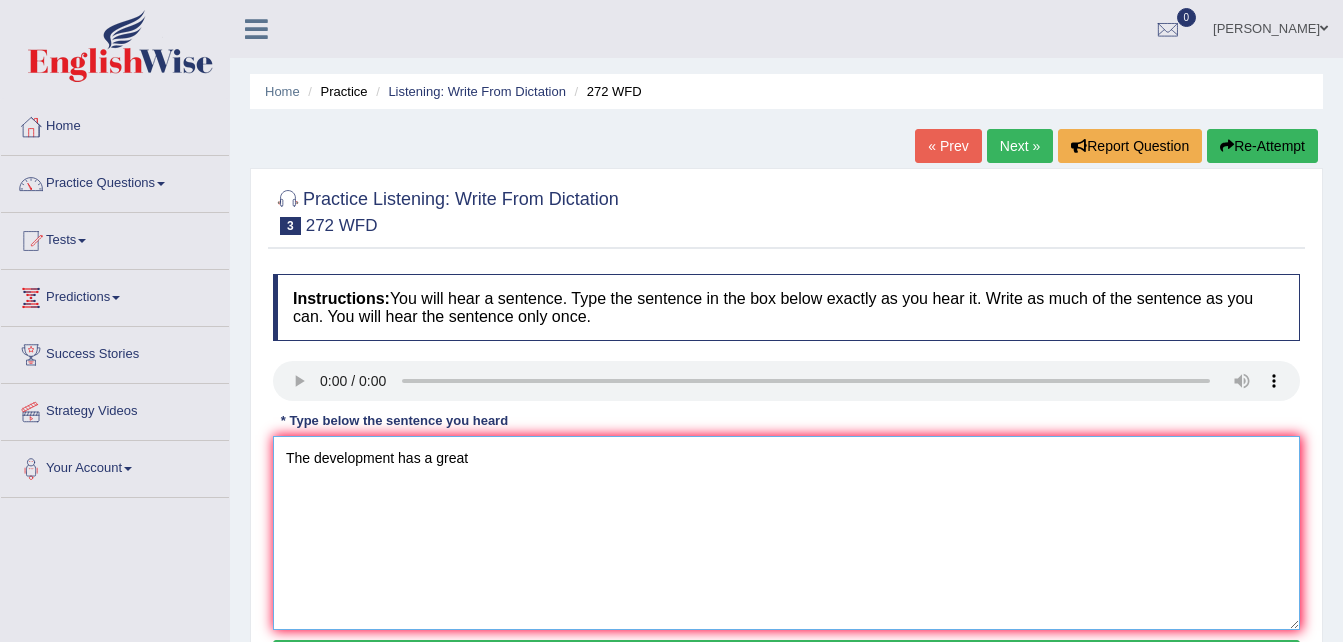 click on "The development has a great" at bounding box center [786, 533] 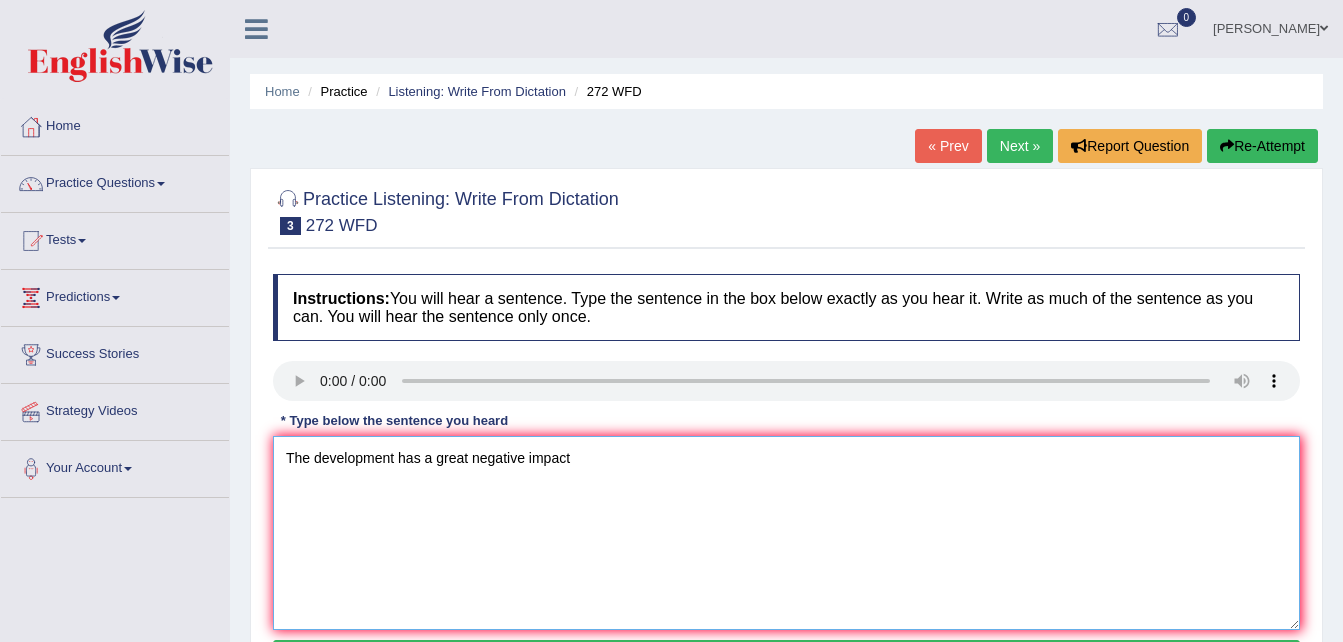click on "The development has a great negative impact" at bounding box center (786, 533) 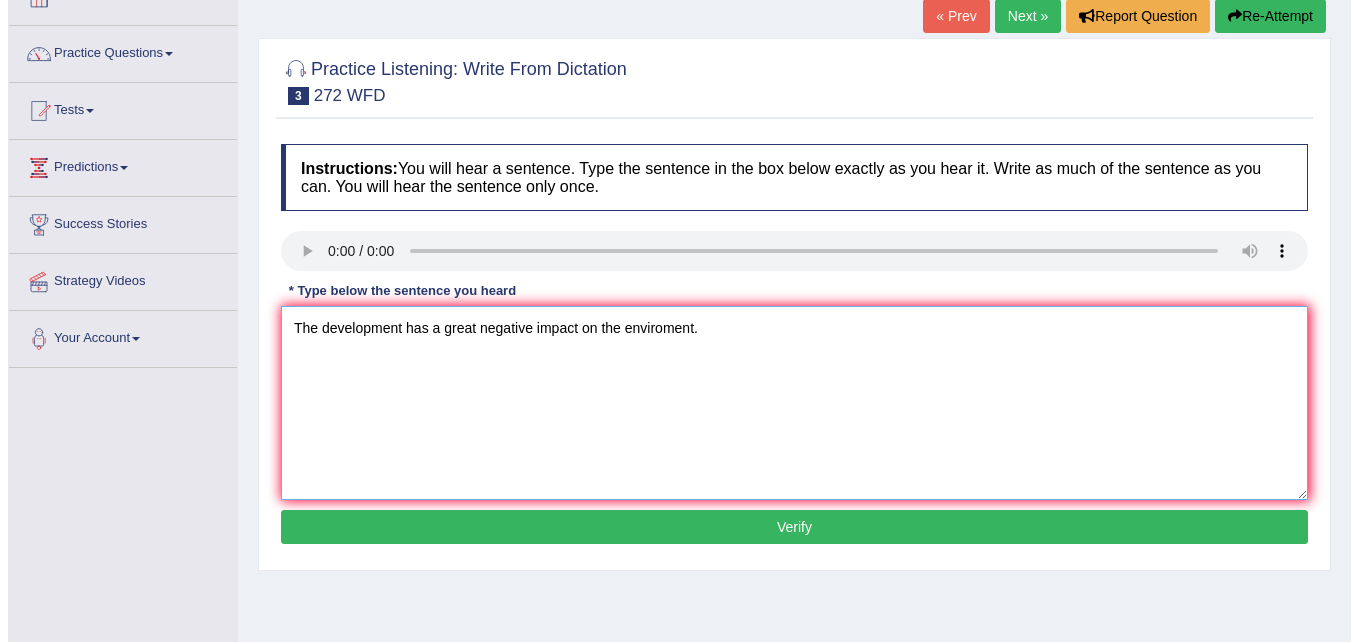 scroll, scrollTop: 134, scrollLeft: 0, axis: vertical 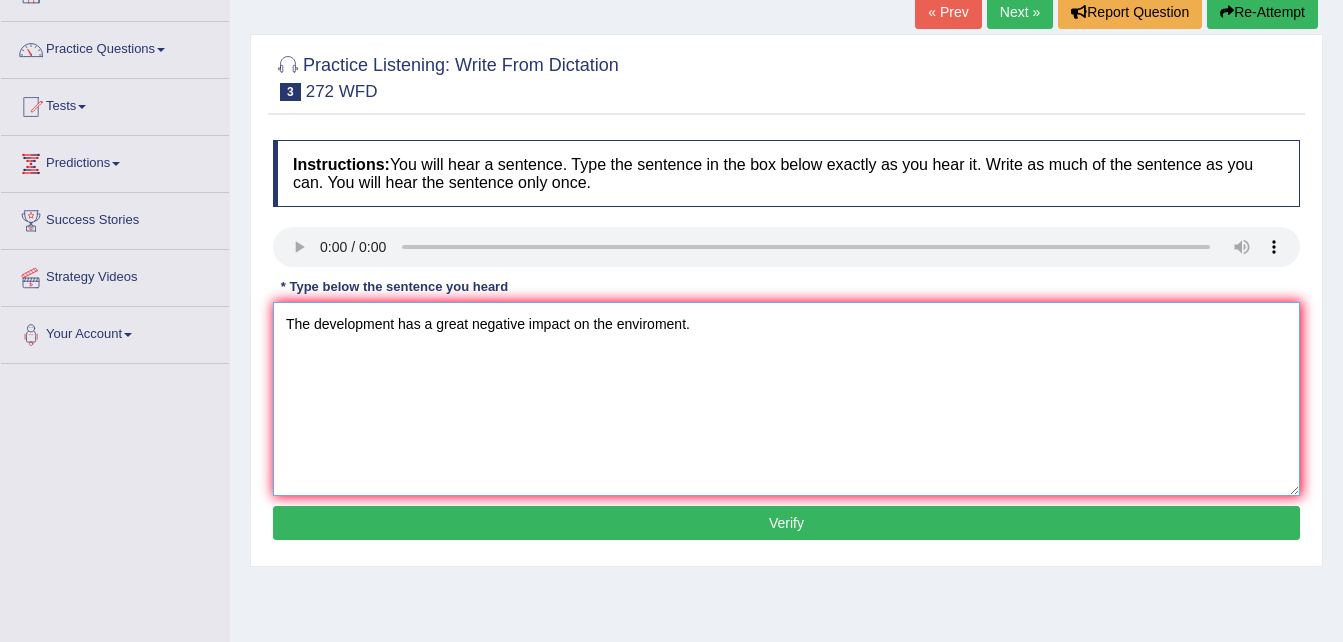 type on "The development has a great negative impact on the enviroment." 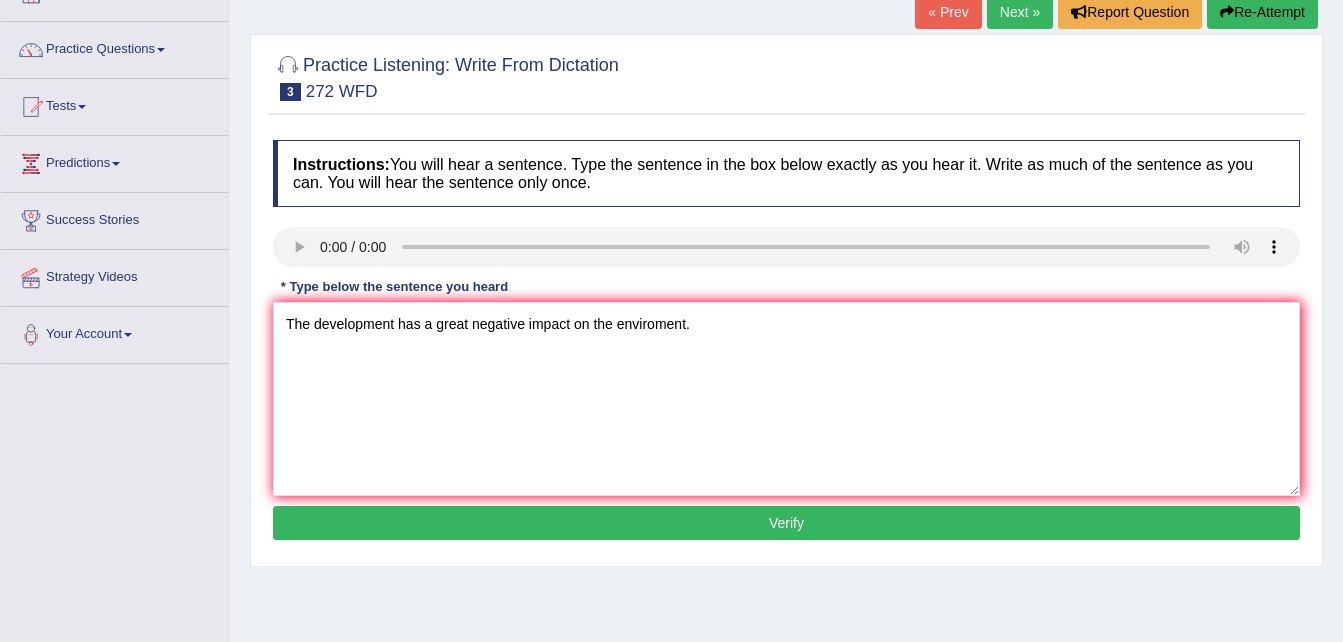 click on "Verify" at bounding box center (786, 523) 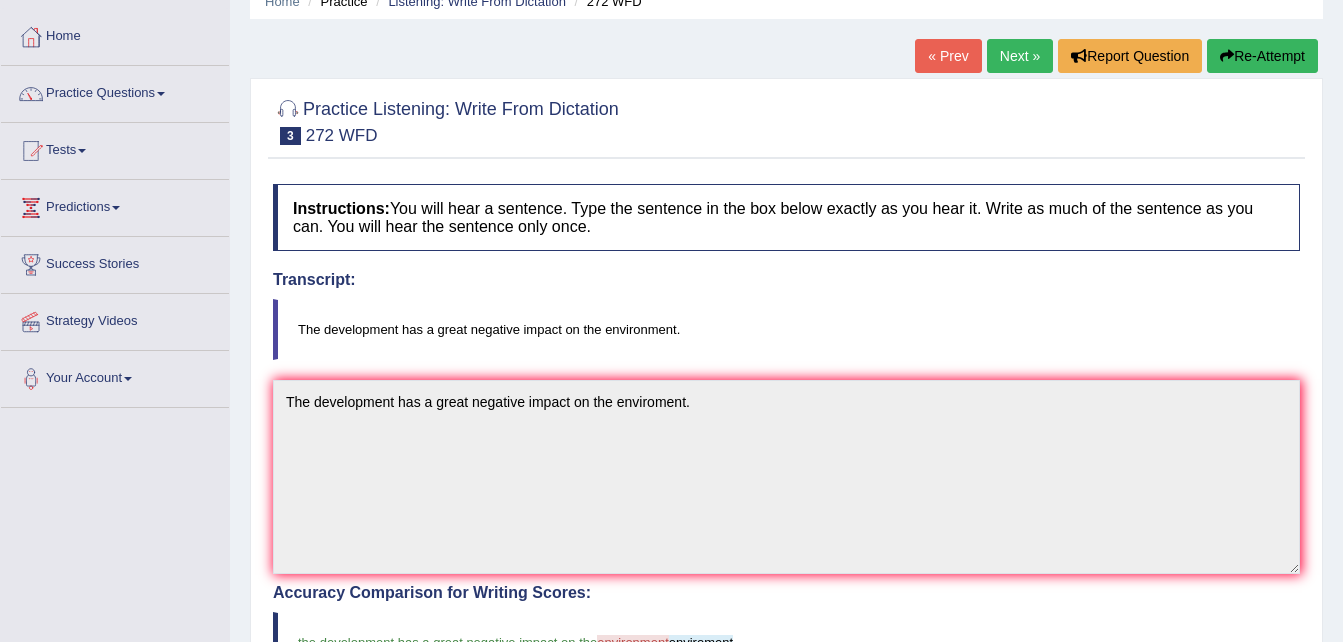 scroll, scrollTop: 60, scrollLeft: 0, axis: vertical 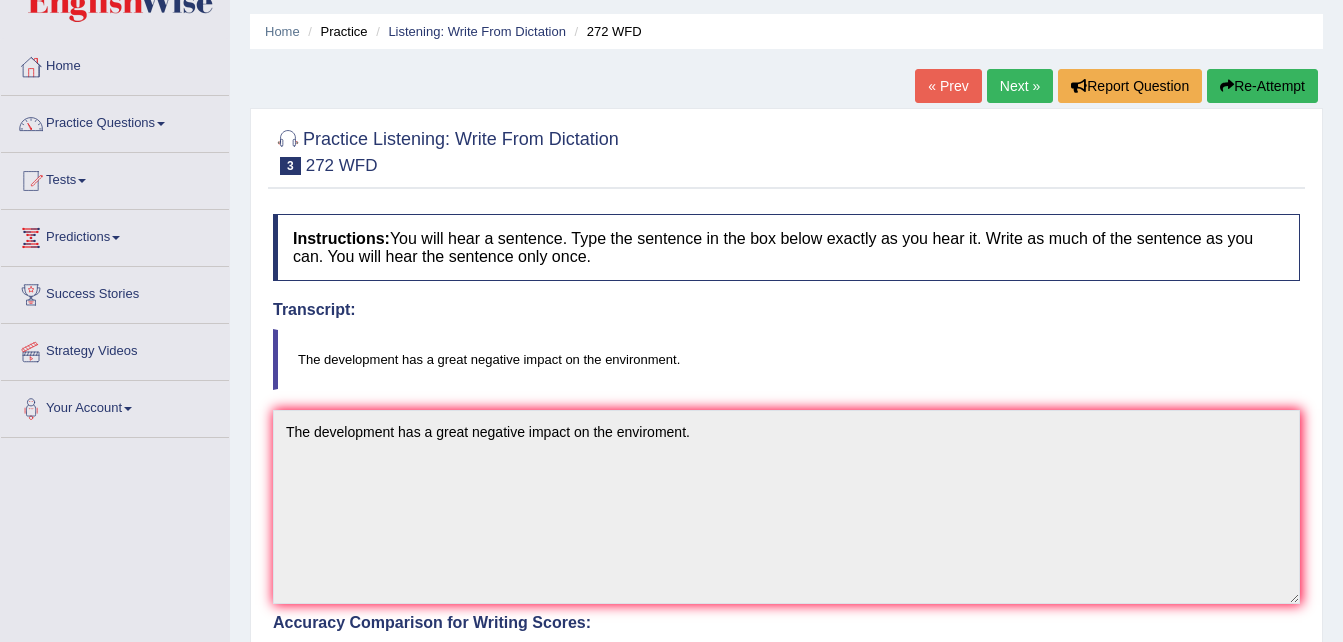 drag, startPoint x: 1357, startPoint y: 259, endPoint x: 1353, endPoint y: 225, distance: 34.234486 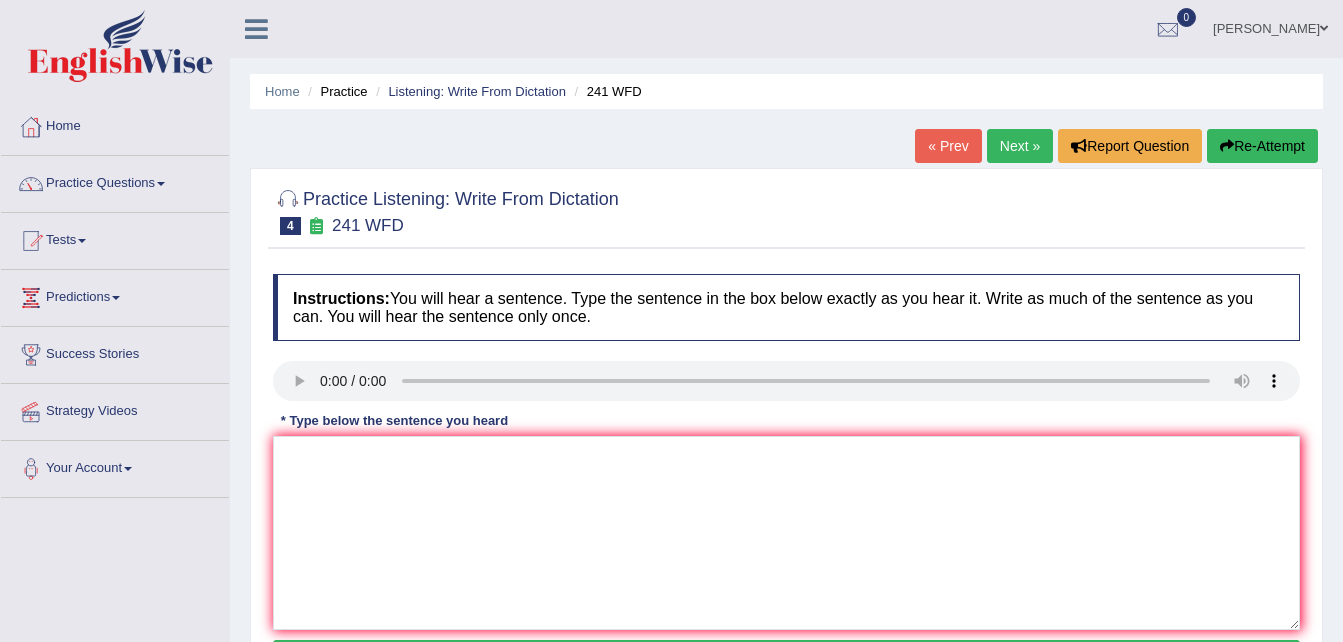 scroll, scrollTop: 0, scrollLeft: 0, axis: both 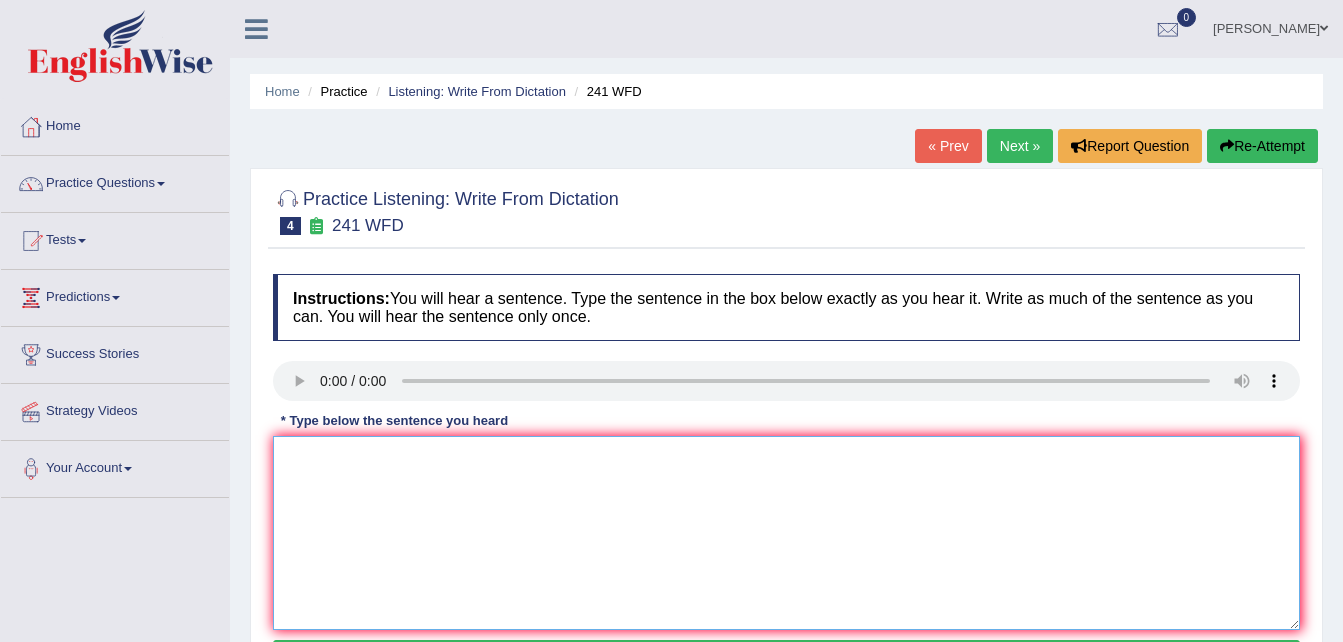 click at bounding box center [786, 533] 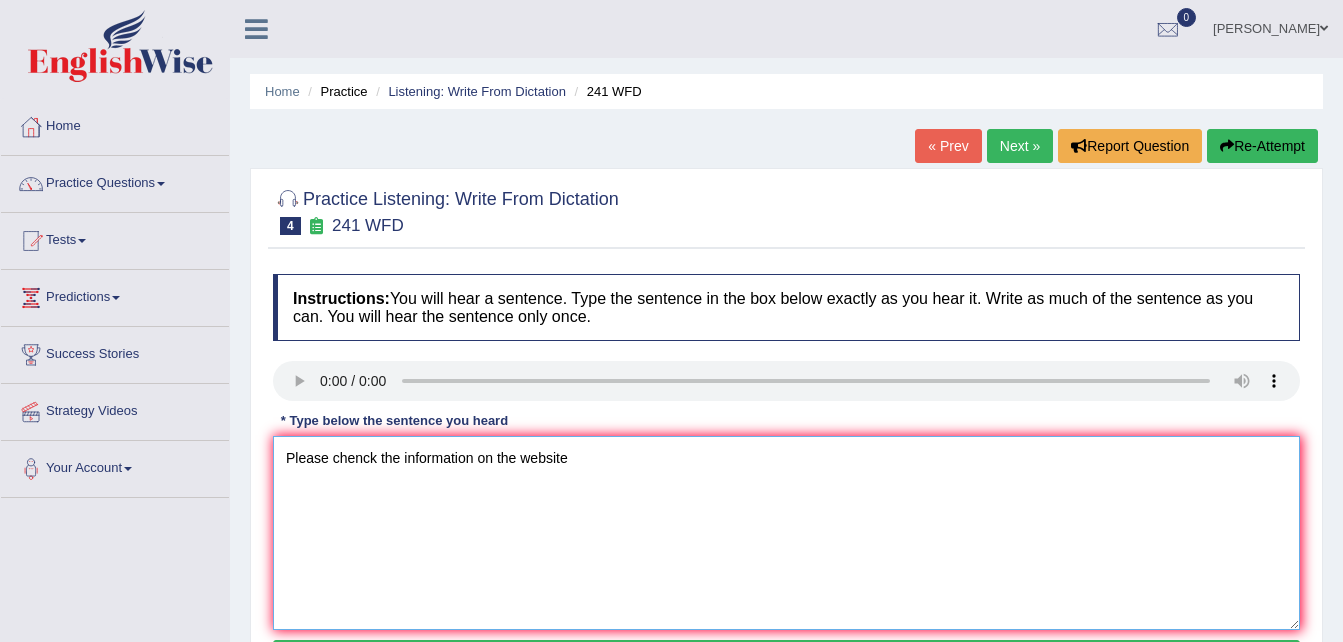 click on "Please chenck the information on the website" at bounding box center (786, 533) 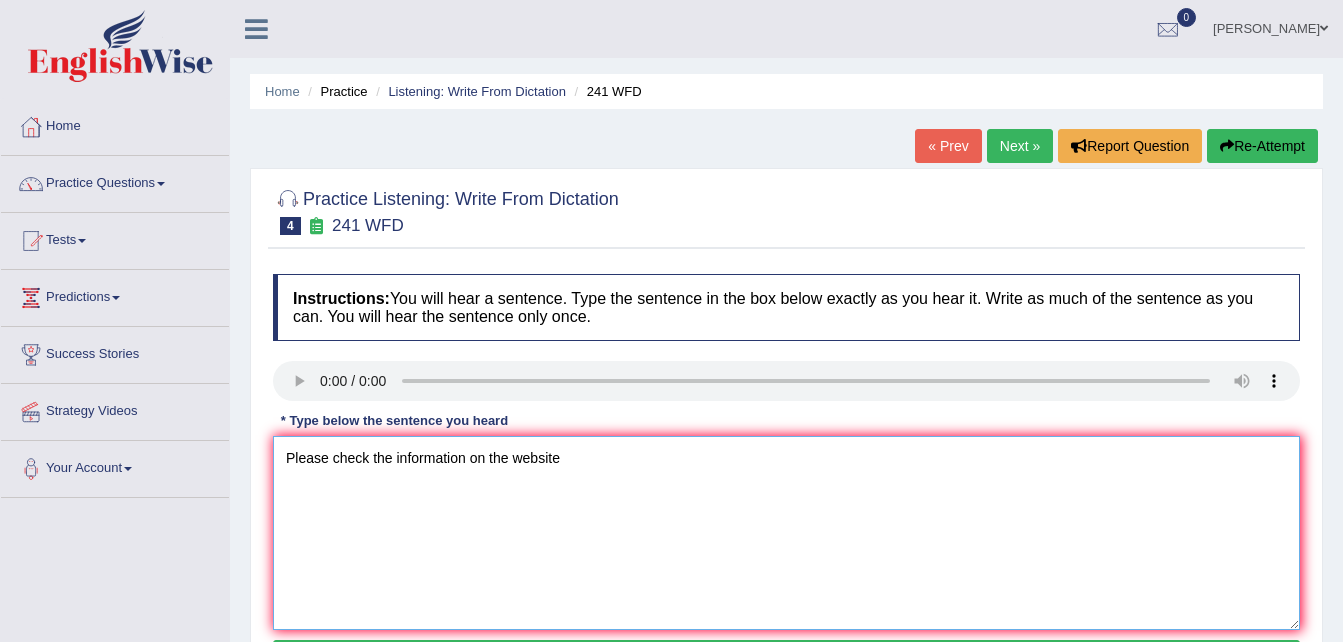 click on "Please check the information on the website" at bounding box center [786, 533] 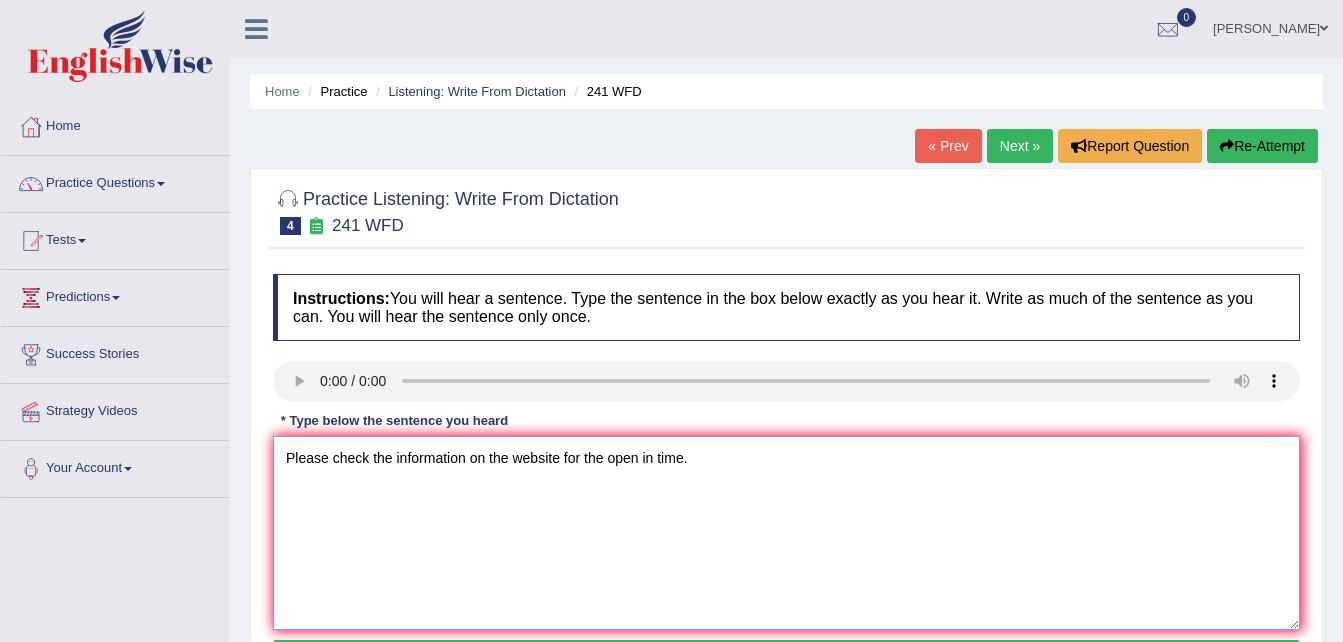 type on "Please check the information on the website for the open in time." 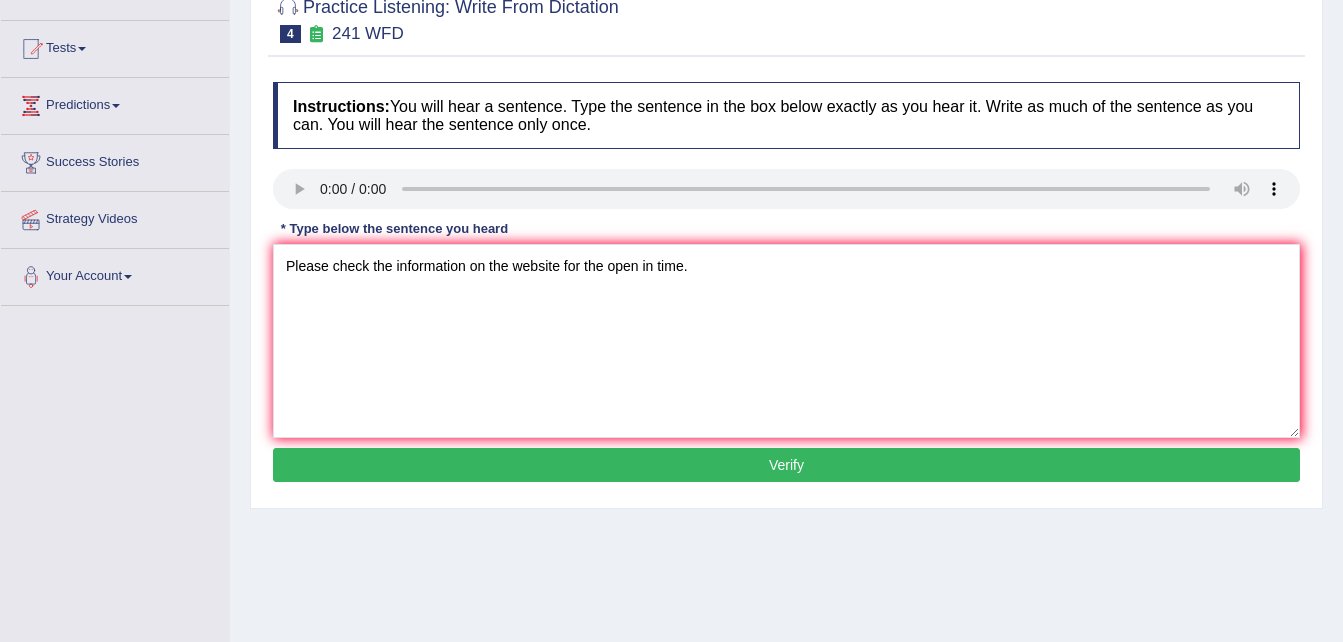 scroll, scrollTop: 199, scrollLeft: 0, axis: vertical 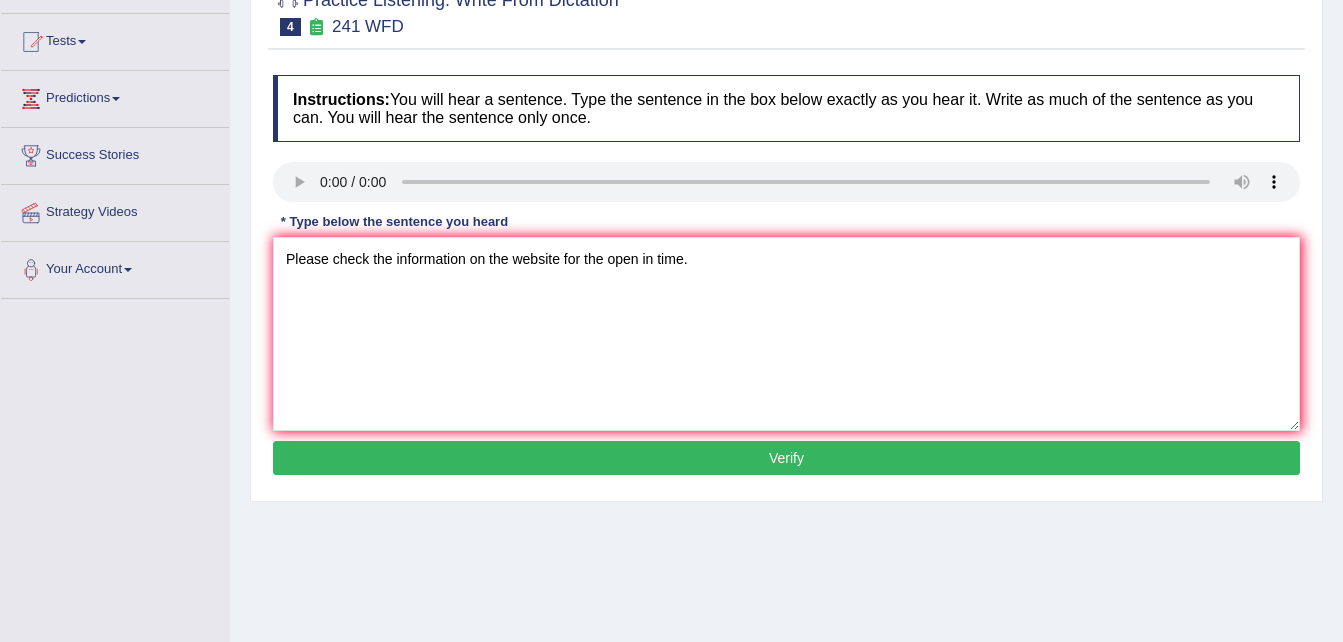 click on "Verify" at bounding box center [786, 458] 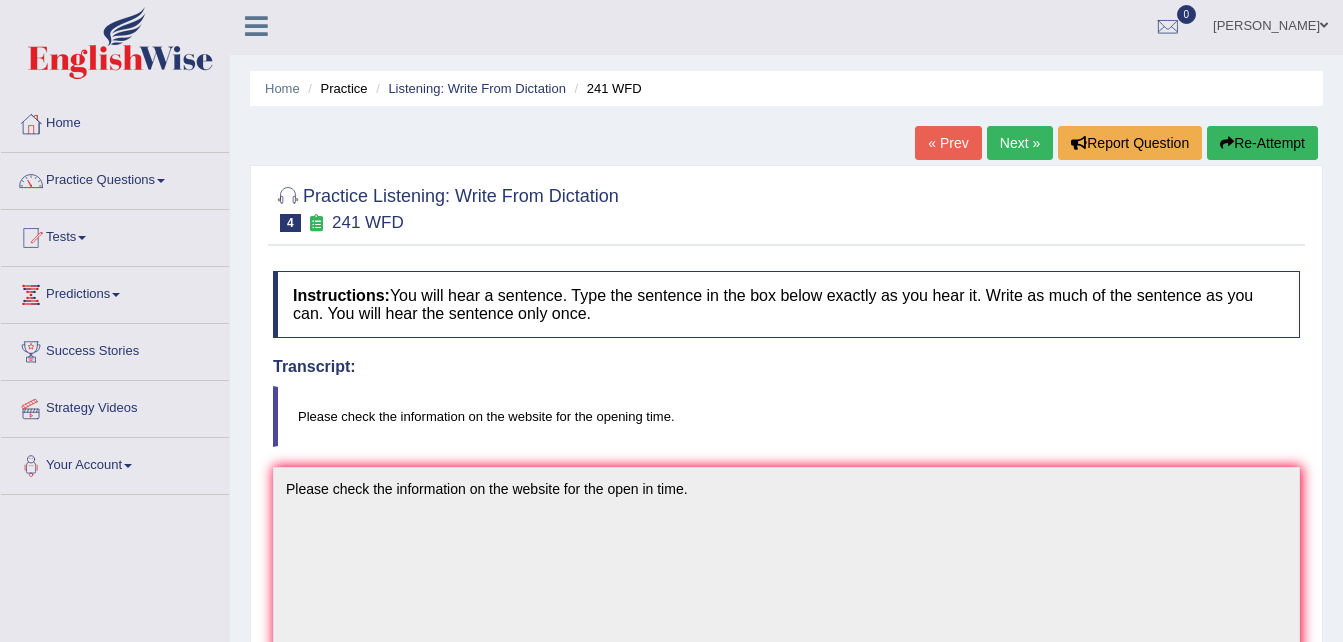 scroll, scrollTop: 0, scrollLeft: 0, axis: both 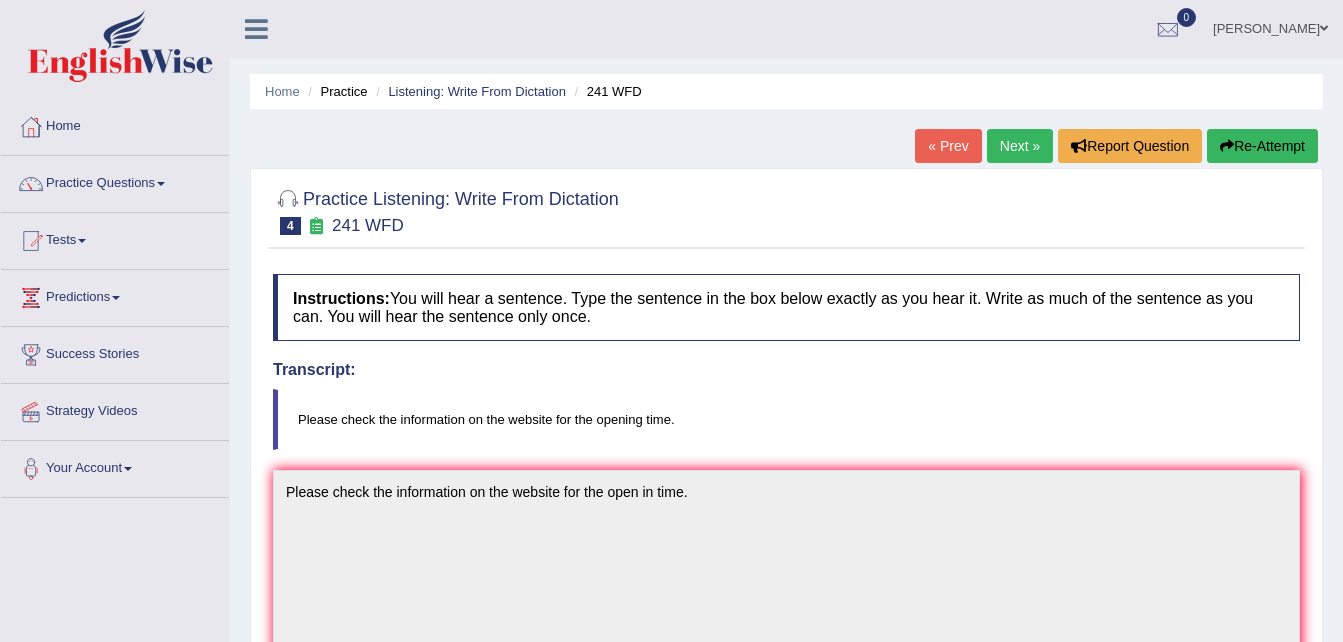 click on "Next »" at bounding box center [1020, 146] 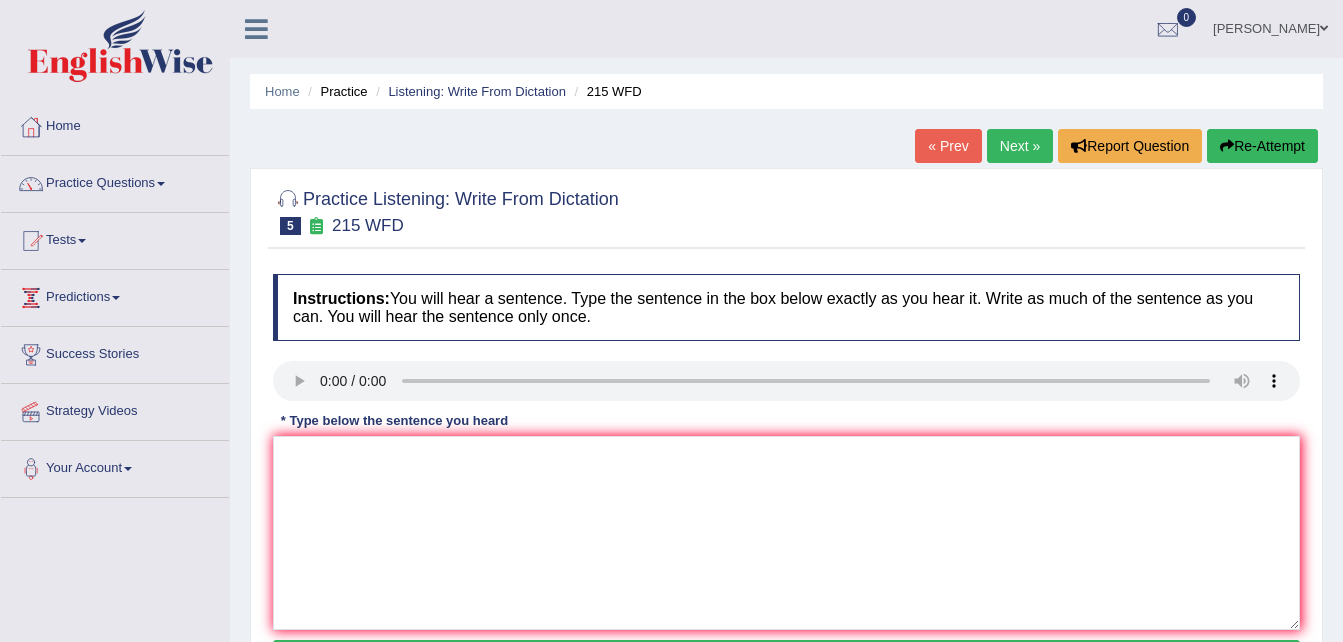 scroll, scrollTop: 0, scrollLeft: 0, axis: both 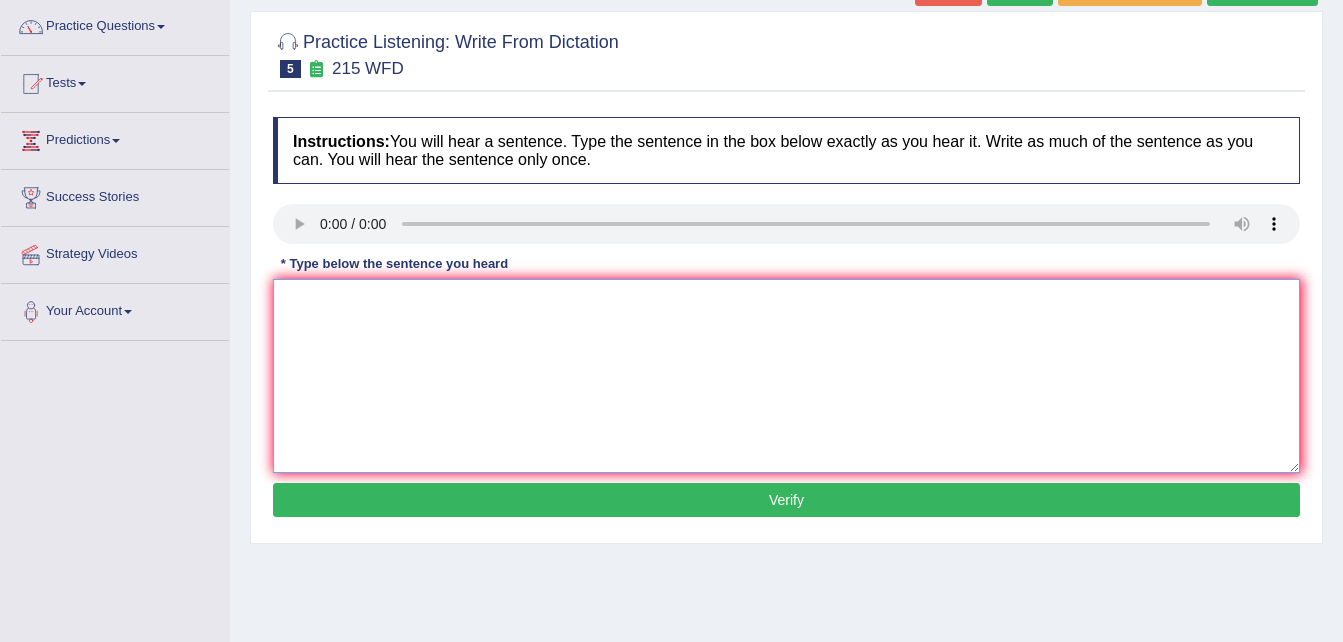 click at bounding box center [786, 376] 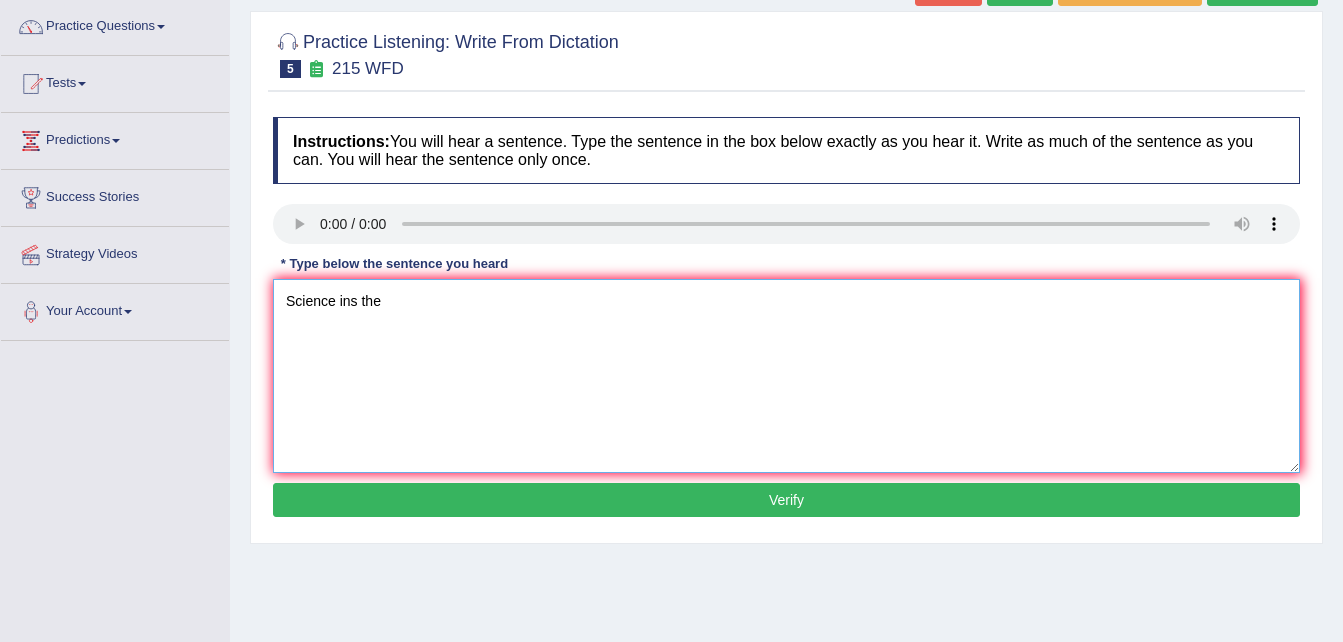 click on "Science ins the" at bounding box center (786, 376) 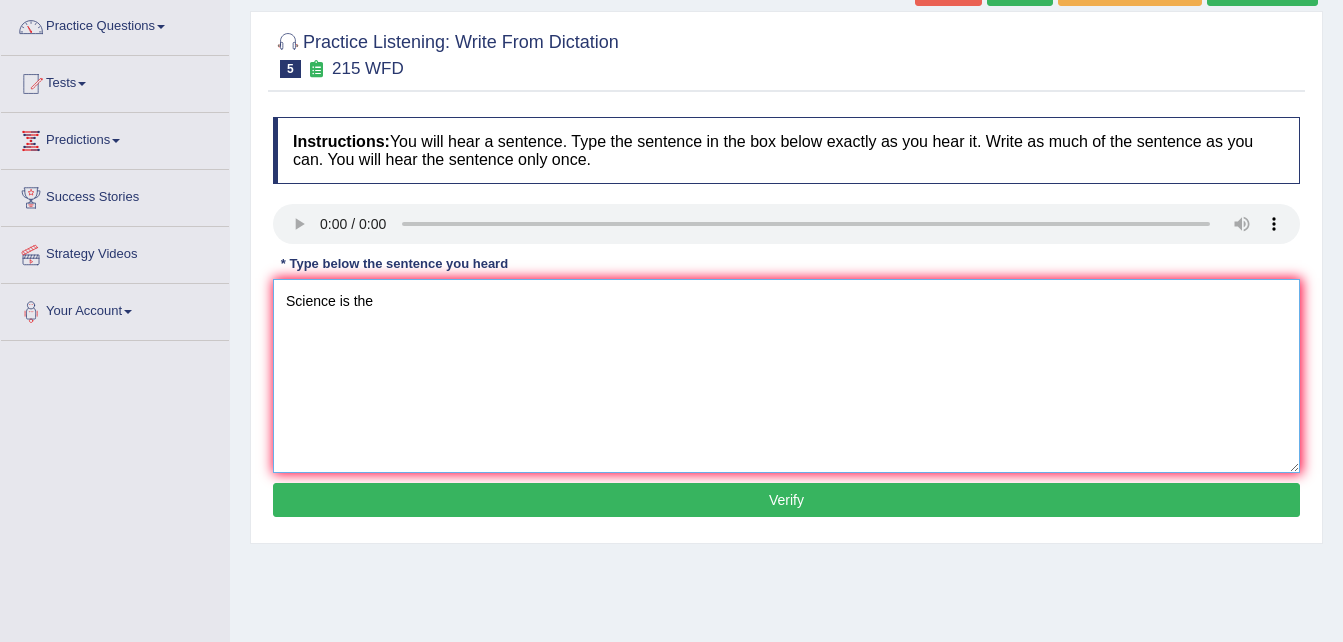 click on "Science is the" at bounding box center [786, 376] 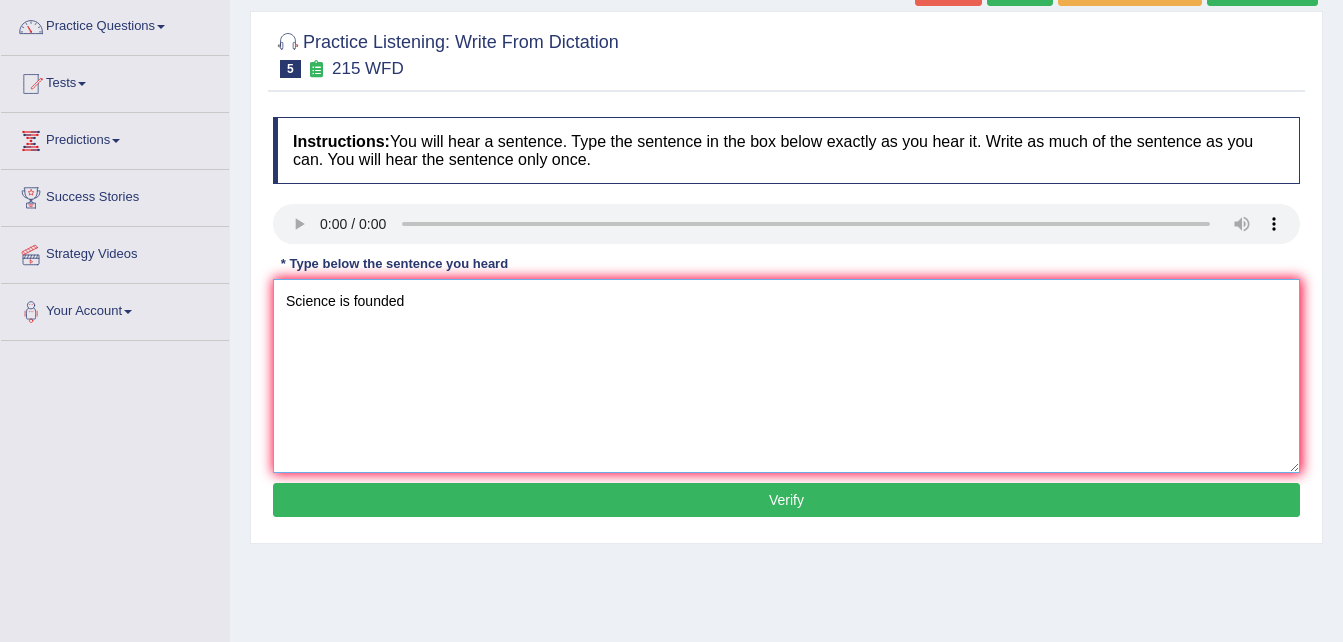 click on "Science is founded" at bounding box center [786, 376] 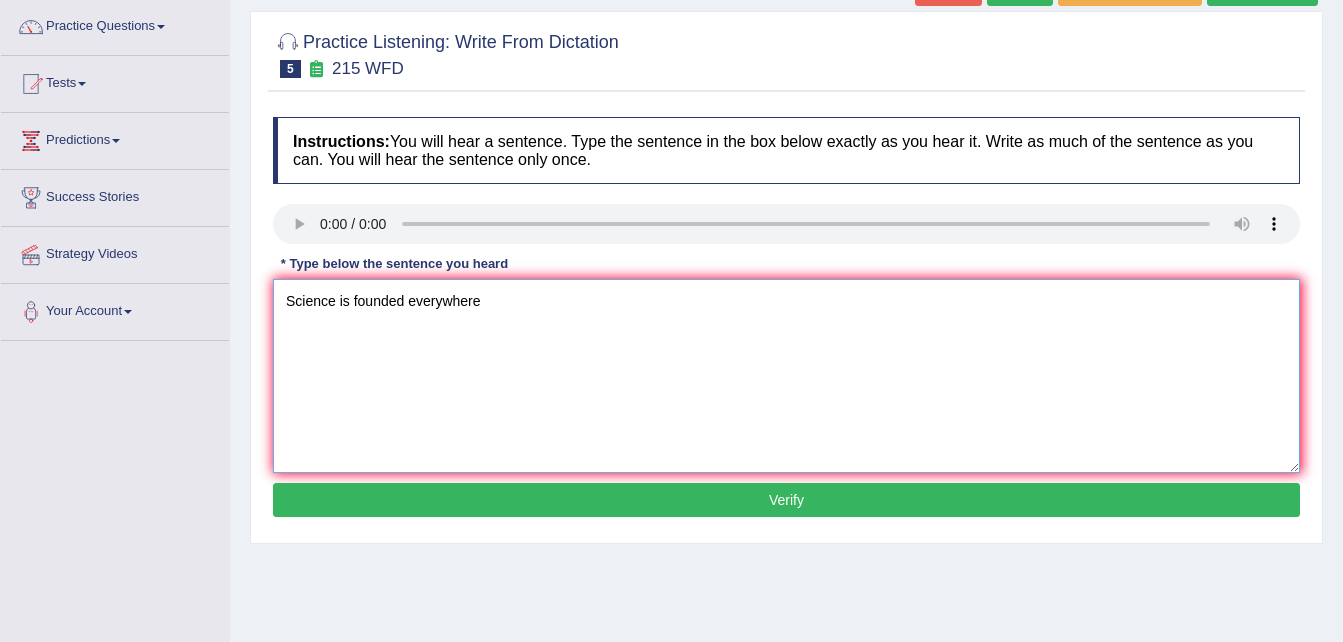 click on "Science is founded everywhere" at bounding box center [786, 376] 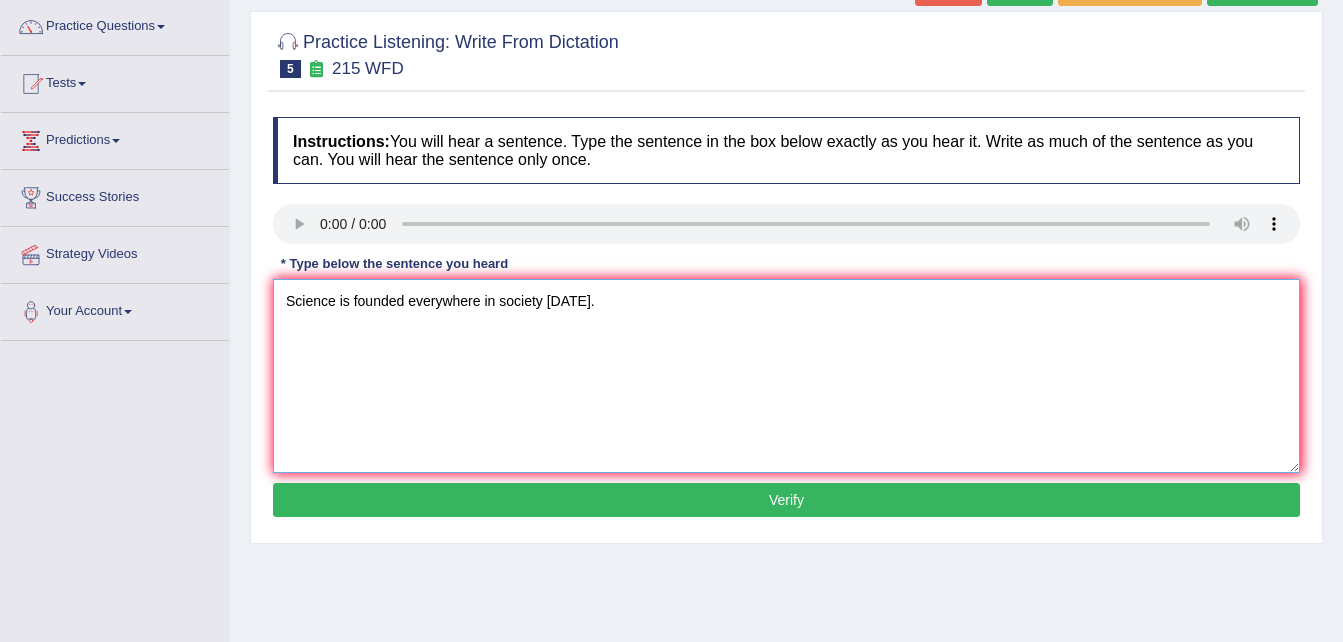 type on "Science is founded everywhere in society today." 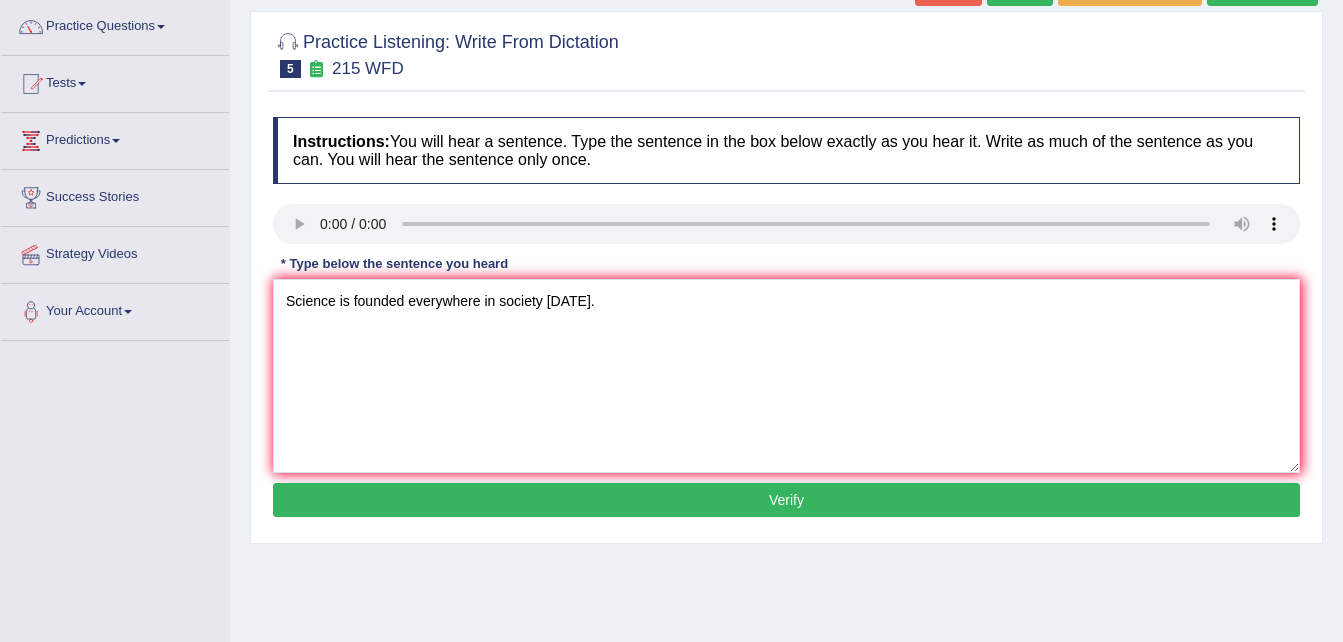 click on "Verify" at bounding box center (786, 500) 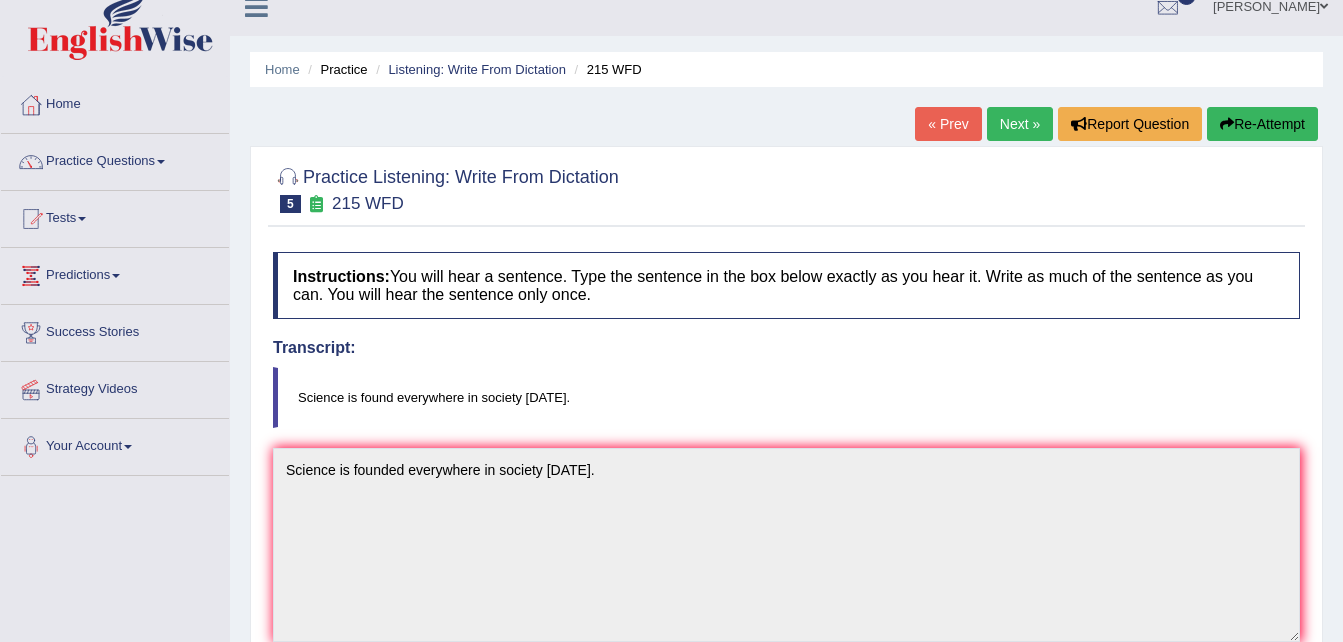 scroll, scrollTop: 20, scrollLeft: 0, axis: vertical 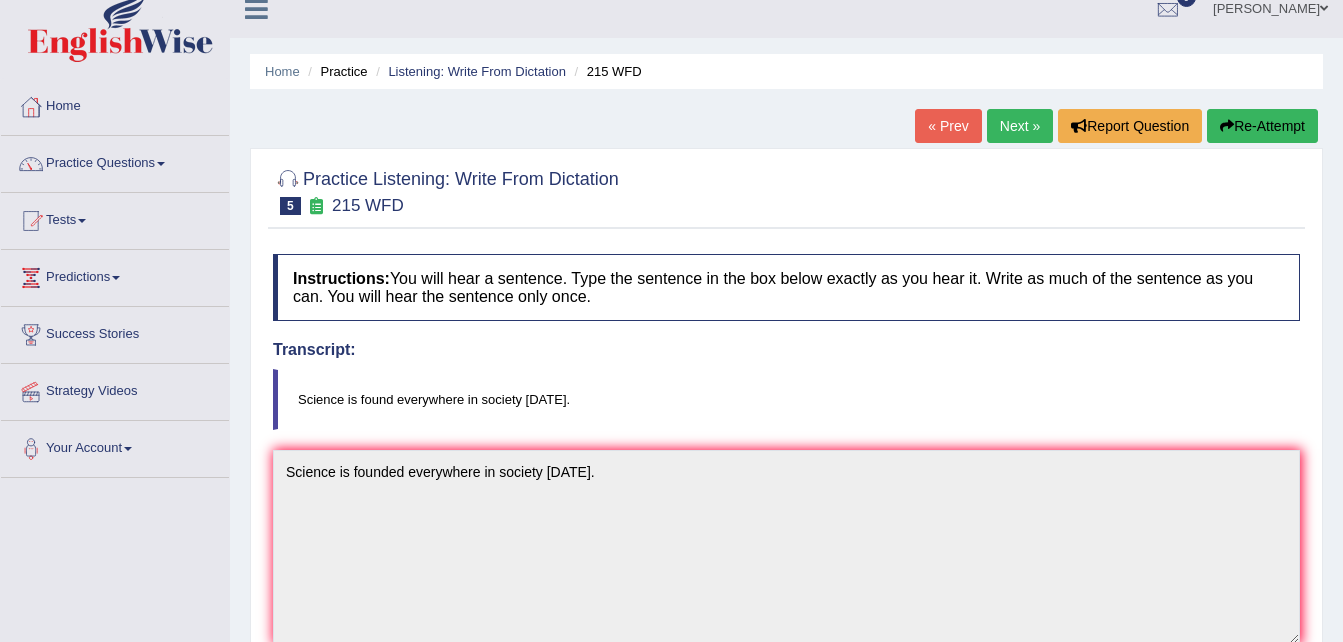 click on "Next »" at bounding box center [1020, 126] 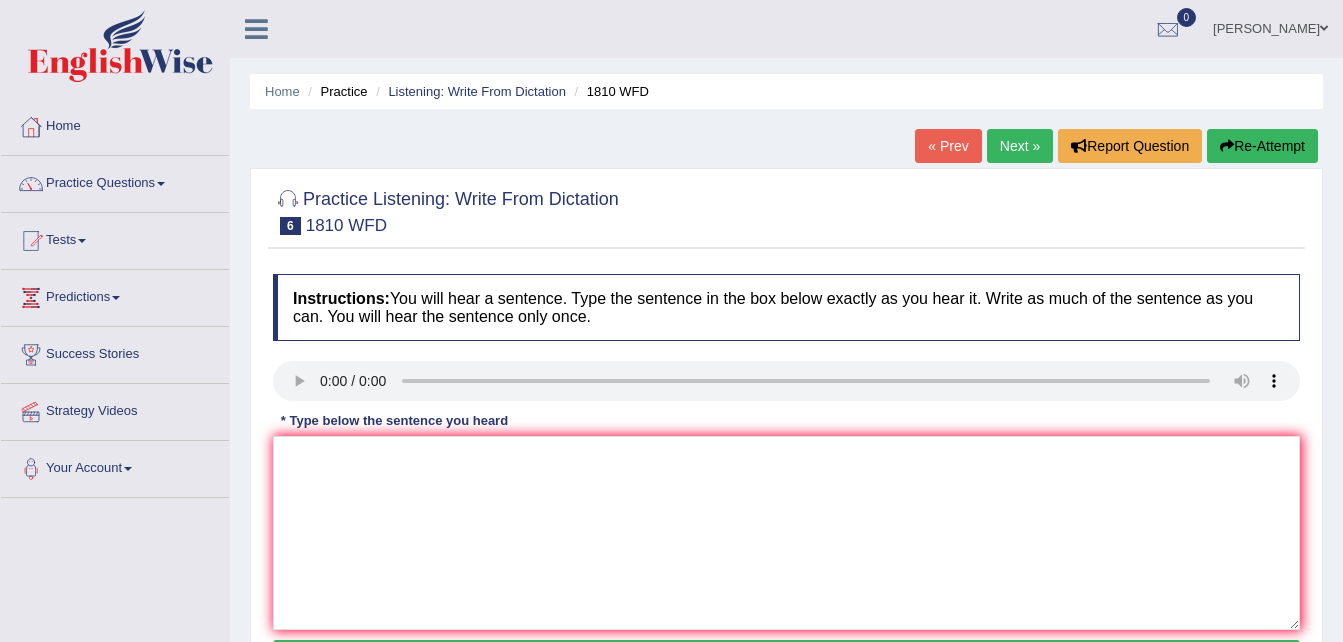scroll, scrollTop: 0, scrollLeft: 0, axis: both 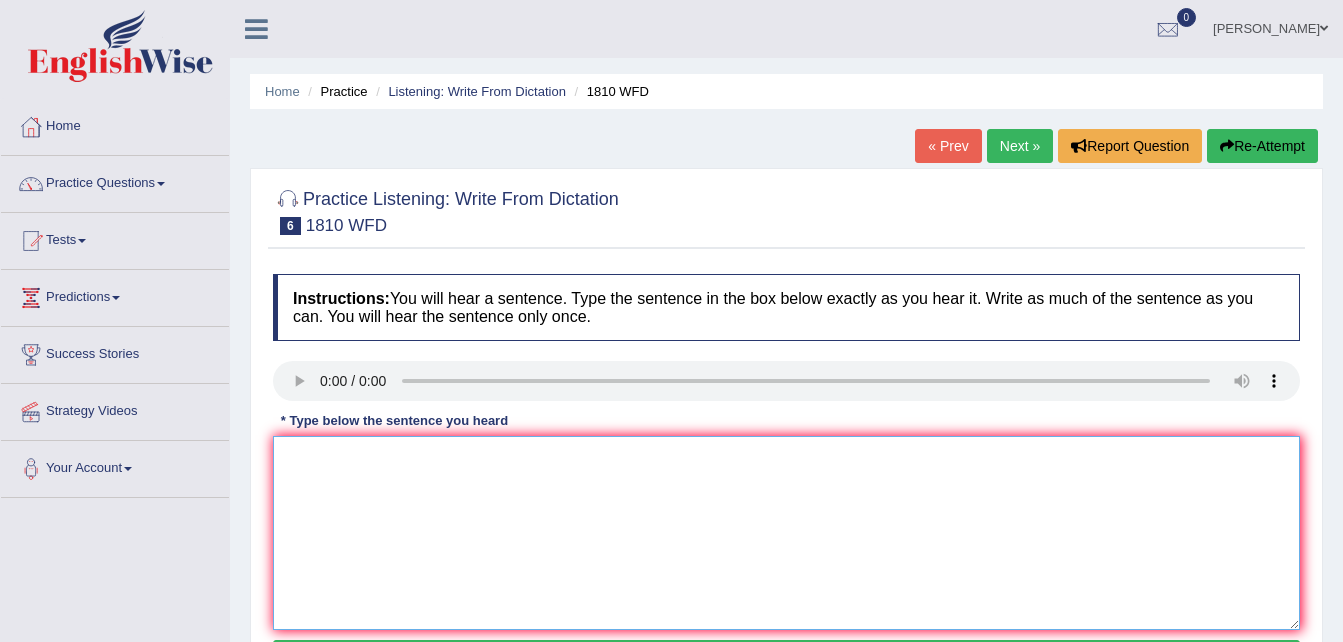 click at bounding box center (786, 533) 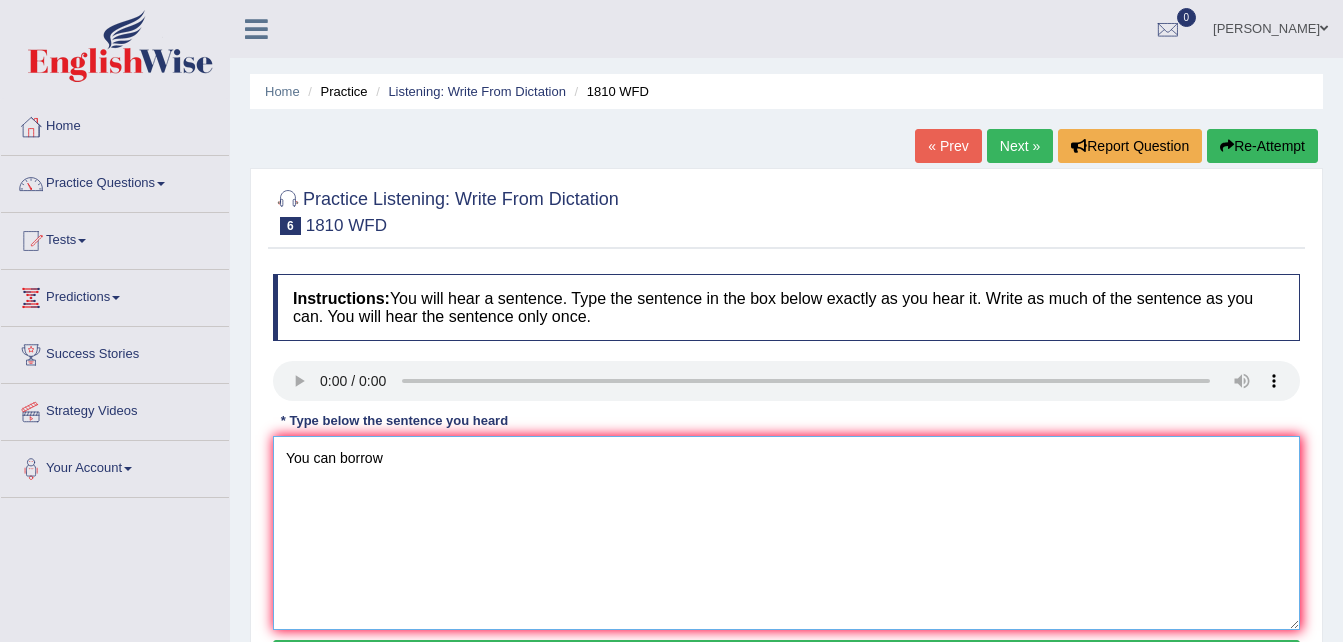 click on "You can borrow" at bounding box center (786, 533) 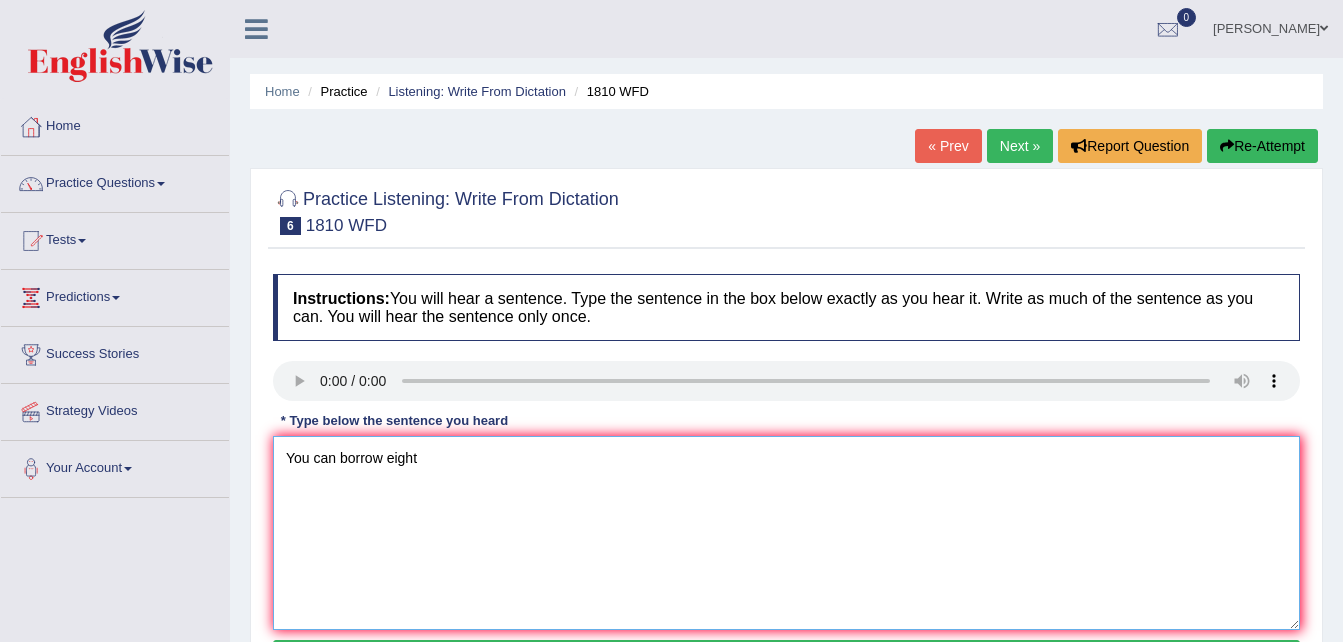 click on "You can borrow eight" at bounding box center [786, 533] 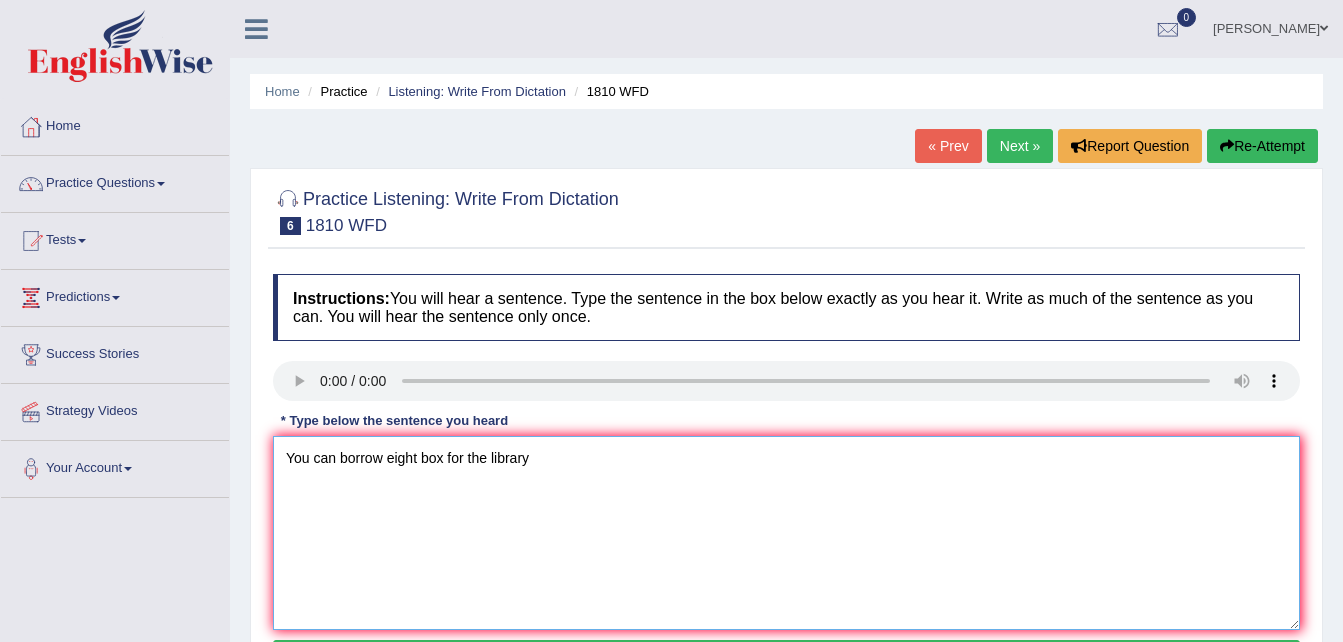 click on "You can borrow eight box for the library" at bounding box center (786, 533) 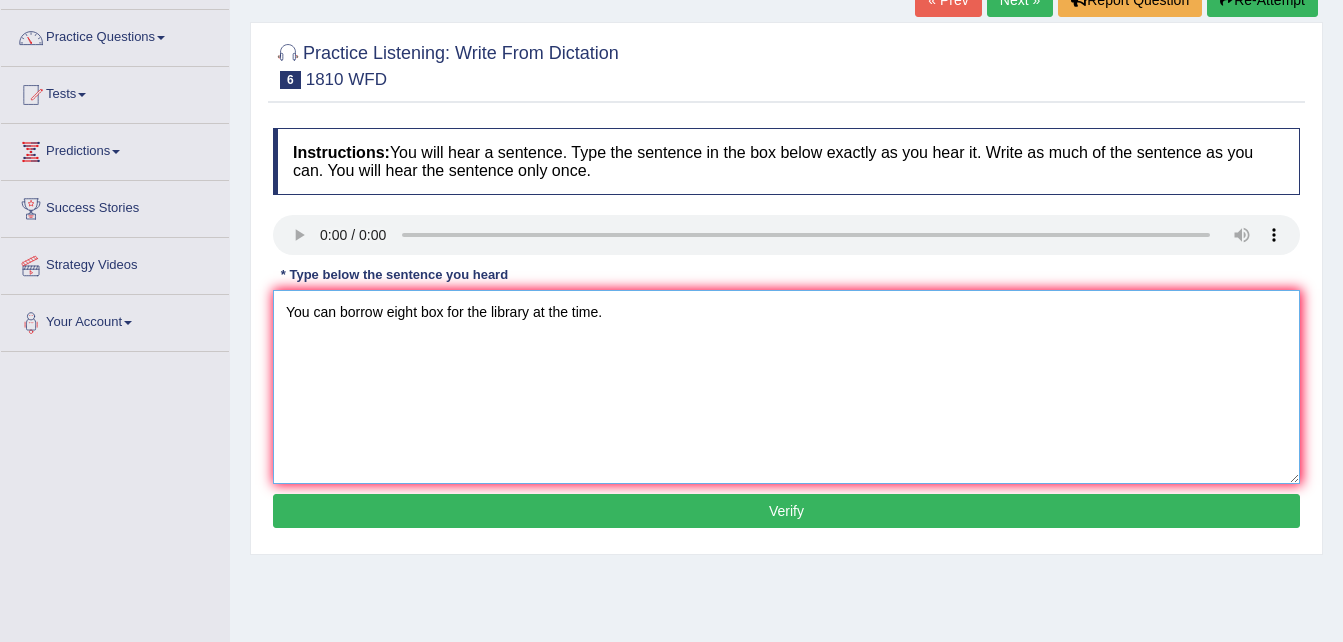 scroll, scrollTop: 162, scrollLeft: 0, axis: vertical 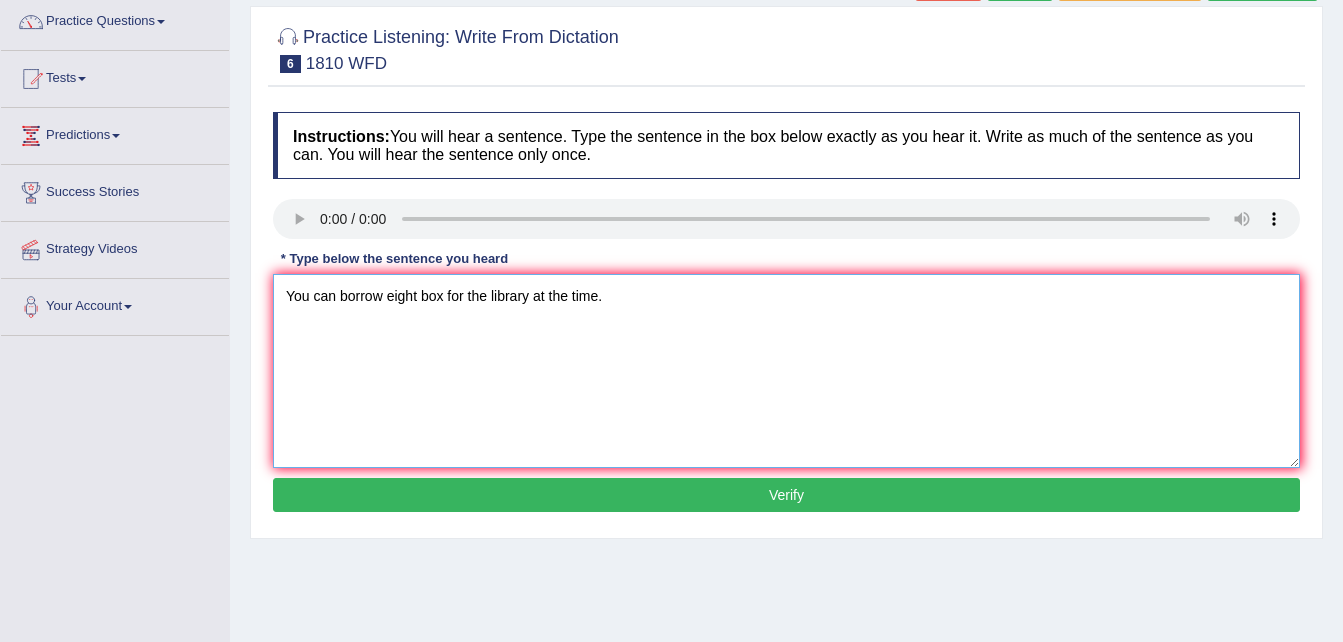 type on "You can borrow eight box for the library at the time." 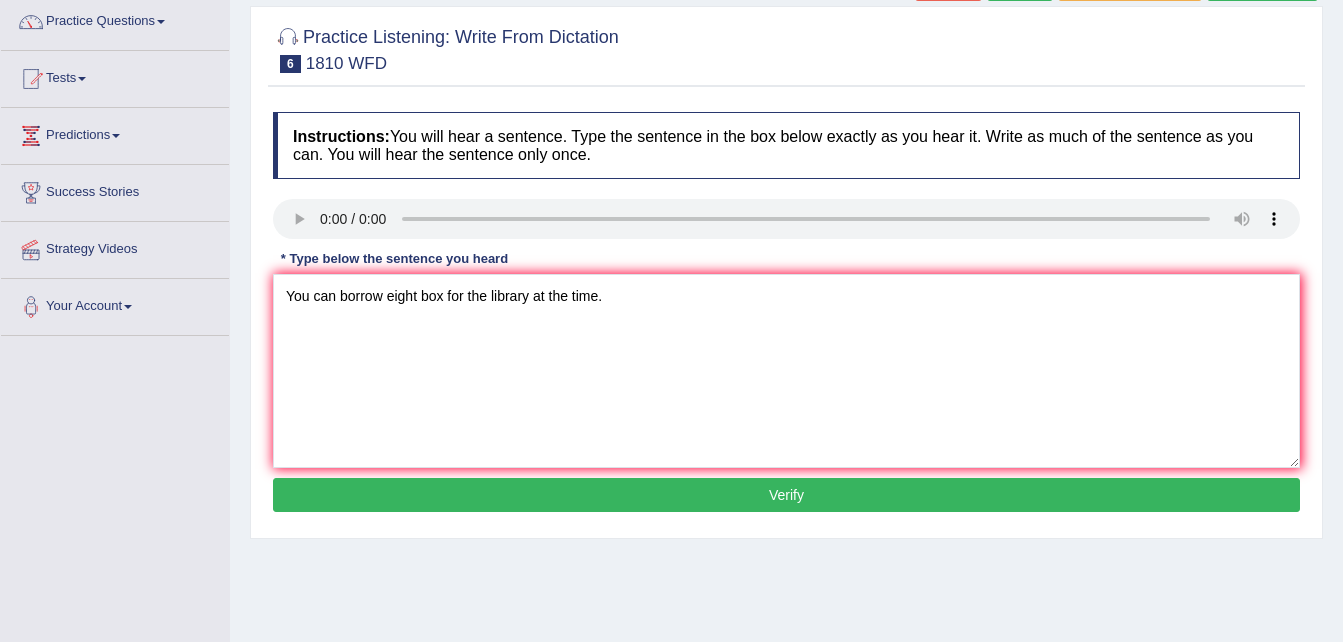 click on "Verify" at bounding box center [786, 495] 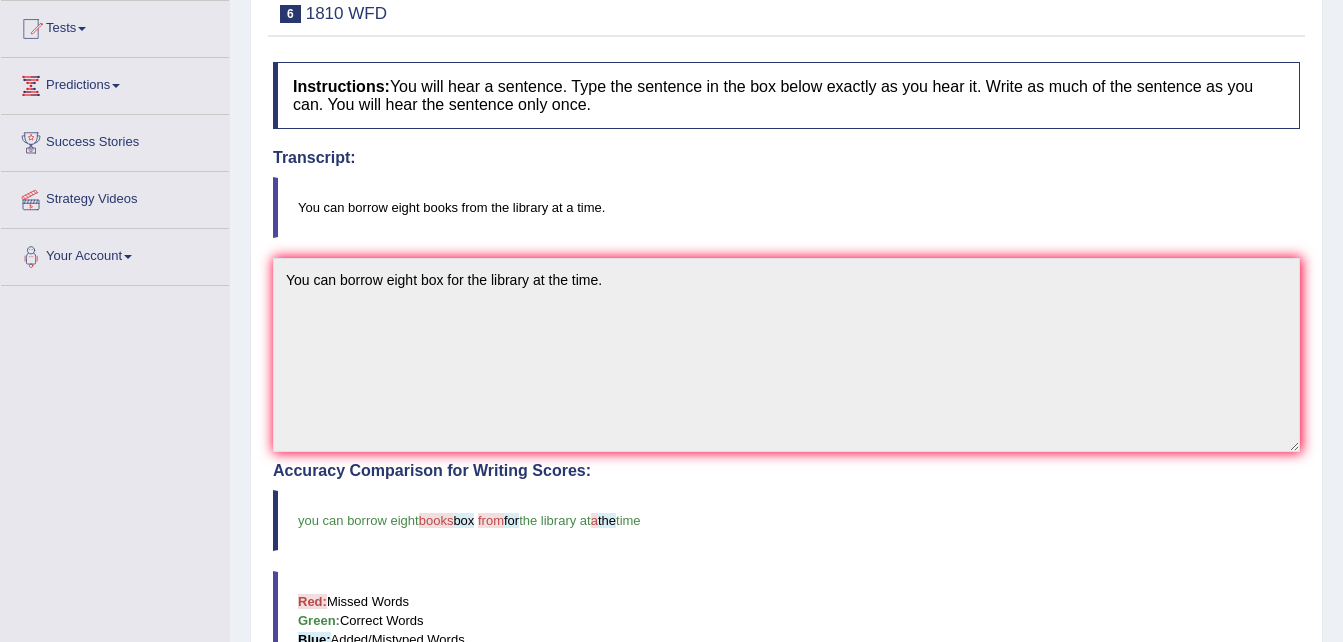 scroll, scrollTop: 216, scrollLeft: 0, axis: vertical 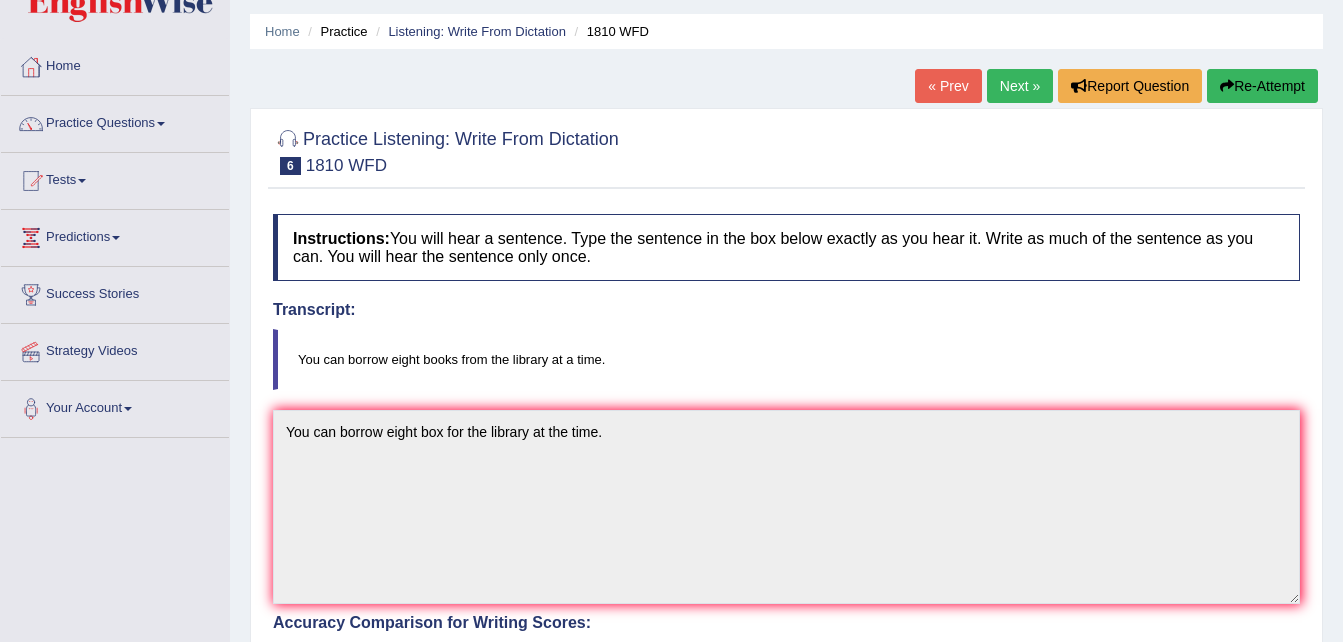 click on "Next »" at bounding box center (1020, 86) 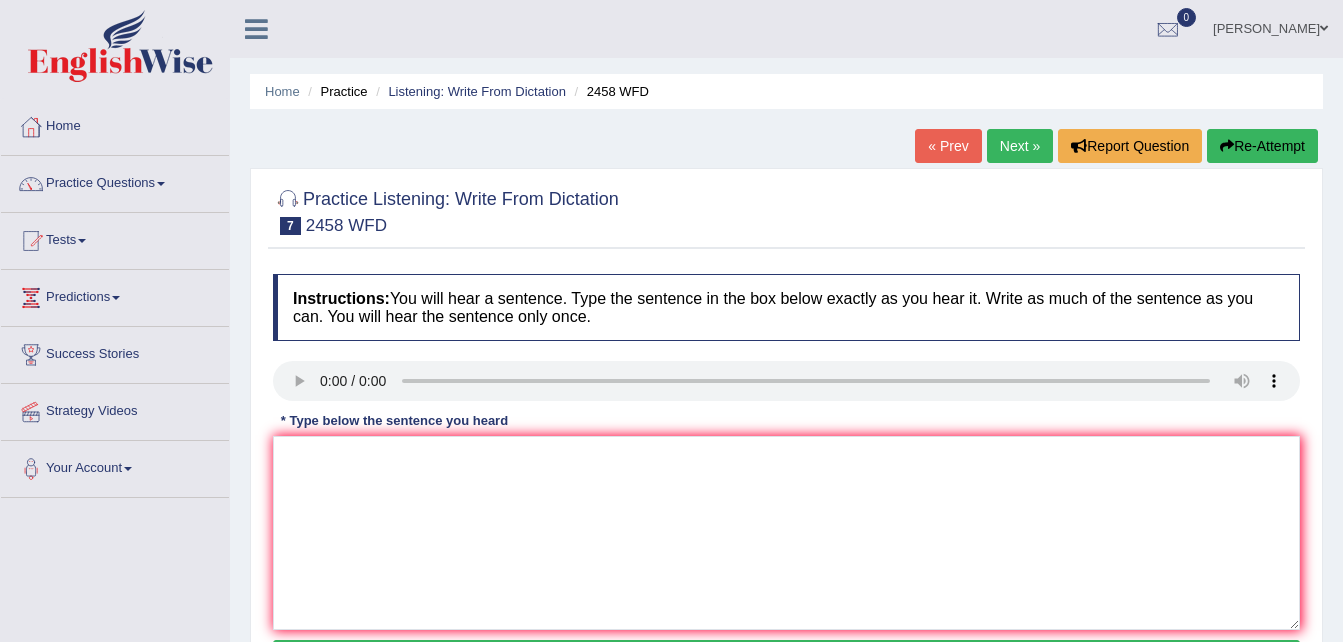 scroll, scrollTop: 0, scrollLeft: 0, axis: both 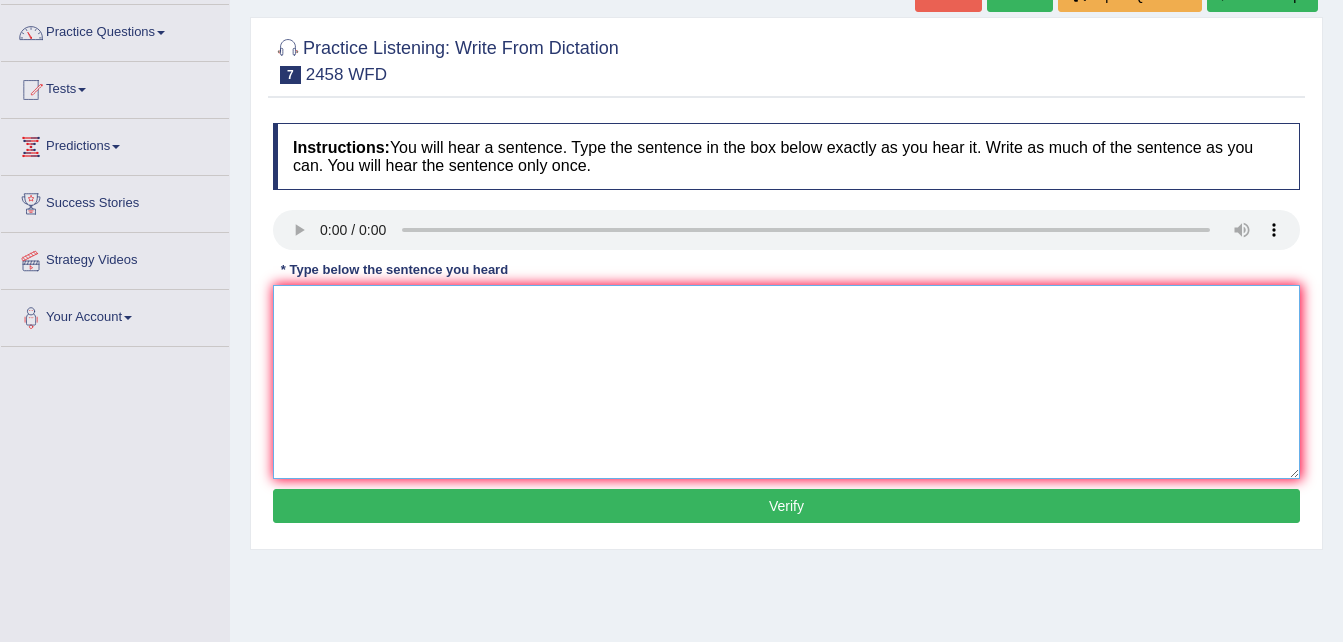click at bounding box center (786, 382) 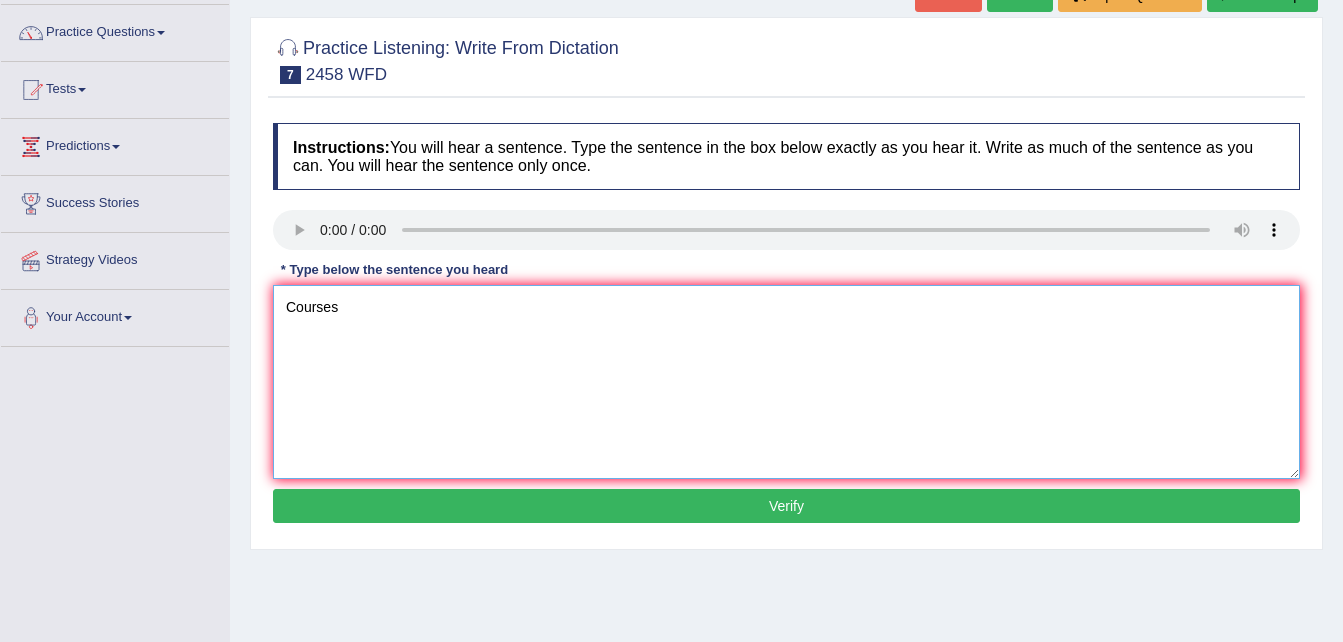 click on "Courses" at bounding box center [786, 382] 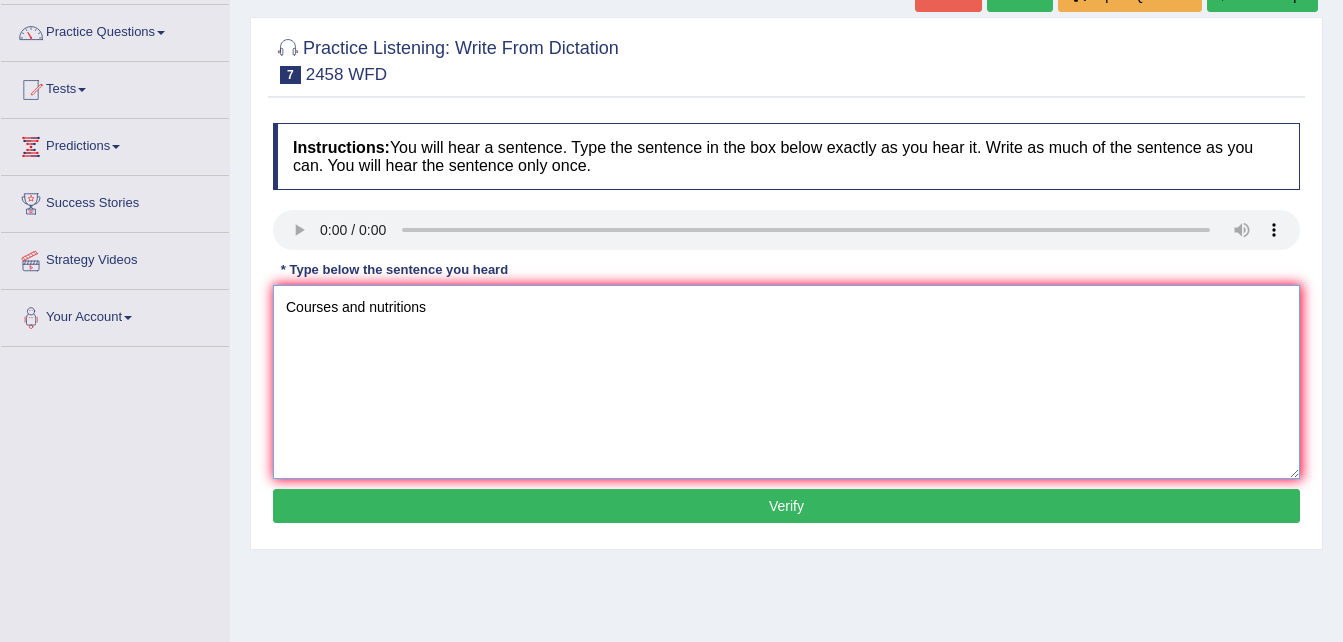 click on "Courses and nutritions" at bounding box center [786, 382] 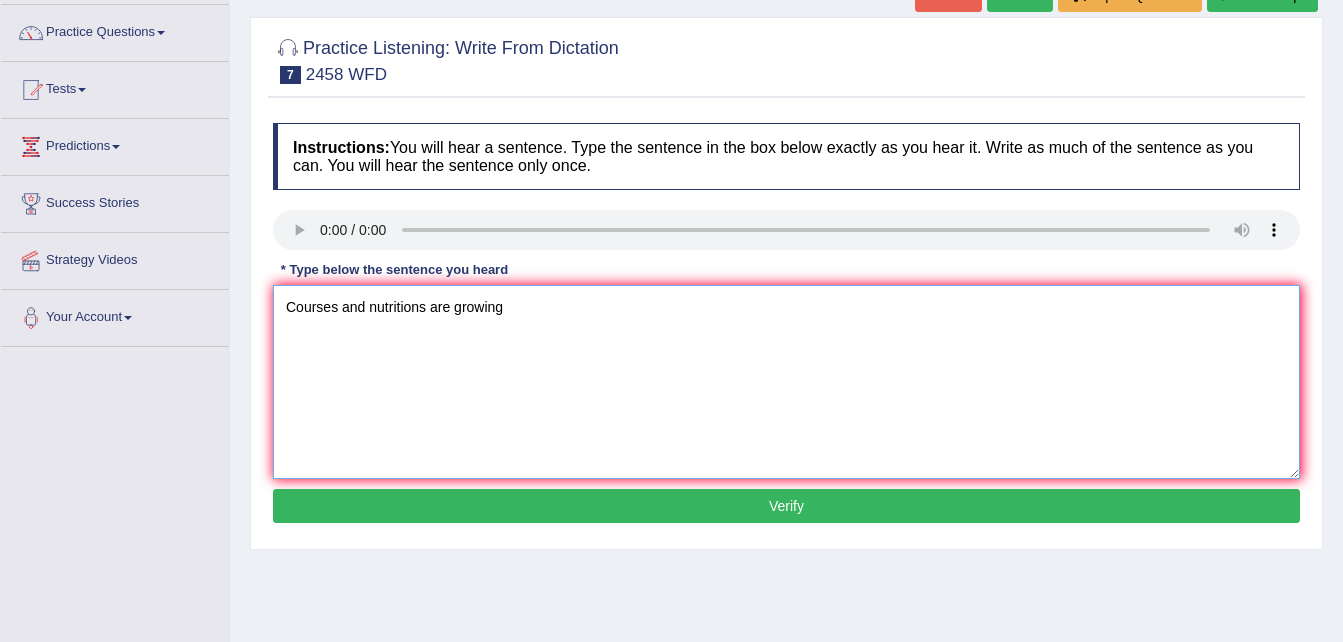 click on "Courses and nutritions are growing" at bounding box center (786, 382) 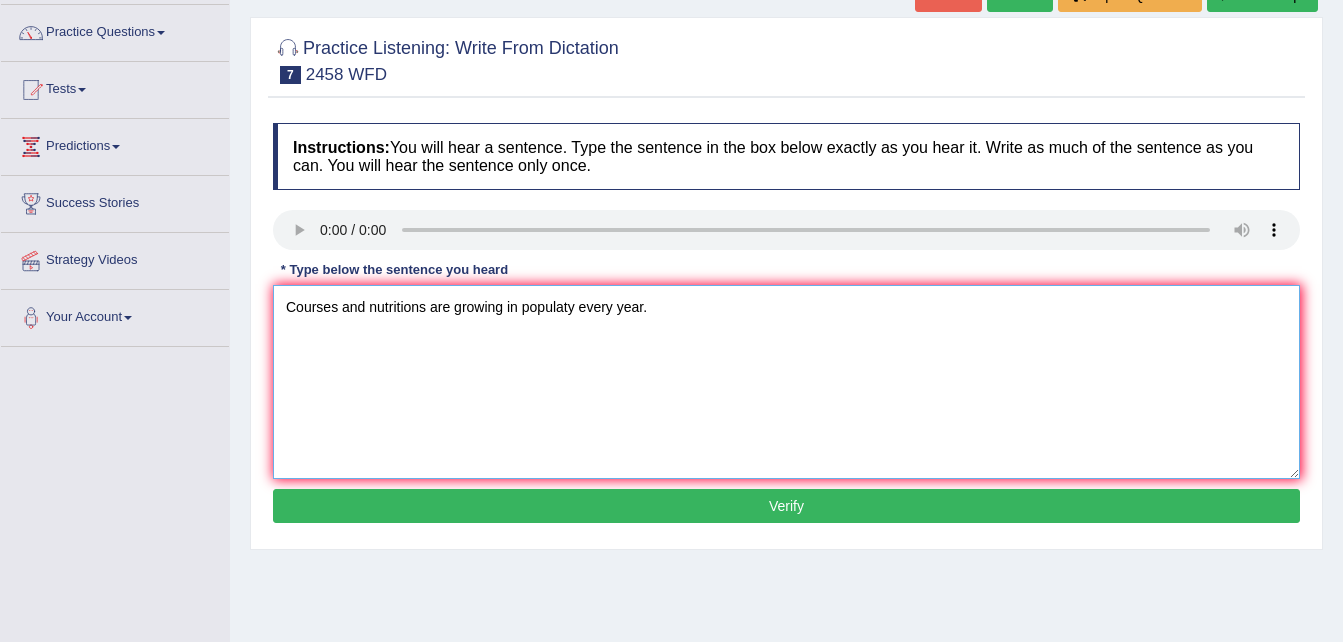 type on "Courses and nutritions are growing in populaty every year." 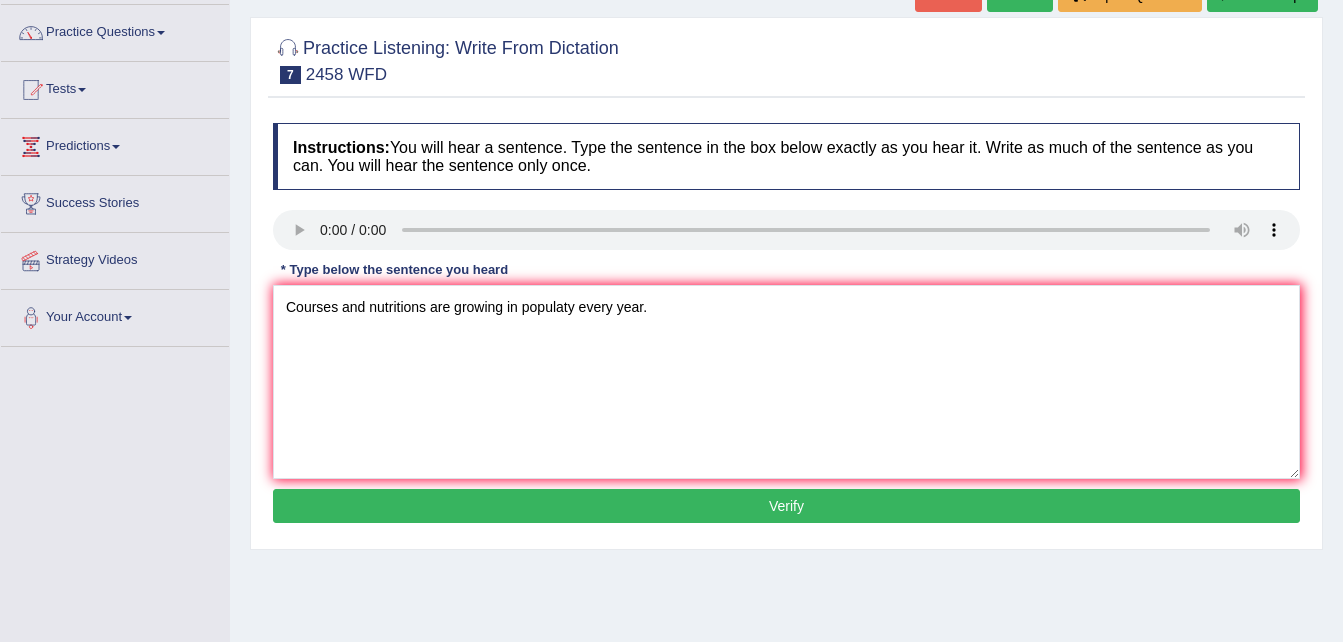 click on "Verify" at bounding box center (786, 506) 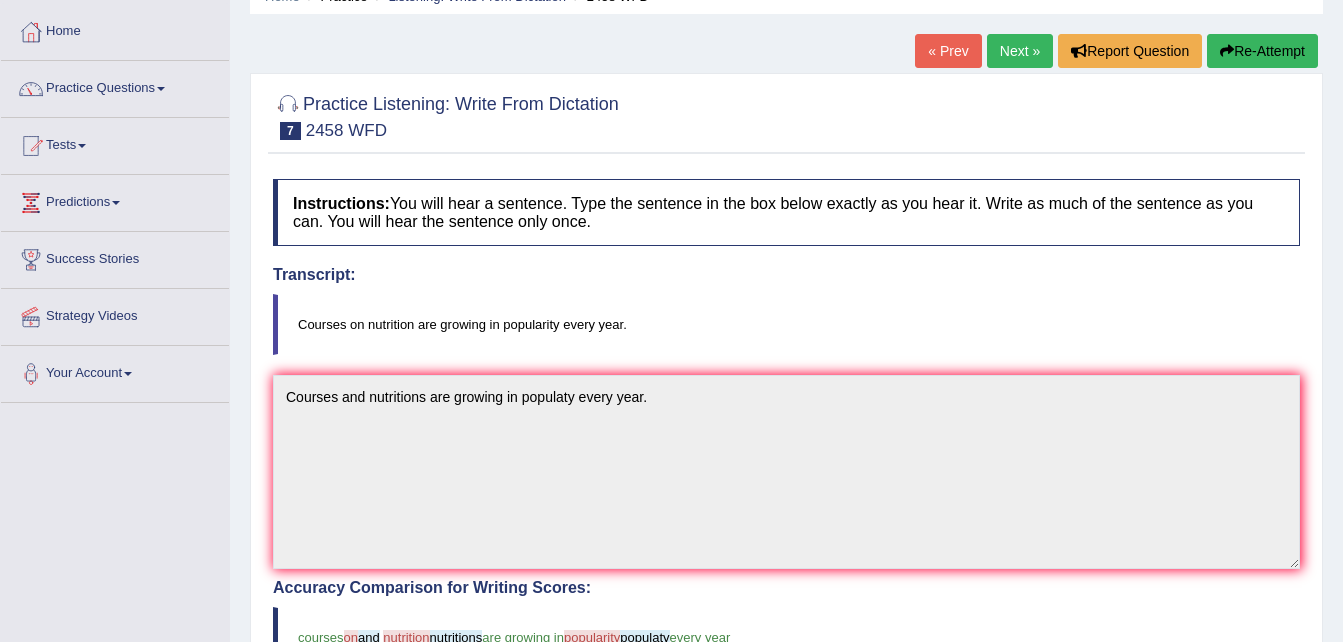 scroll, scrollTop: 0, scrollLeft: 0, axis: both 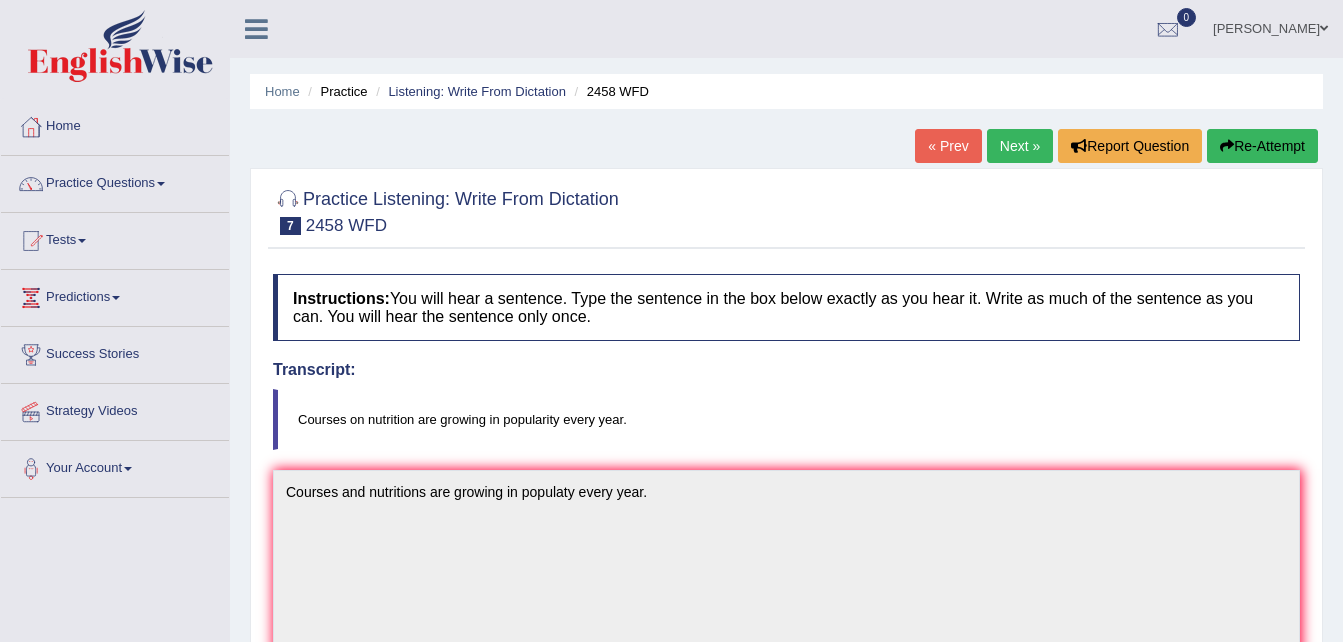 click on "Next »" at bounding box center [1020, 146] 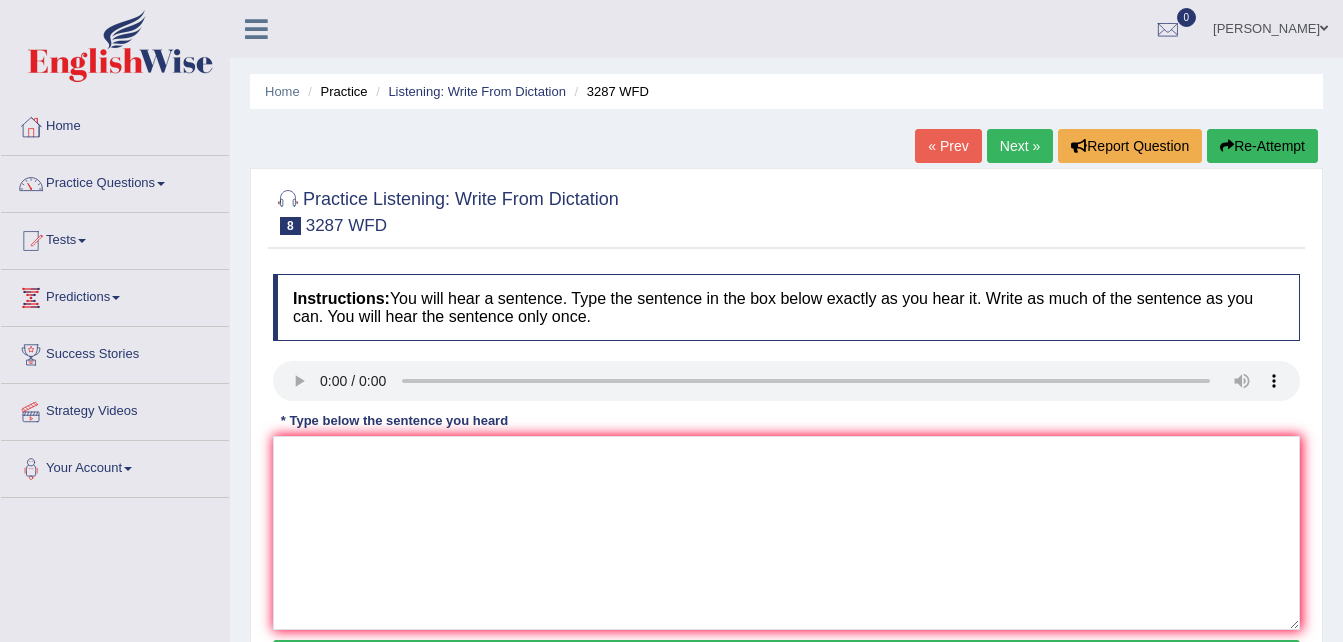 scroll, scrollTop: 0, scrollLeft: 0, axis: both 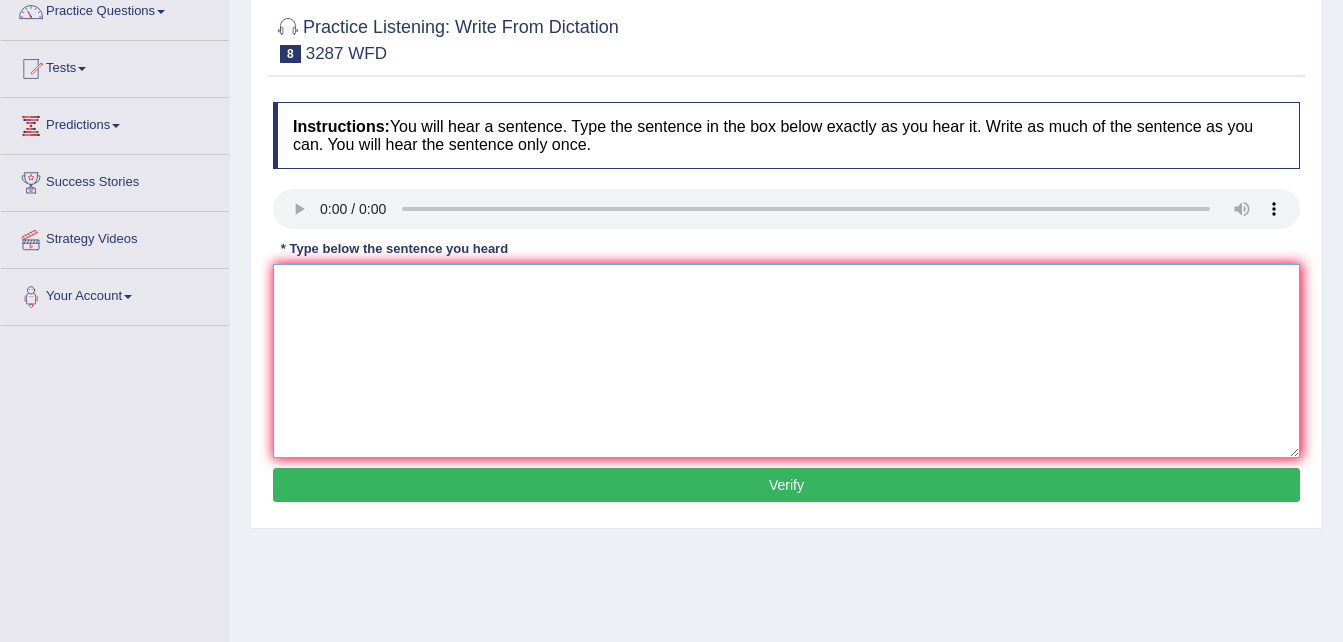 click at bounding box center [786, 361] 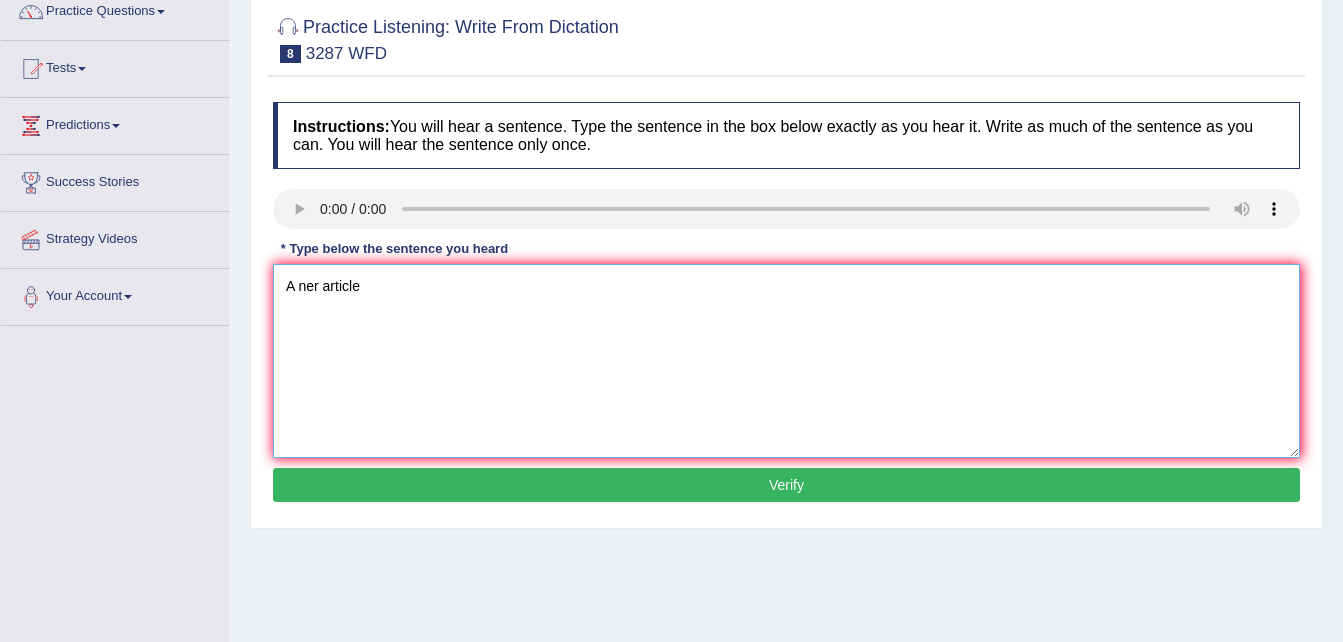 click on "A ner article" at bounding box center (786, 361) 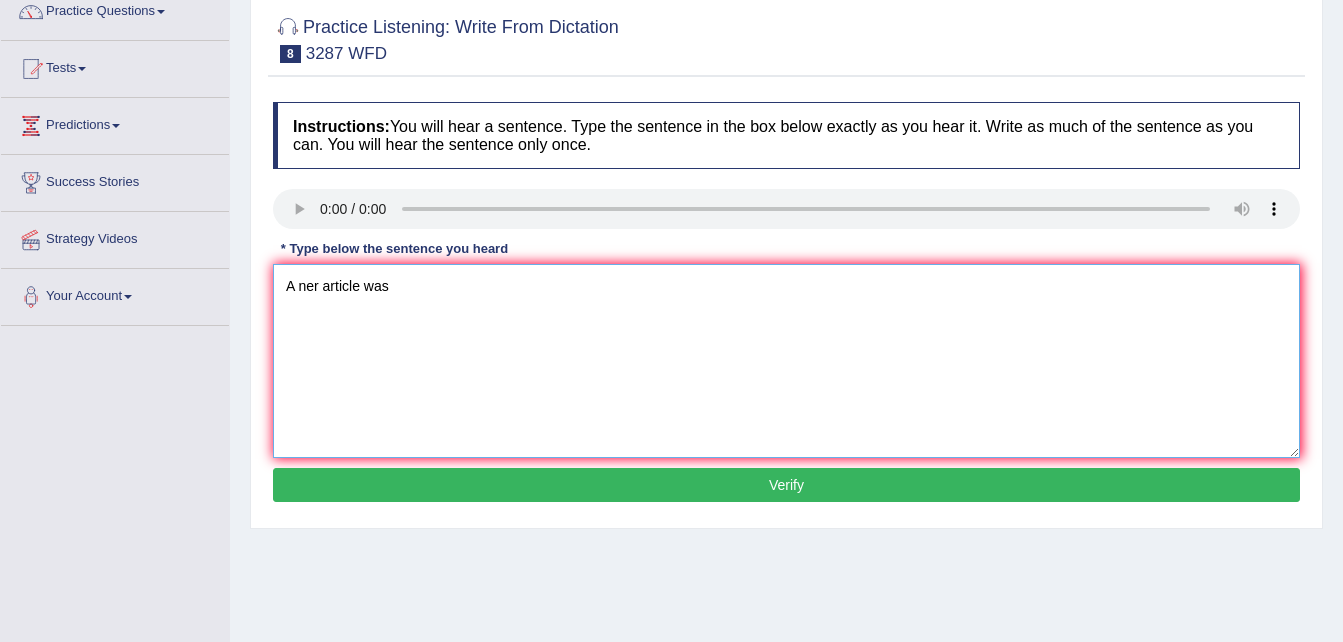 click on "A ner article was" at bounding box center [786, 361] 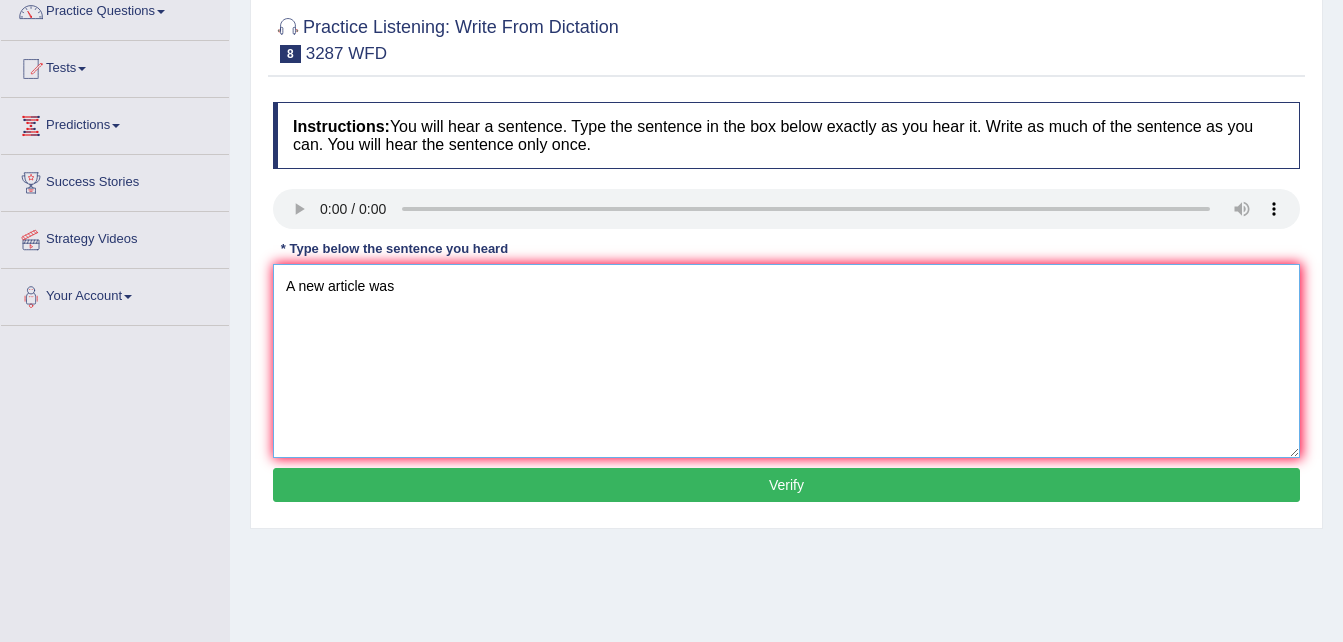 click on "A new article was" at bounding box center (786, 361) 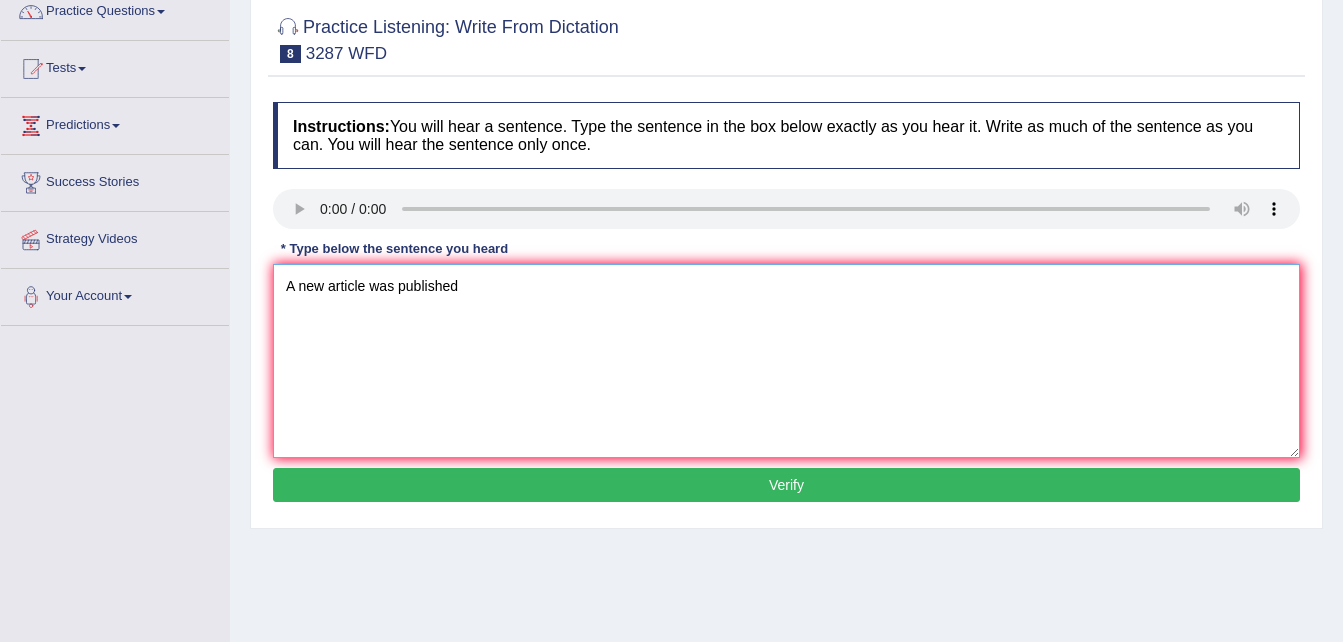 click on "A new article was published" at bounding box center [786, 361] 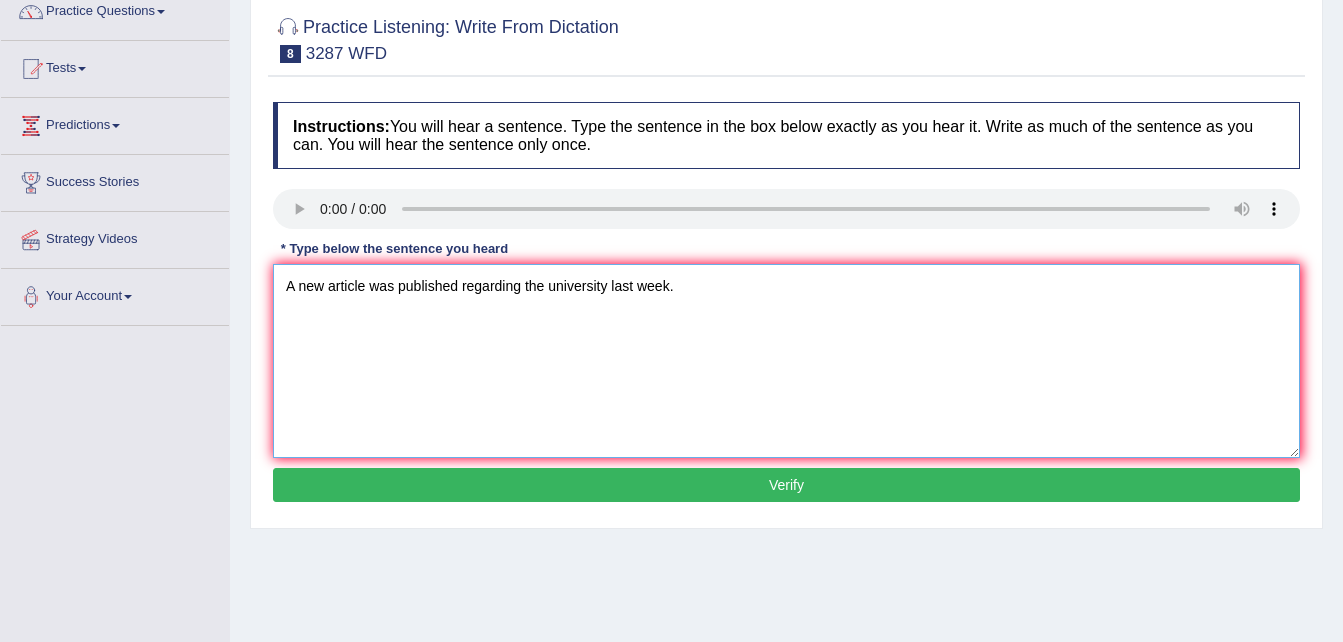 type on "A new article was published regarding the university last week." 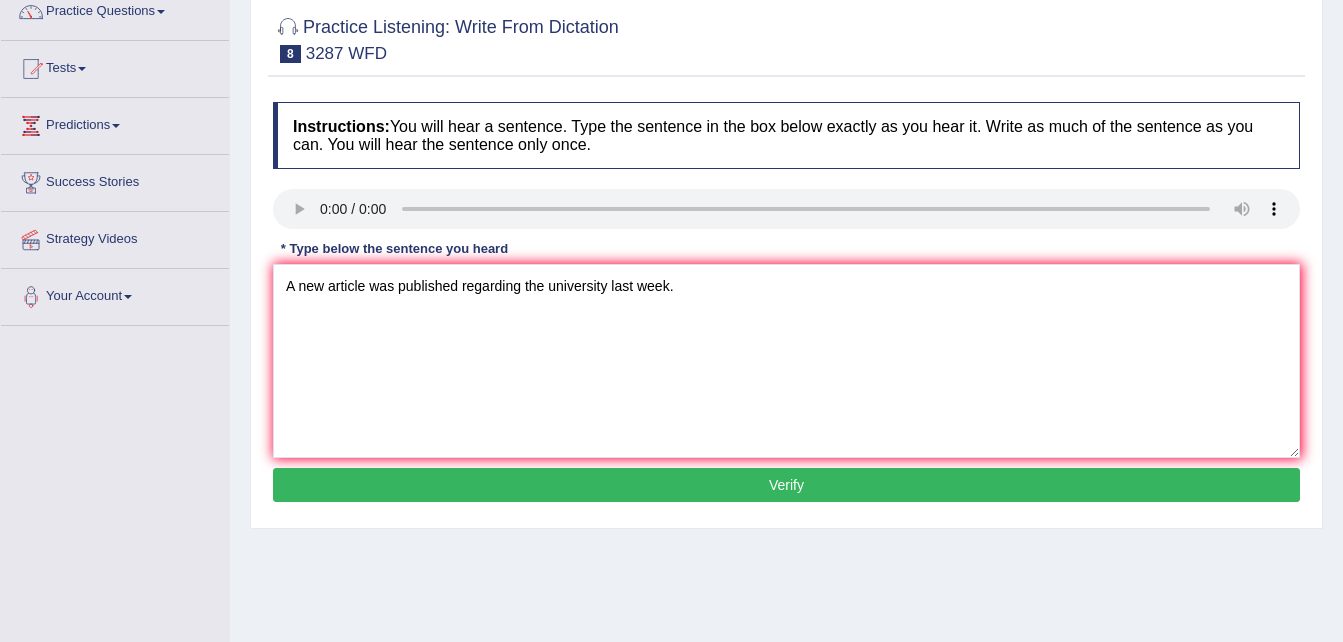 click on "Verify" at bounding box center [786, 485] 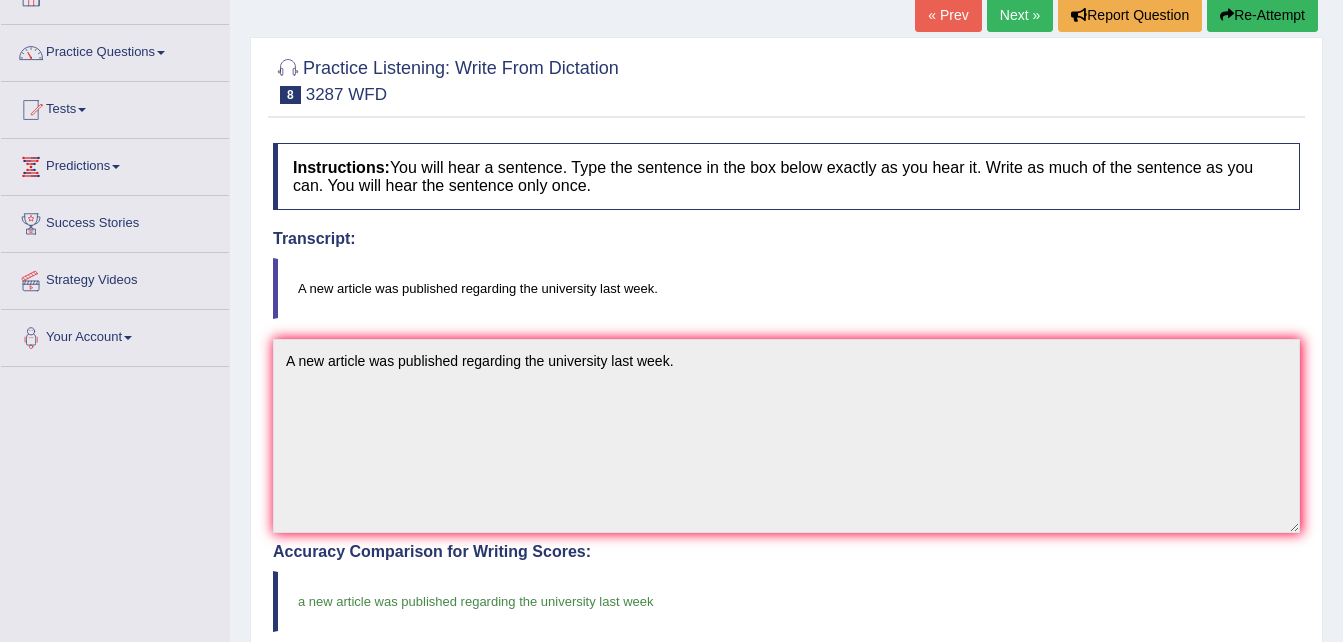scroll, scrollTop: 23, scrollLeft: 0, axis: vertical 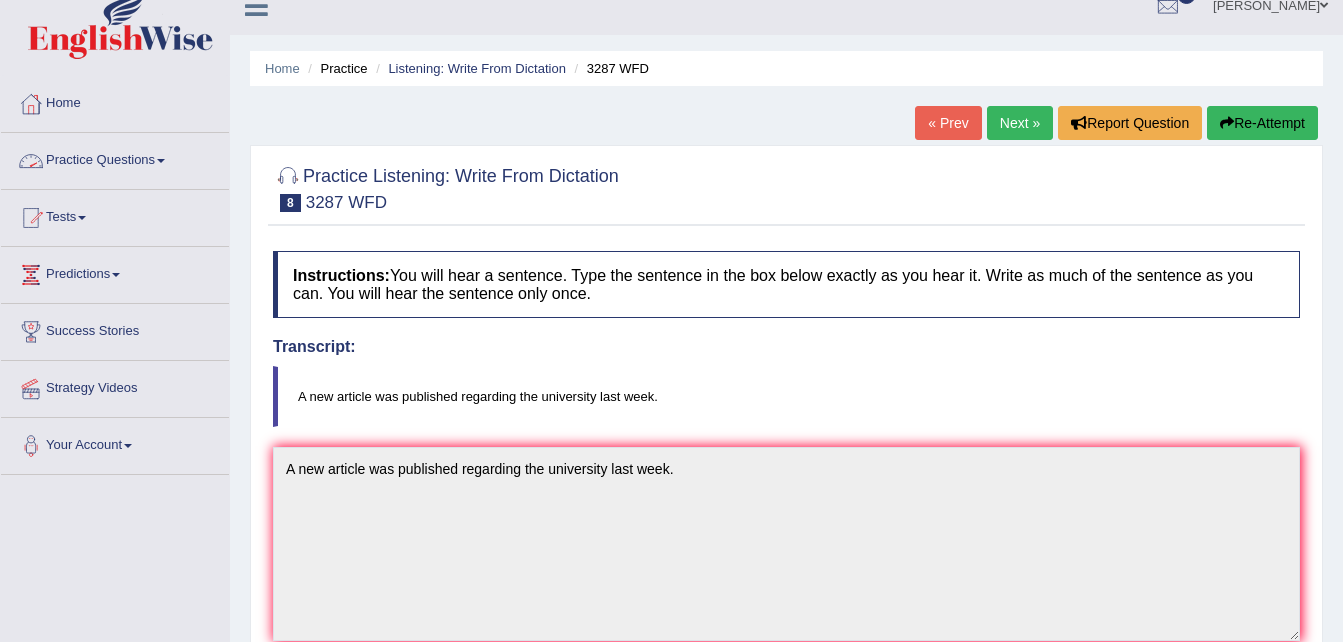 click at bounding box center [161, 161] 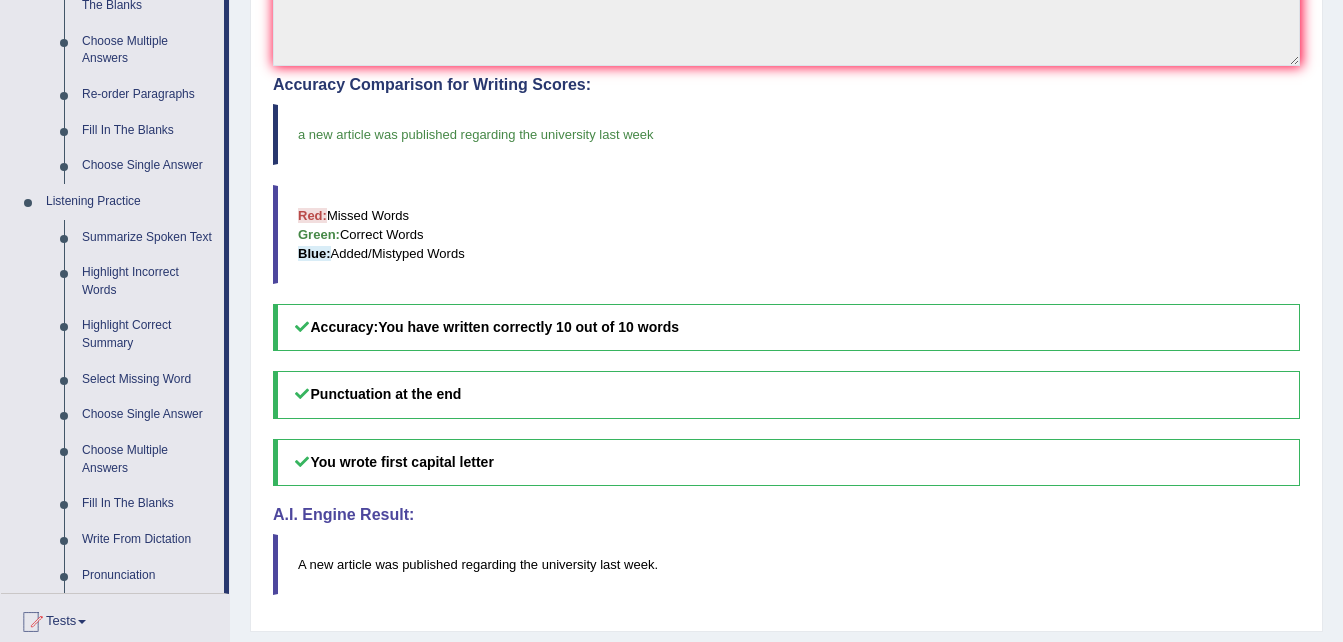 scroll, scrollTop: 603, scrollLeft: 0, axis: vertical 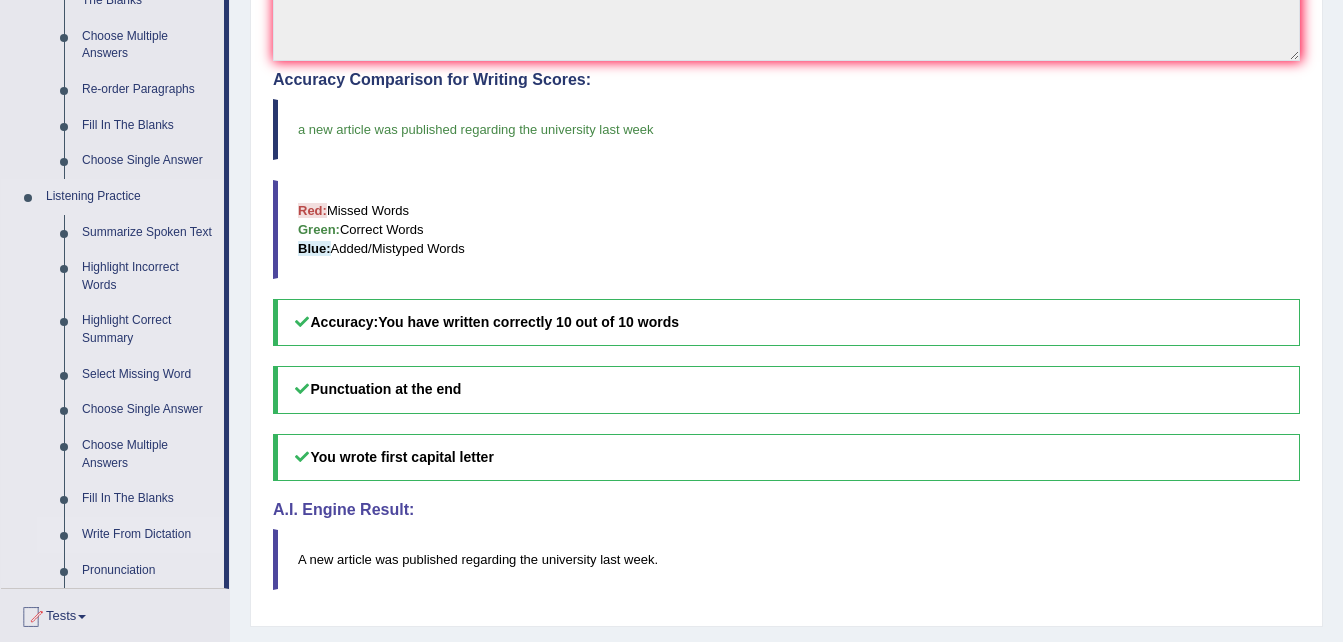 click on "Write From Dictation" at bounding box center [148, 535] 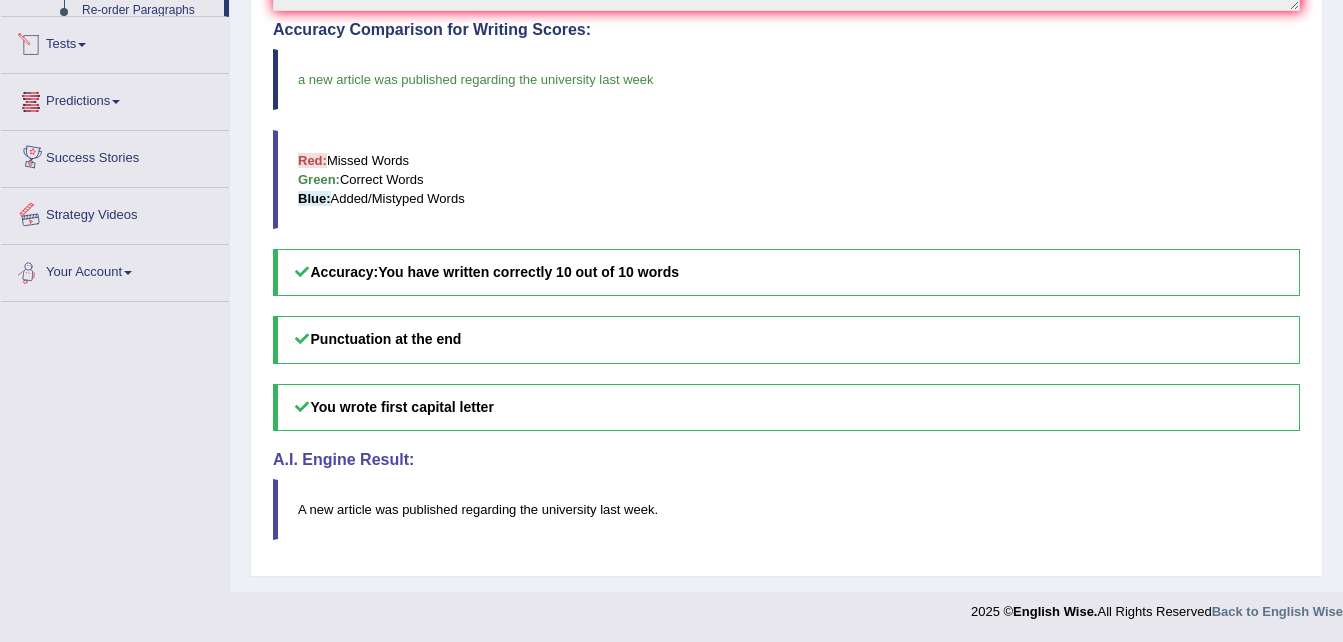 scroll, scrollTop: 763, scrollLeft: 0, axis: vertical 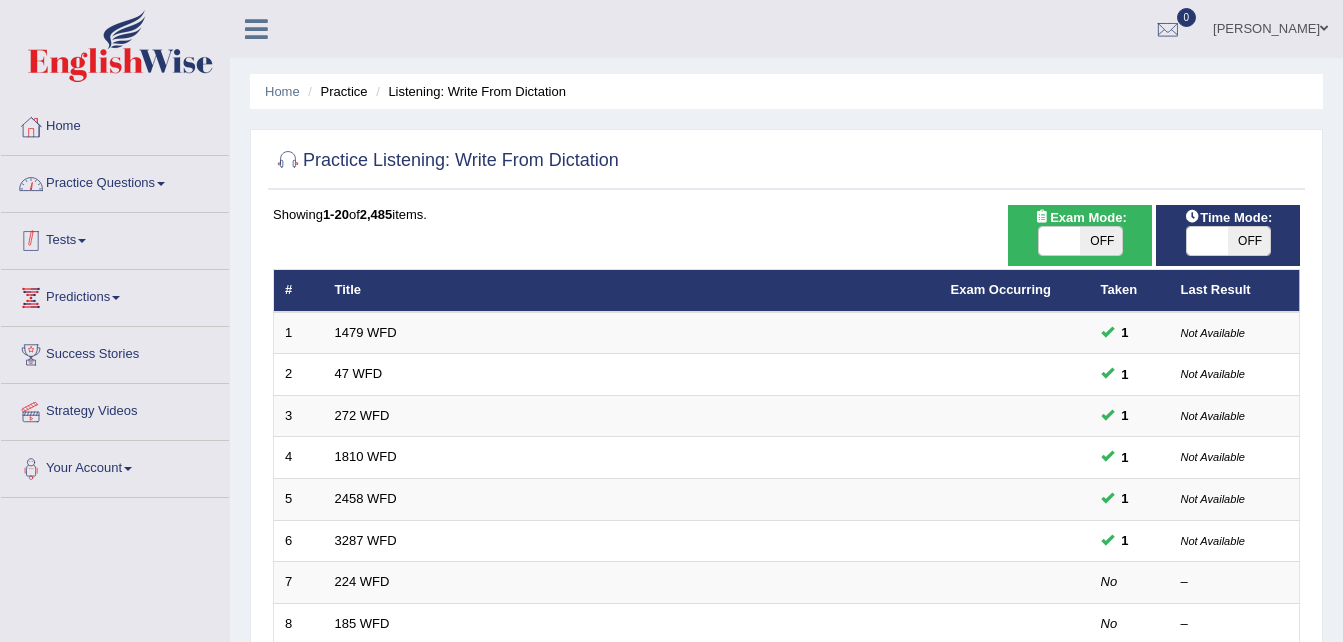 click on "Practice Questions" at bounding box center (115, 181) 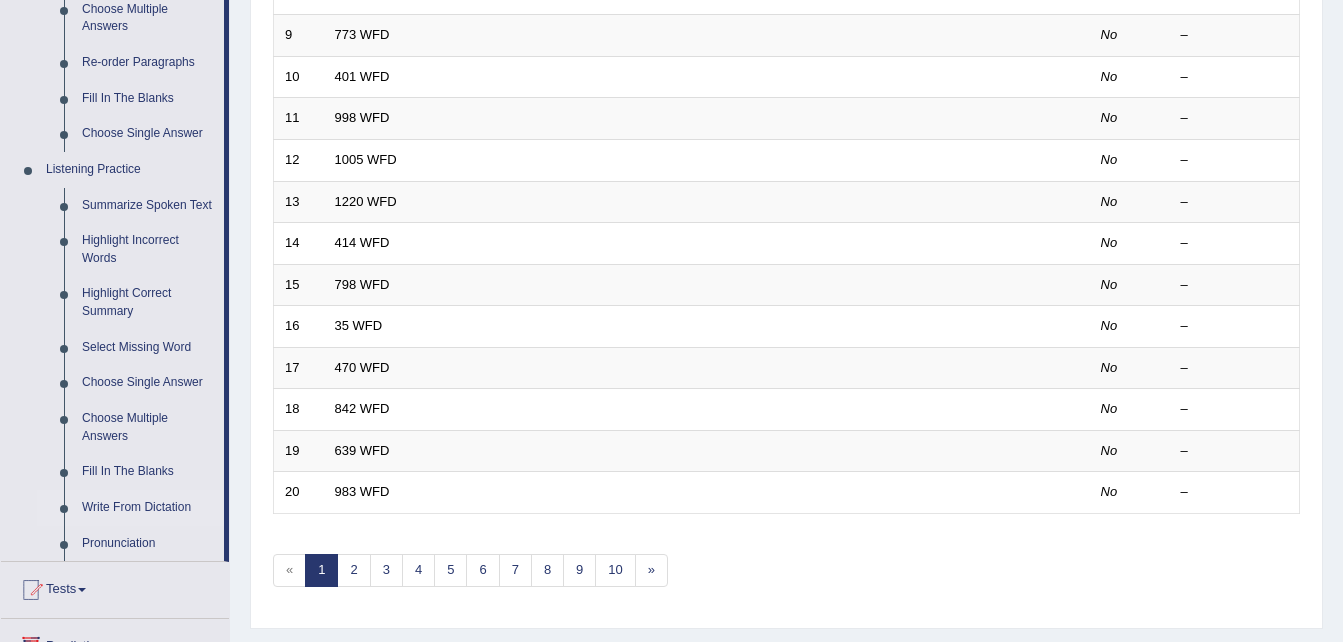 scroll, scrollTop: 640, scrollLeft: 0, axis: vertical 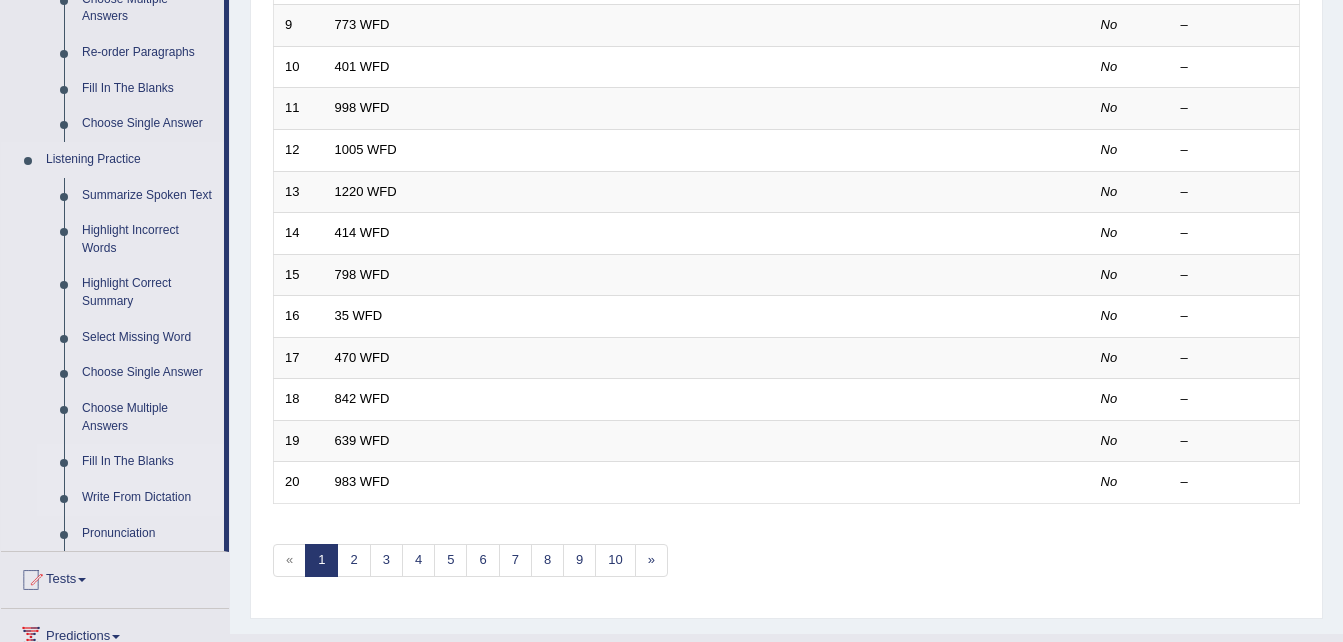 click on "Fill In The Blanks" at bounding box center [148, 462] 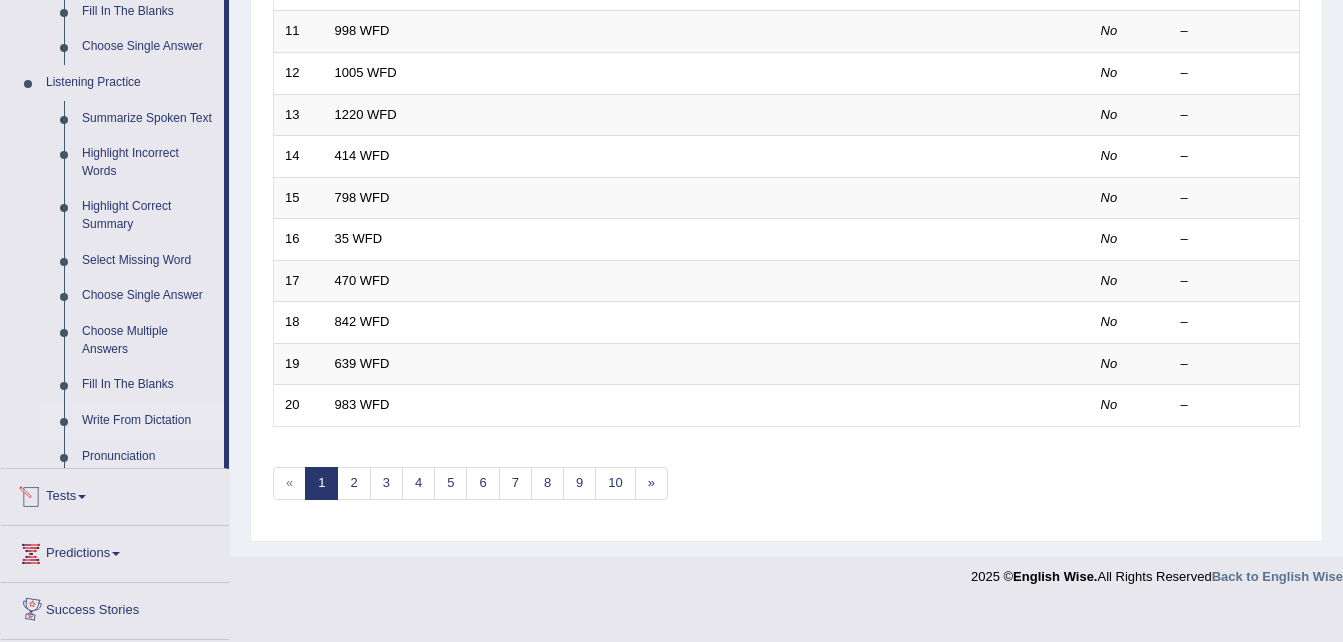 scroll, scrollTop: 682, scrollLeft: 0, axis: vertical 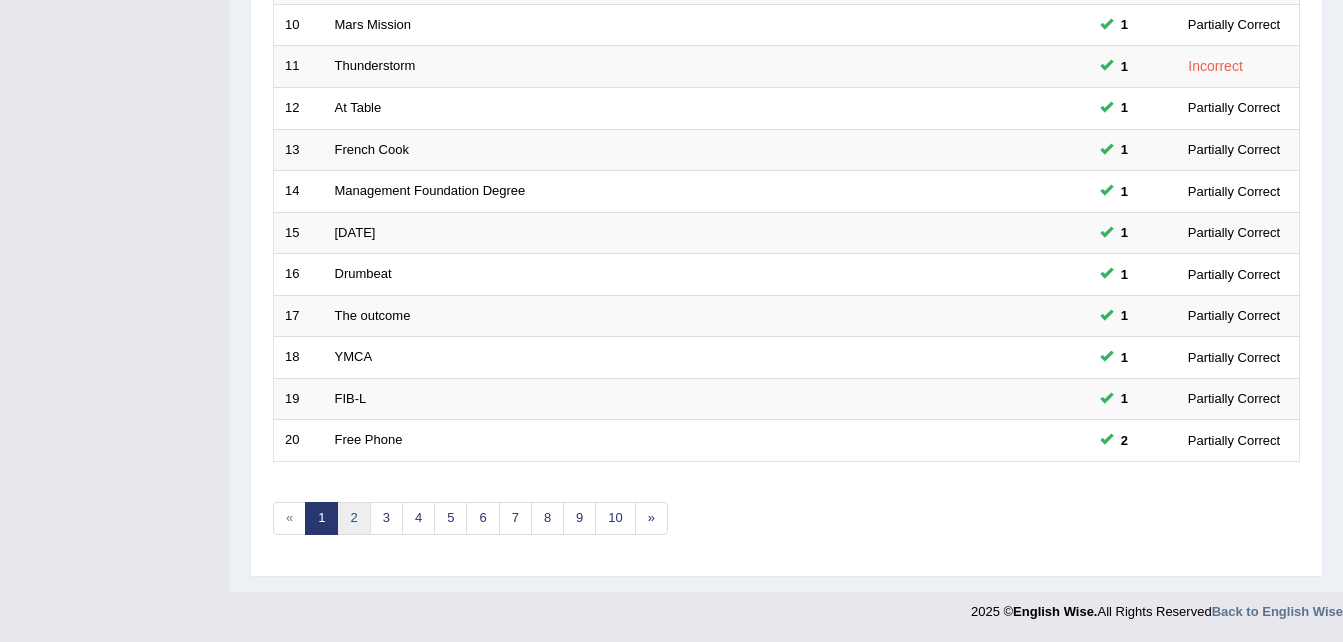 click on "2" at bounding box center [353, 518] 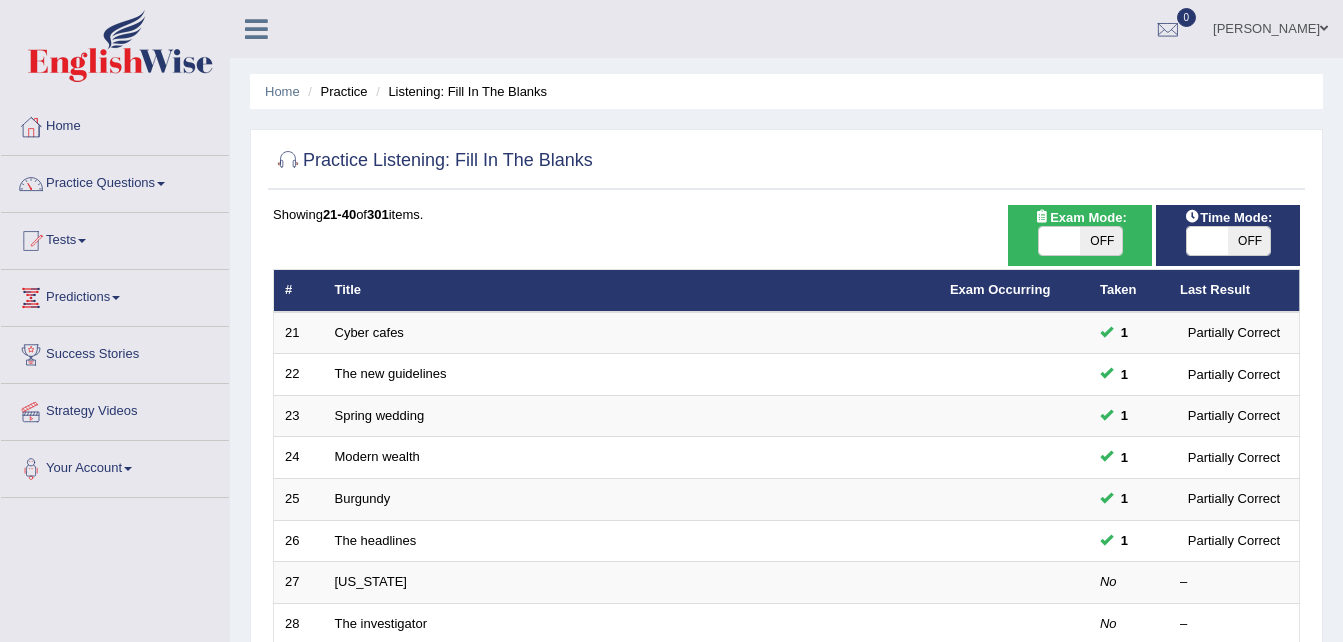 scroll, scrollTop: 0, scrollLeft: 0, axis: both 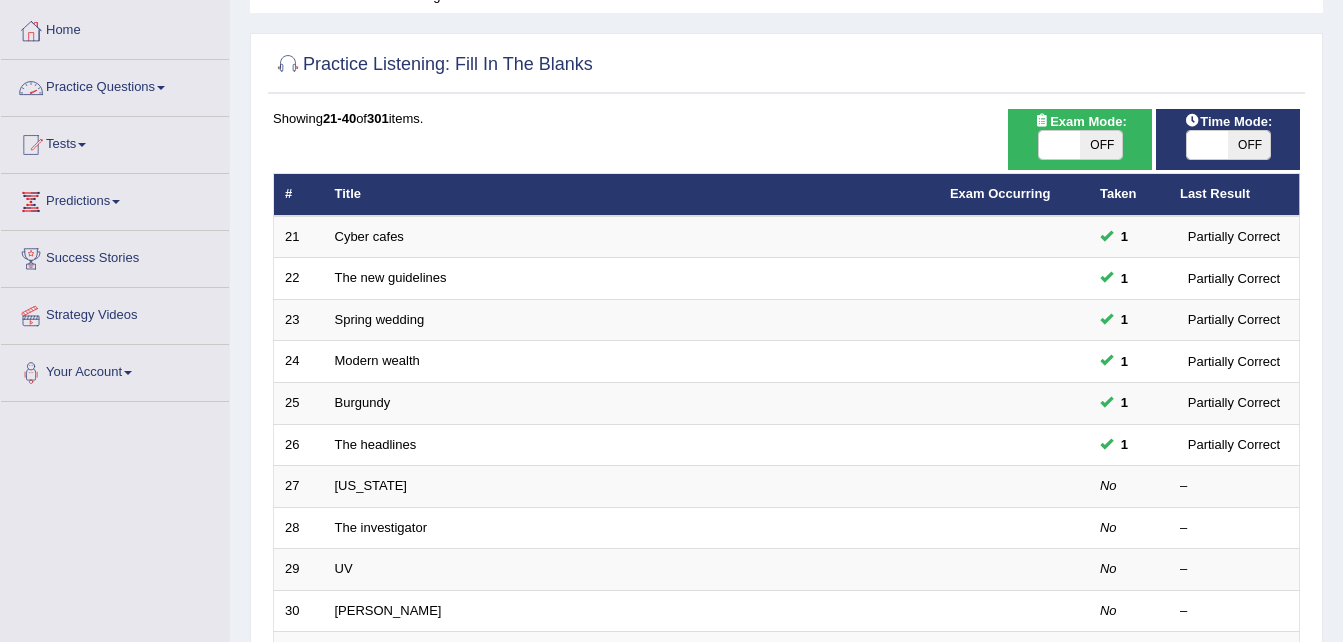 click on "Practice Questions" at bounding box center [115, 85] 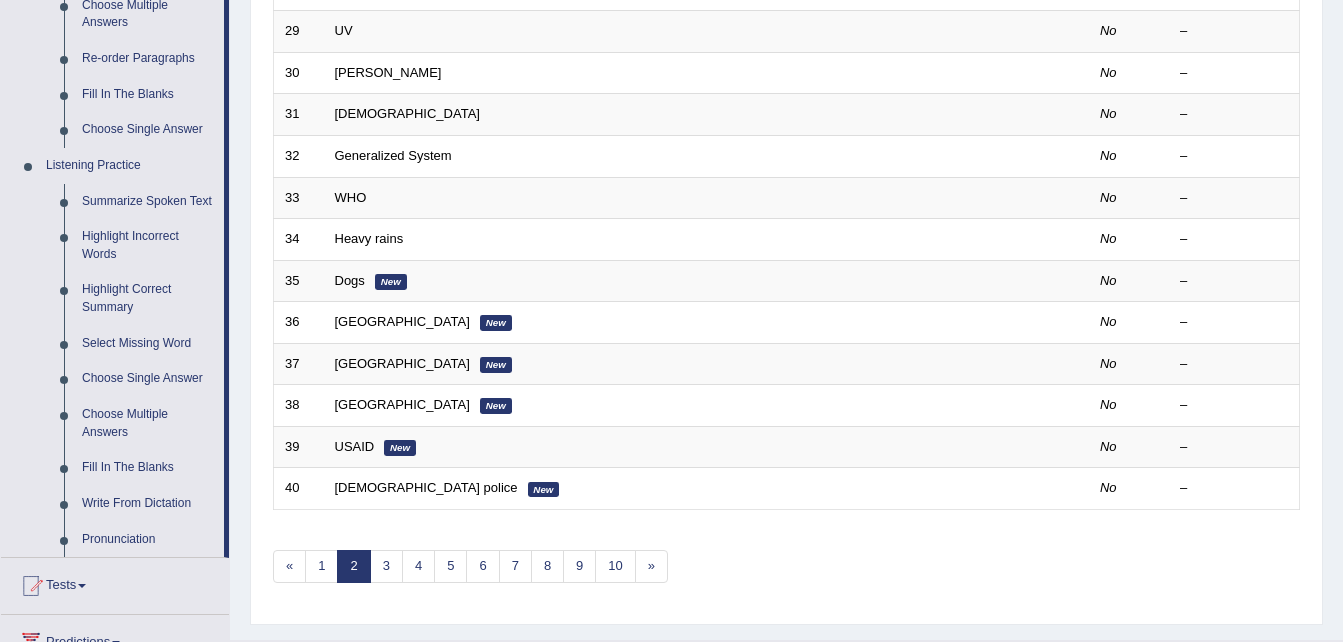 scroll, scrollTop: 641, scrollLeft: 0, axis: vertical 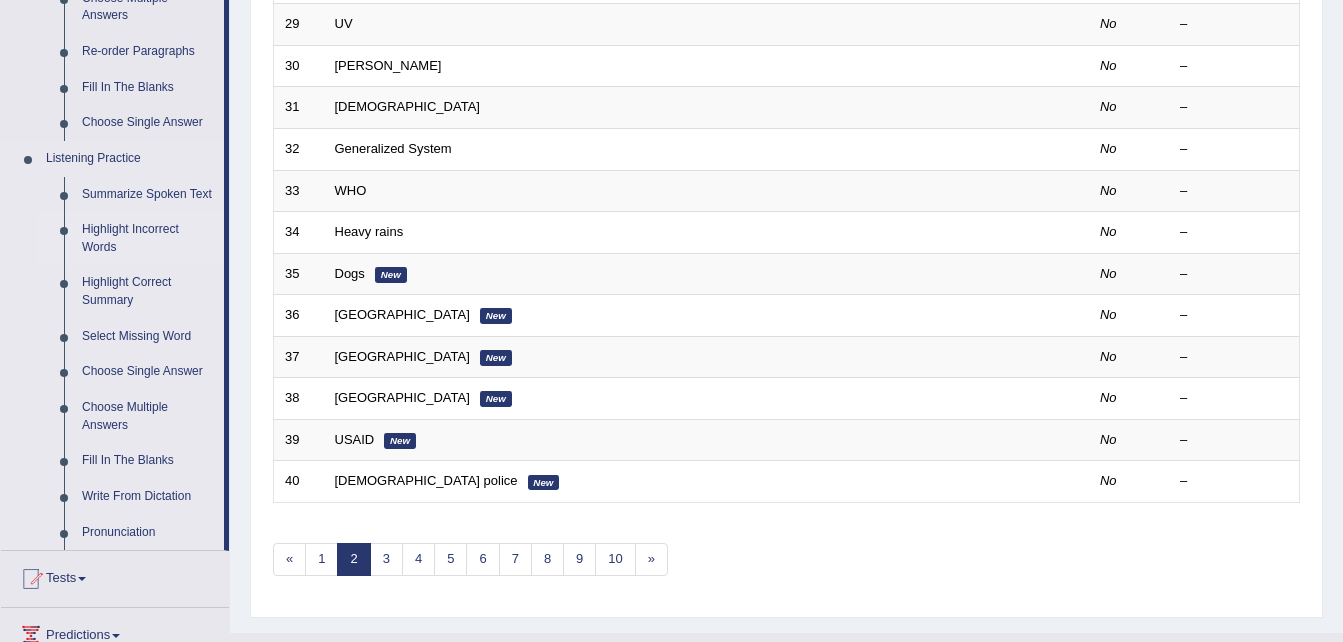 click on "Highlight Incorrect Words" at bounding box center (148, 238) 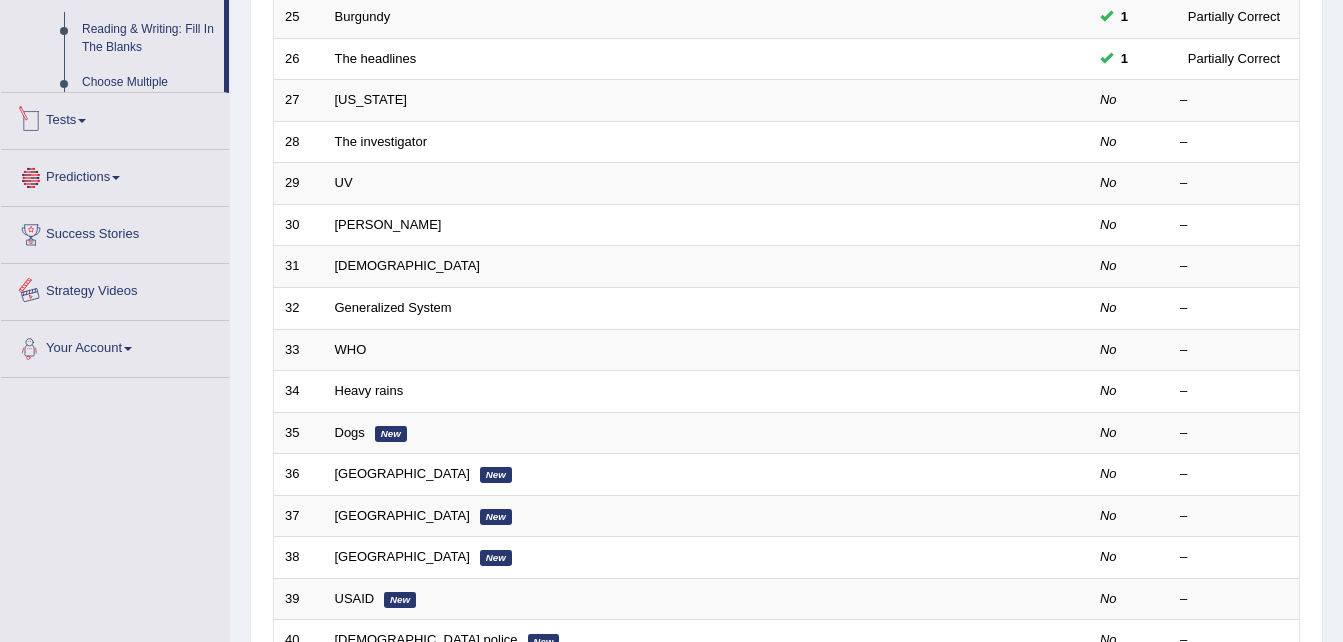 scroll, scrollTop: 682, scrollLeft: 0, axis: vertical 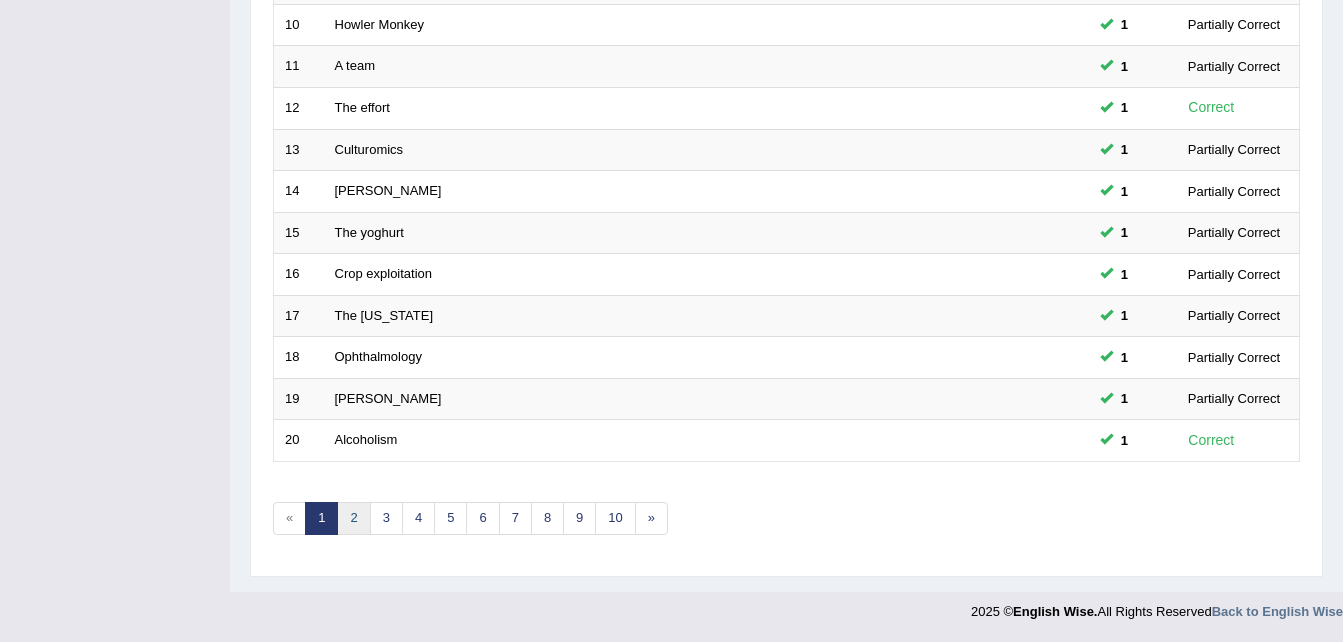 click on "2" at bounding box center (353, 518) 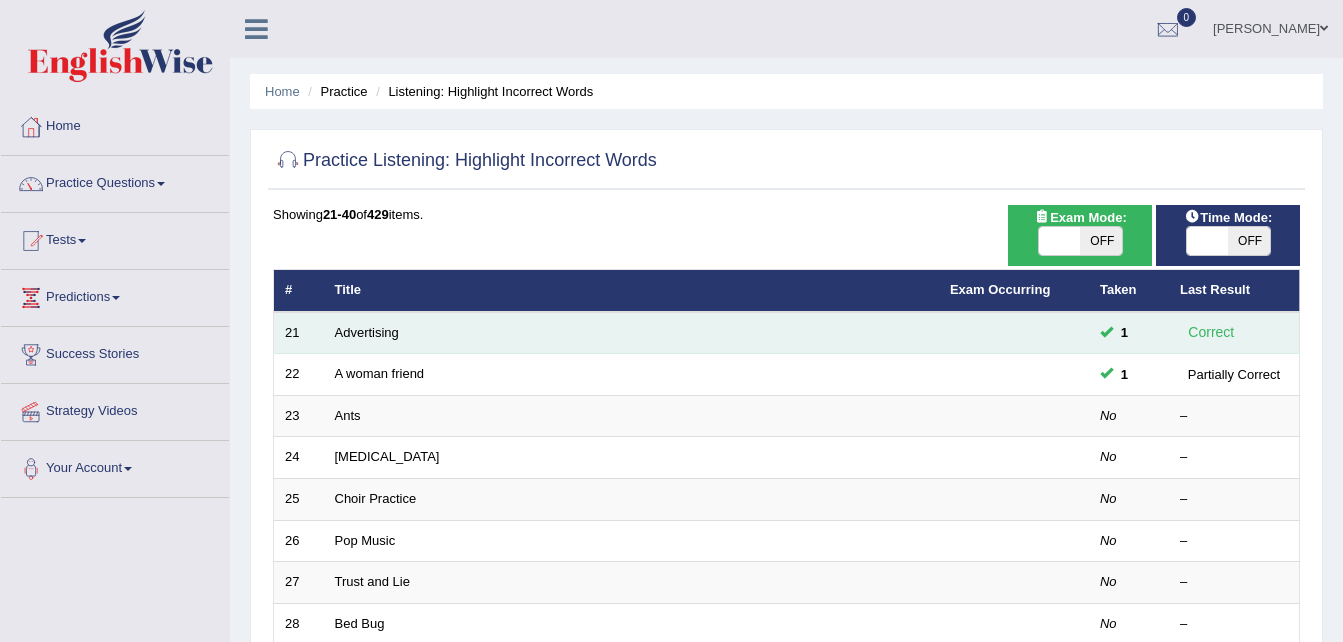 scroll, scrollTop: 0, scrollLeft: 0, axis: both 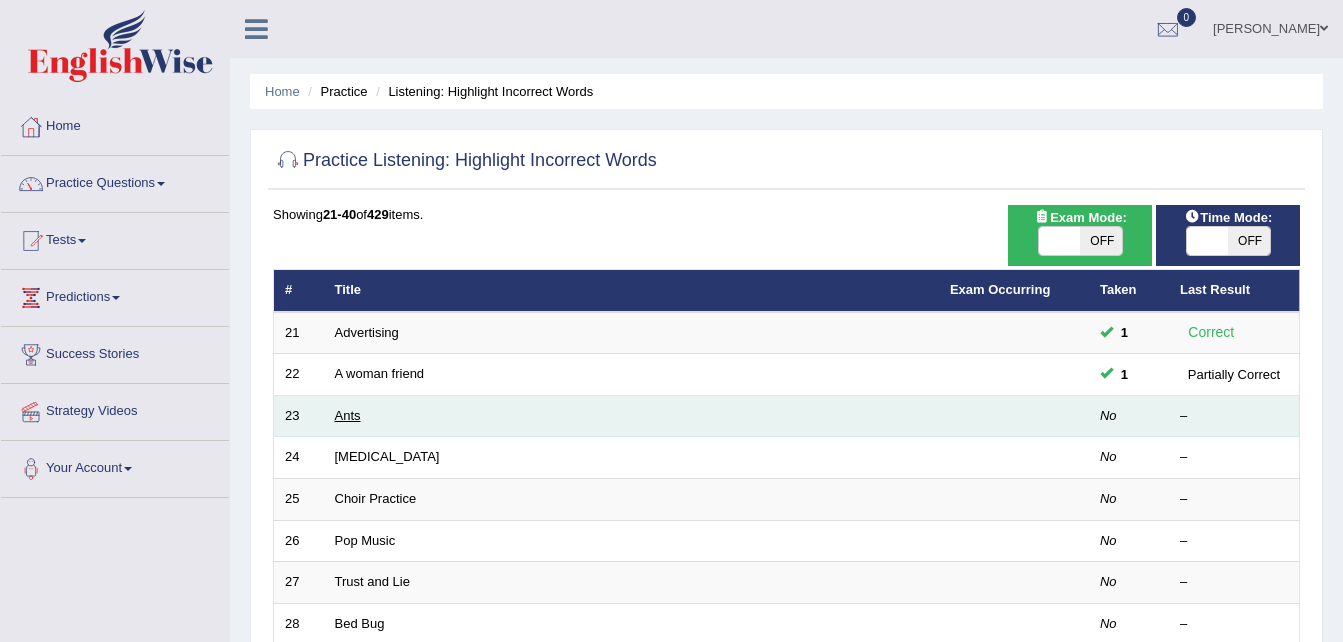 click on "Ants" at bounding box center (348, 415) 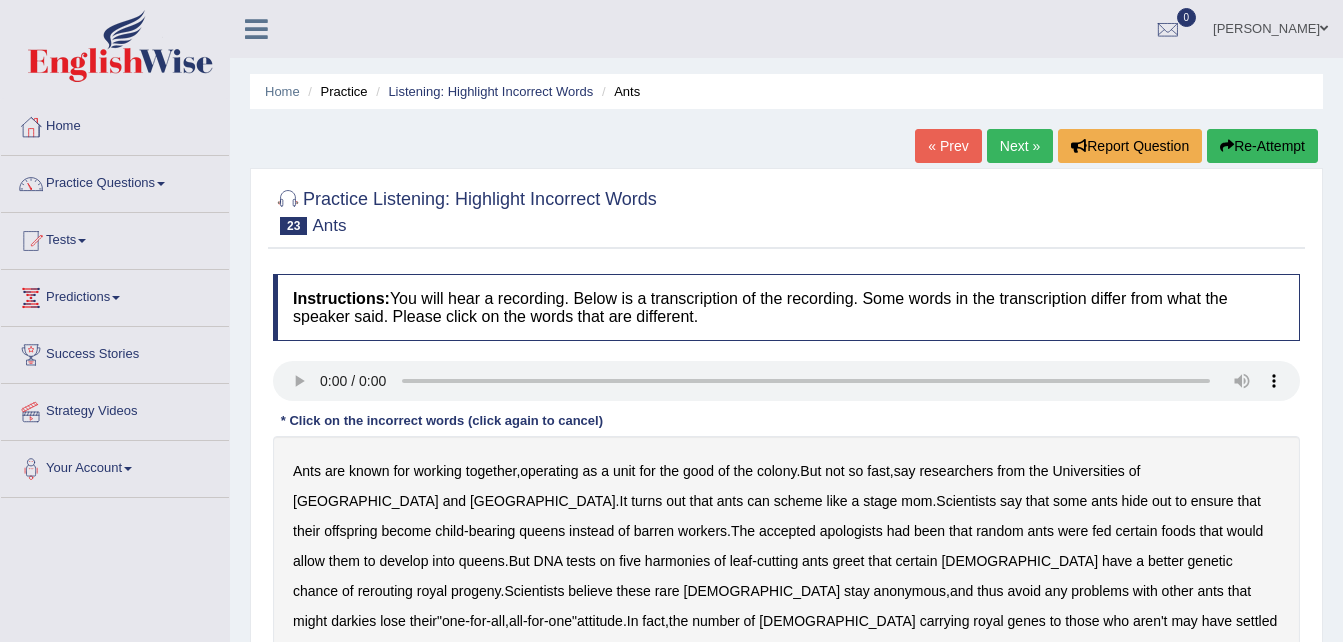 scroll, scrollTop: 0, scrollLeft: 0, axis: both 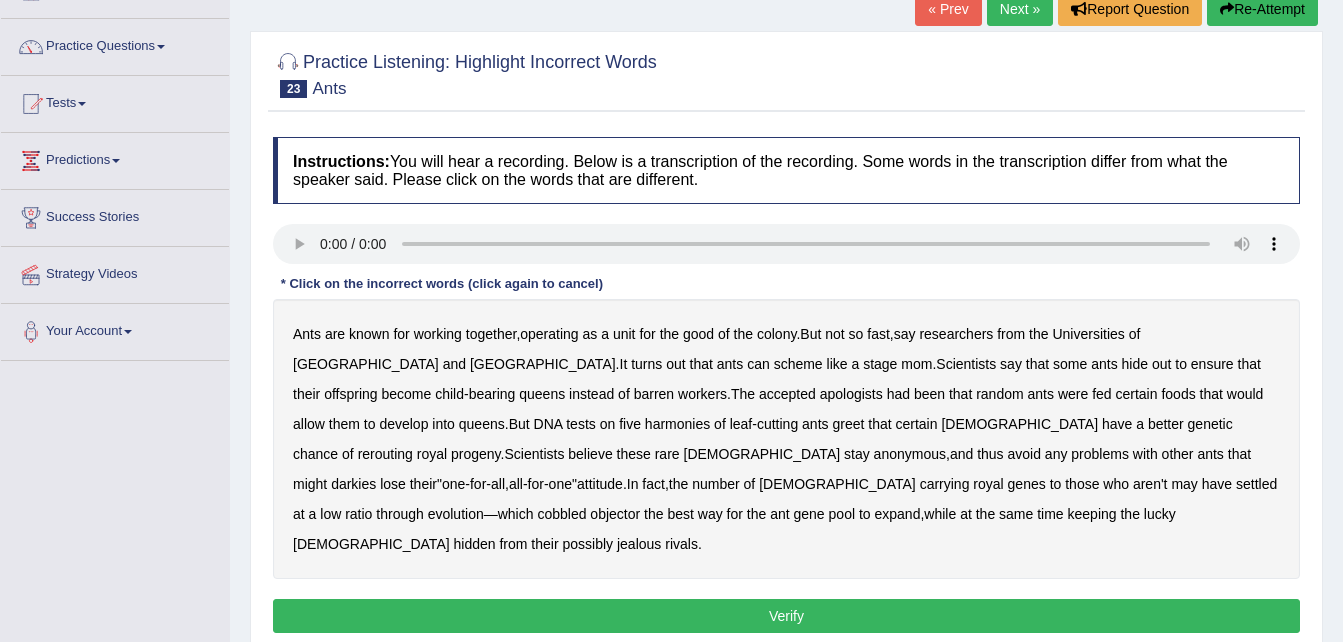 type 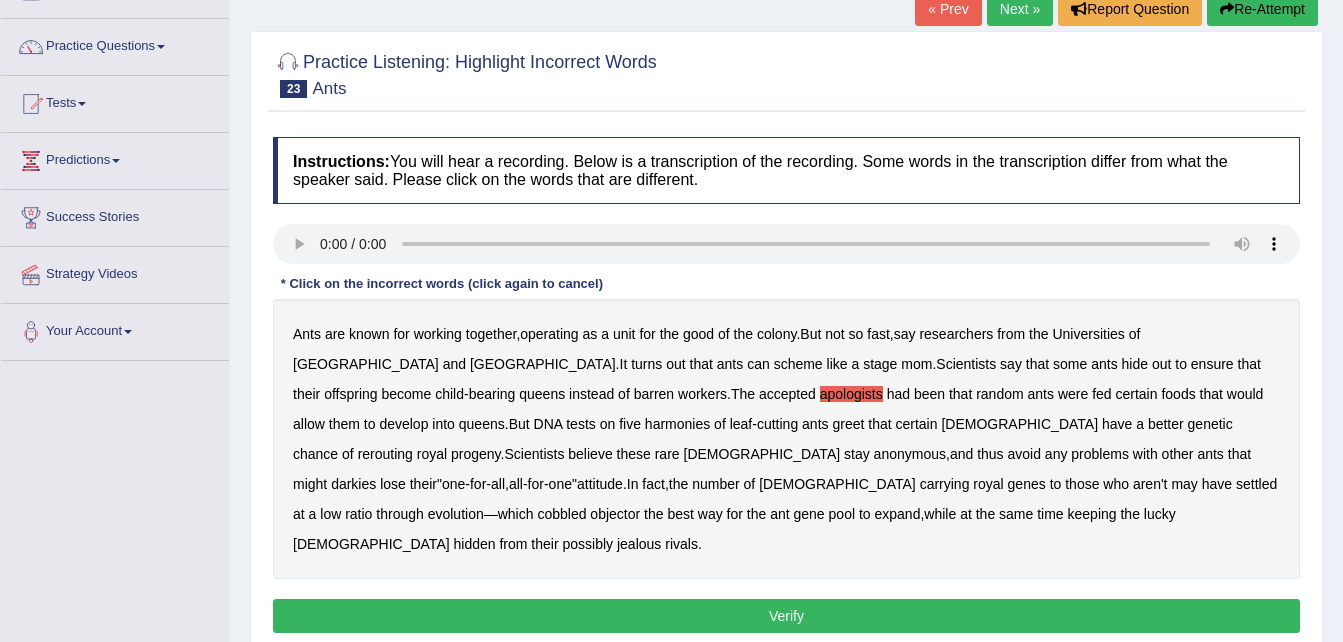 click on "harmonies" at bounding box center (677, 424) 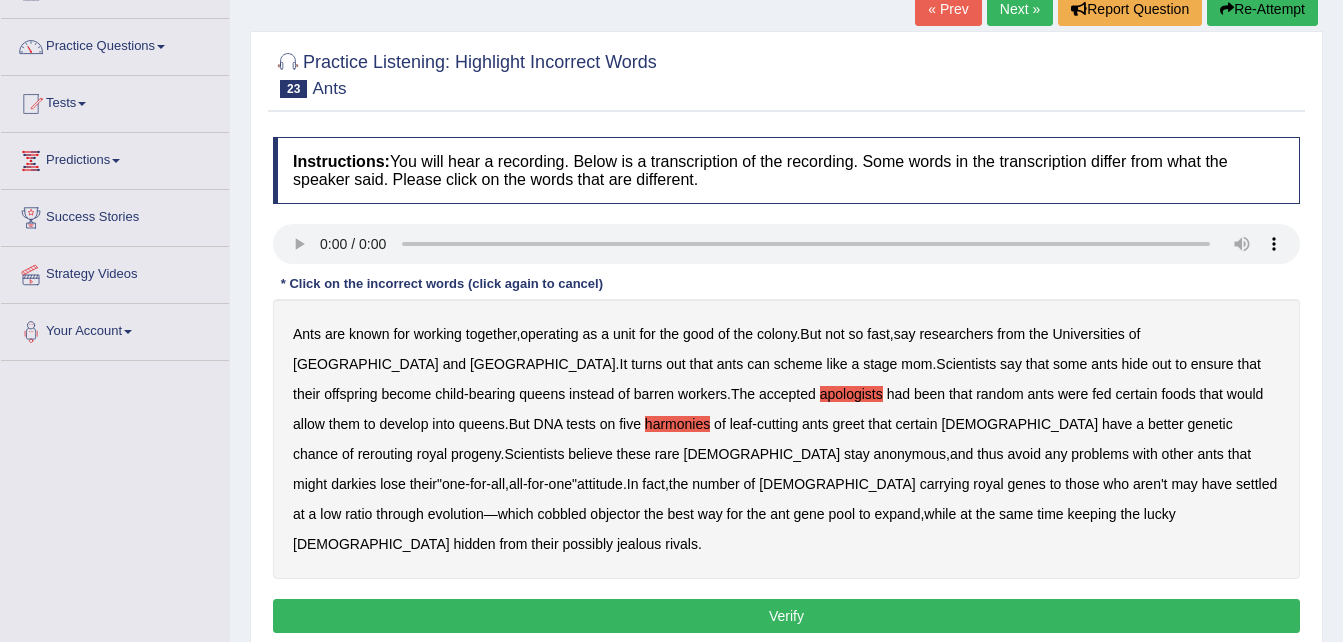 click on "rerouting" at bounding box center (385, 454) 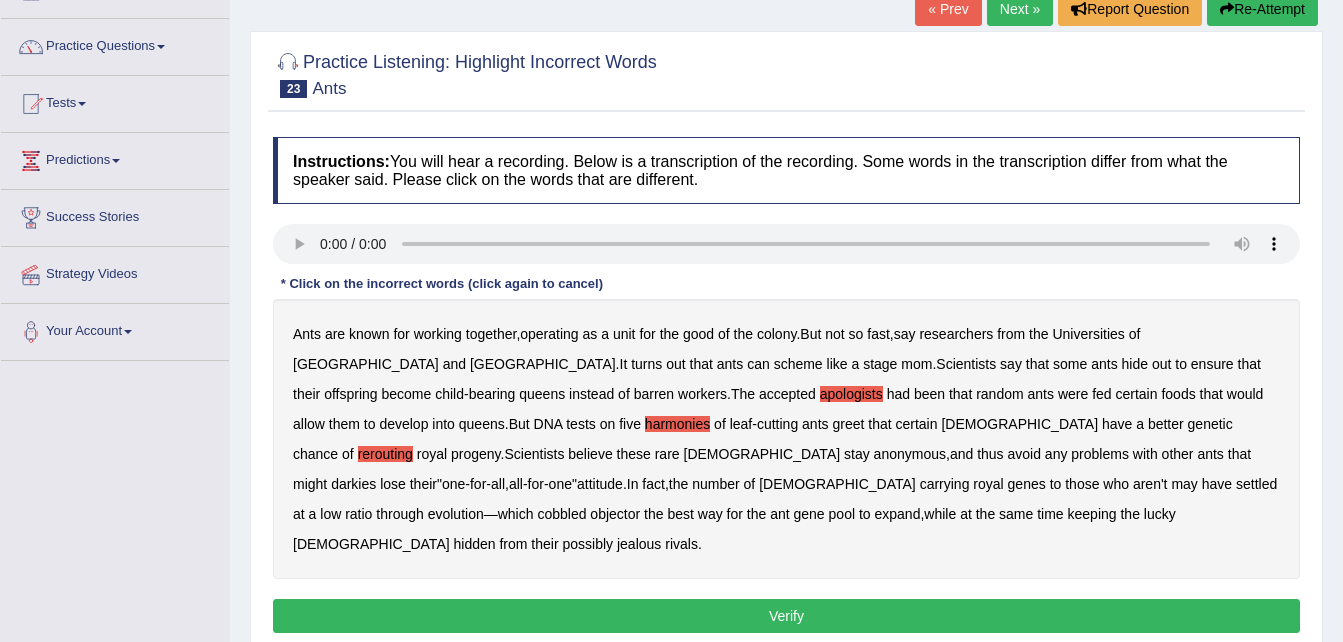 click on "darkies" at bounding box center [353, 484] 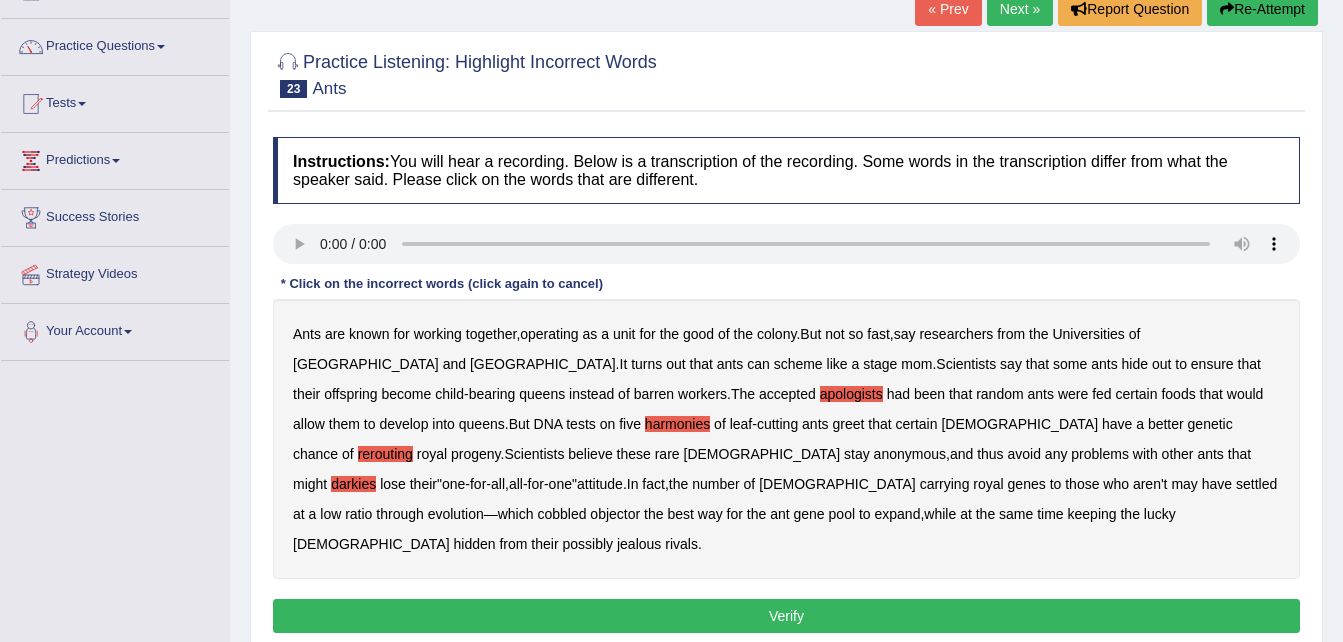 click on "objector" at bounding box center [615, 514] 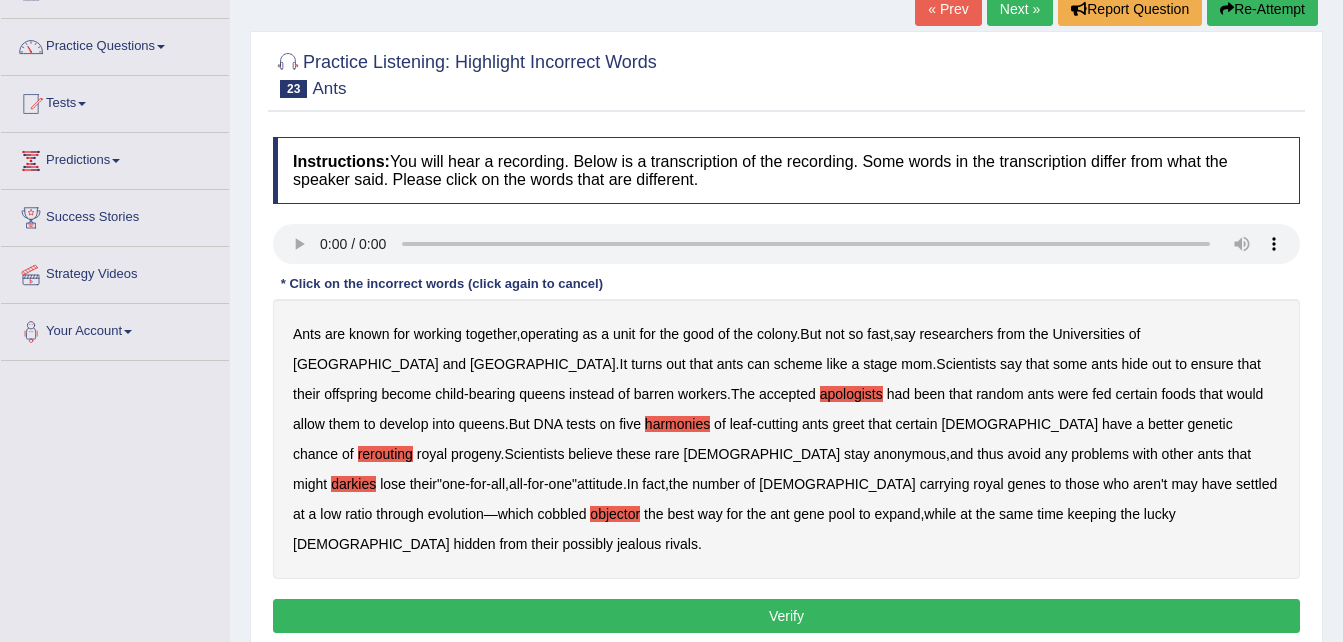 click on "Verify" at bounding box center [786, 616] 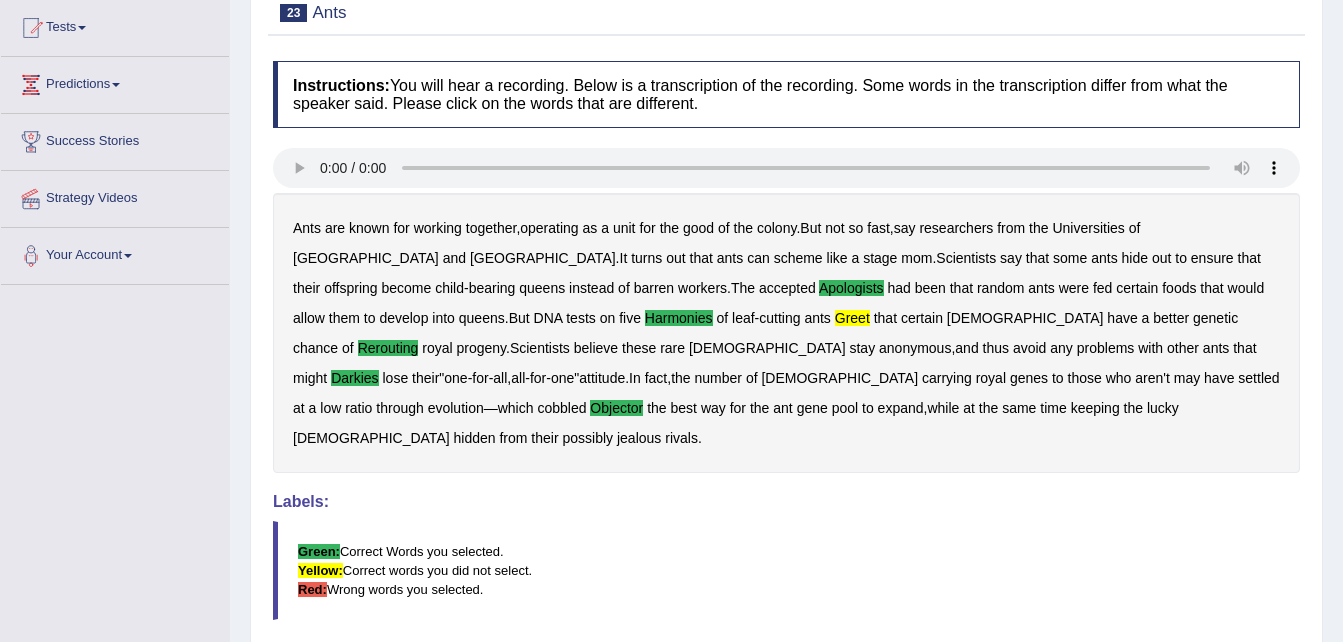 scroll, scrollTop: 102, scrollLeft: 0, axis: vertical 